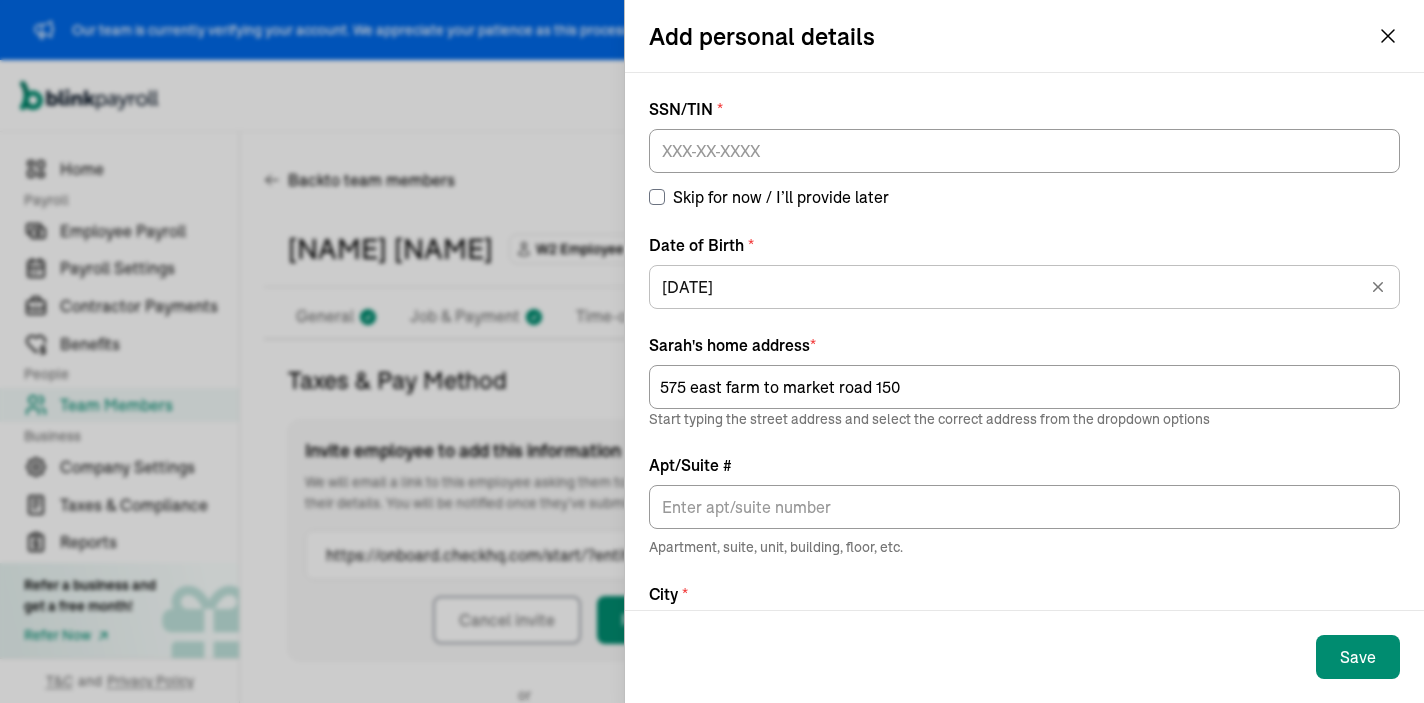 scroll, scrollTop: 0, scrollLeft: 0, axis: both 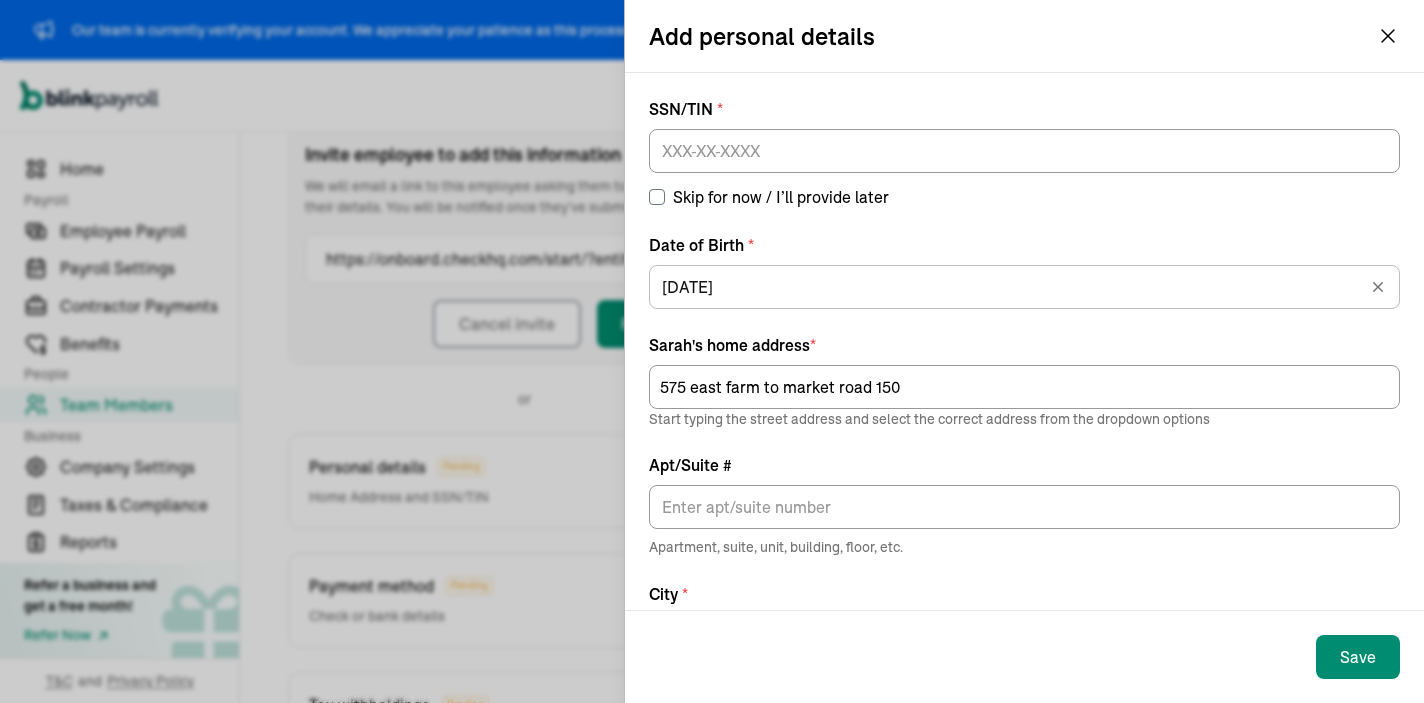 click 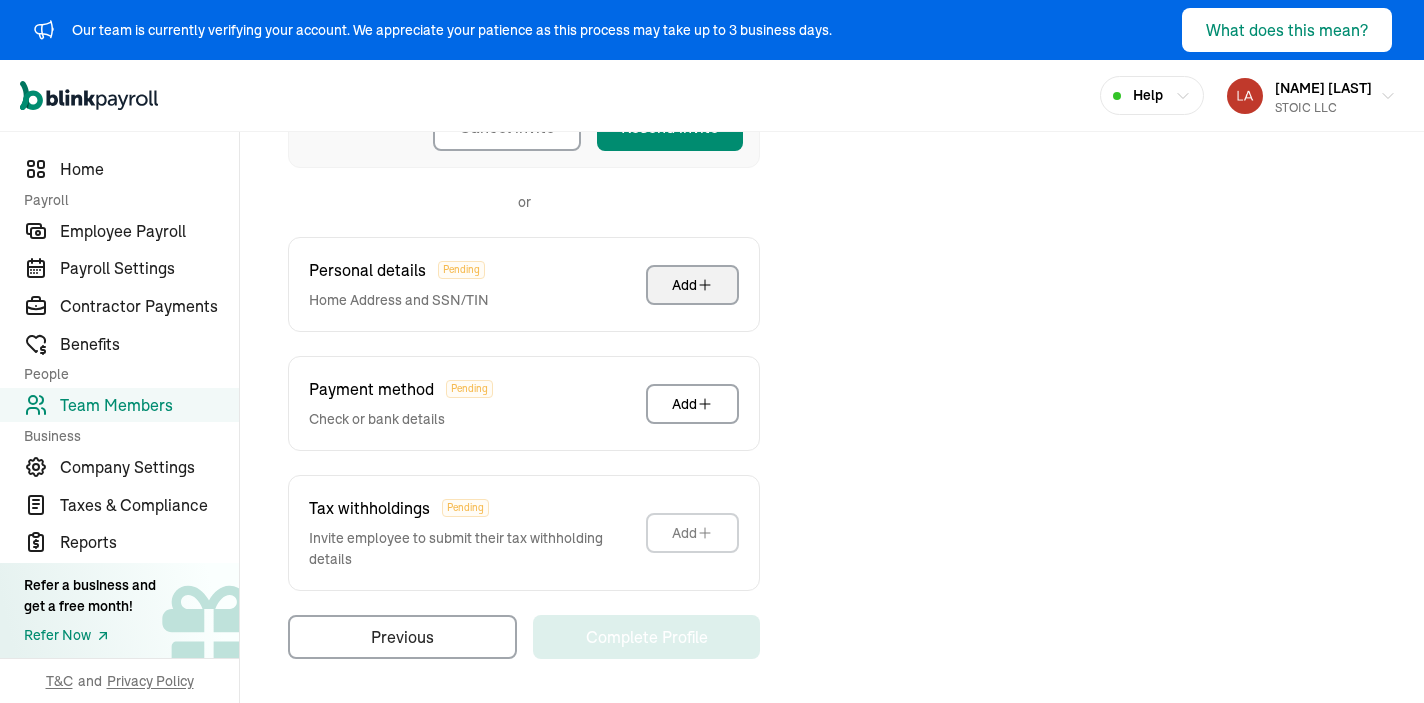 scroll, scrollTop: 493, scrollLeft: 0, axis: vertical 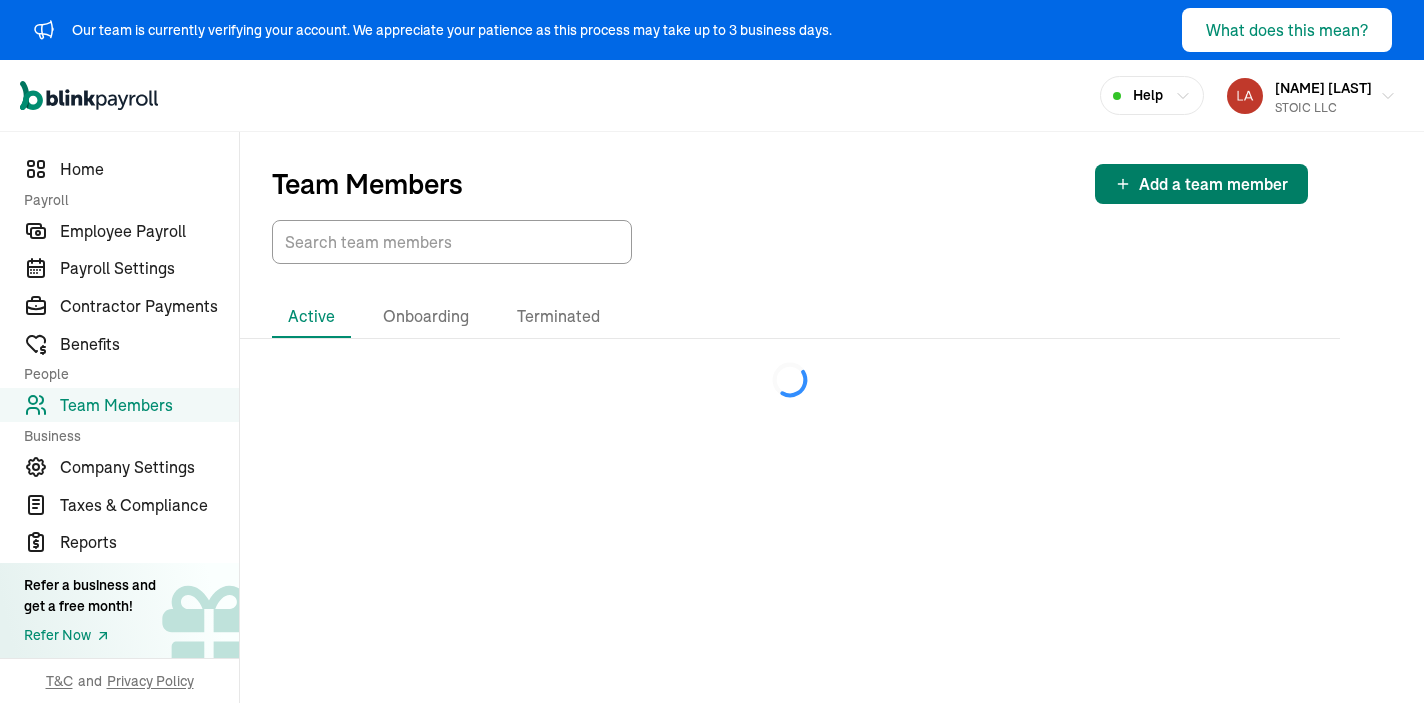 click on "Add a team member" at bounding box center (1213, 184) 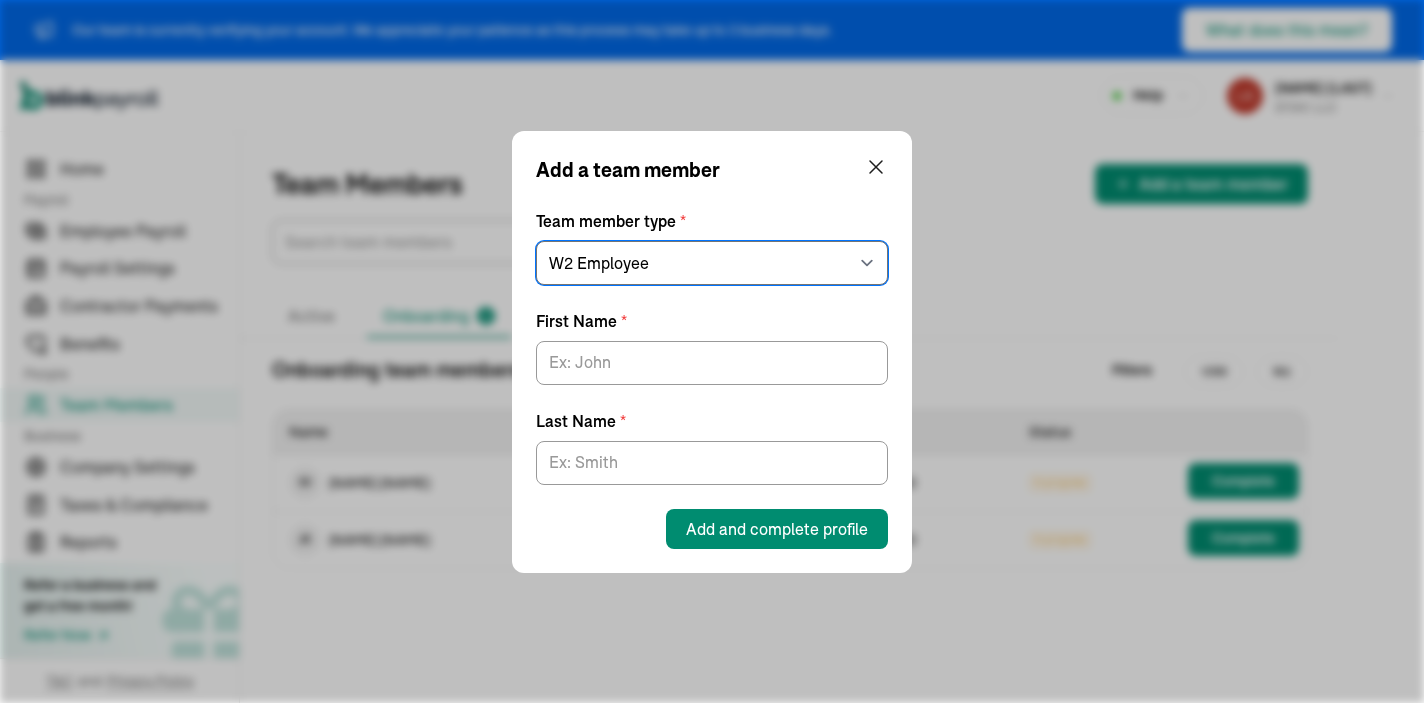 select on "contractor" 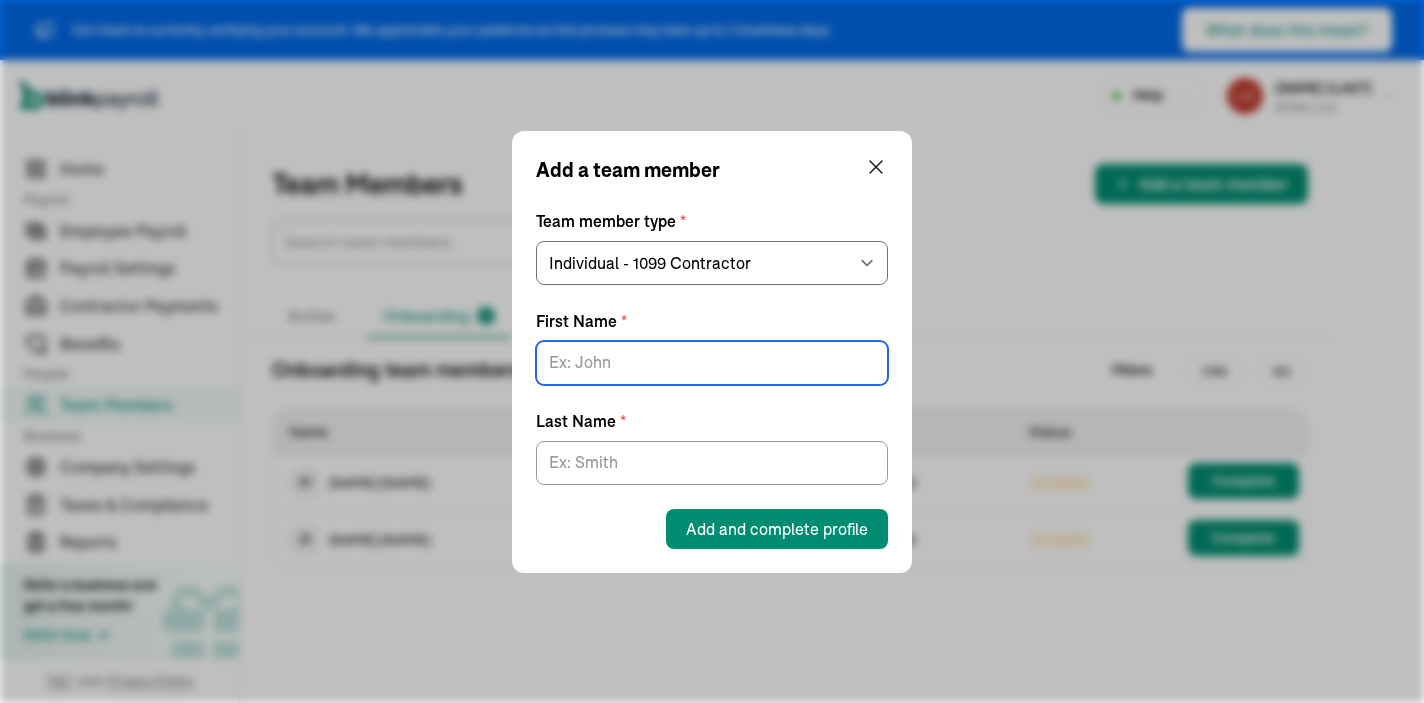 click on "First Name   *" at bounding box center [712, 363] 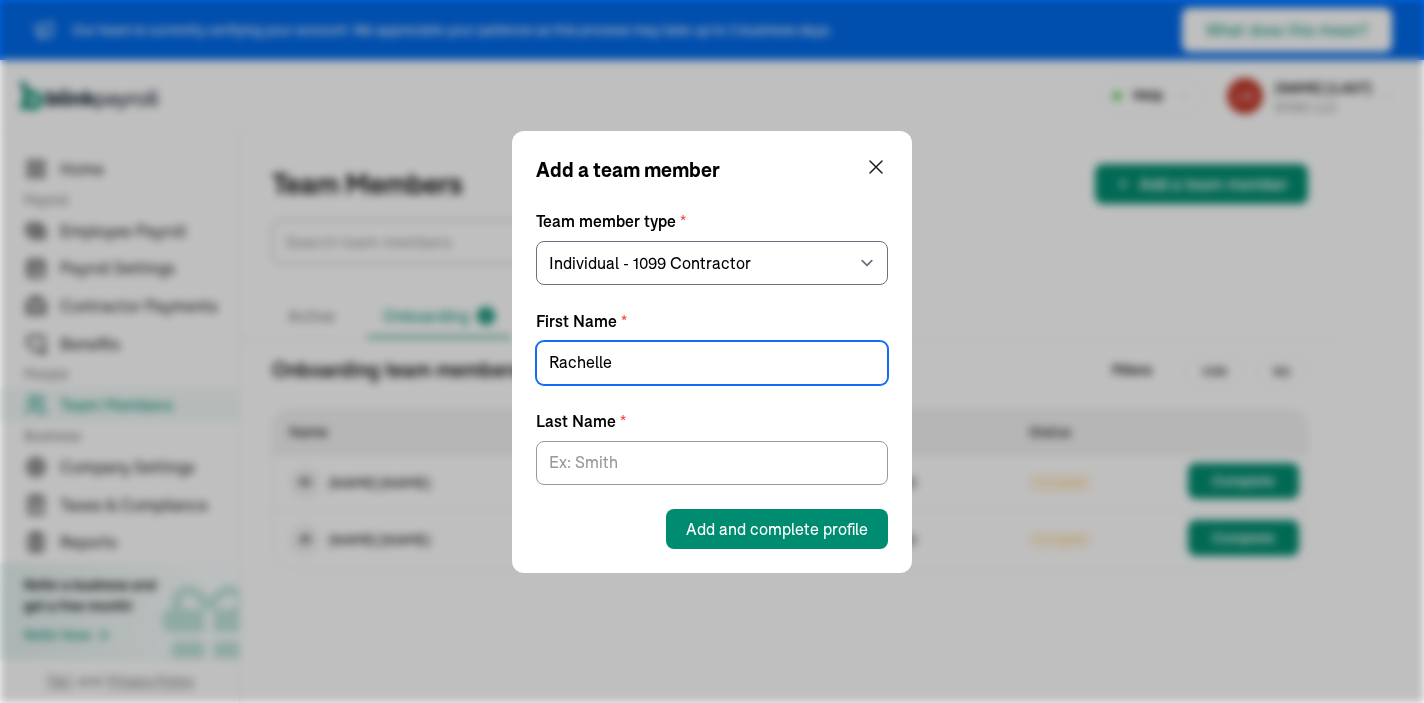 type on "Rachelle" 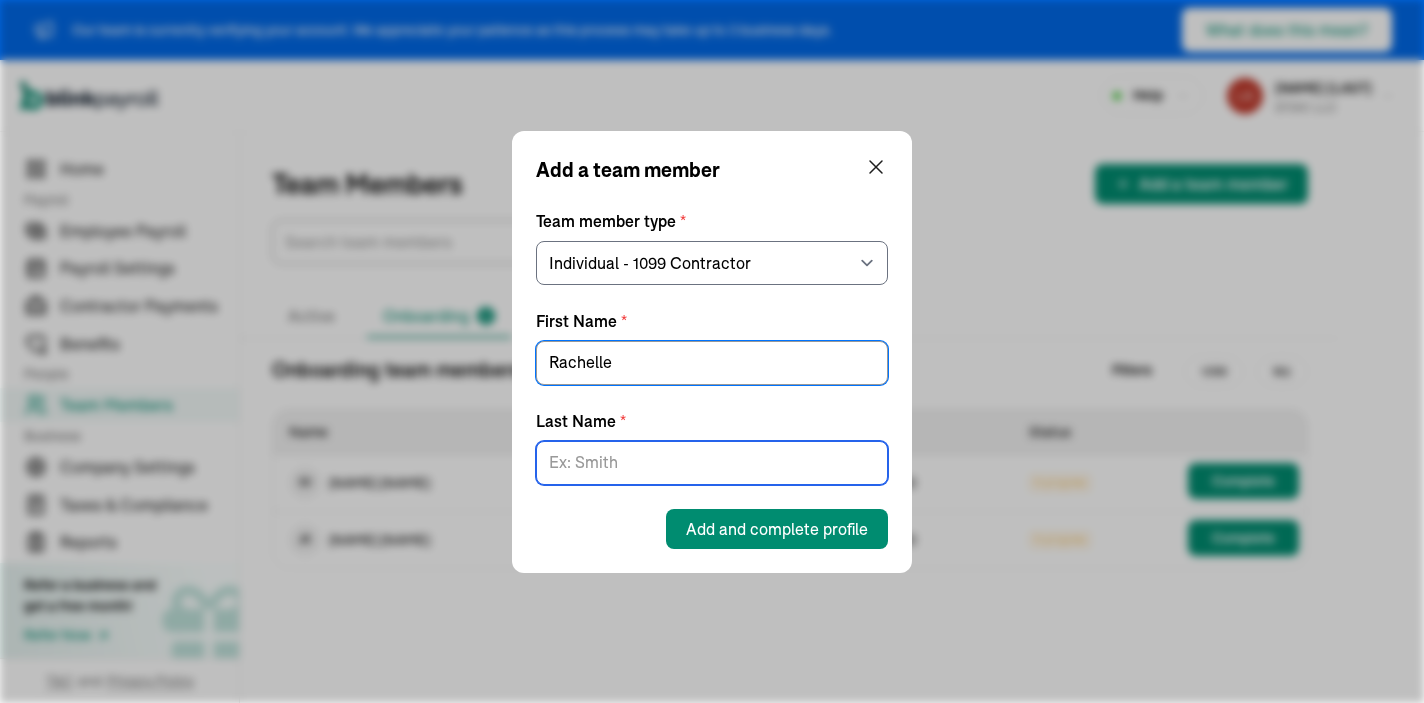 click on "Last Name   *" at bounding box center (712, 463) 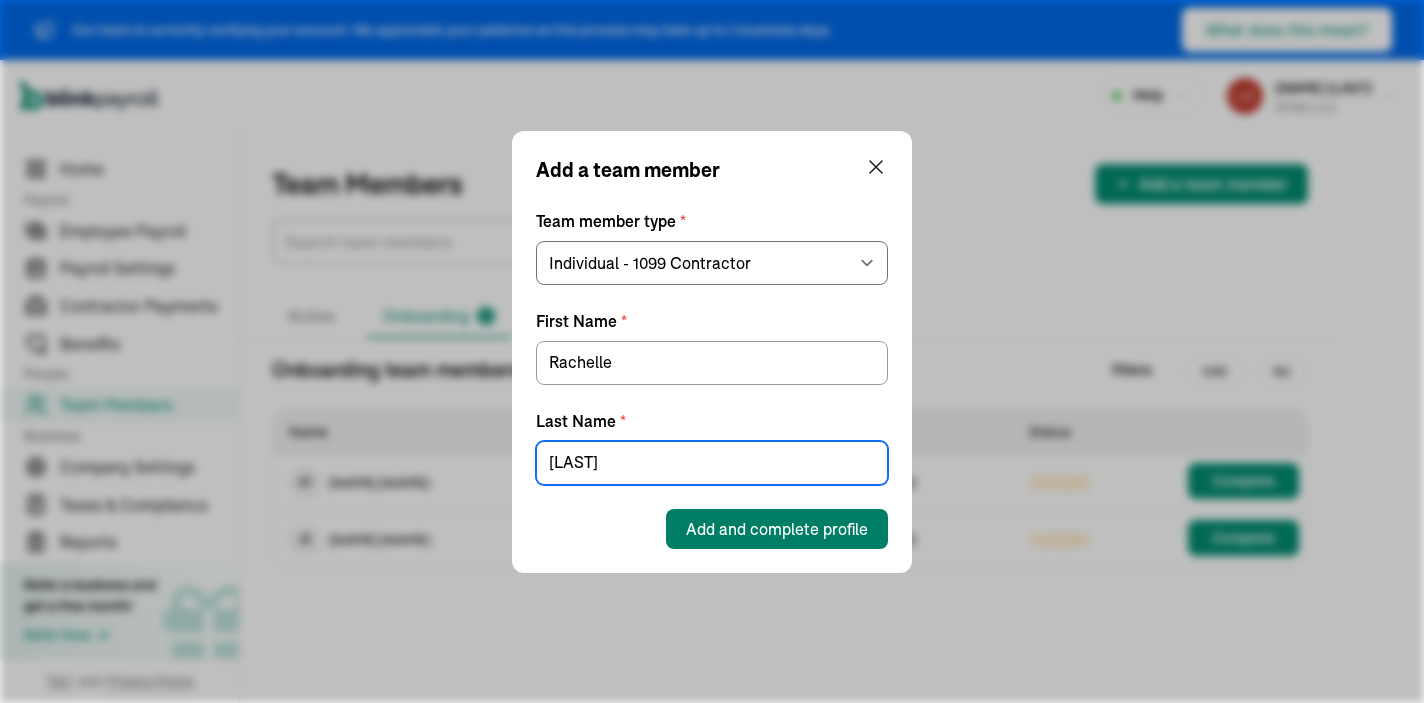 type on "Lund" 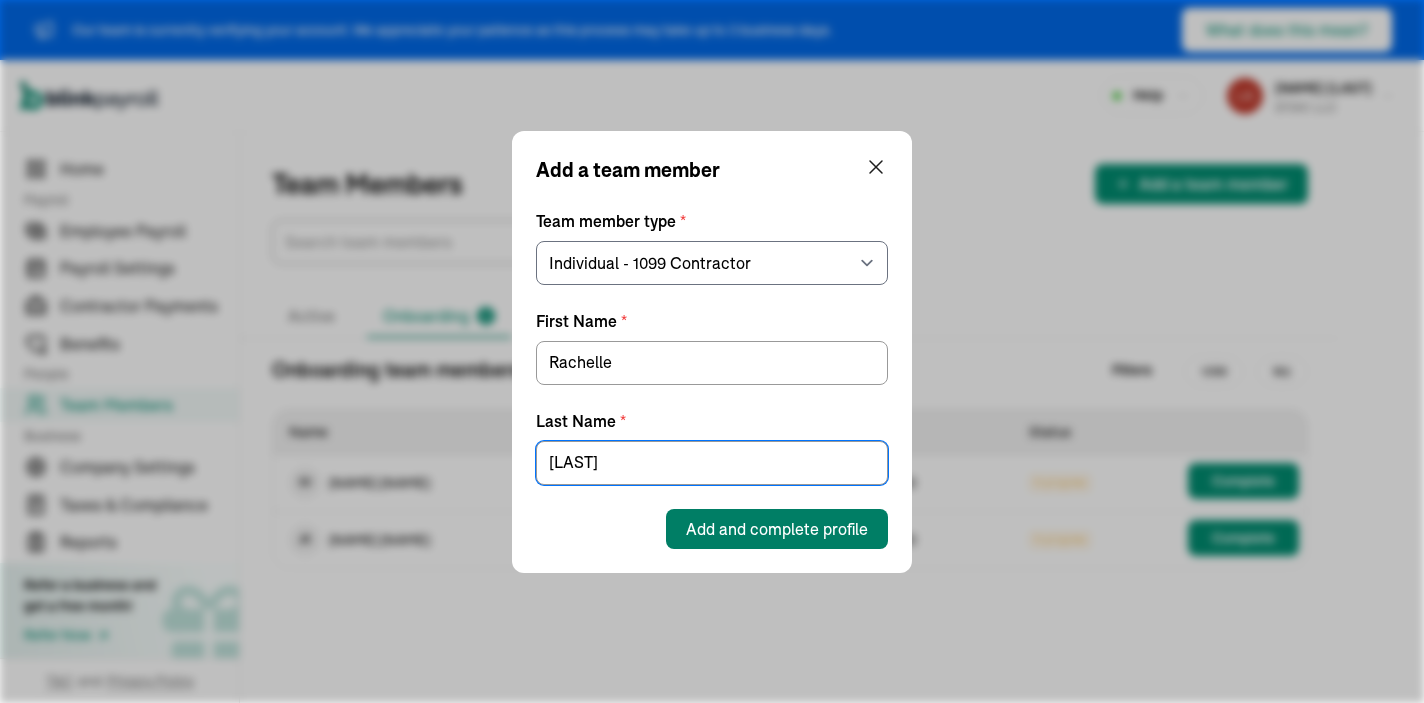 click on "Add and complete profile" at bounding box center (777, 529) 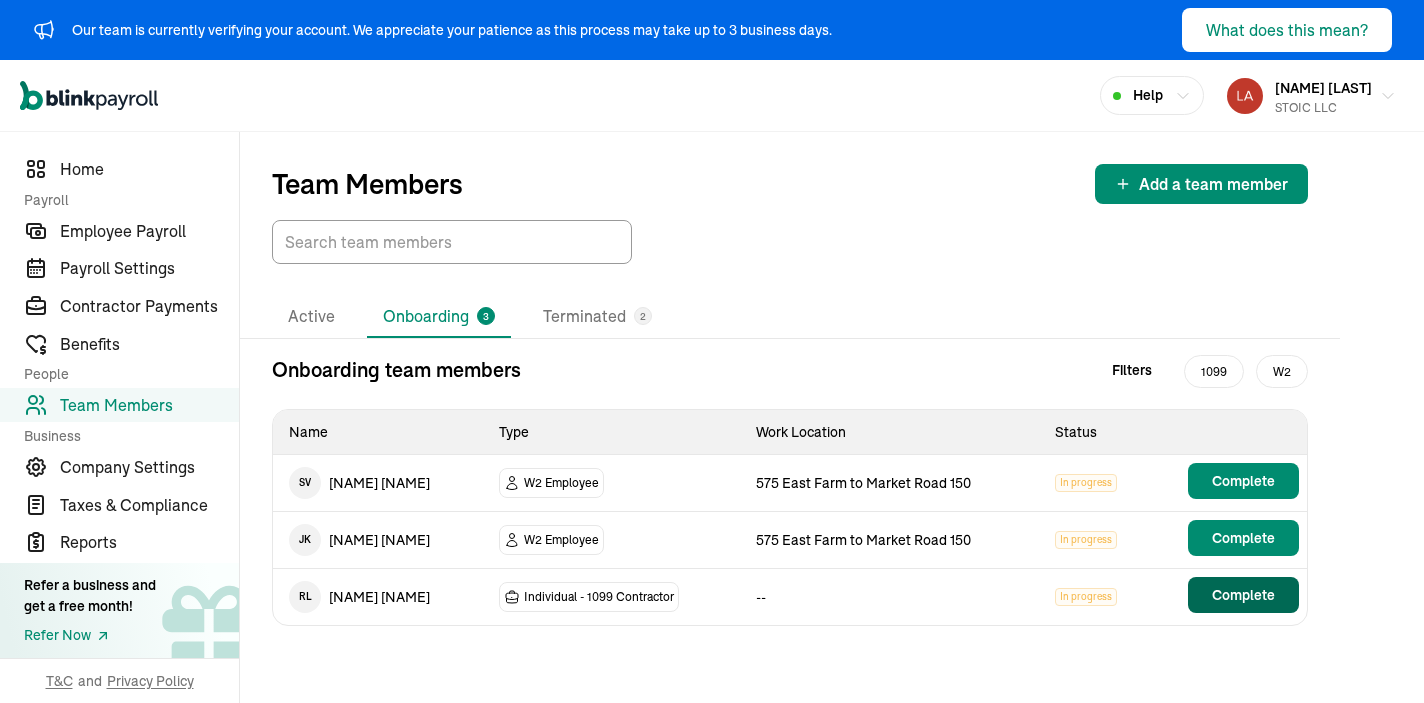 click on "Complete" at bounding box center [1243, 595] 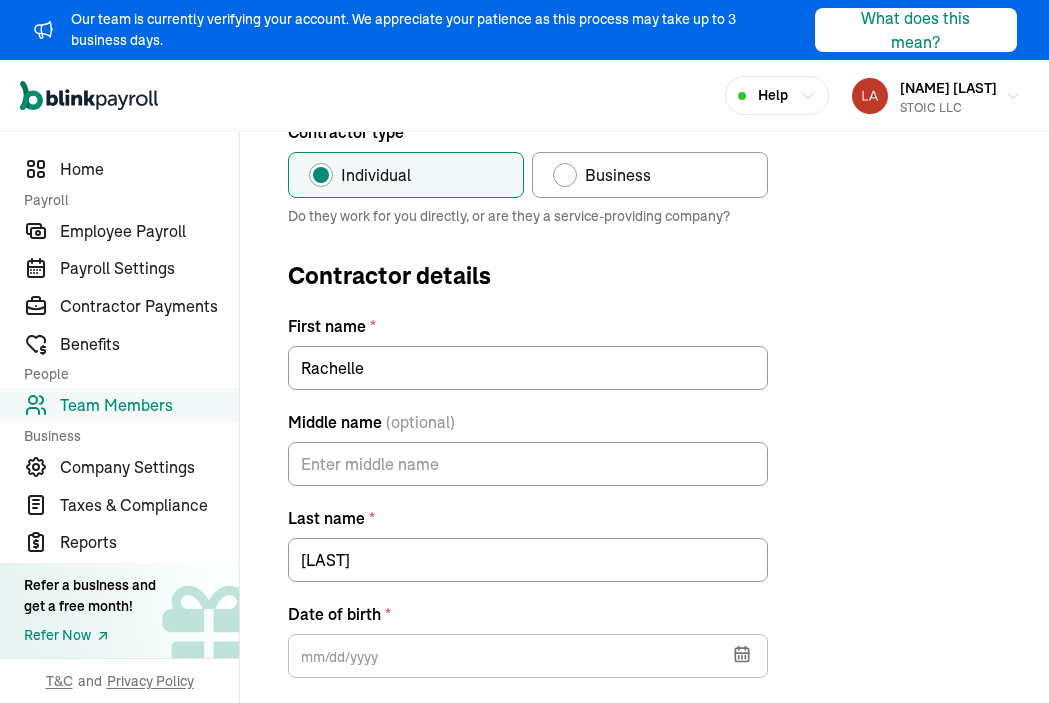 scroll, scrollTop: 241, scrollLeft: 0, axis: vertical 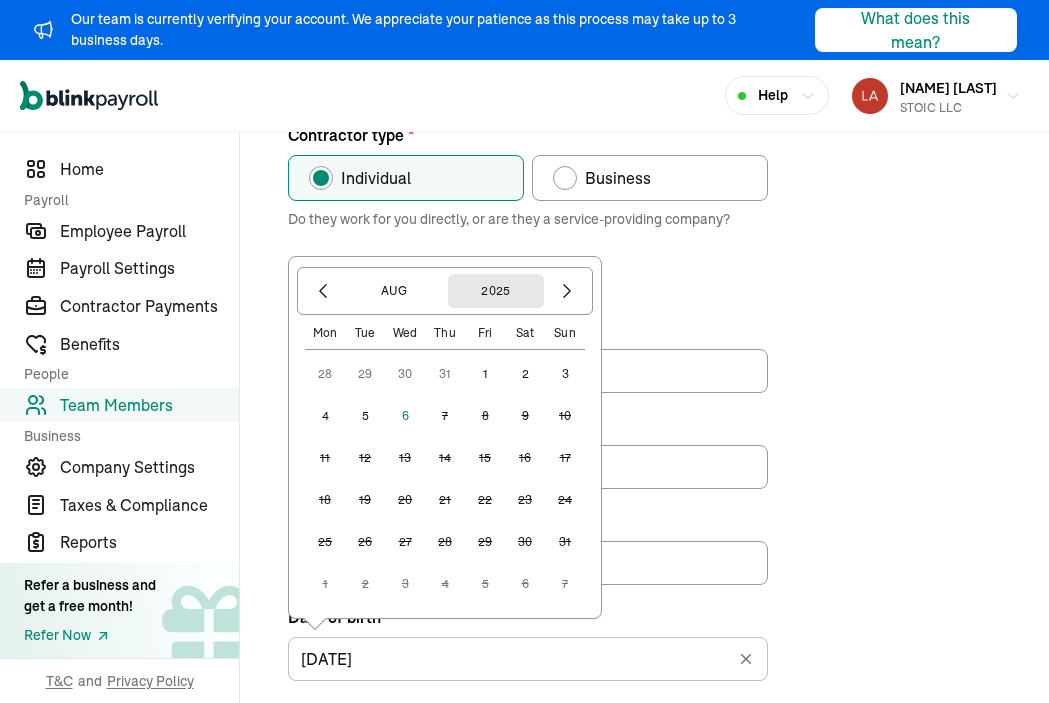 click on "2025" at bounding box center (496, 291) 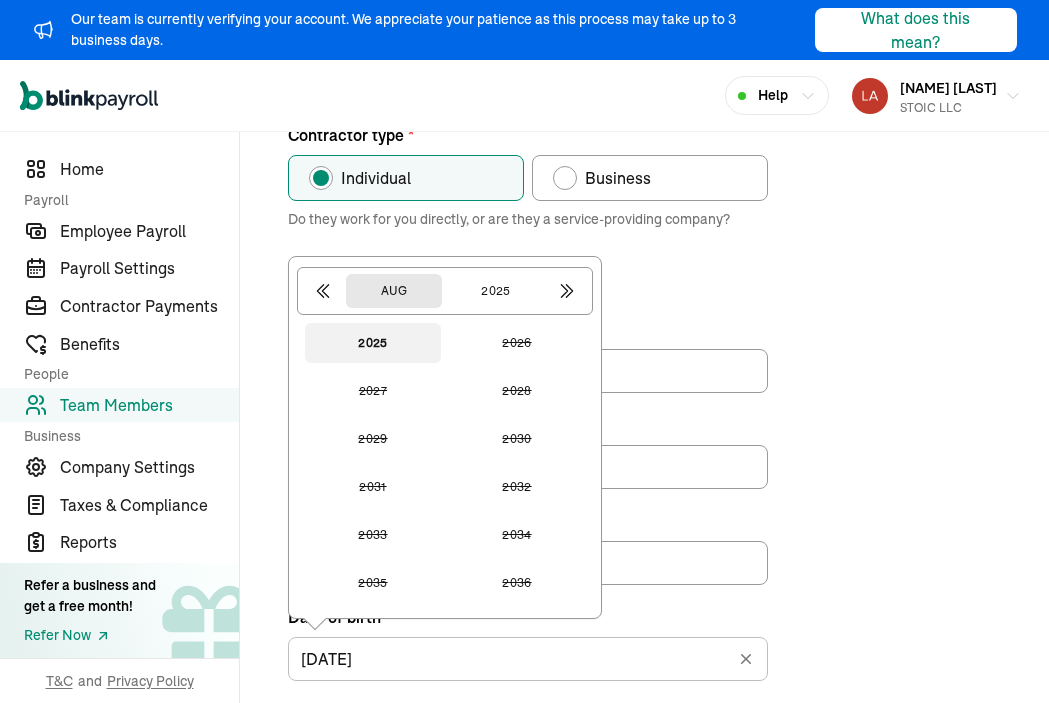 click on "Aug" at bounding box center (394, 291) 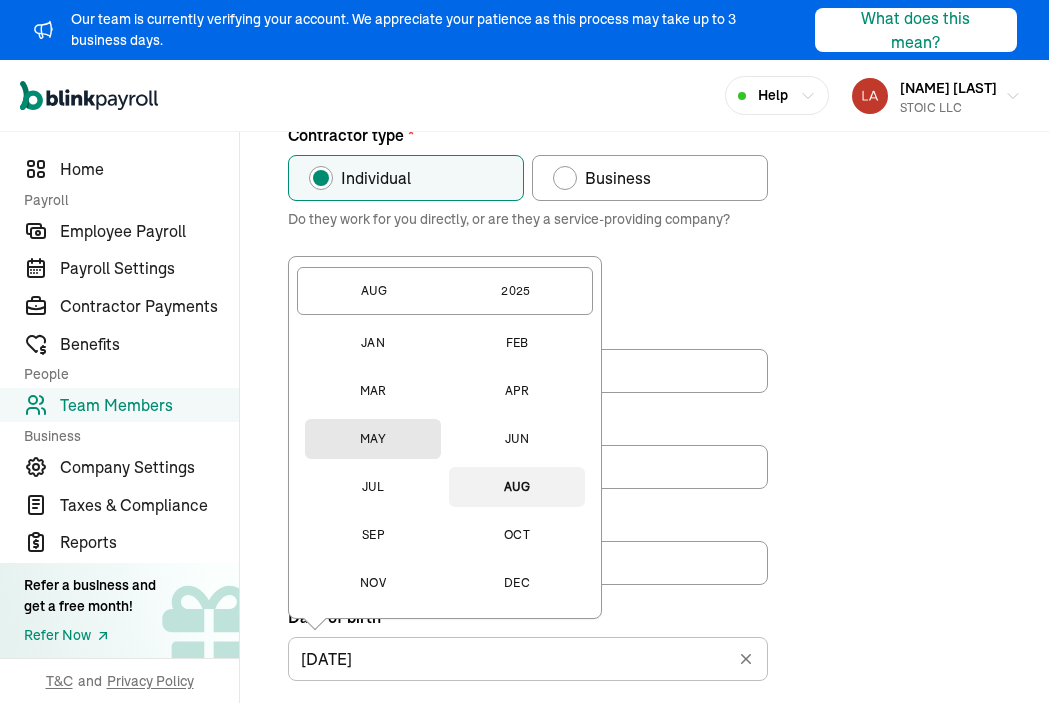 click on "May" at bounding box center (373, 439) 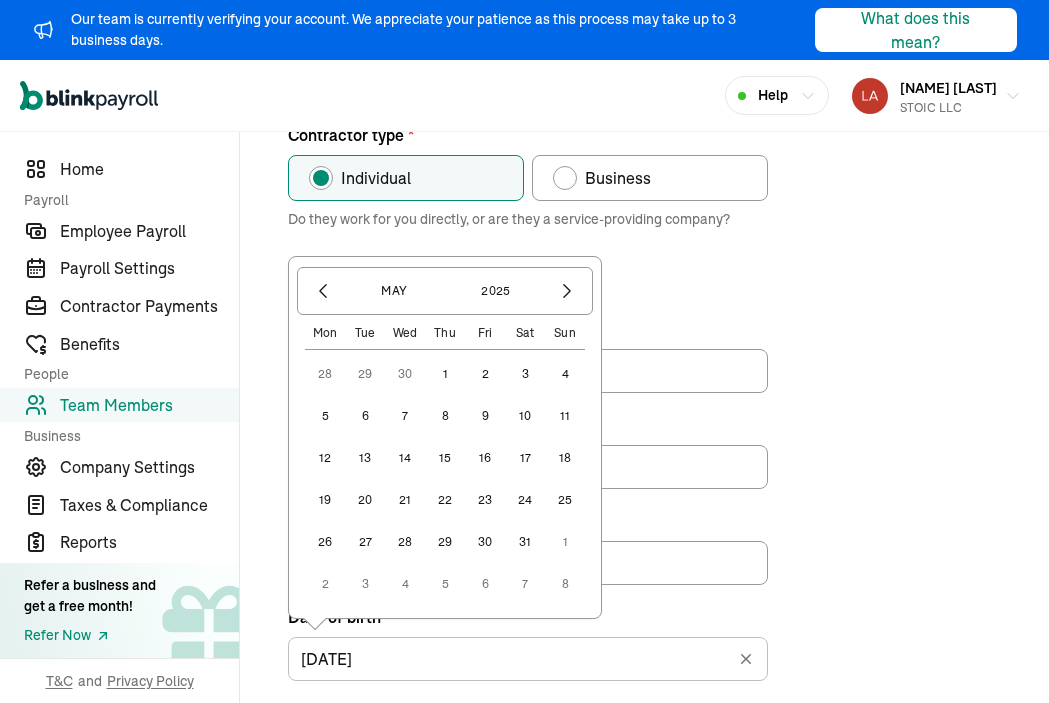 click on "8" at bounding box center [445, 416] 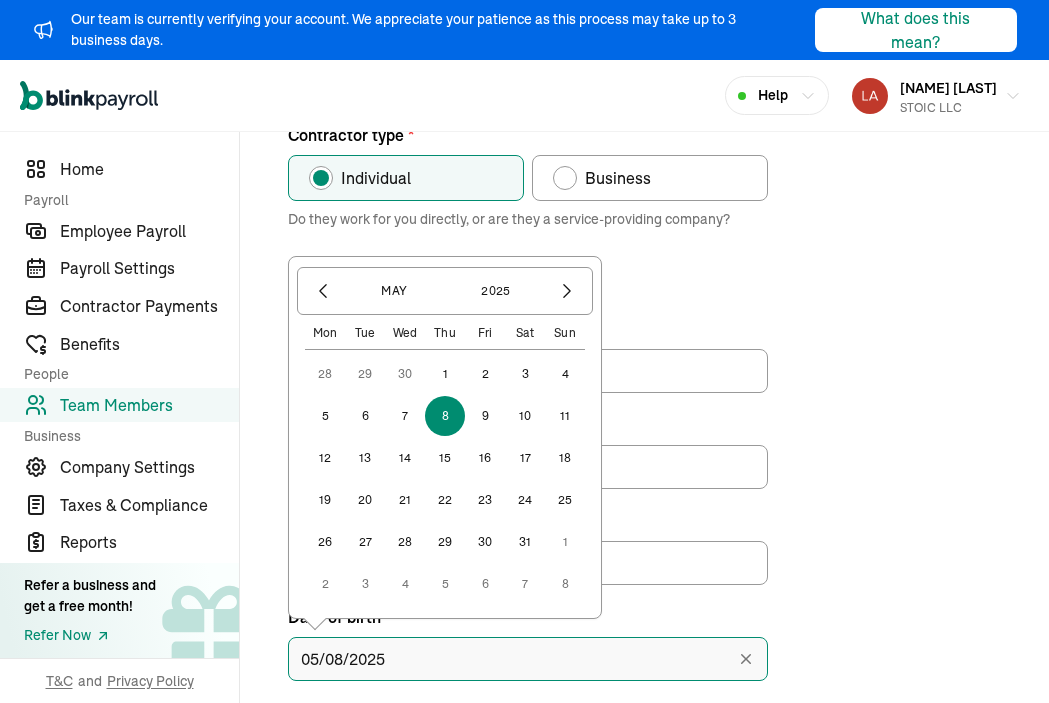 click on "05/08/2025" at bounding box center [528, 659] 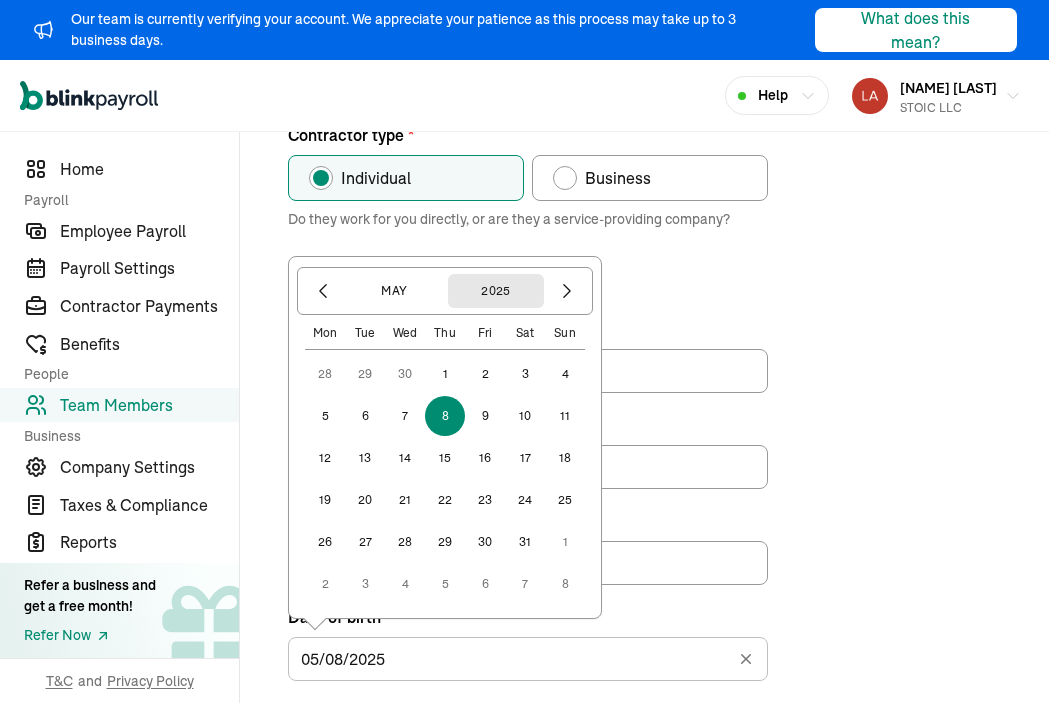 click on "2025" at bounding box center [496, 291] 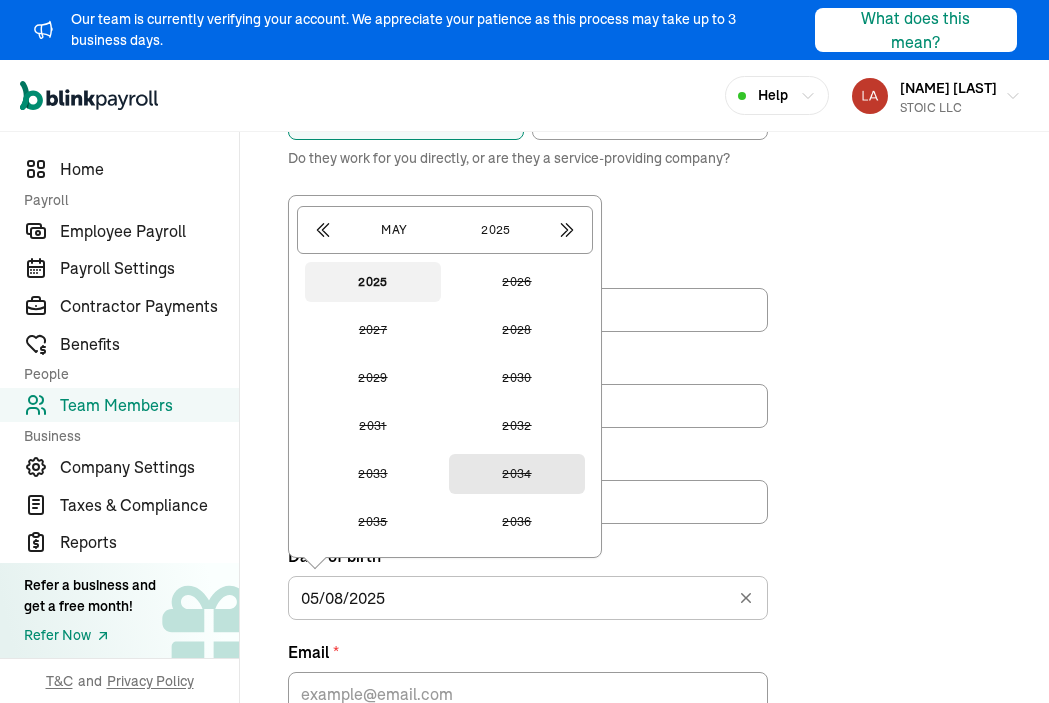 scroll, scrollTop: 299, scrollLeft: 0, axis: vertical 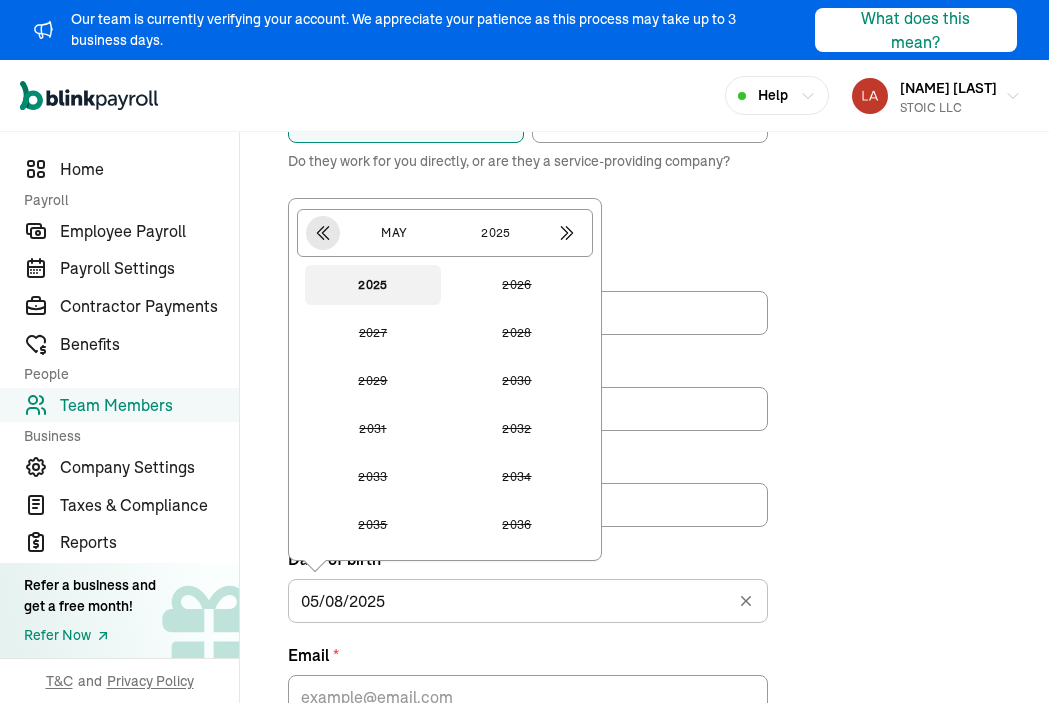 click at bounding box center [323, 233] 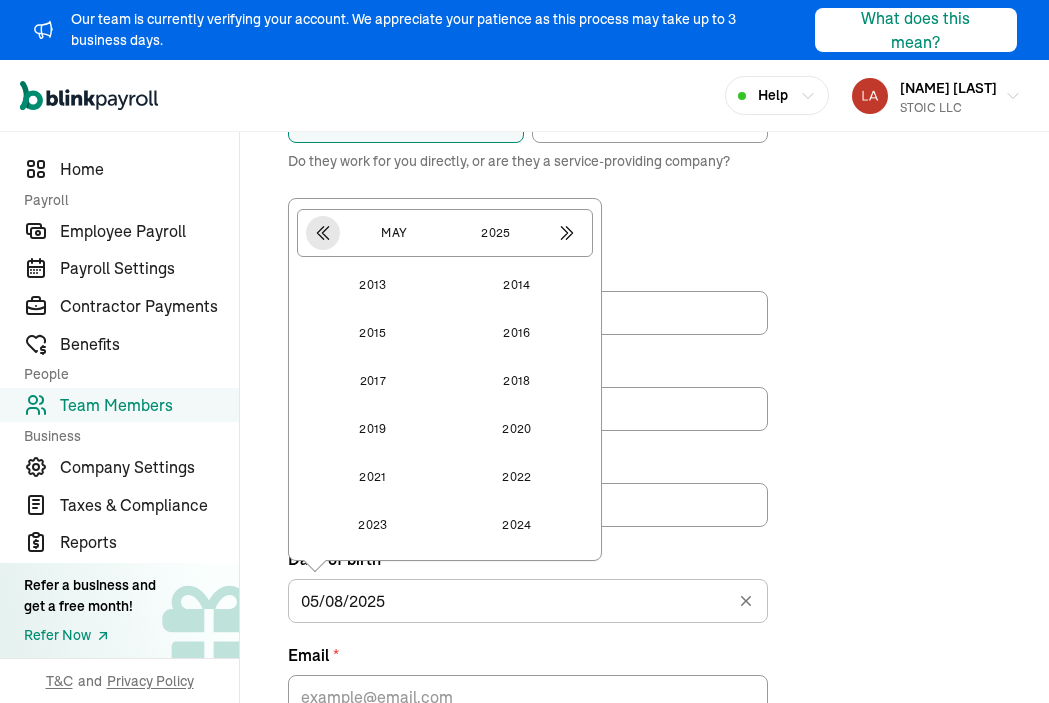 click at bounding box center [323, 233] 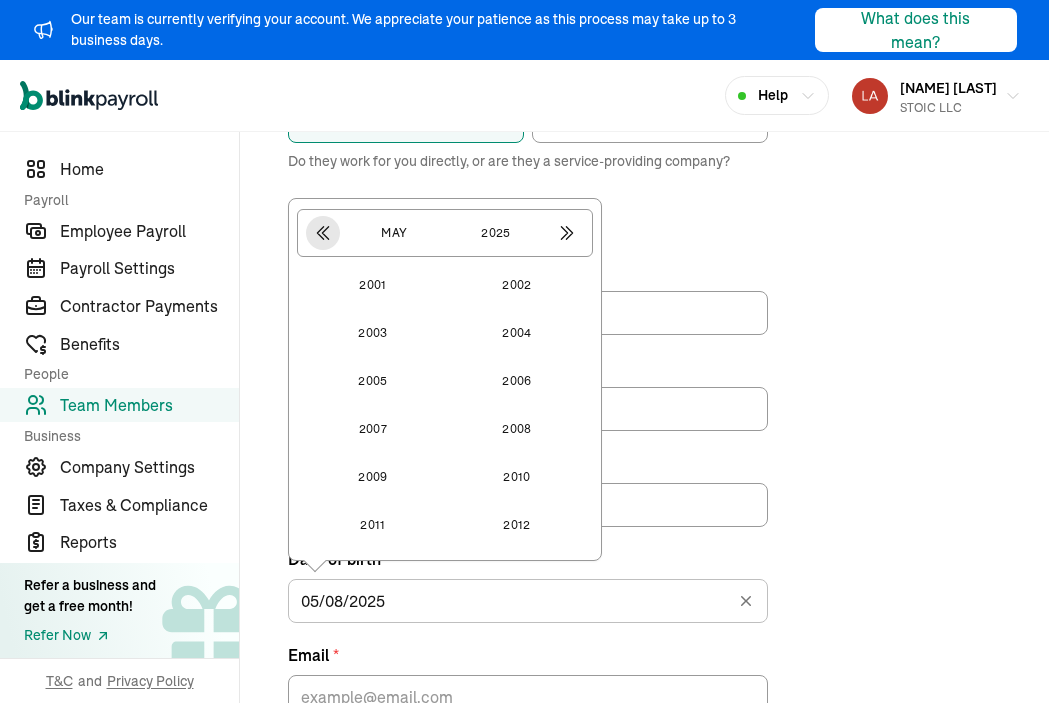 click at bounding box center (323, 233) 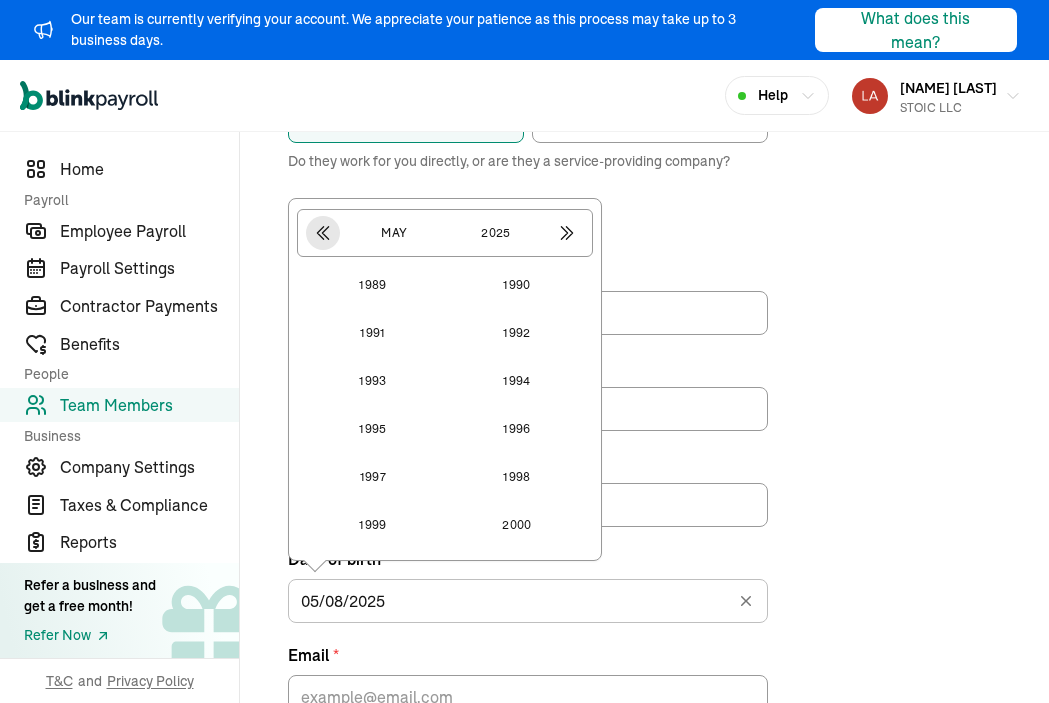 click at bounding box center (323, 233) 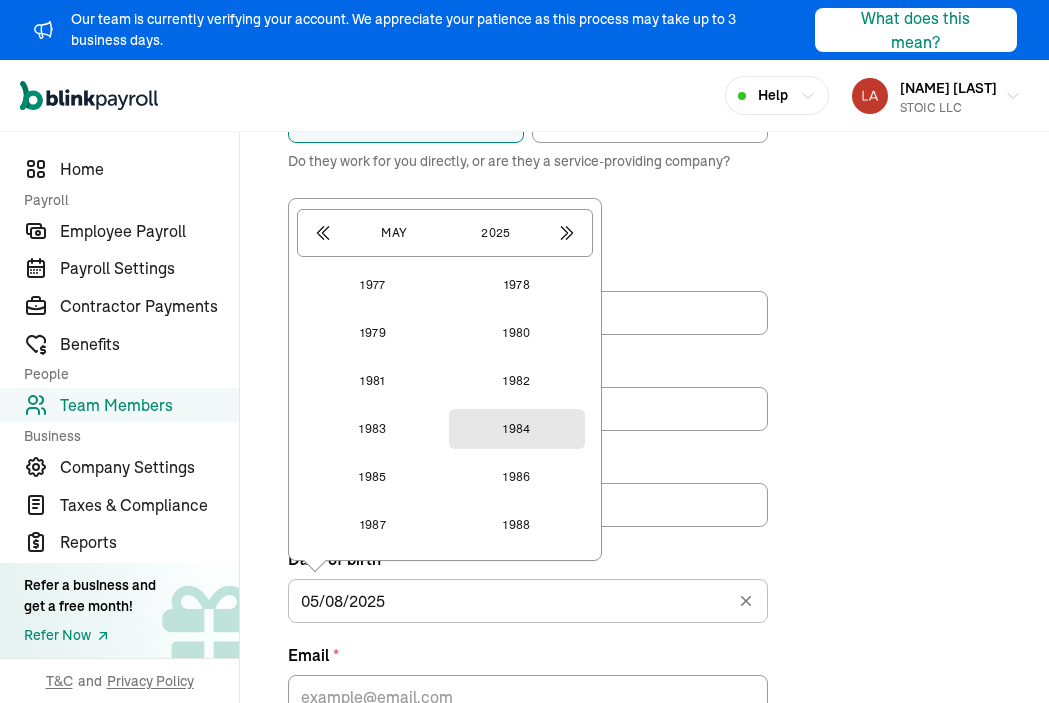 click on "1984" at bounding box center [517, 429] 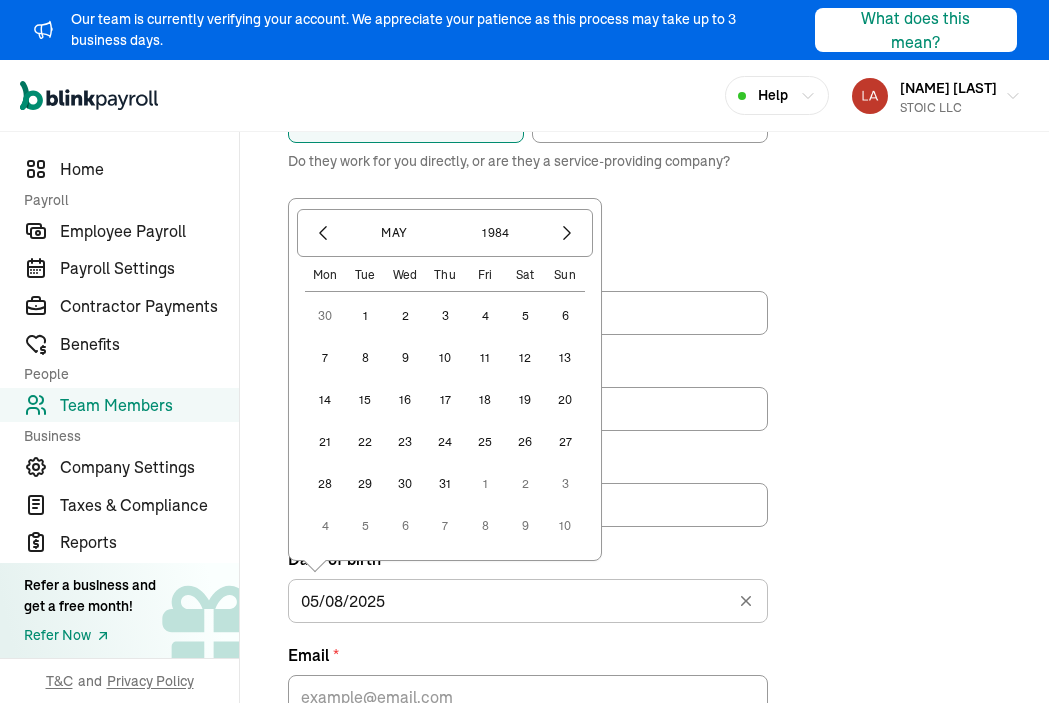 click on "8" at bounding box center (365, 358) 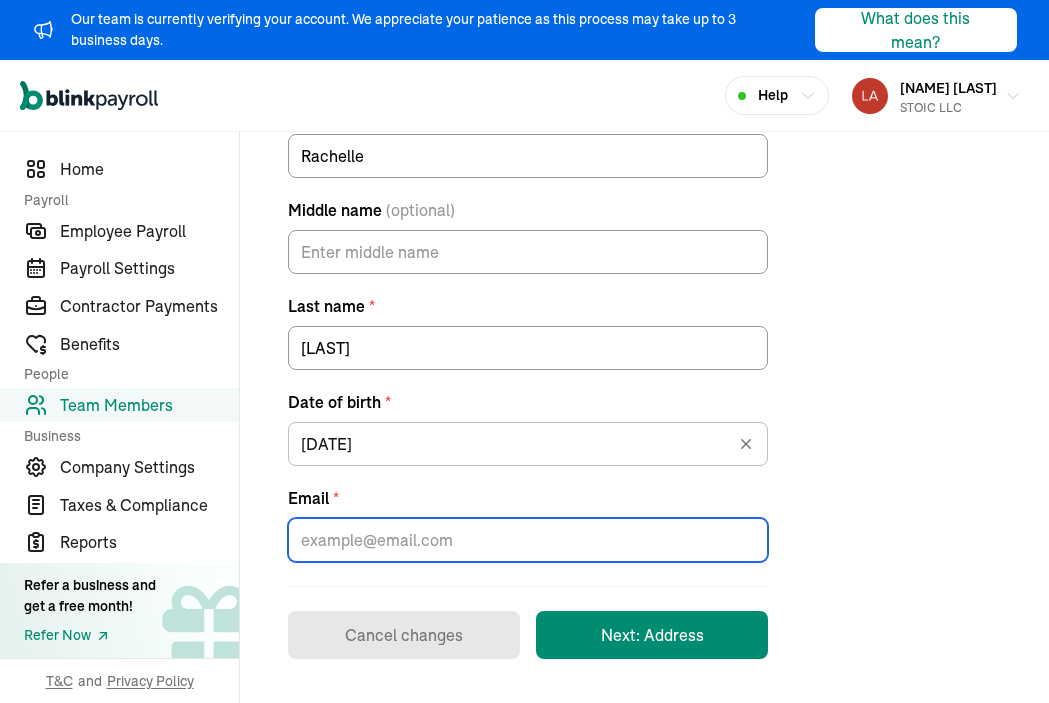 scroll, scrollTop: 456, scrollLeft: 0, axis: vertical 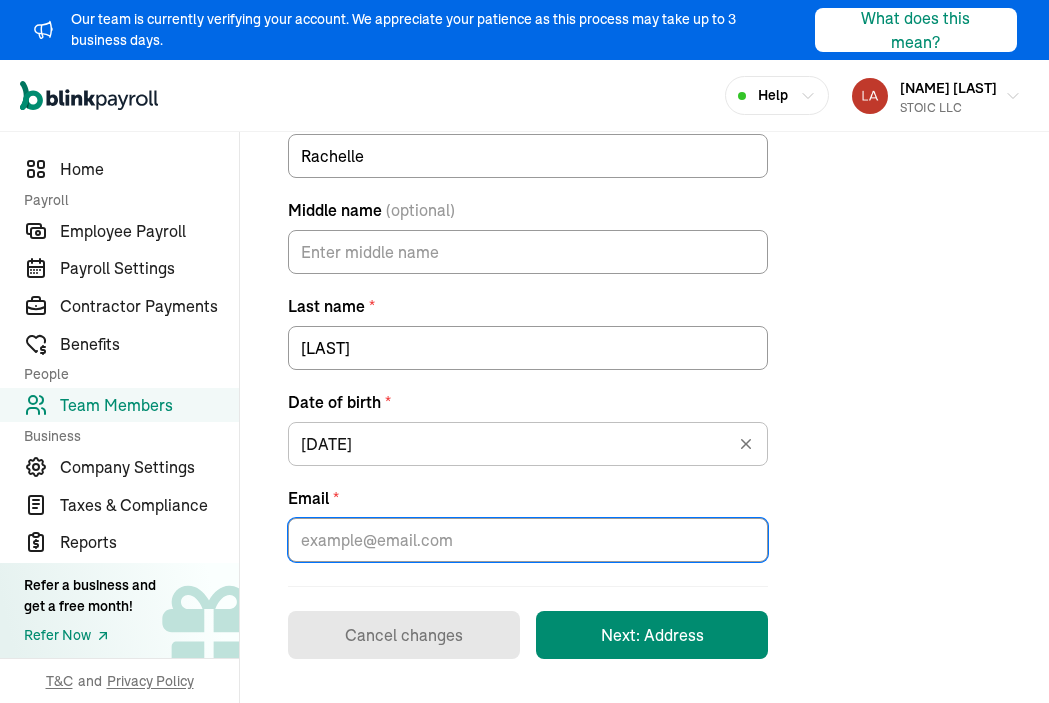 click at bounding box center (528, 248) 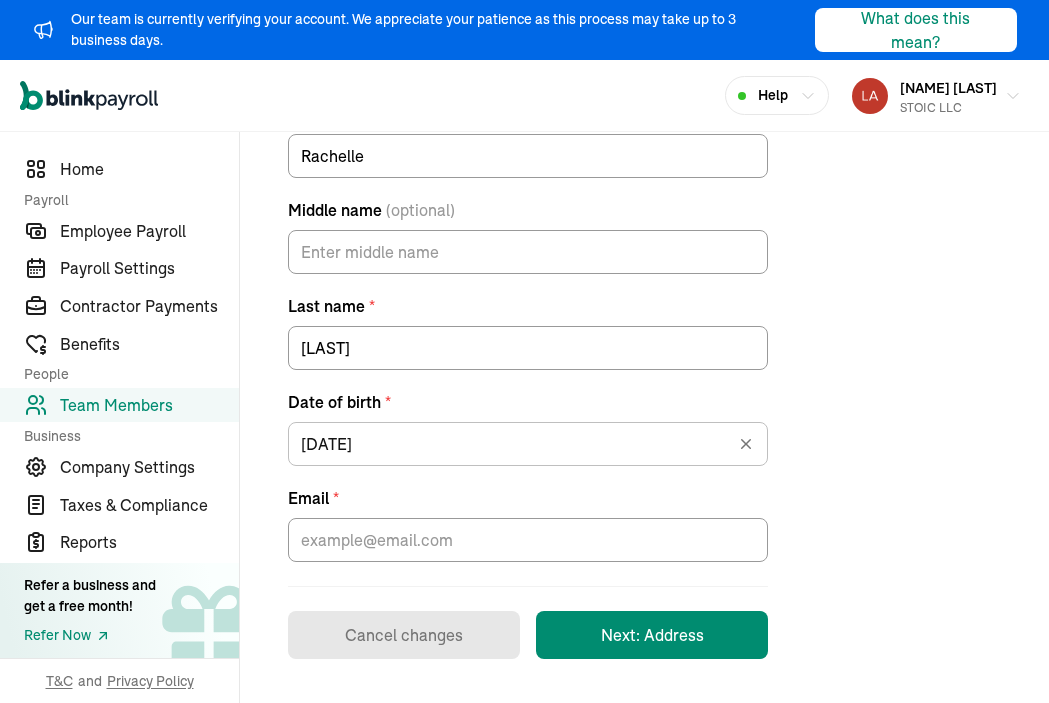 click on "Contractor type   * Individual Business Do they work for you directly, or are they a service-providing company? Contractor details First name   *  Rachelle Middle name   (optional) Last name   *  Lund Date of birth * 05/08/1984 May 1984 Mon Tue Wed Thu Fri Sat Sun 30 1 2 3 4 5 6 7 8 9 10 11 12 13 14 15 16 17 18 19 20 21 22 23 24 25 26 27 28 29 30 31 1 2 3 4 5 6 7 8 9 10 Email   *  Cancel changes Next: Address" at bounding box center (528, 283) 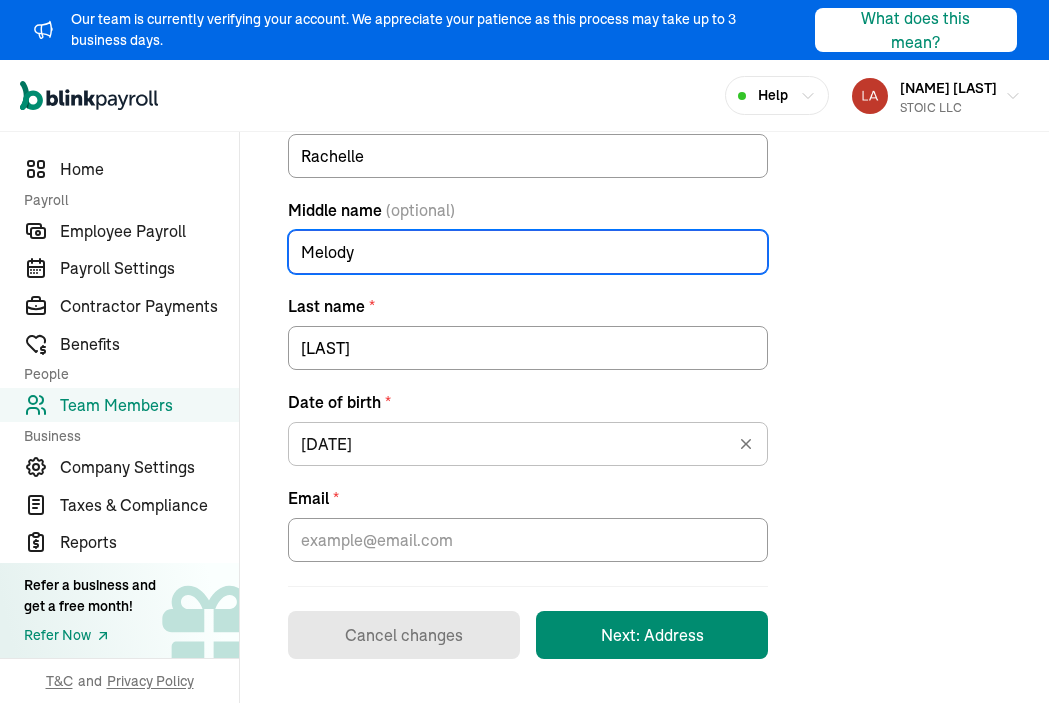 type on "Melody" 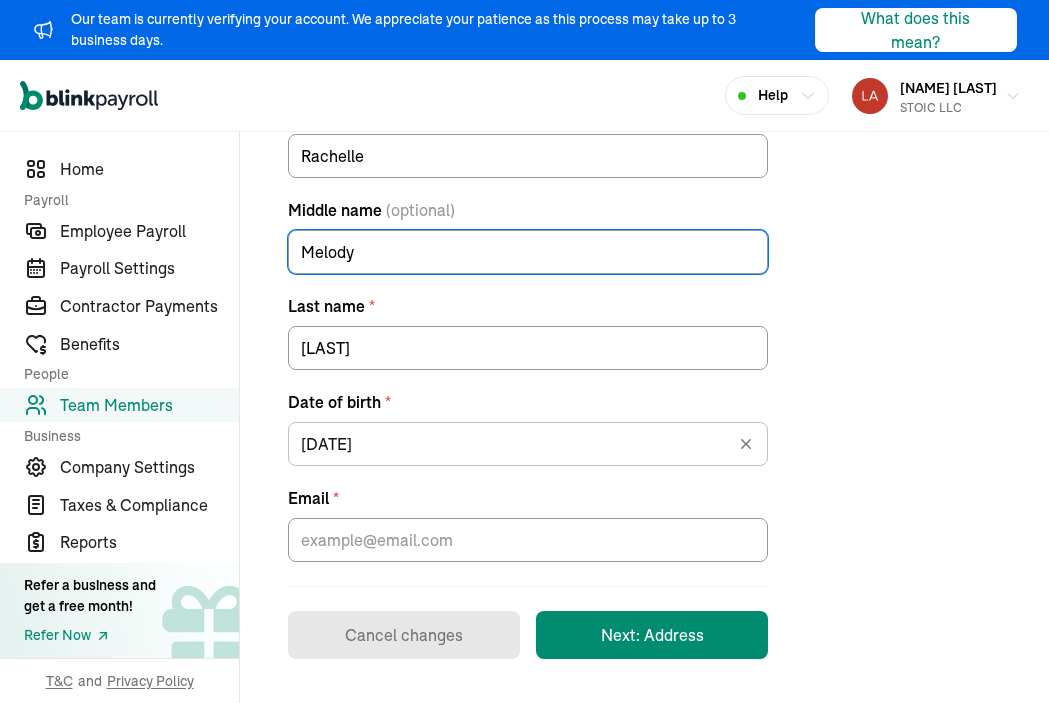 click on "Contractor type   * Individual Business Do they work for you directly, or are they a service-providing company? Contractor details First name   *  Rachelle Middle name   (optional) Melody Last name   *  Lund Date of birth * 05/08/1984 May 1984 Mon Tue Wed Thu Fri Sat Sun 30 1 2 3 4 5 6 7 8 9 10 11 12 13 14 15 16 17 18 19 20 21 22 23 24 25 26 27 28 29 30 31 1 2 3 4 5 6 7 8 9 10 Email   *  Cancel changes Next: Address" at bounding box center (644, 283) 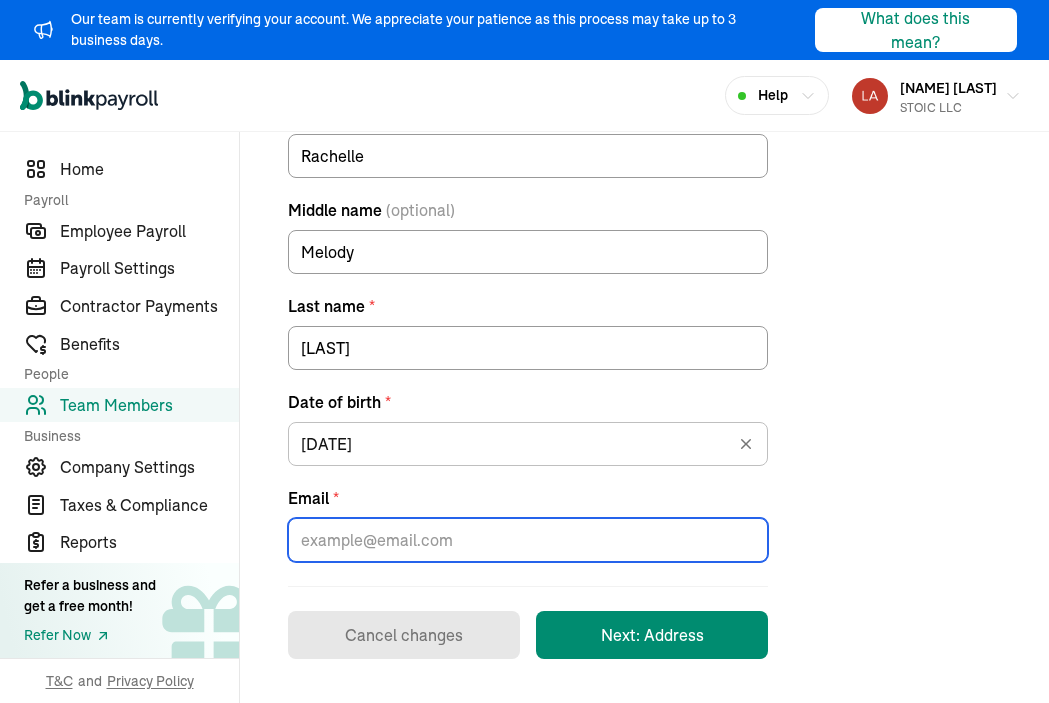 click on "Email   *" at bounding box center (528, 540) 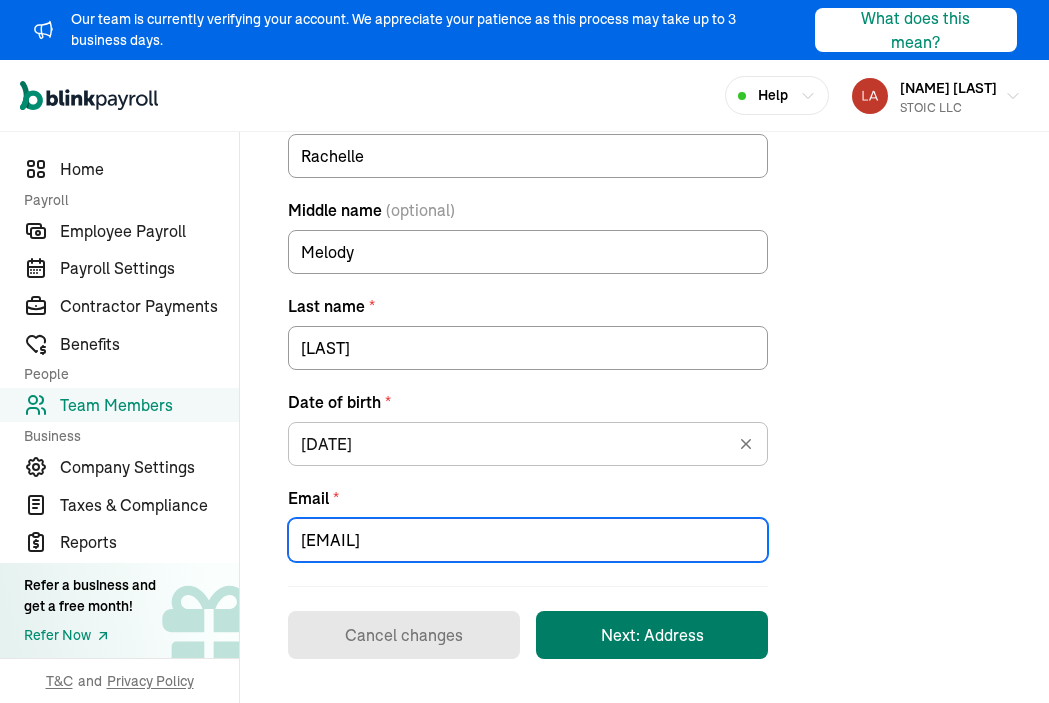 type on "melodyackman25@gmail.com" 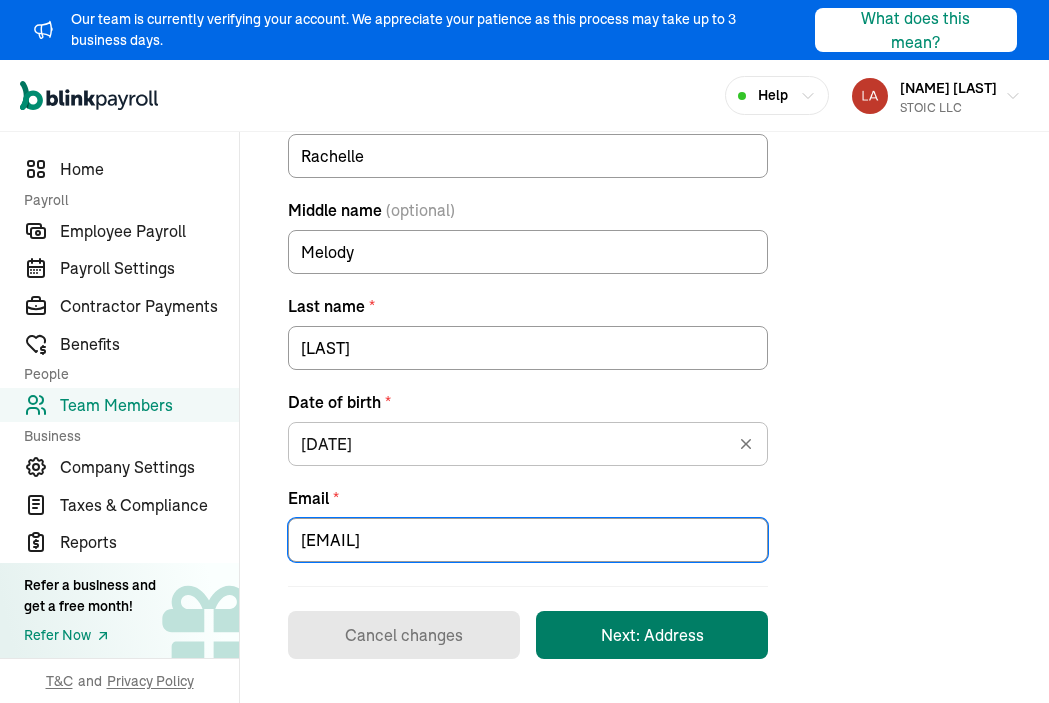 click on "Next: Address" at bounding box center (652, 635) 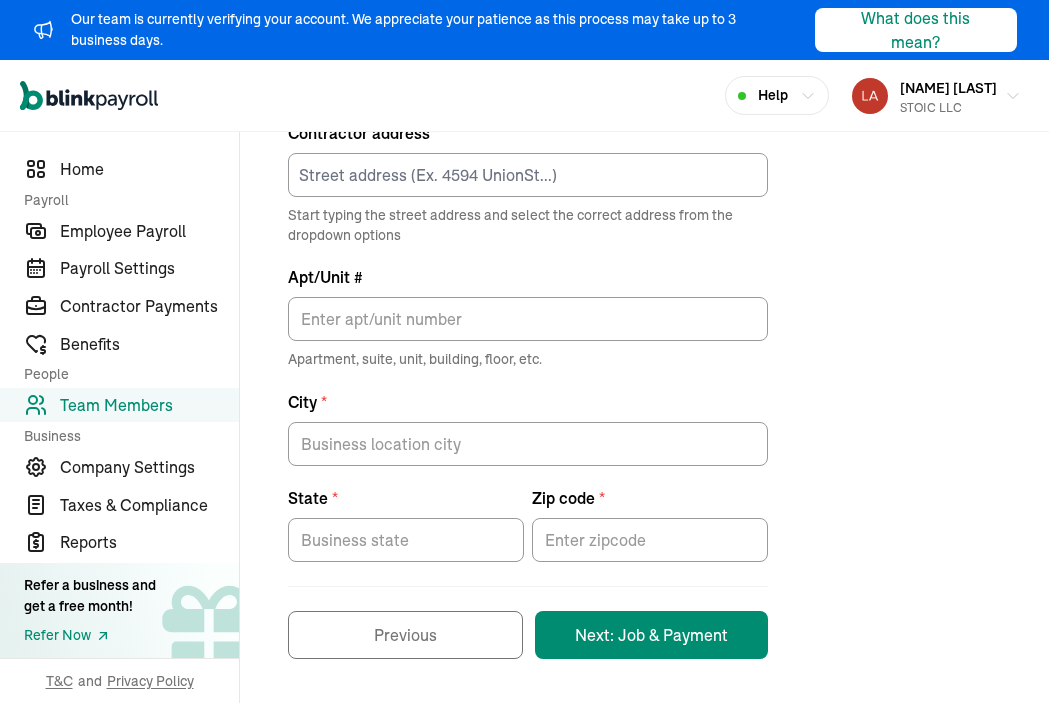 scroll, scrollTop: 243, scrollLeft: 0, axis: vertical 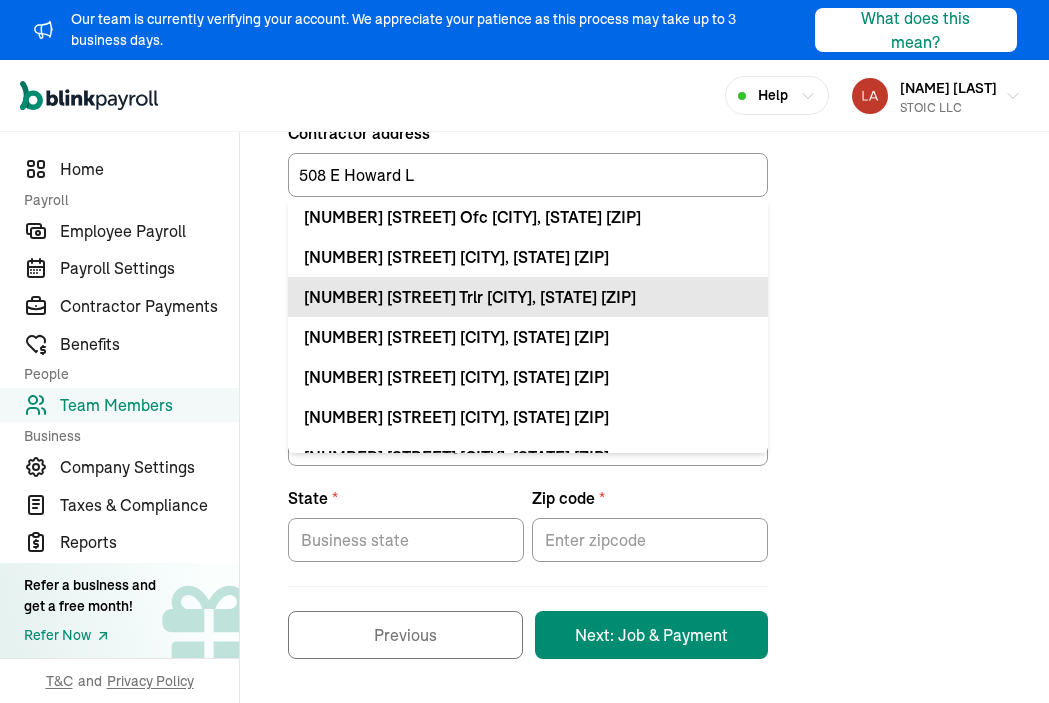 click on "508 E Howard Ln Trlr Austin, TX 78753" at bounding box center (528, 297) 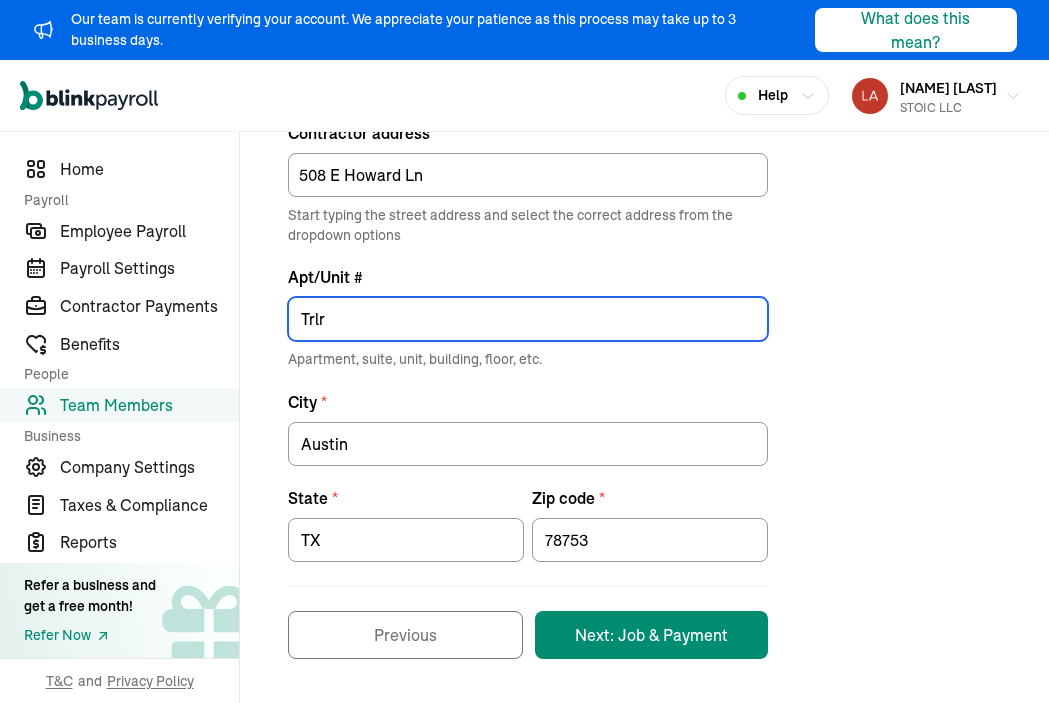click on "Trlr" at bounding box center [528, 319] 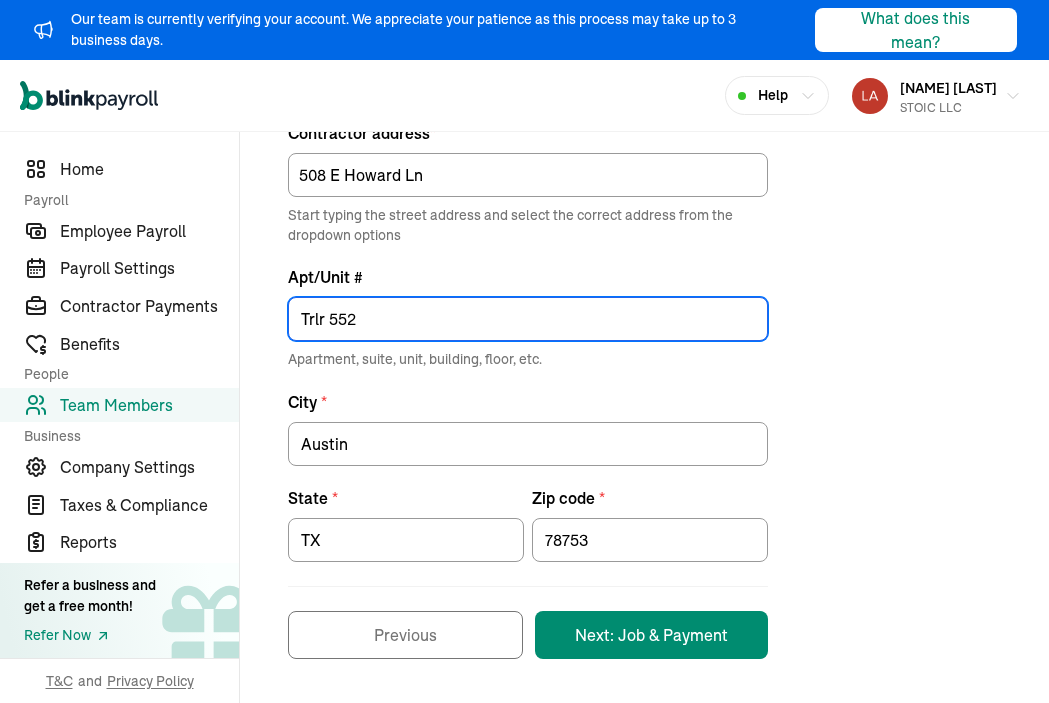 click on "Trlr 552" at bounding box center [528, 319] 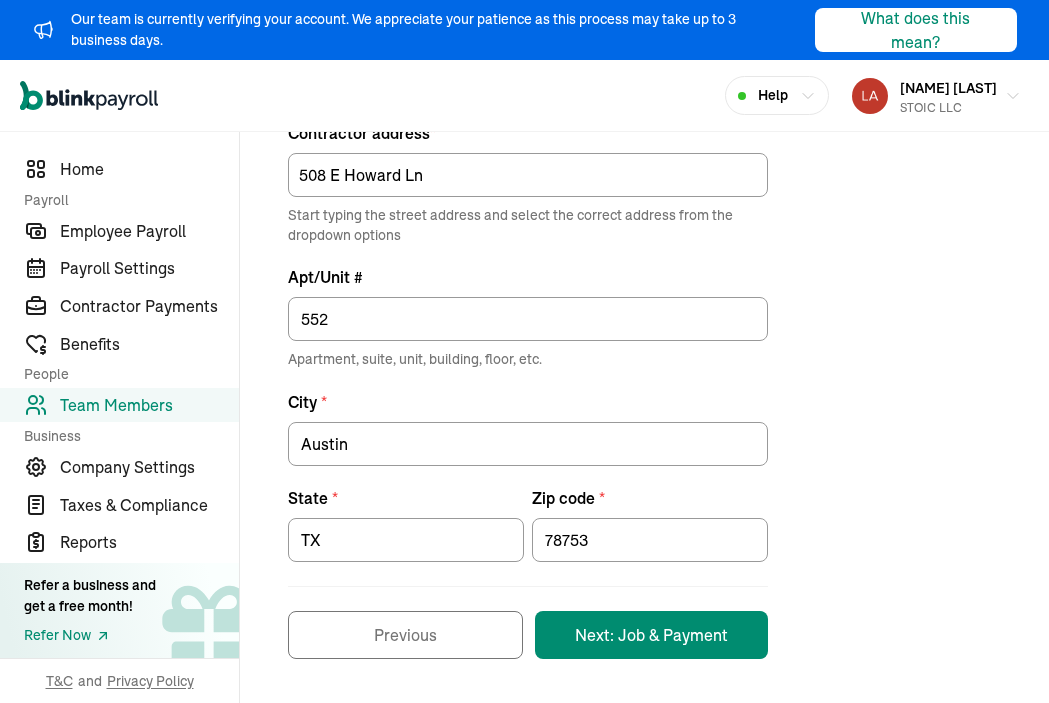 click on "Contractor address  * 508 E Howard Ln Start typing the street address and select the correct address from the dropdown options Apt/Unit #     552 Apartment, suite, unit, building, floor, etc. City   *   Austin State   *   TX Zip code   *   78753 Previous Next: Job & Payment" at bounding box center (644, 390) 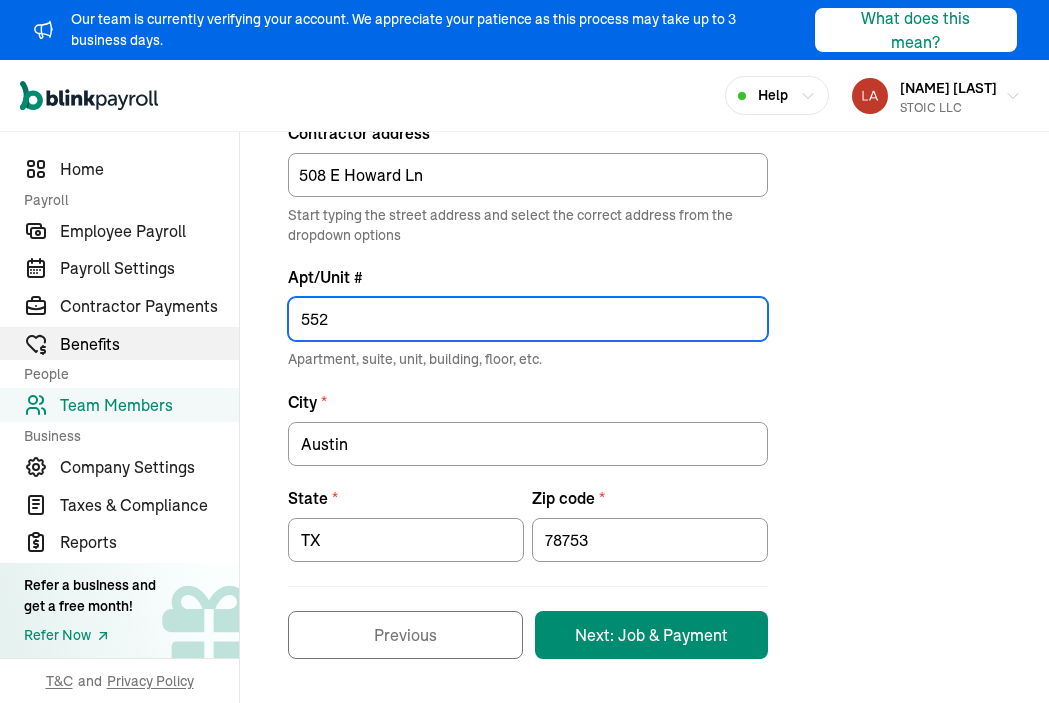 drag, startPoint x: 470, startPoint y: 333, endPoint x: 216, endPoint y: 333, distance: 254 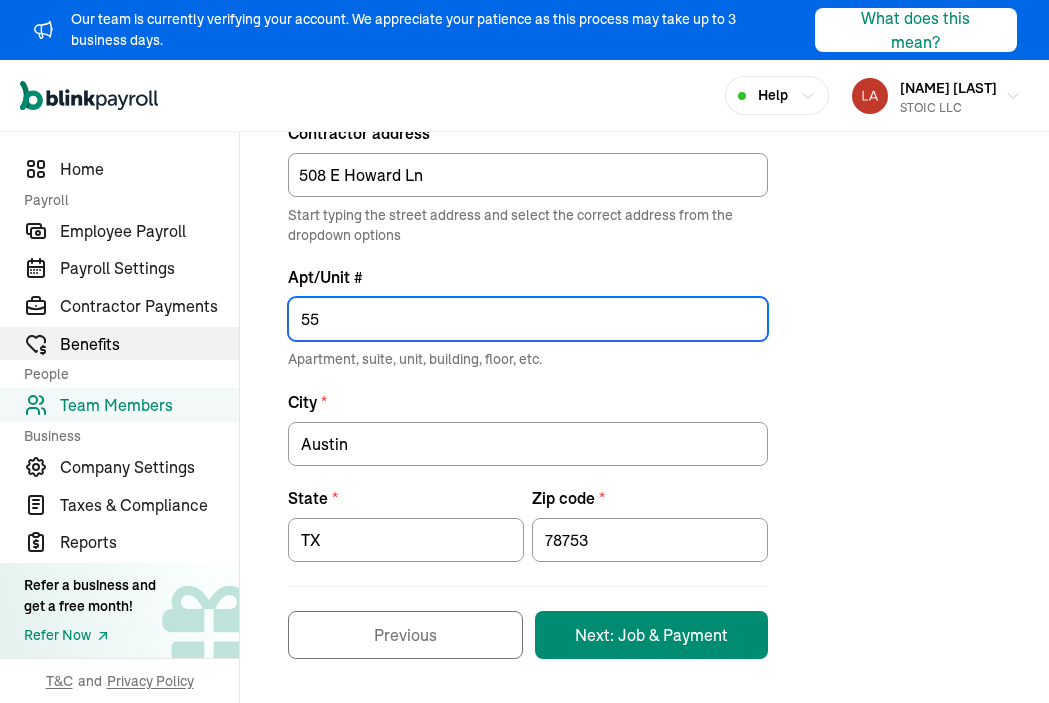 type on "5" 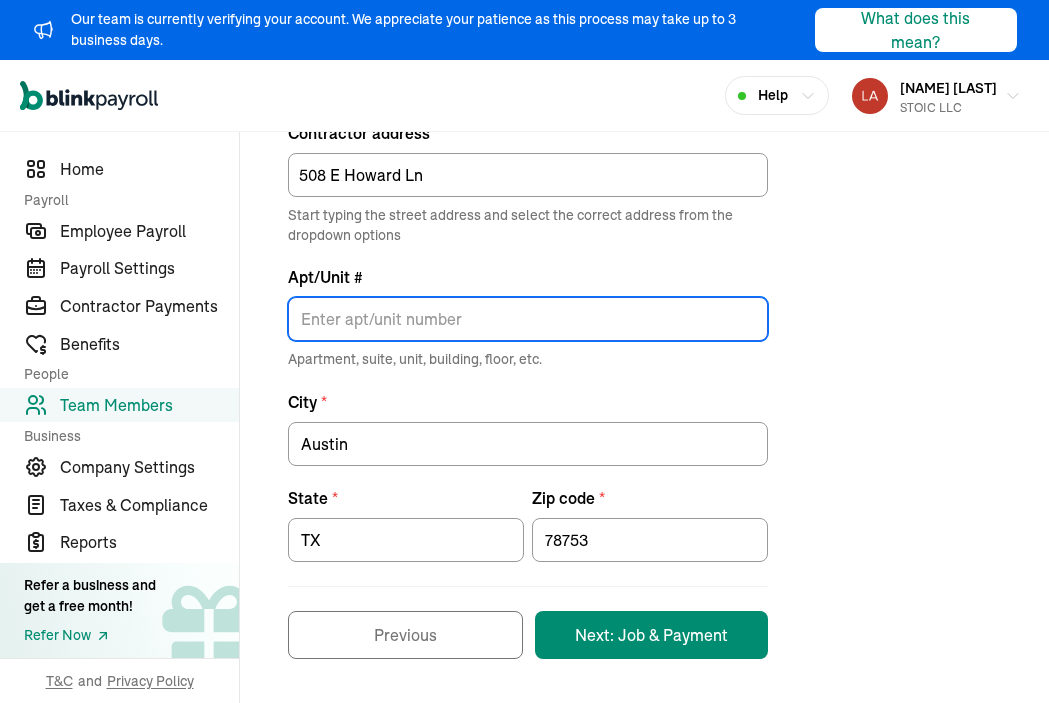 type 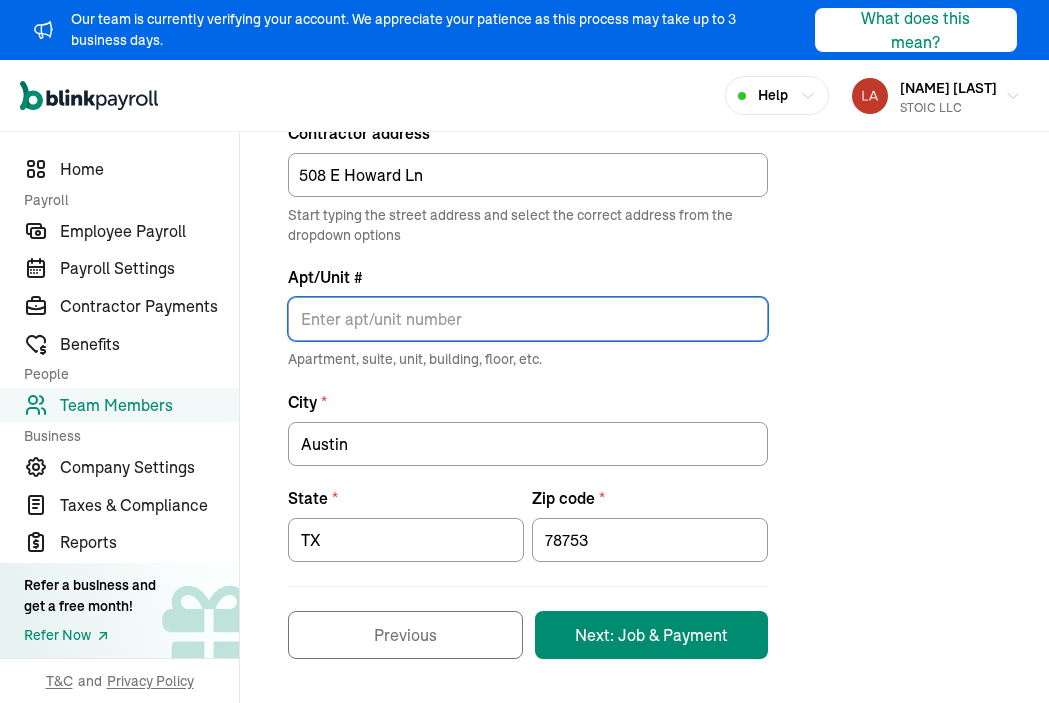 click on "Contractor address  * 508 E Howard Ln Start typing the street address and select the correct address from the dropdown options Apt/Unit #     Apartment, suite, unit, building, floor, etc. City   *   Austin State   *   TX Zip code   *   78753 Previous Next: Job & Payment" at bounding box center [644, 390] 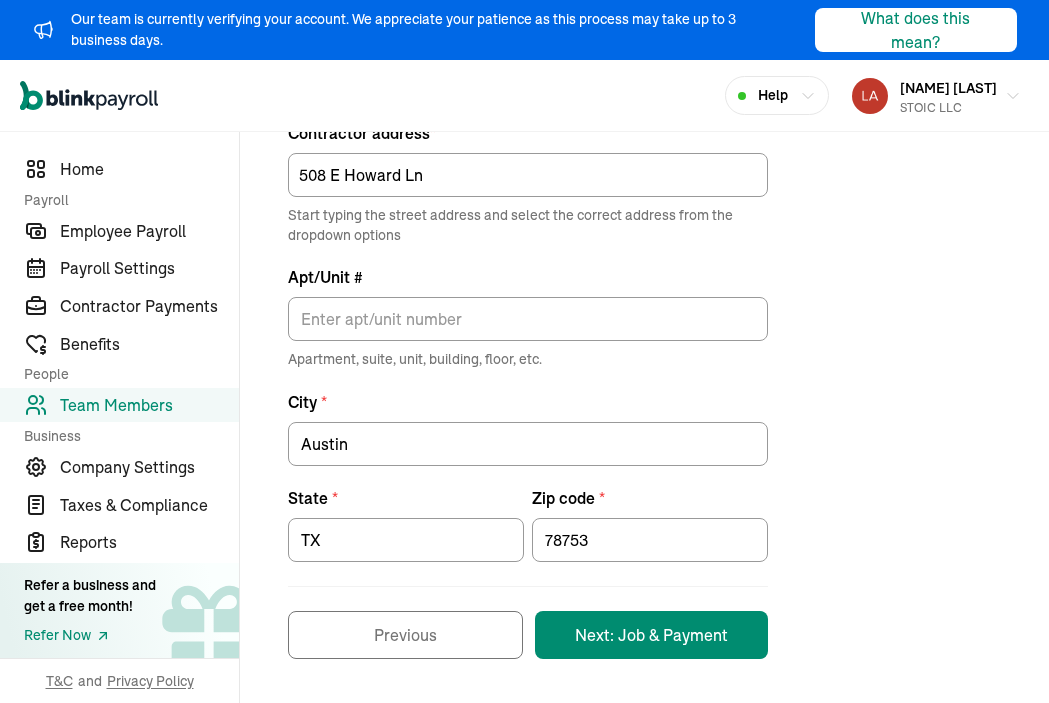 scroll, scrollTop: 0, scrollLeft: 0, axis: both 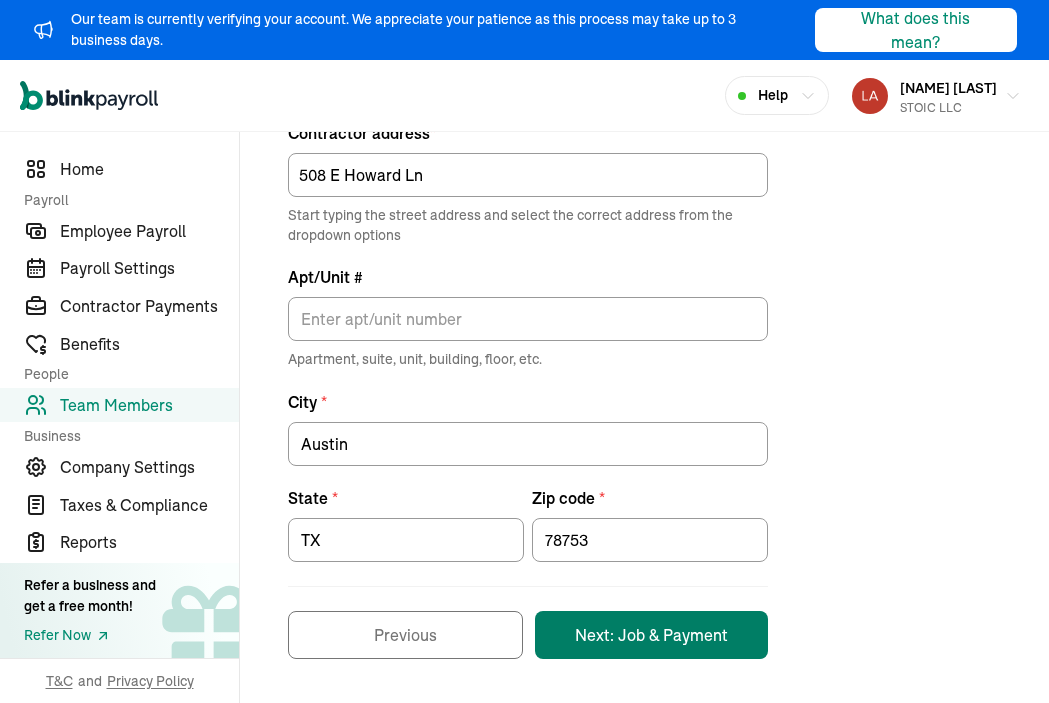 click on "Next: Job & Payment" at bounding box center (651, 635) 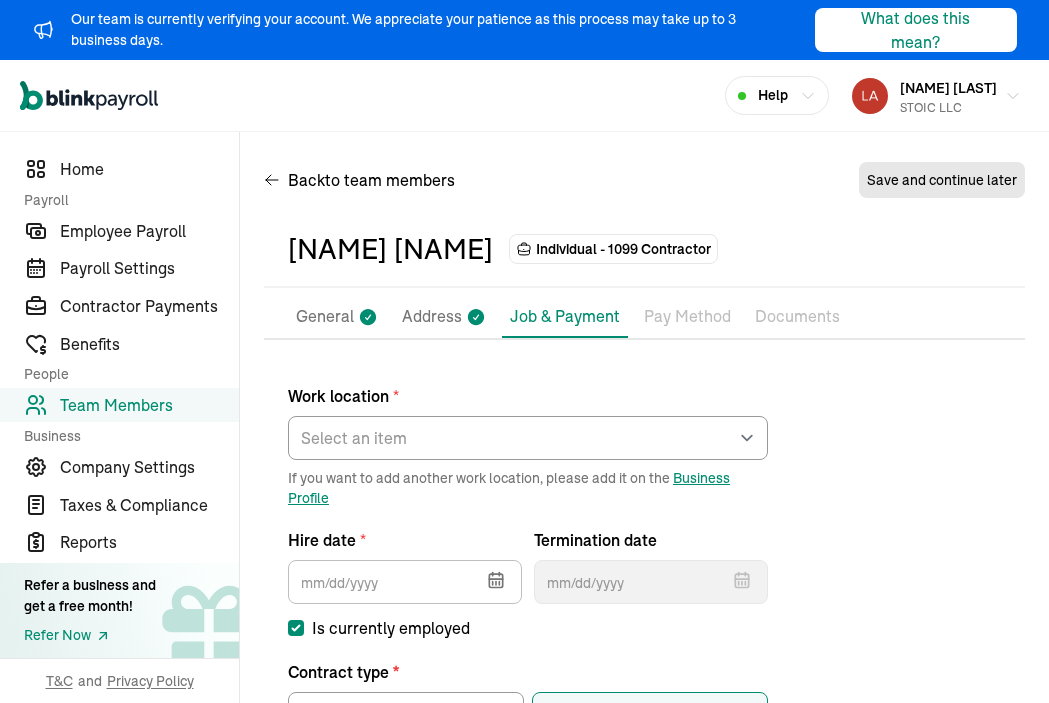 scroll, scrollTop: 0, scrollLeft: 0, axis: both 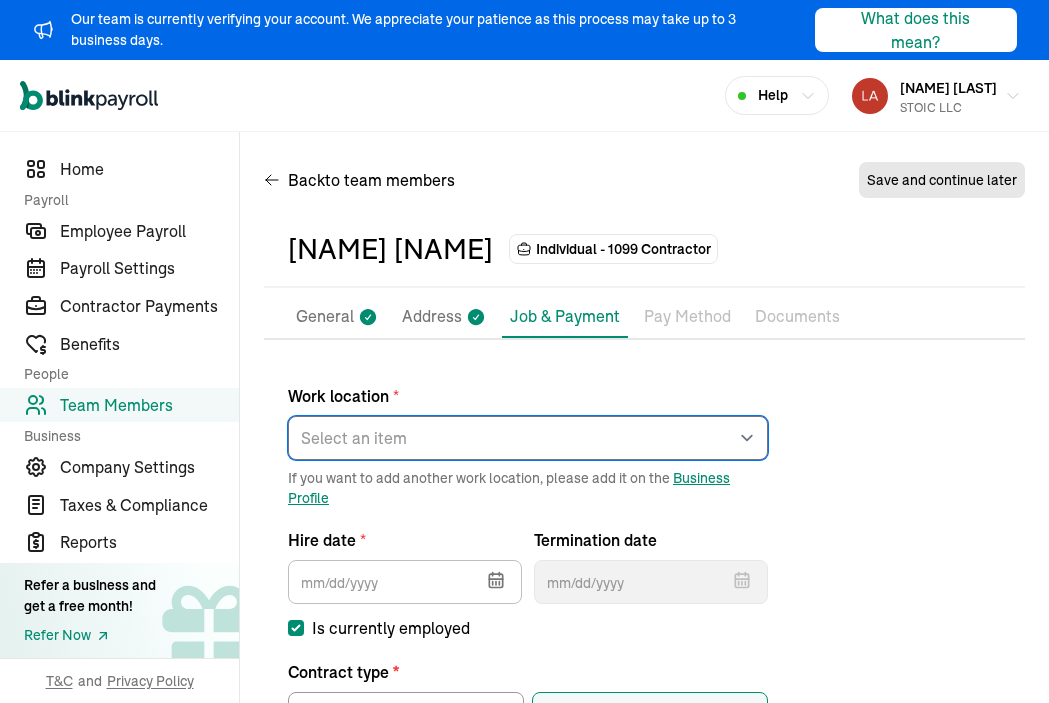 select on "575 East Farm to Market Road 150" 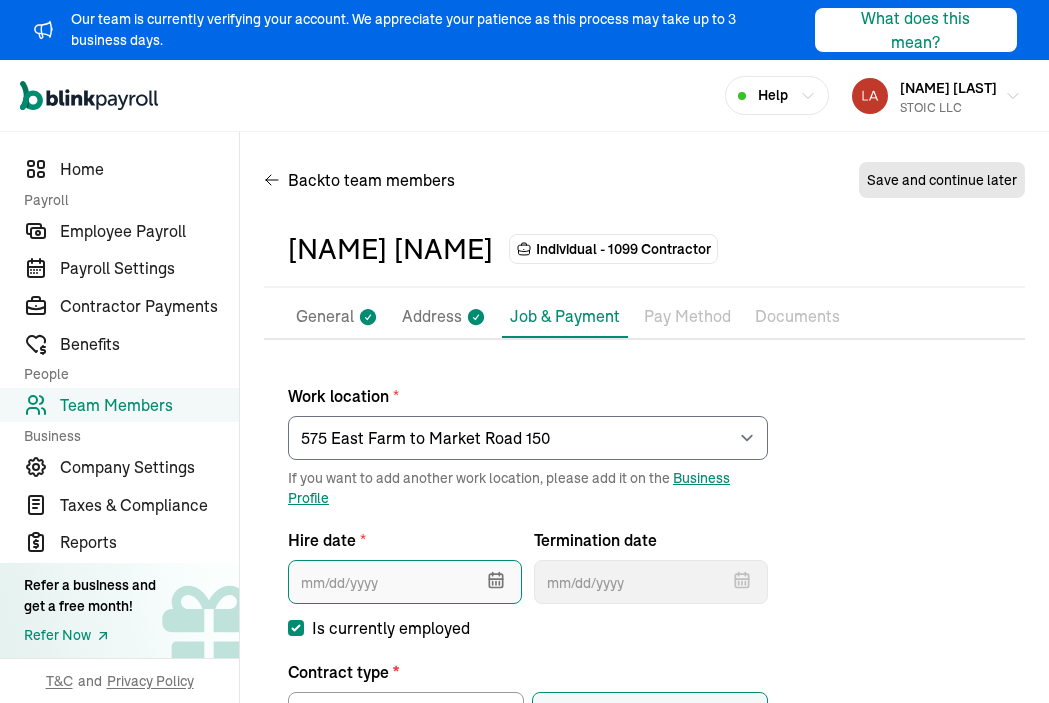 click at bounding box center (405, 582) 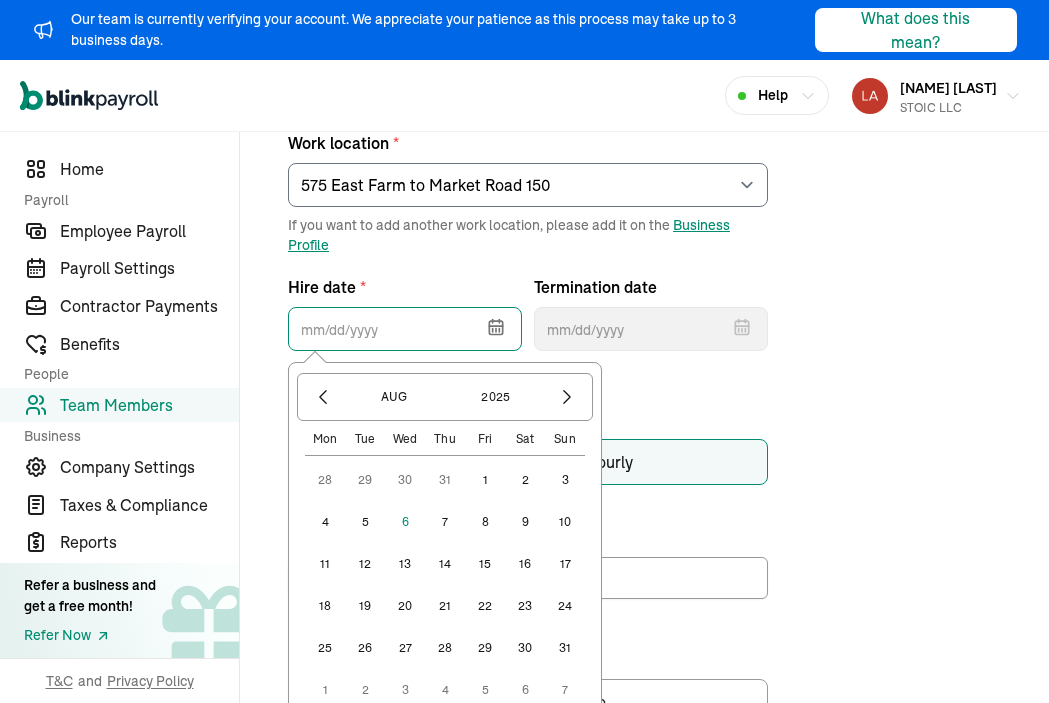 scroll, scrollTop: 310, scrollLeft: 0, axis: vertical 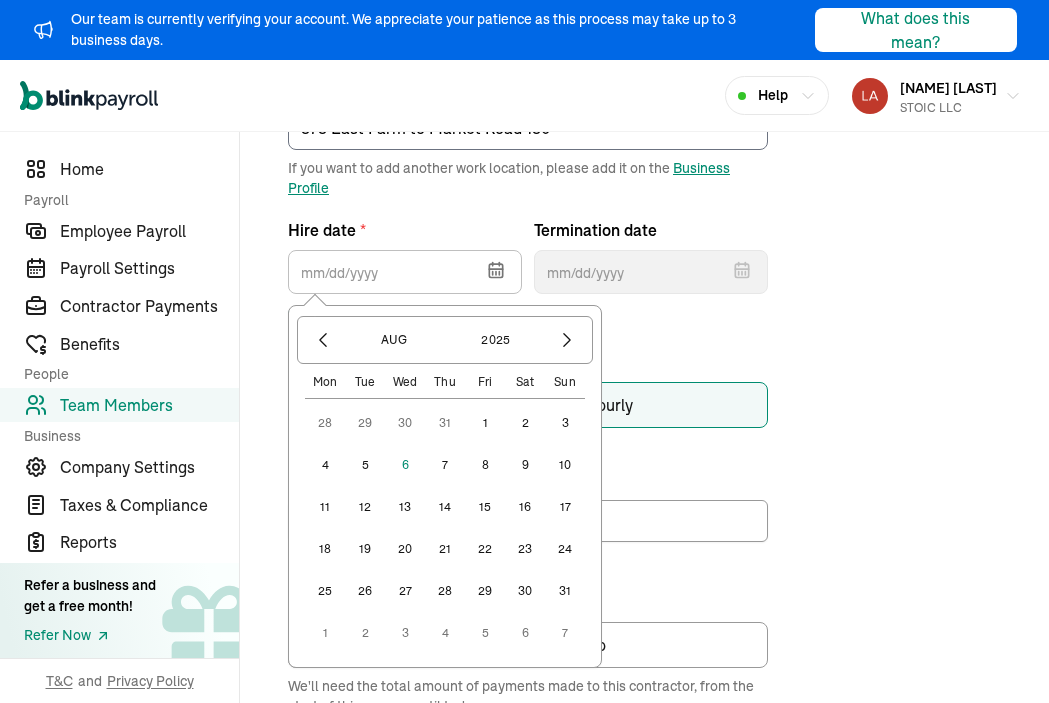 click on "6" at bounding box center [405, 465] 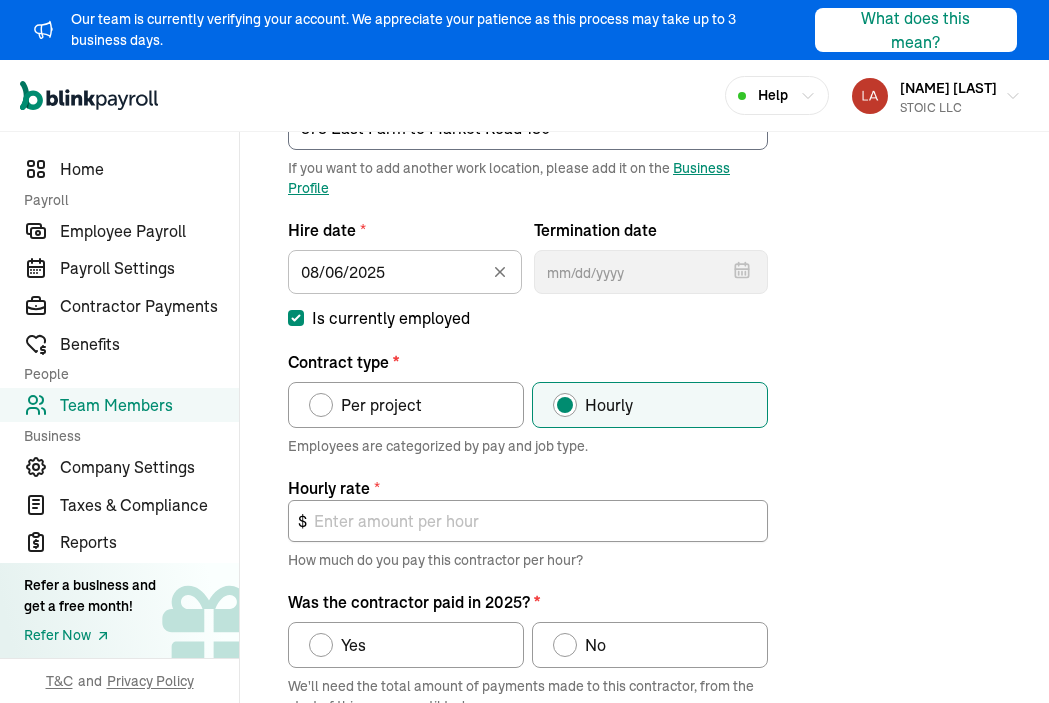 click on "Per project" at bounding box center [406, 405] 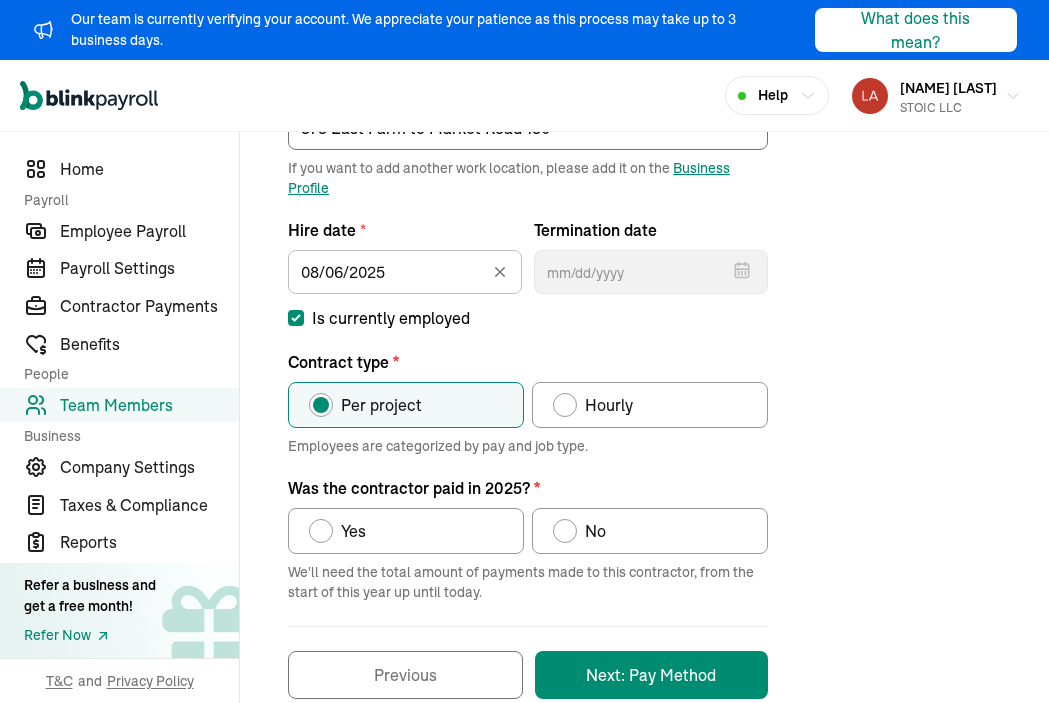 click on "No" at bounding box center [595, 531] 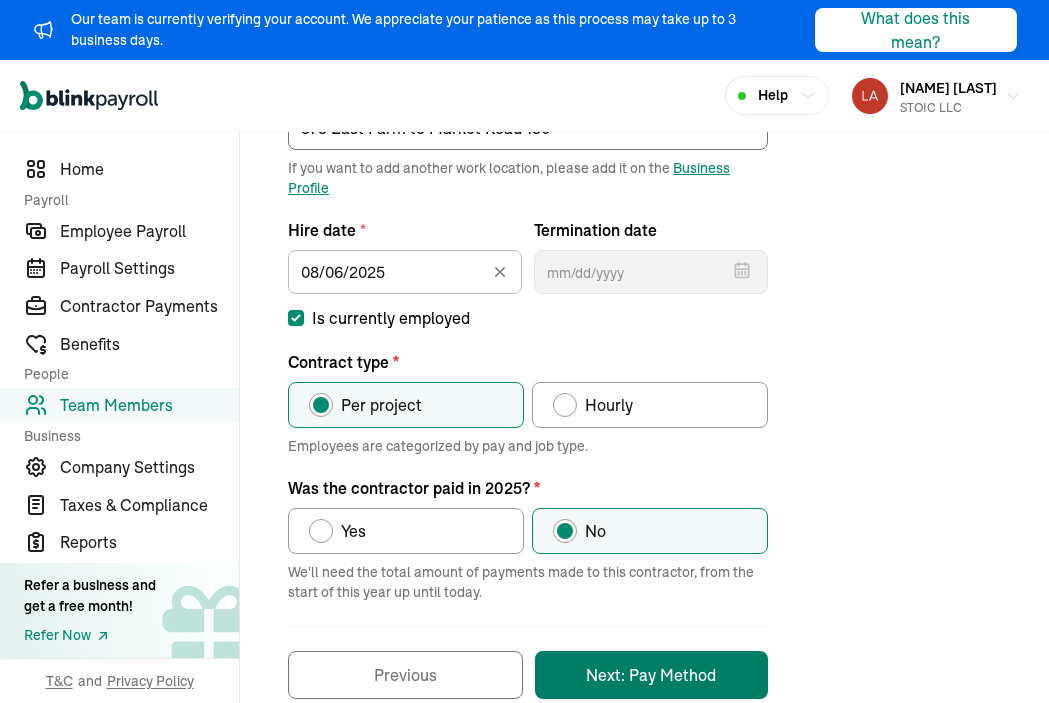 click on "Next: Pay Method" at bounding box center (651, 675) 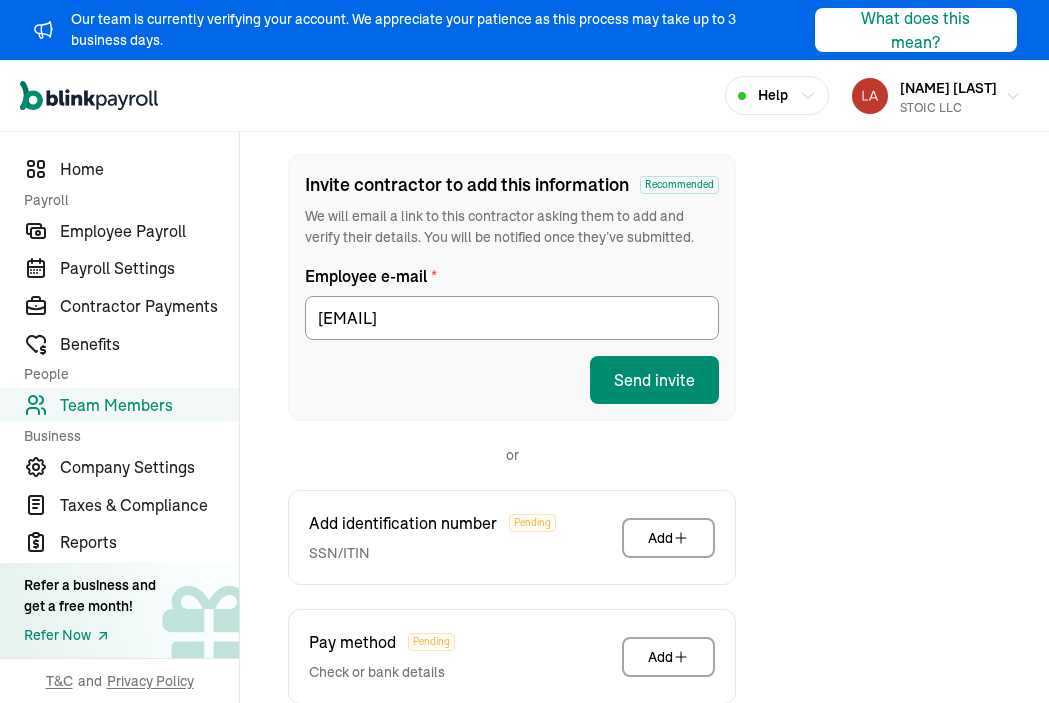 scroll, scrollTop: 161, scrollLeft: 0, axis: vertical 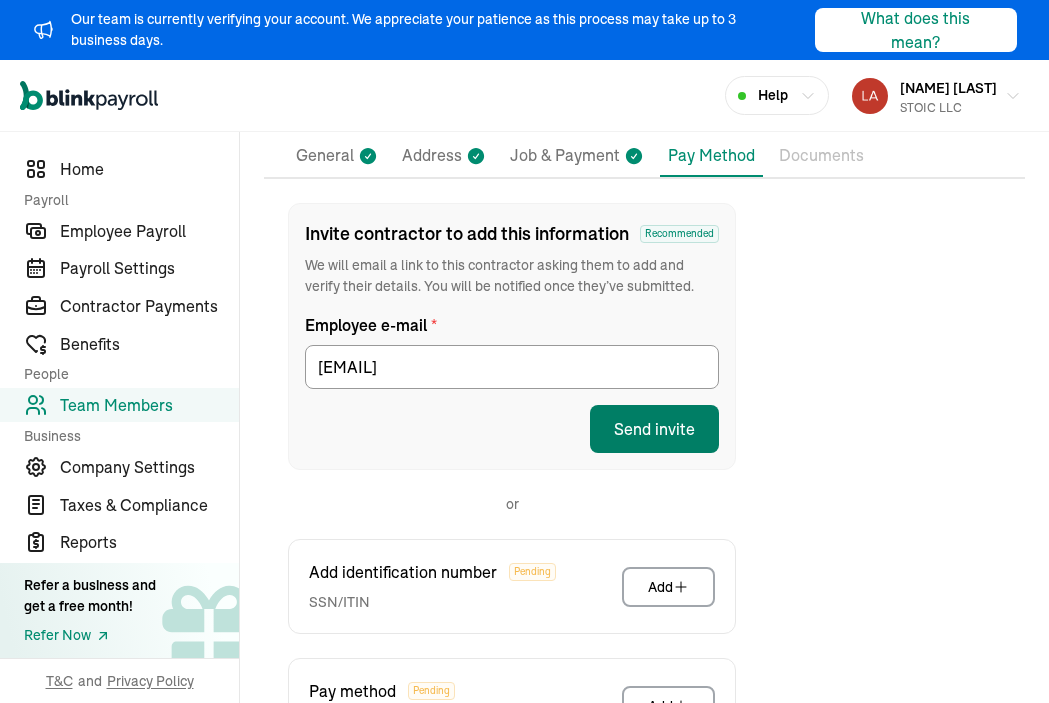 click on "Send invite" at bounding box center (654, 429) 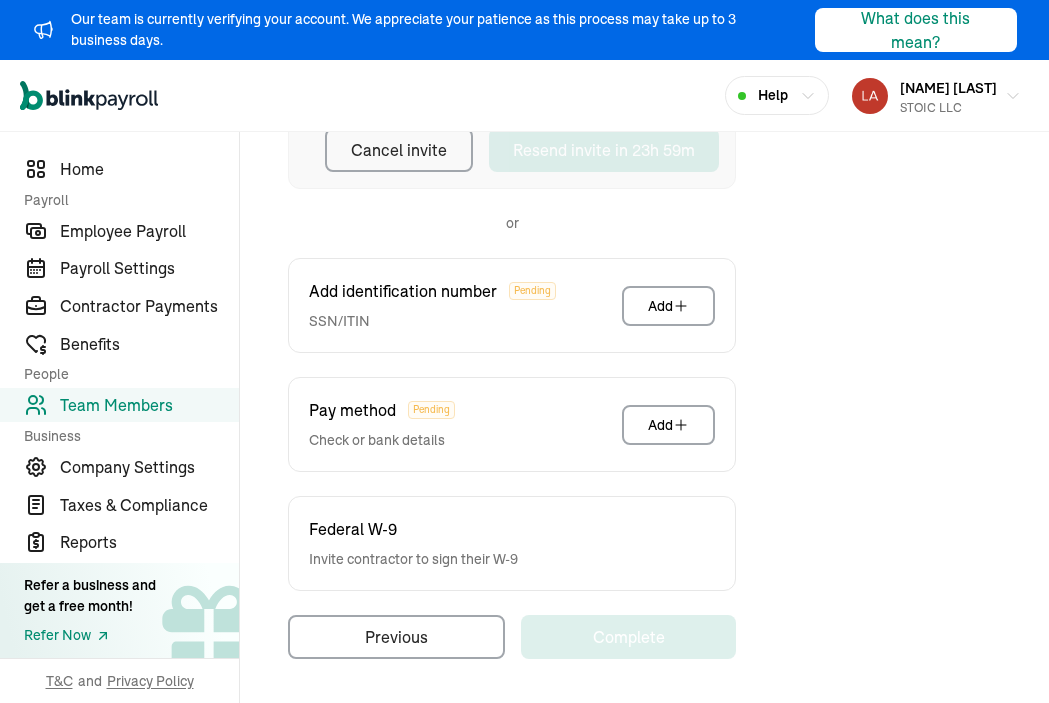 scroll, scrollTop: 412, scrollLeft: 0, axis: vertical 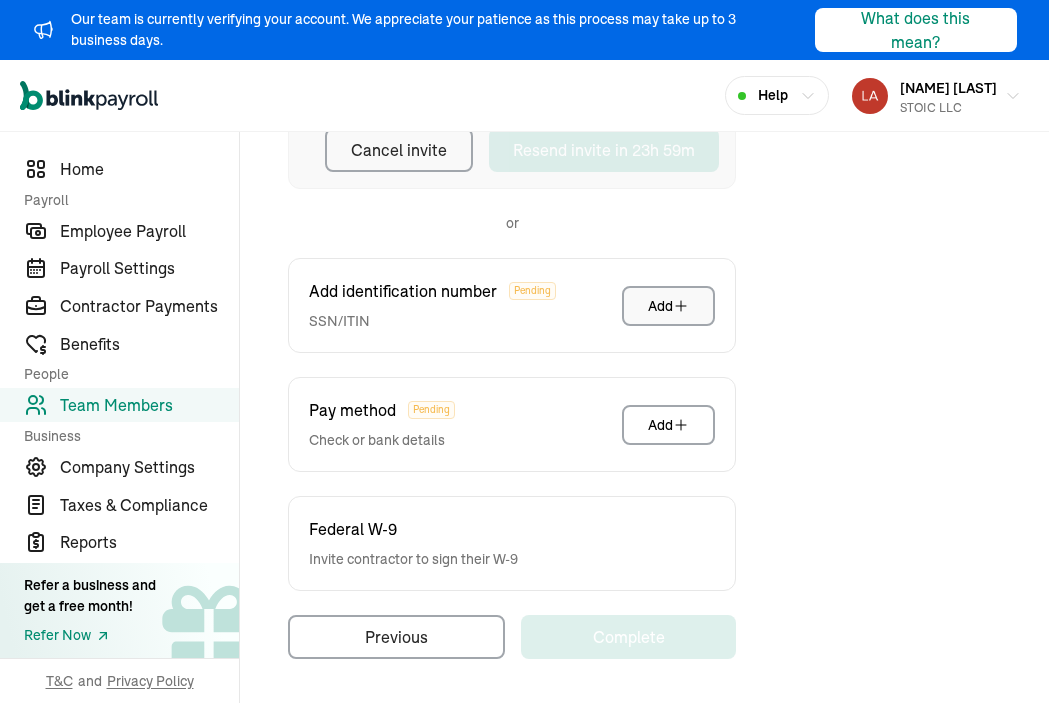 click on "Add" at bounding box center [668, 306] 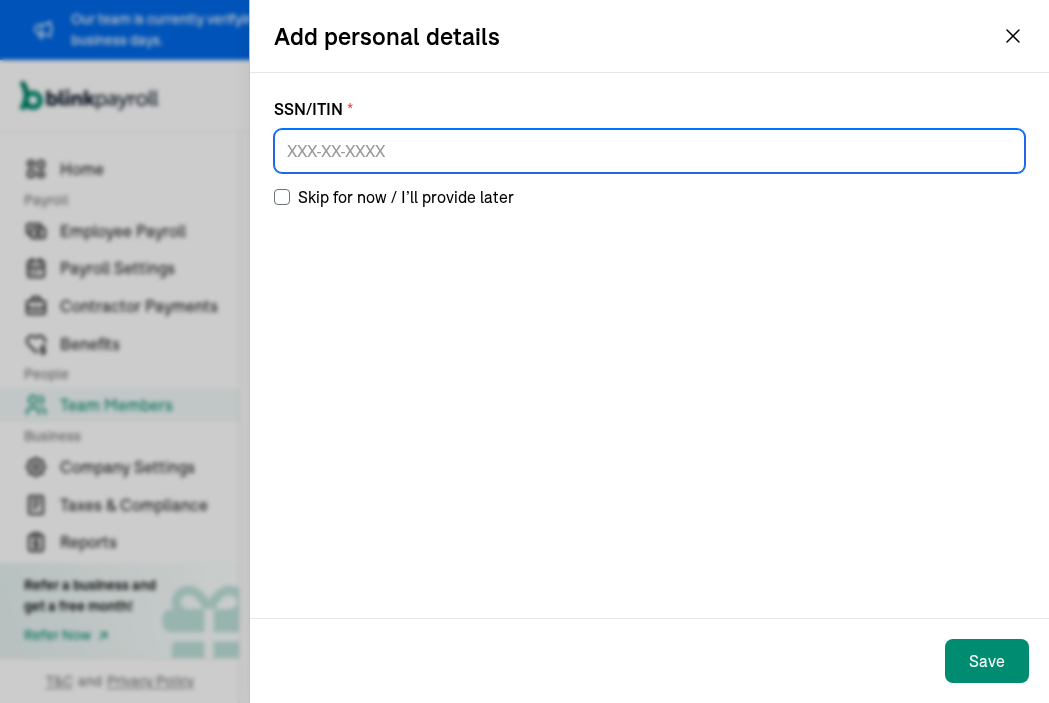 click at bounding box center [649, 151] 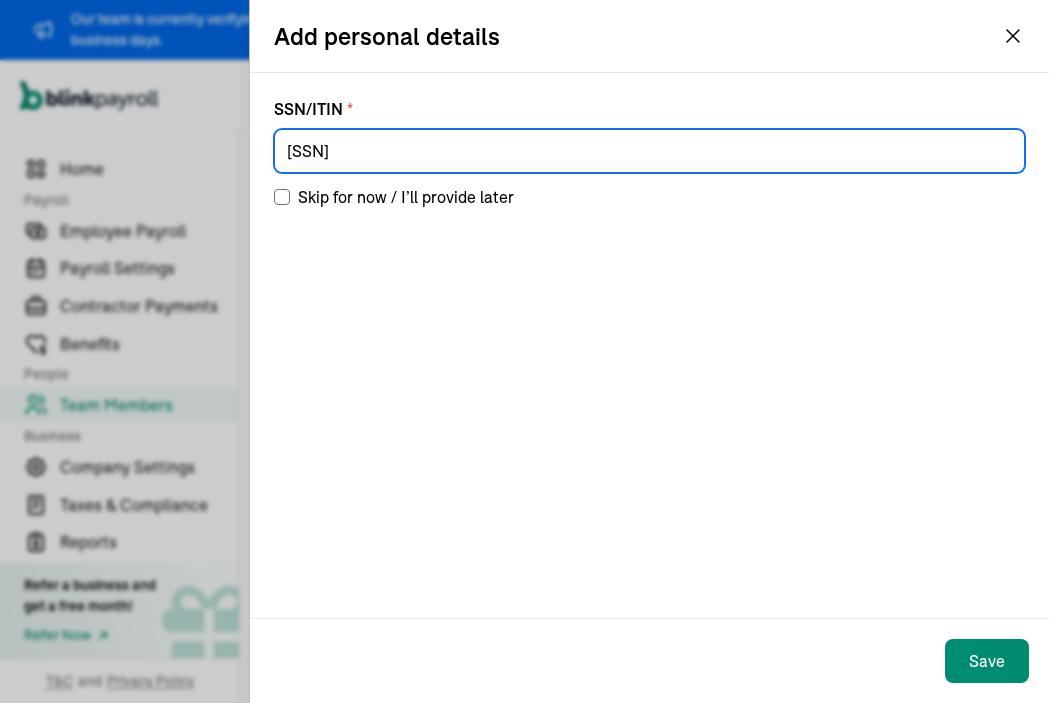 type on "477-21-4520" 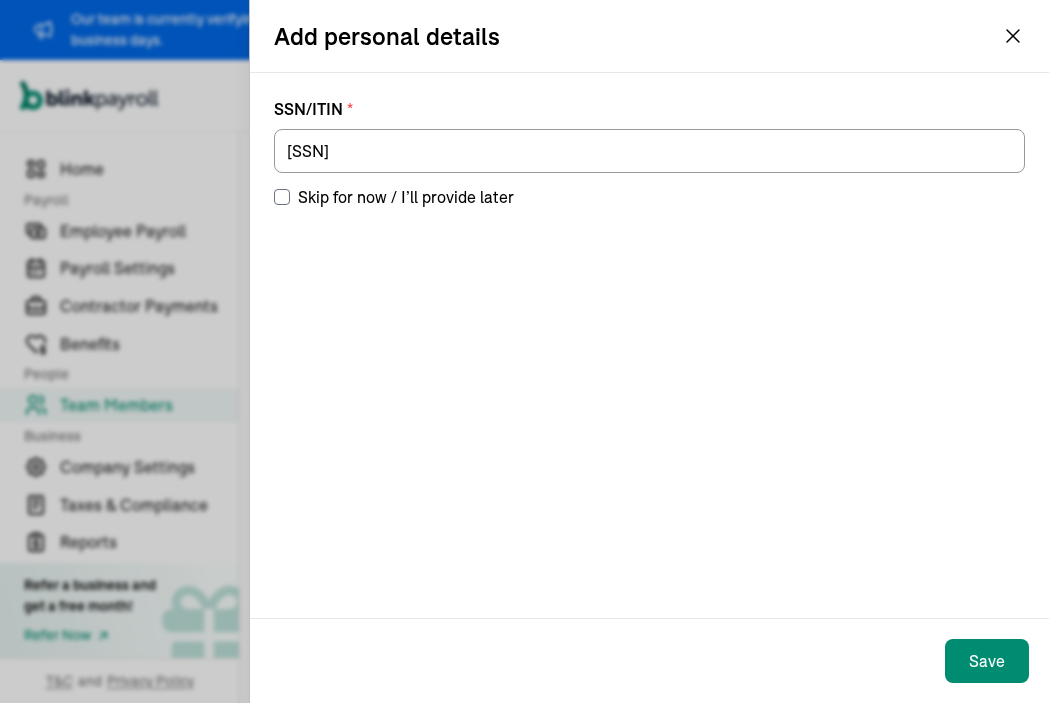 click on "Save" at bounding box center (987, 661) 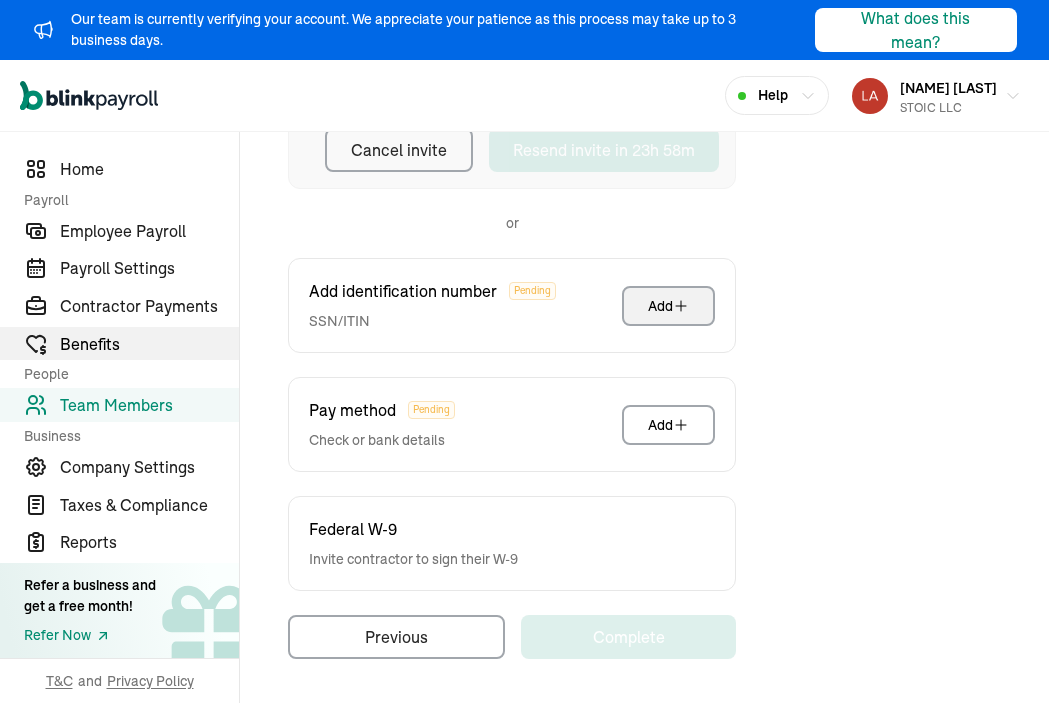 scroll, scrollTop: 296, scrollLeft: 0, axis: vertical 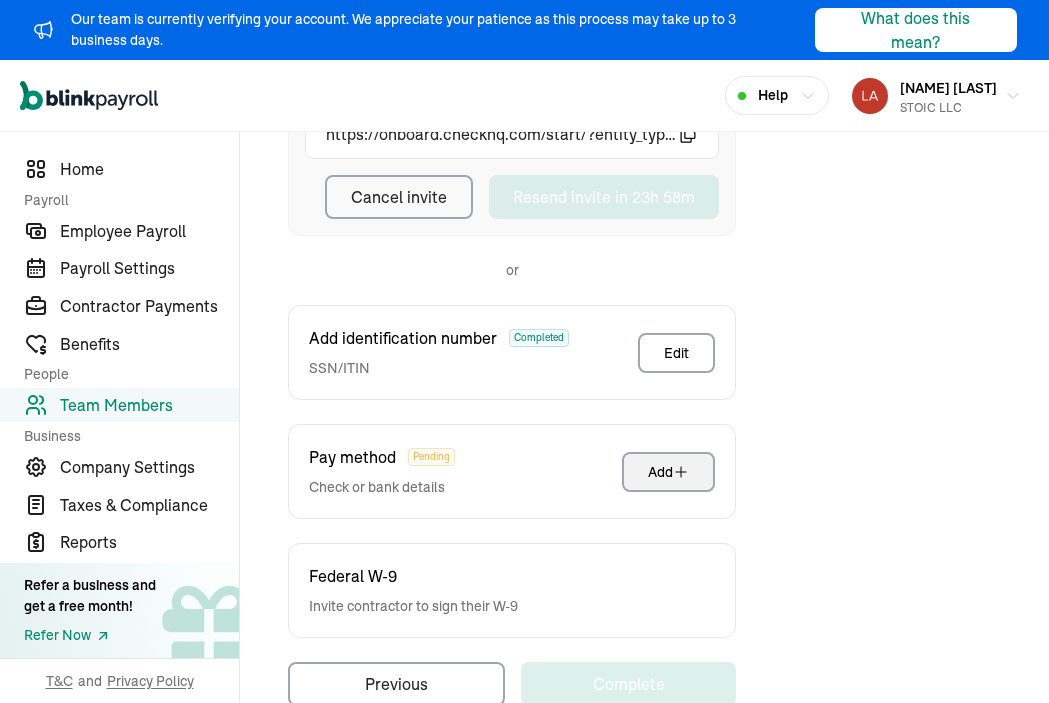 click on "Add" at bounding box center (668, 472) 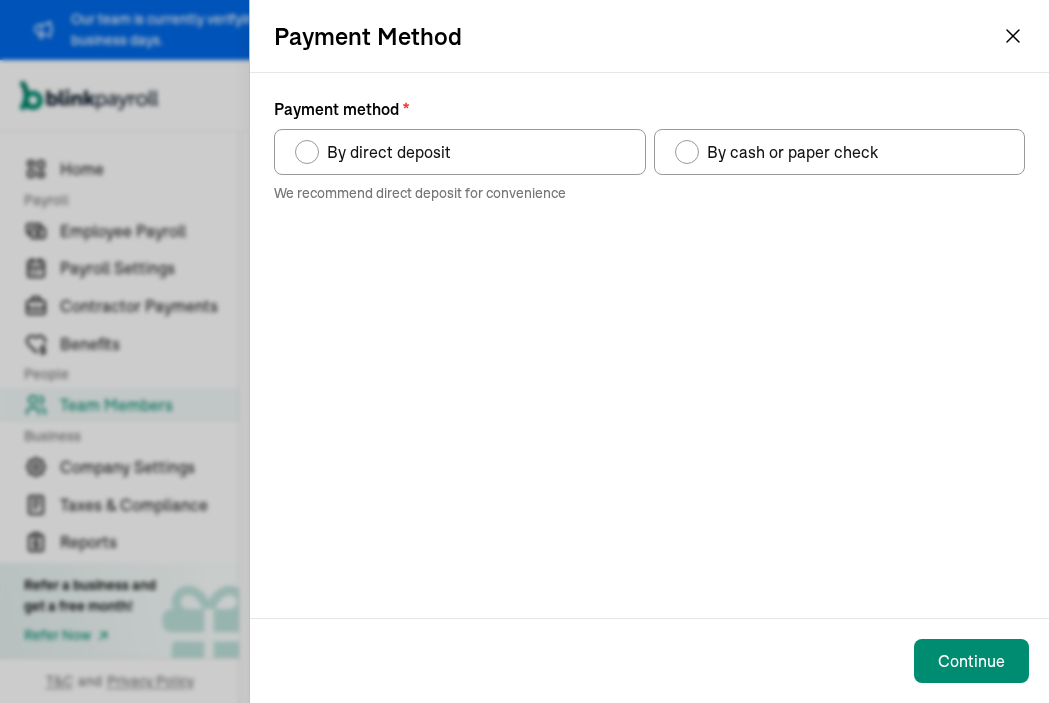 scroll, scrollTop: 296, scrollLeft: 0, axis: vertical 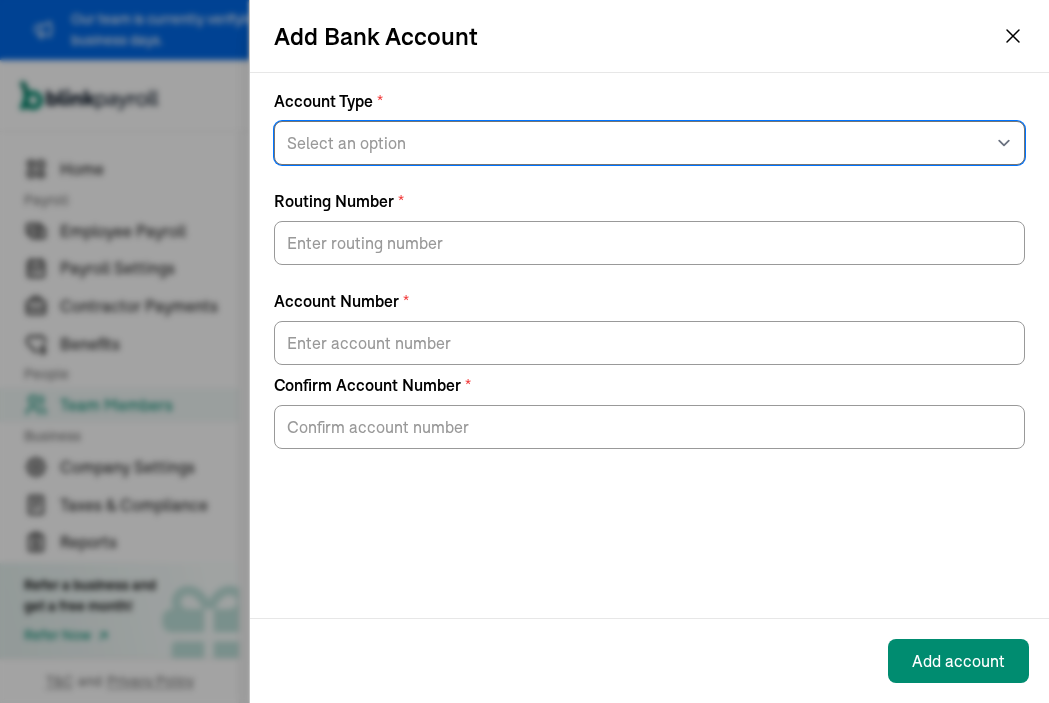 select on "Checking" 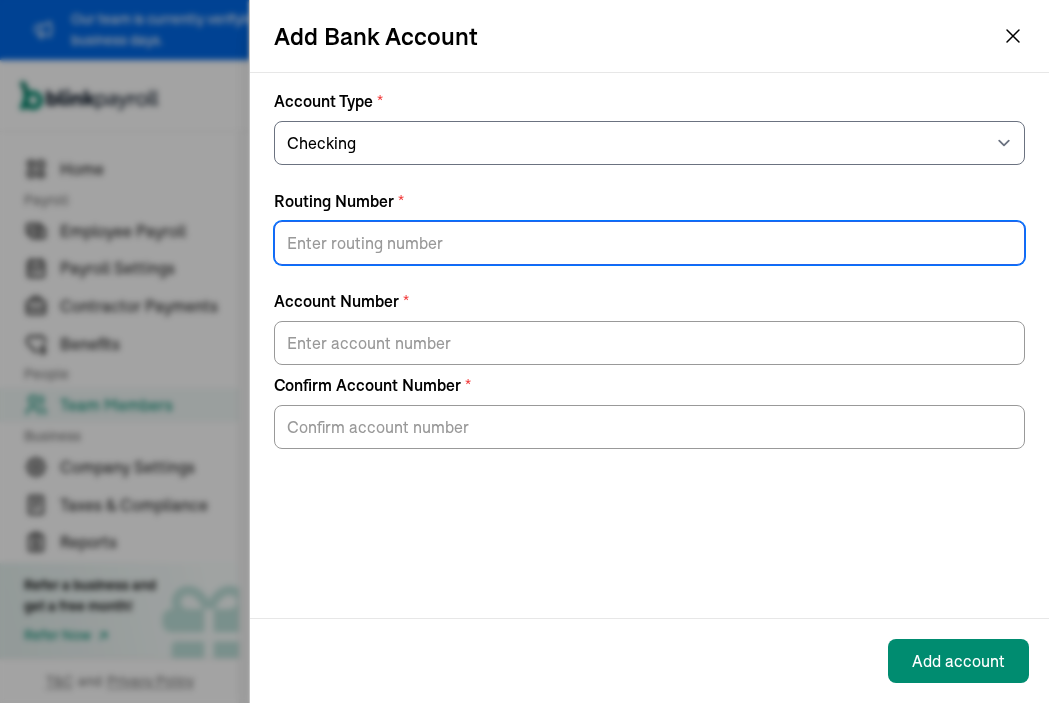 click on "Routing Number   *" at bounding box center (649, 243) 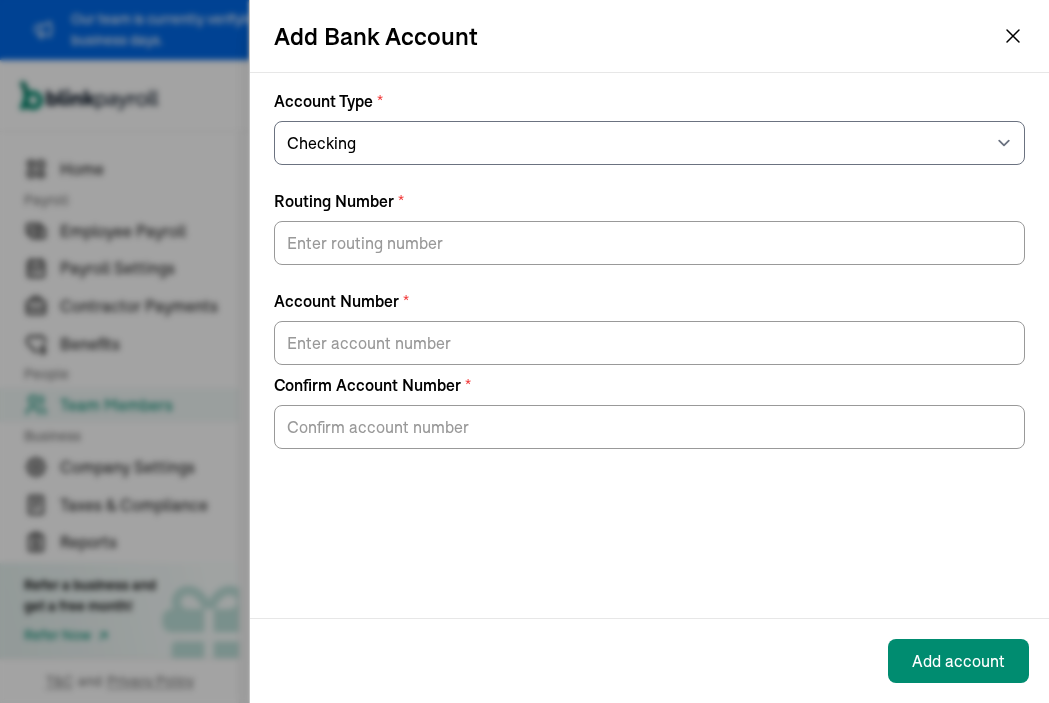 click 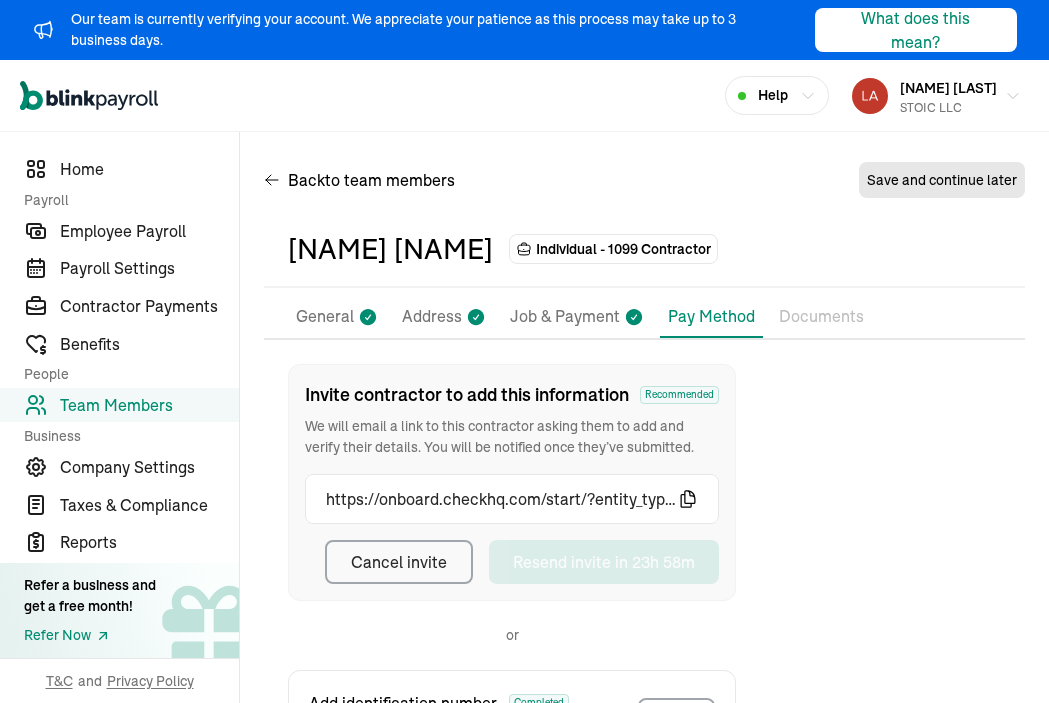 scroll, scrollTop: 0, scrollLeft: 0, axis: both 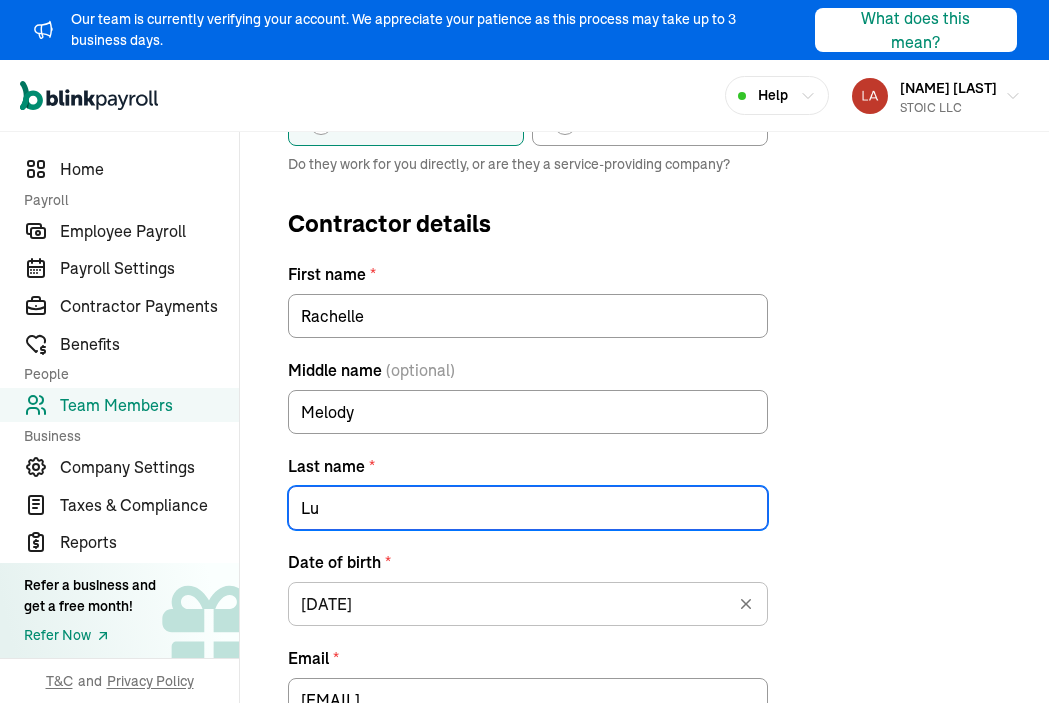 type on "L" 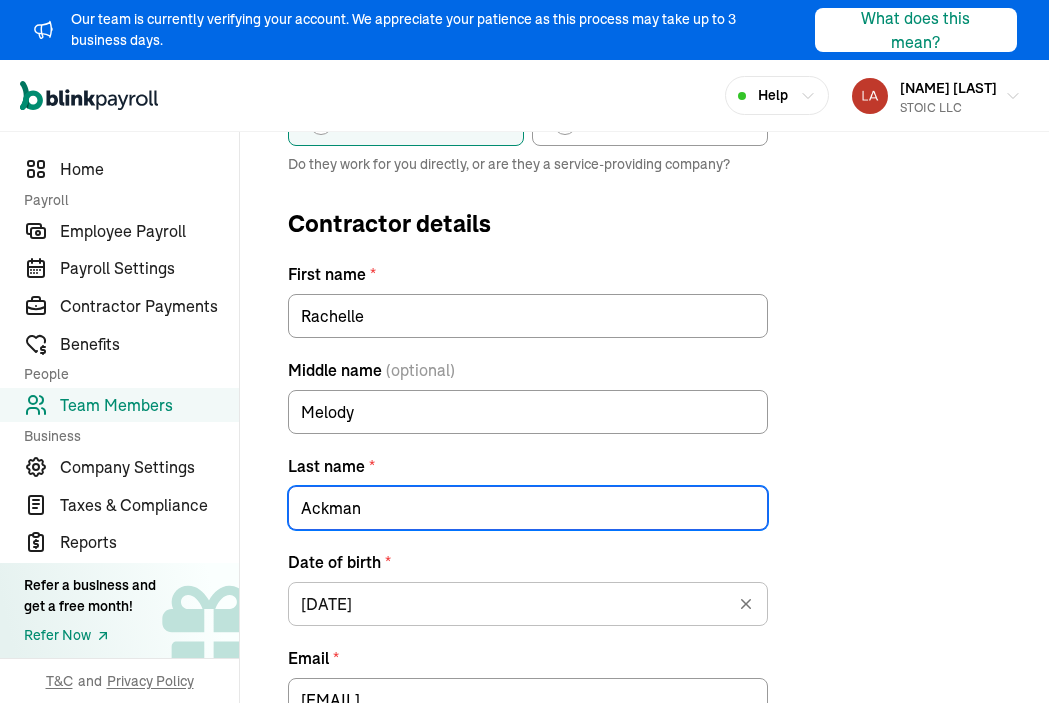 type on "Ackman" 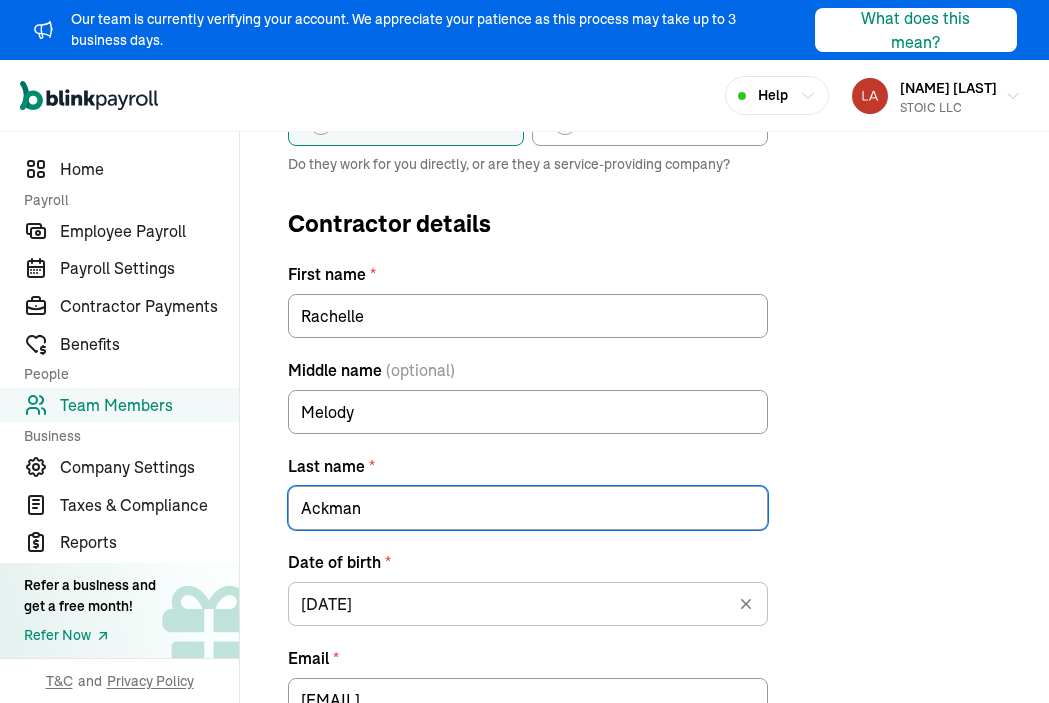 click on "Contractor type   * Individual Business Do they work for you directly, or are they a service-providing company? Contractor details First name   *  Rachelle Middle name   (optional) Melody Last name   *  Ackman Date of birth * 05/08/1984 Aug 2025 Mon Tue Wed Thu Fri Sat Sun 28 29 30 31 1 2 3 4 5 6 7 8 9 10 11 12 13 14 15 16 17 18 19 20 21 22 23 24 25 26 27 28 29 30 31 1 2 3 4 5 6 7 Email   *  melodyackman25@gmail.com Cancel changes Next: Address" at bounding box center [644, 443] 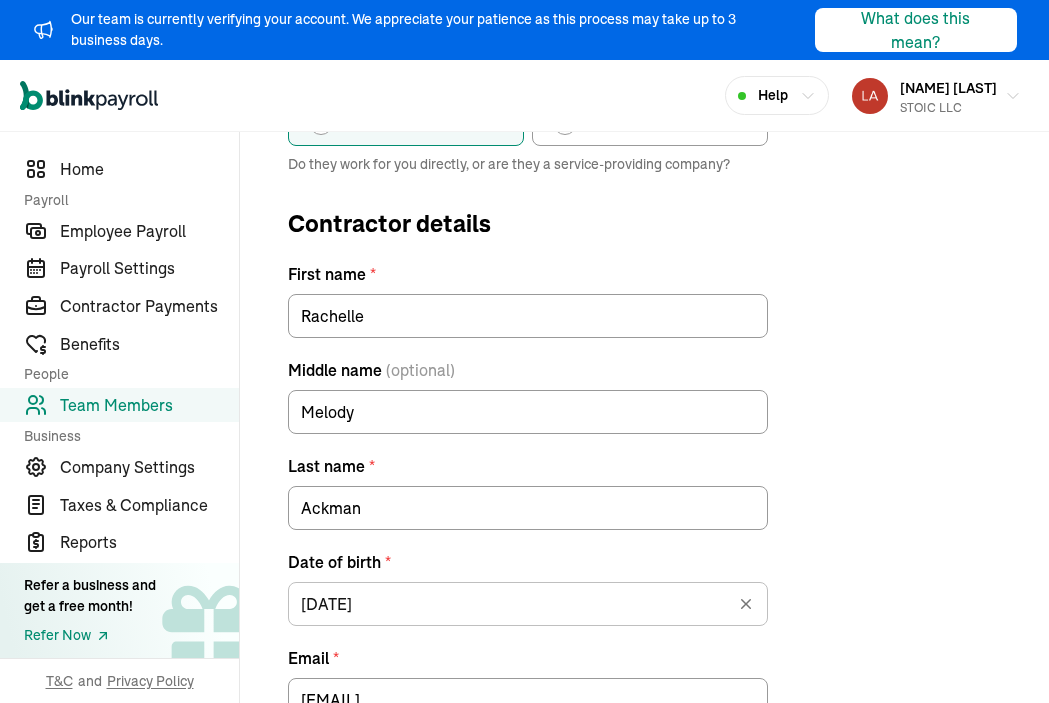 scroll, scrollTop: 456, scrollLeft: 0, axis: vertical 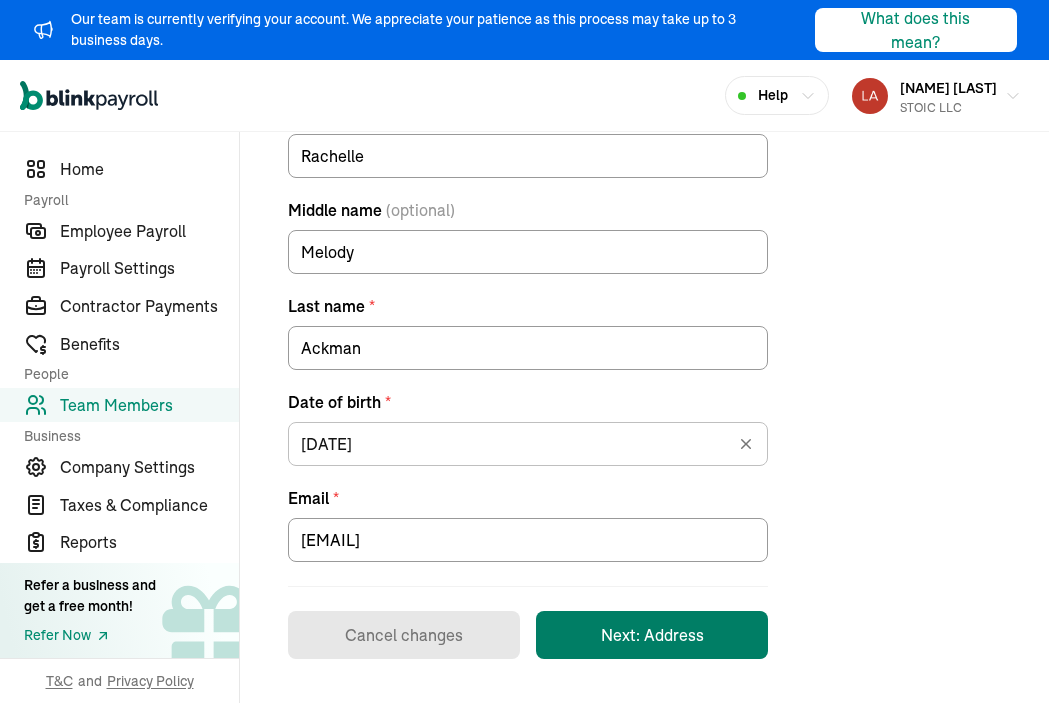 click on "Next: Address" at bounding box center (652, 635) 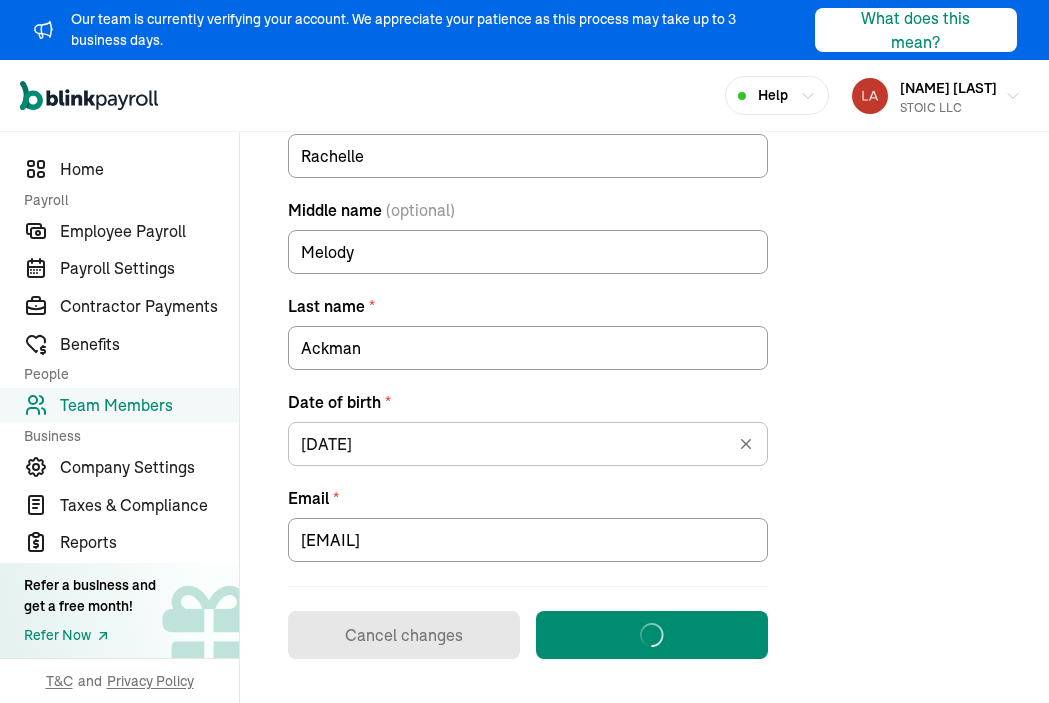 scroll, scrollTop: 245, scrollLeft: 0, axis: vertical 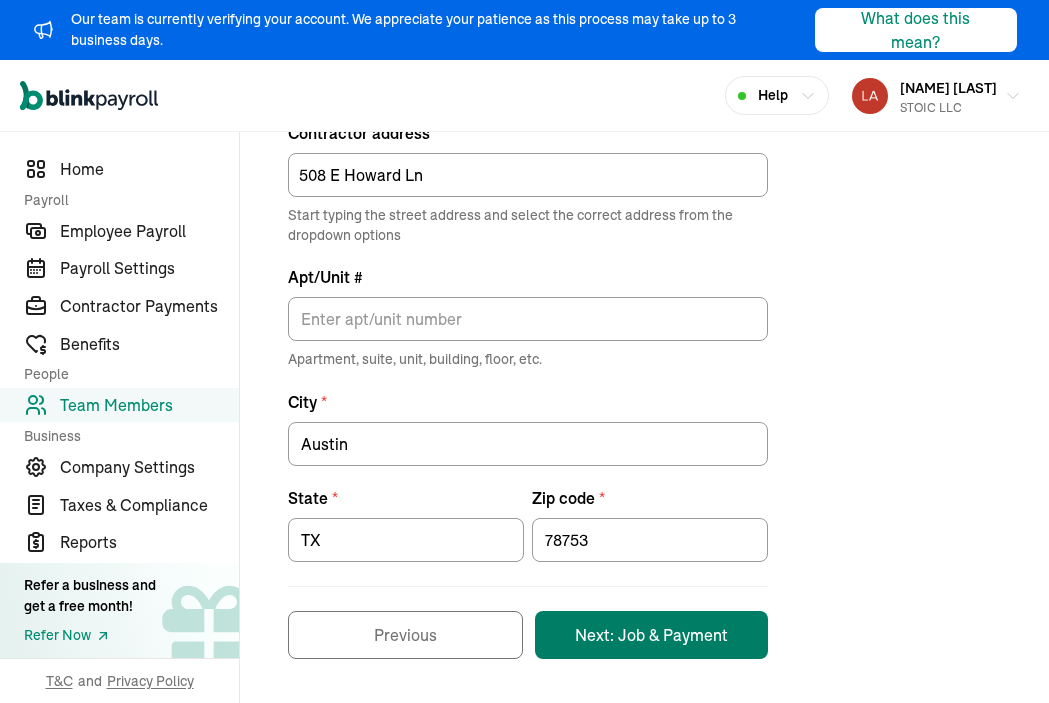 click on "Next: Job & Payment" at bounding box center (651, 635) 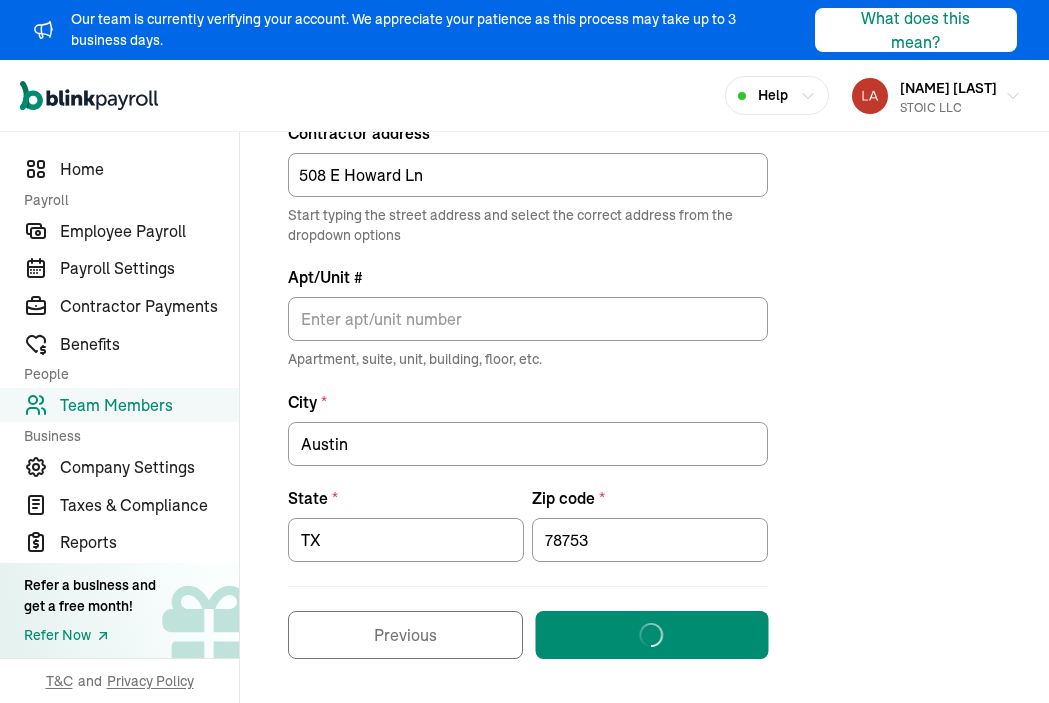 select on "575 East Farm to Market Road 150" 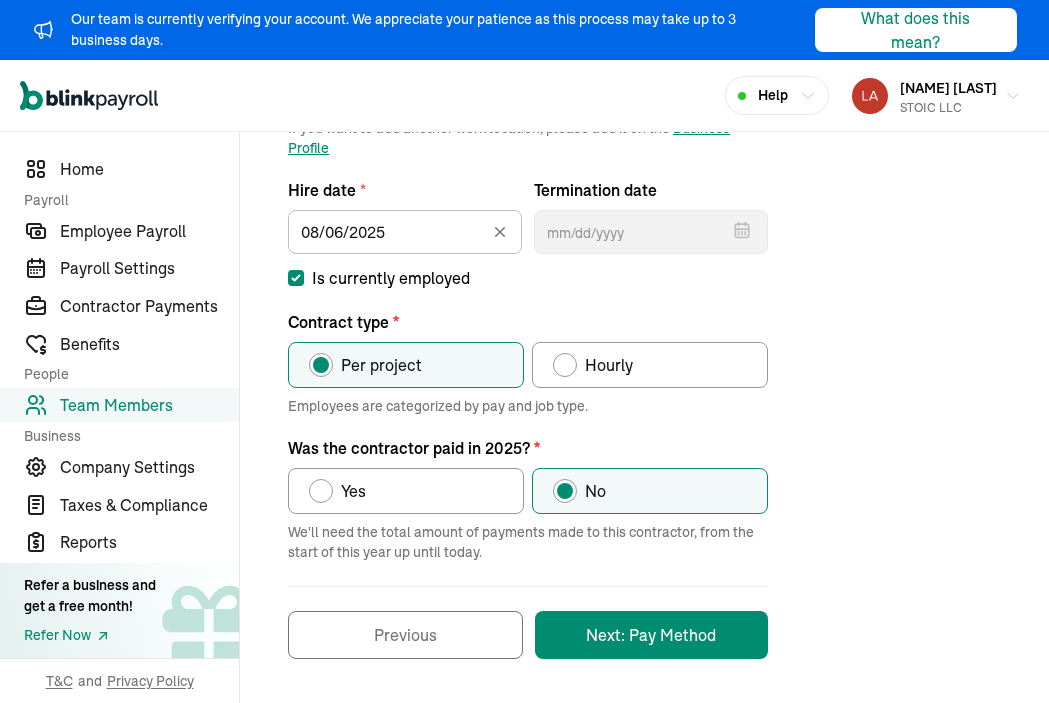 scroll, scrollTop: 354, scrollLeft: 0, axis: vertical 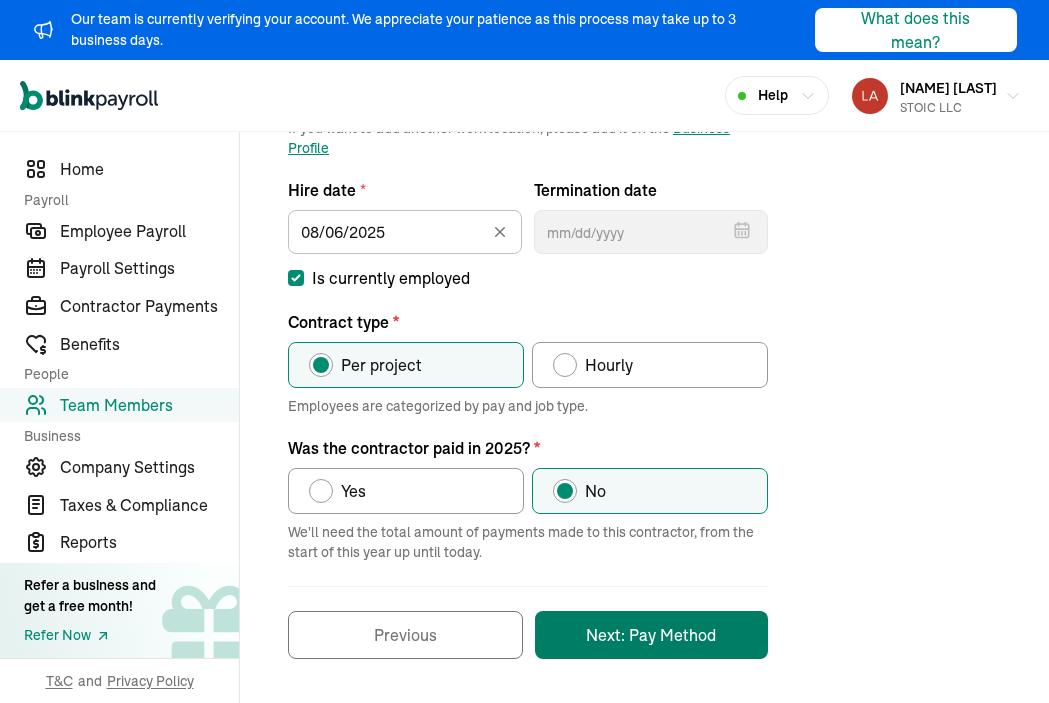 click on "Next: Pay Method" at bounding box center (651, 635) 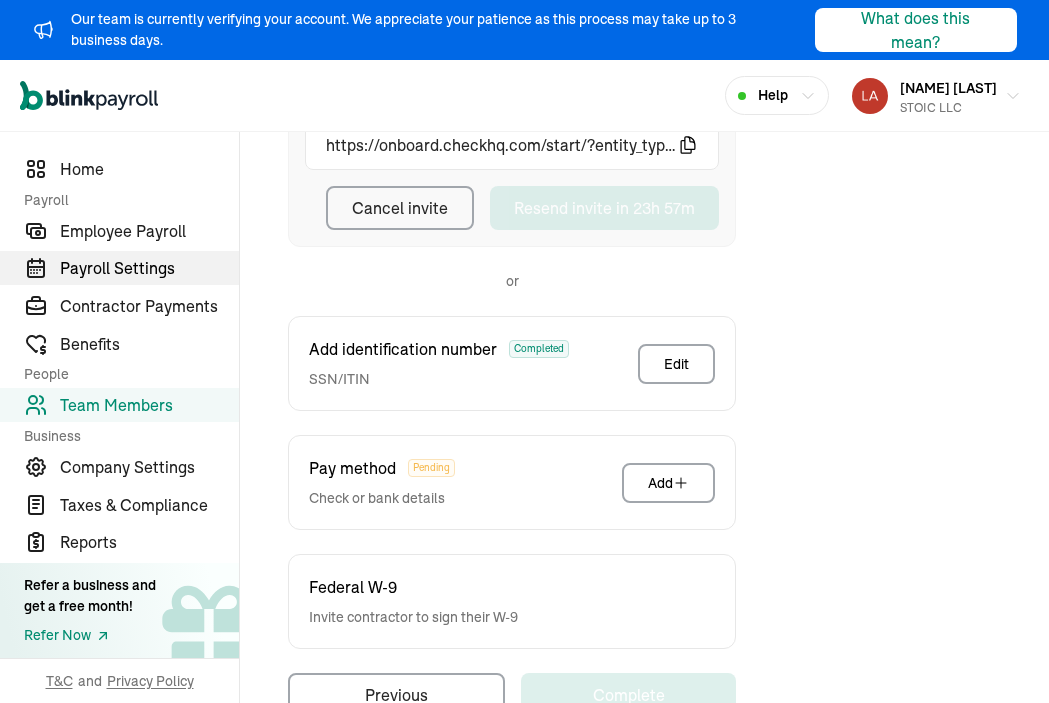 scroll, scrollTop: 296, scrollLeft: 0, axis: vertical 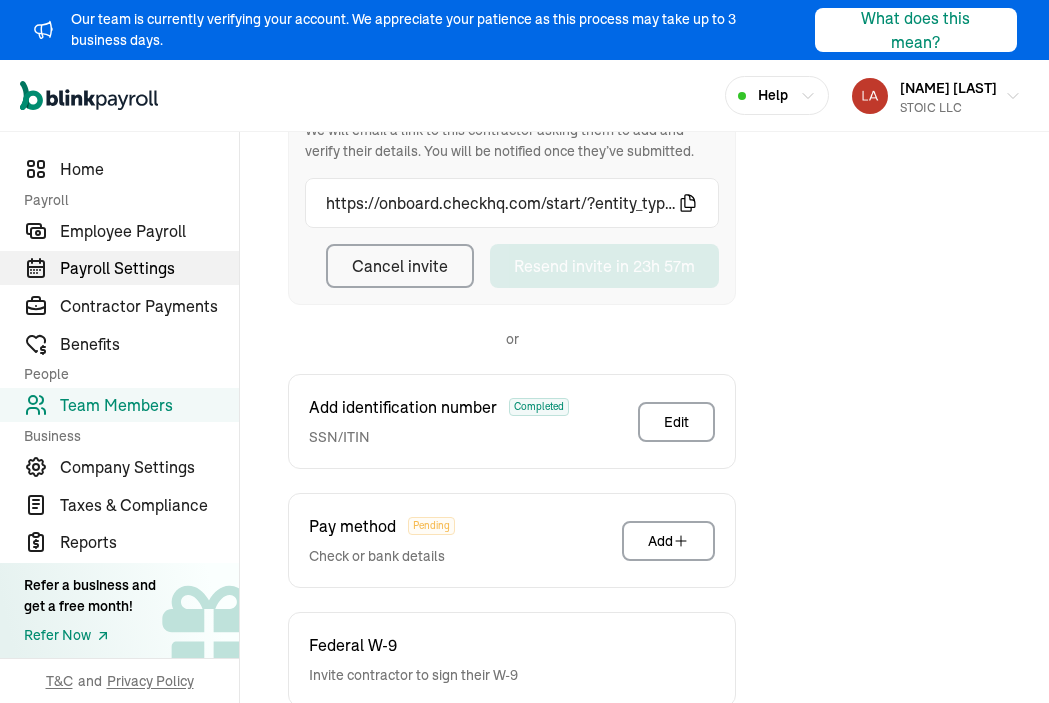 click on "Payroll Settings" at bounding box center (149, 268) 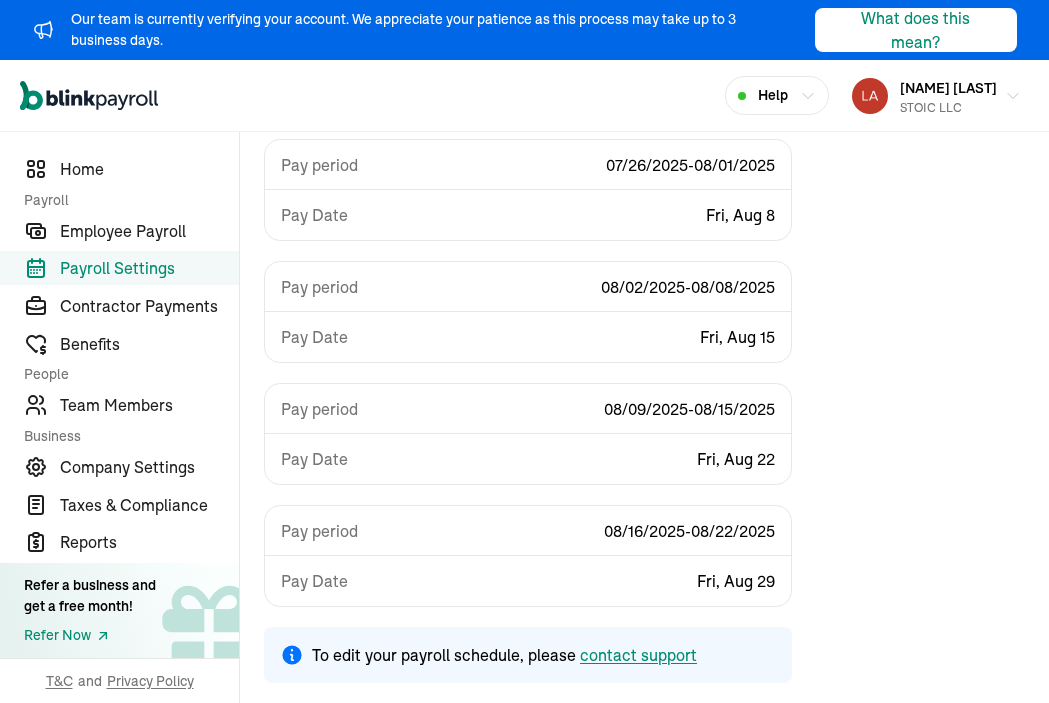 scroll, scrollTop: 3731, scrollLeft: 0, axis: vertical 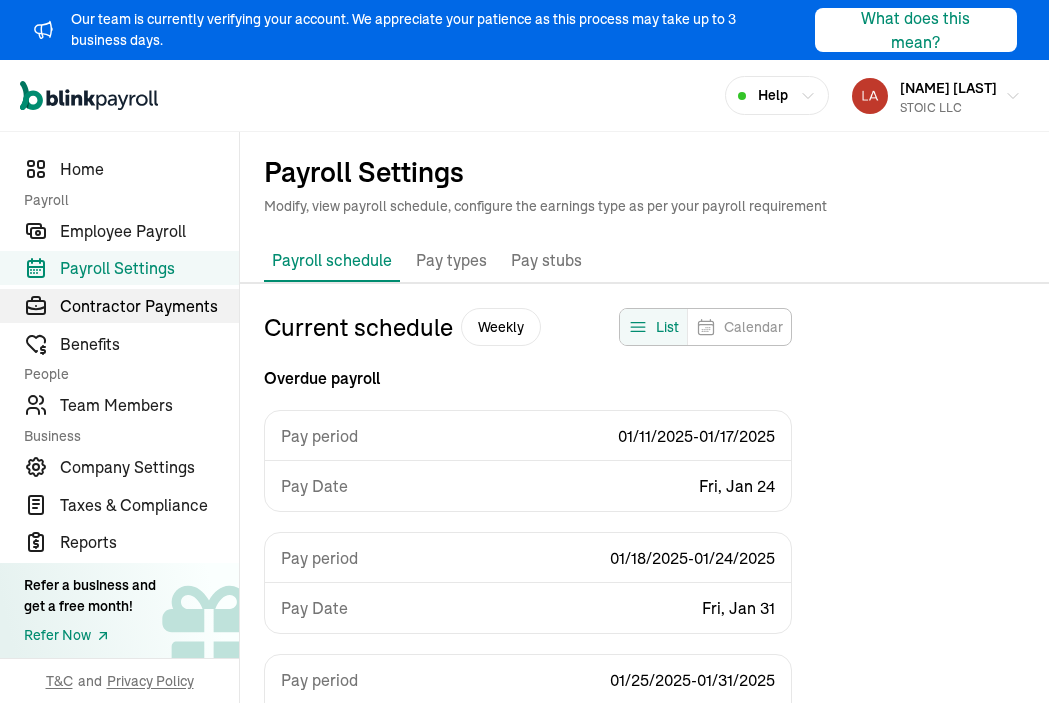 click on "Contractor Payments" at bounding box center (149, 306) 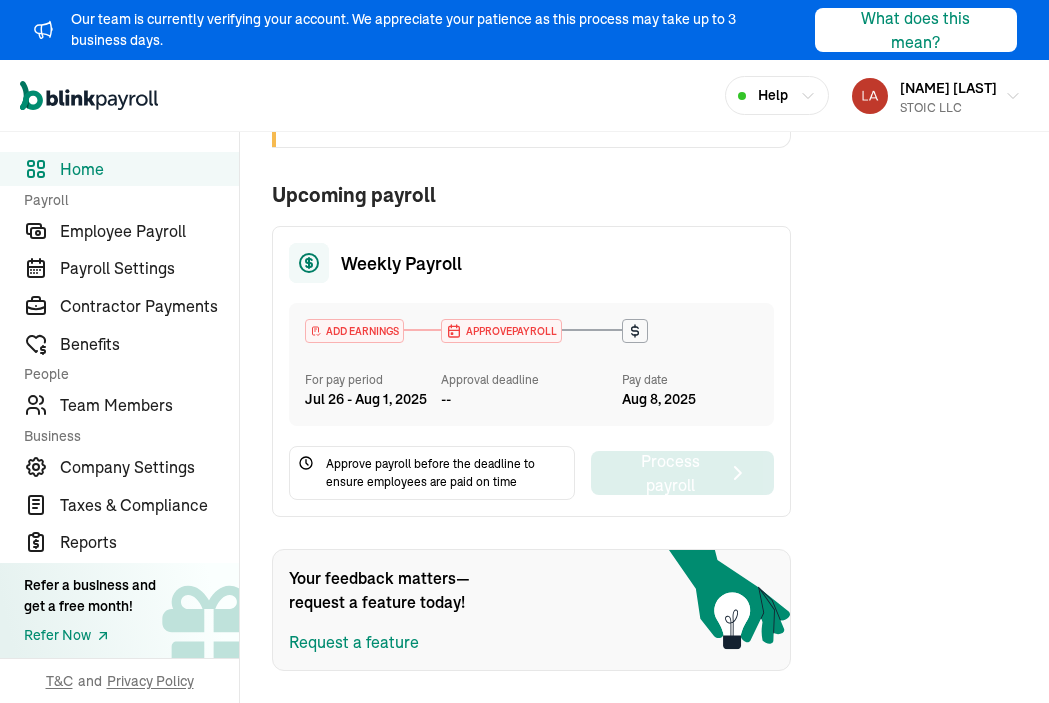 scroll, scrollTop: 693, scrollLeft: 0, axis: vertical 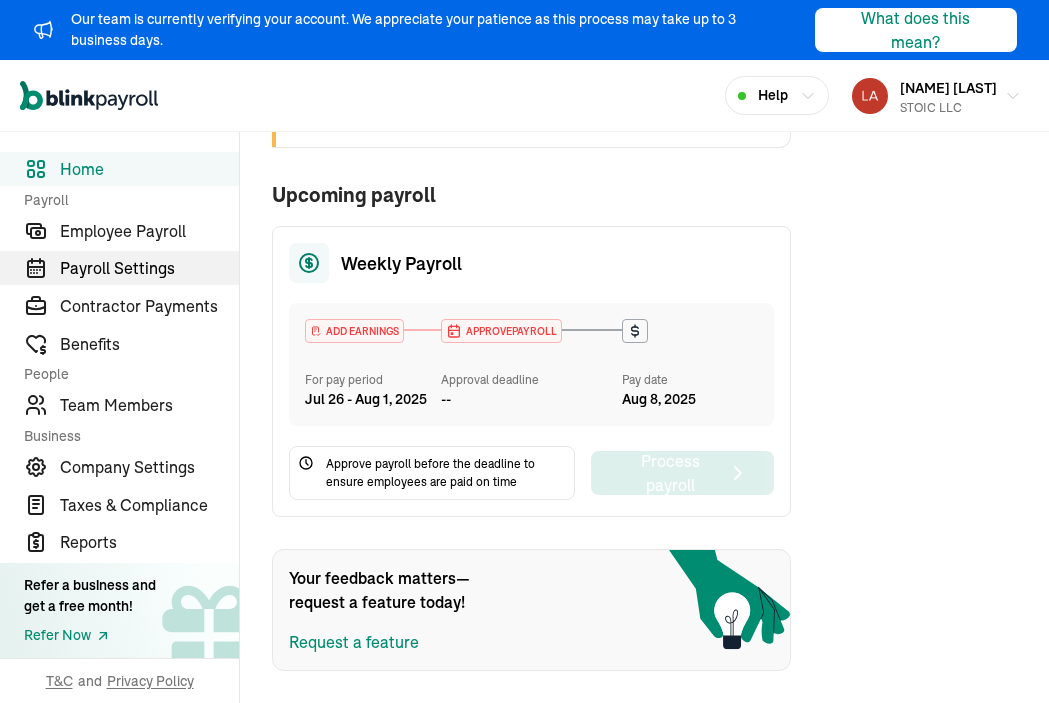 click on "Payroll Settings" at bounding box center (149, 268) 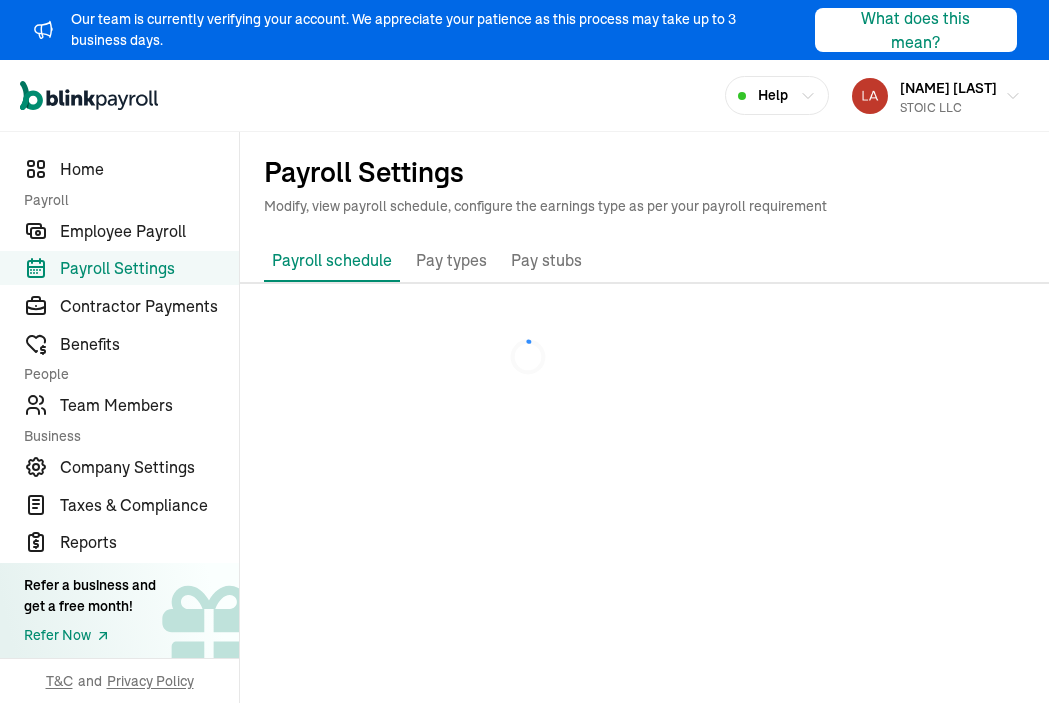 scroll, scrollTop: 0, scrollLeft: 0, axis: both 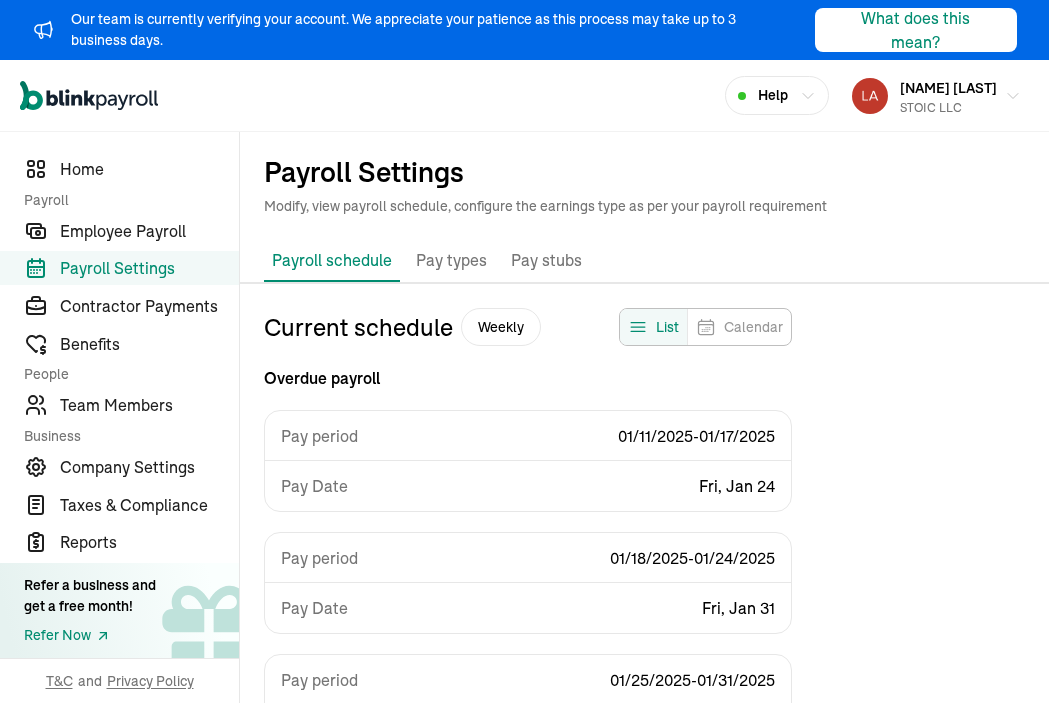click on "Pay types" at bounding box center [451, 261] 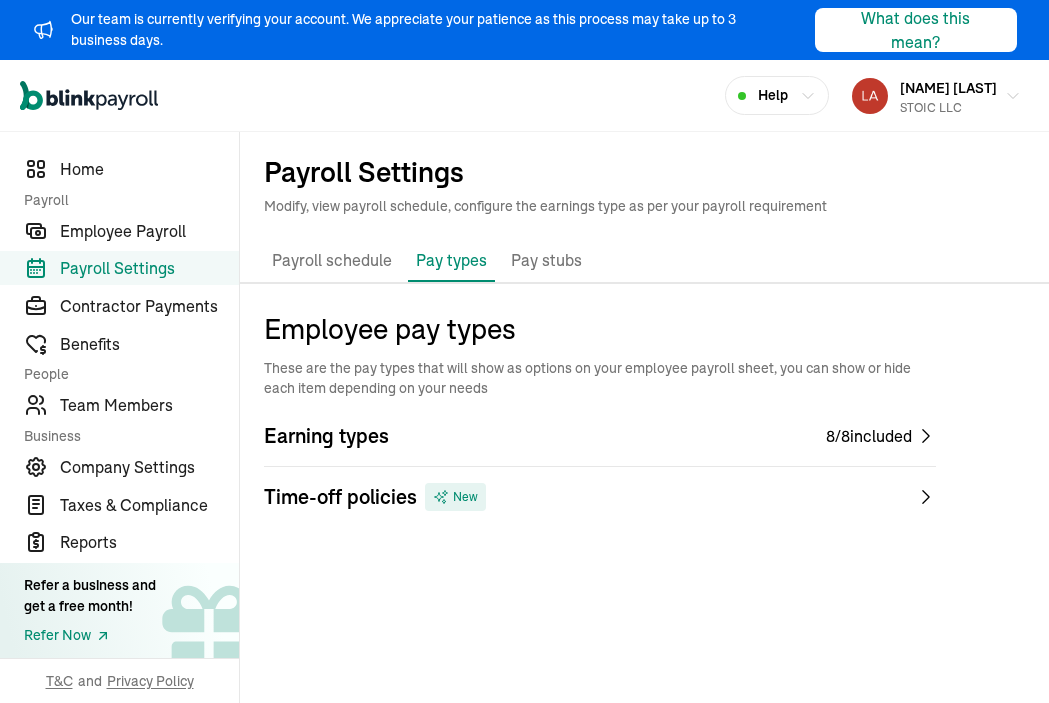 click on "Pay stubs" at bounding box center (546, 261) 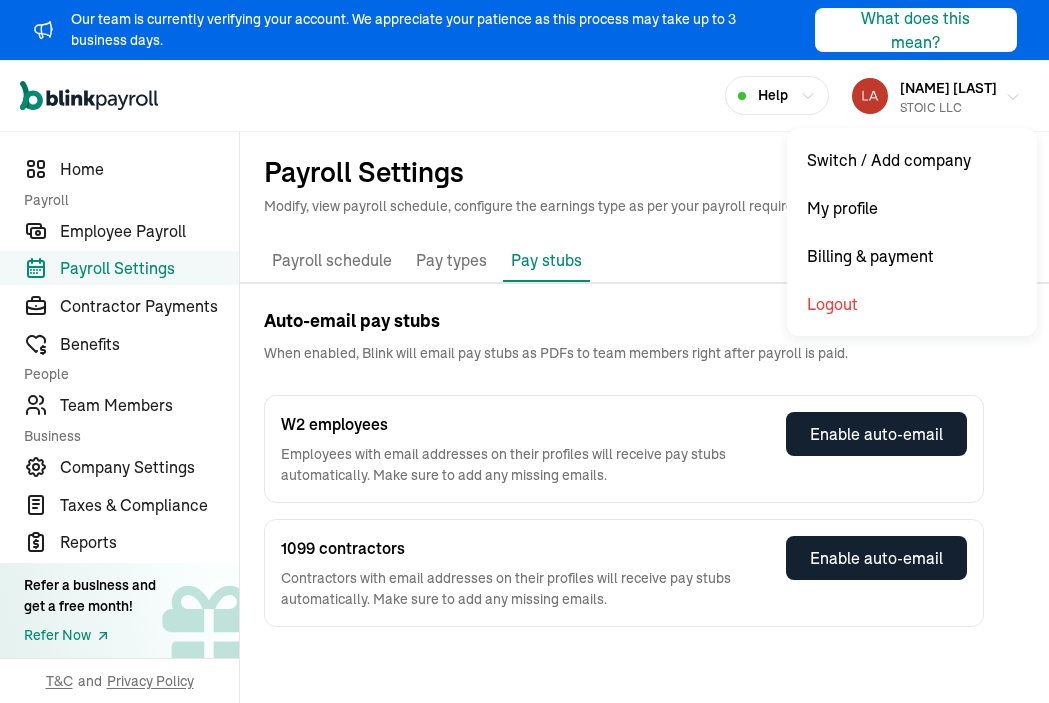 click on "[FIRST] [LAST]" at bounding box center [948, 88] 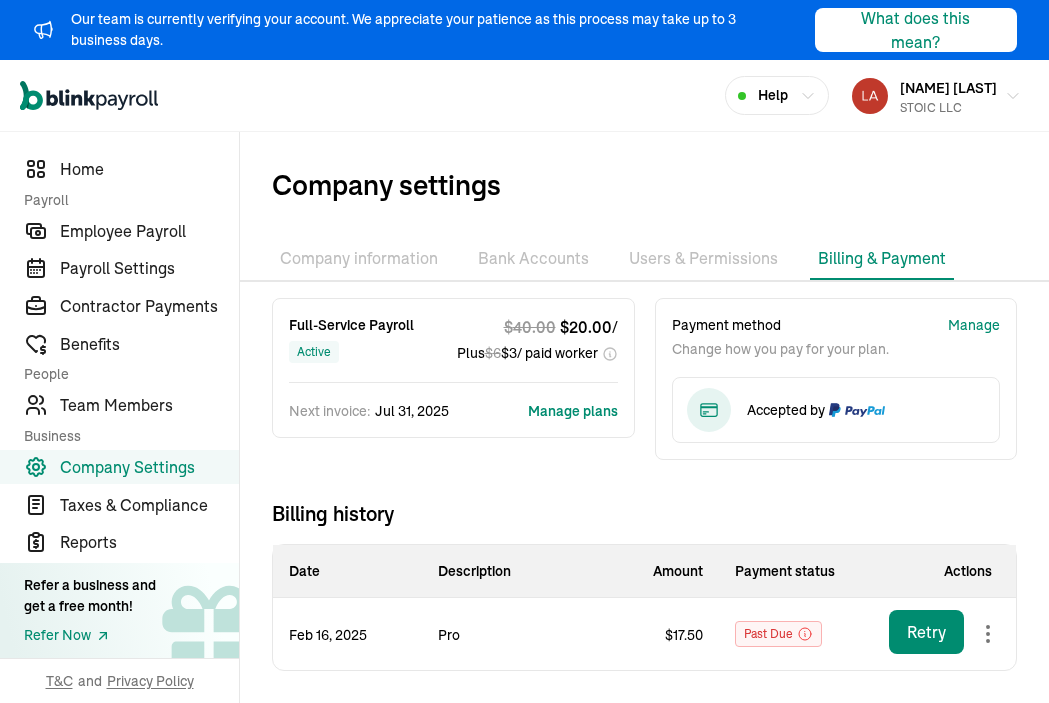 click on "Bank Accounts" at bounding box center [533, 259] 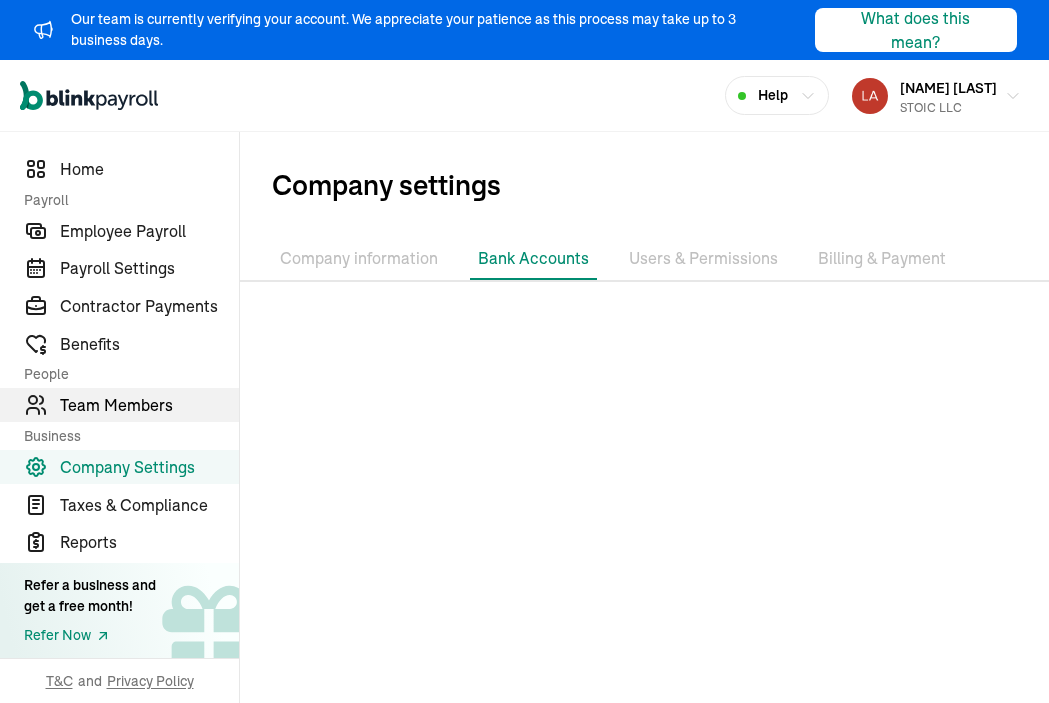 click on "Team Members" at bounding box center [149, 405] 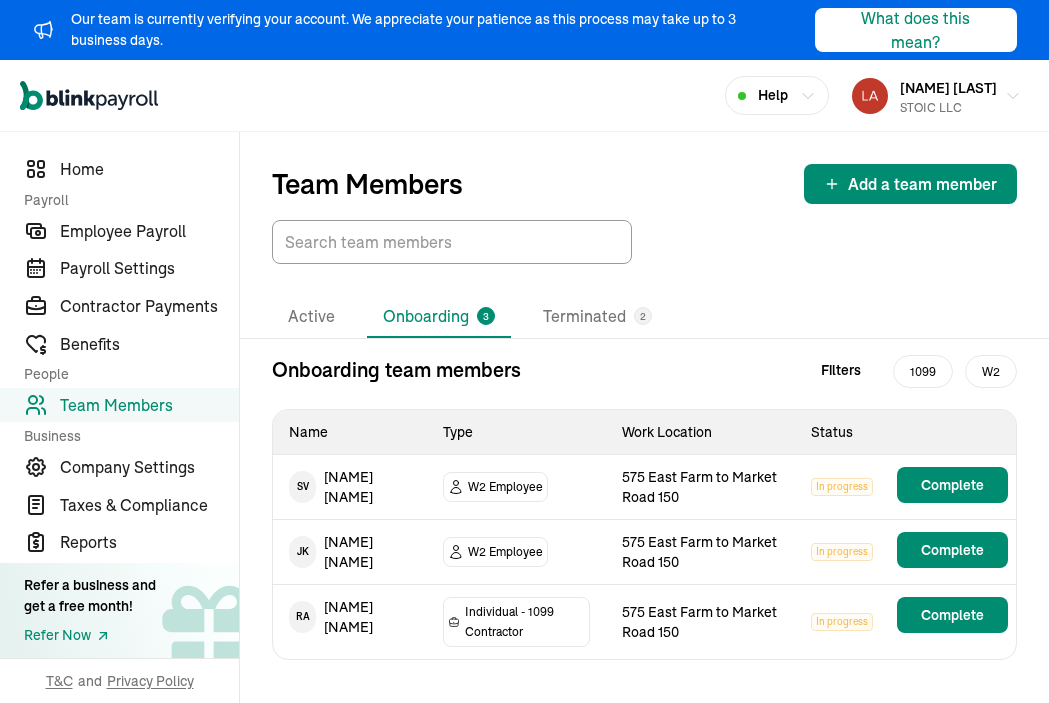 click on "J K Jennifer Kade" at bounding box center (350, 552) 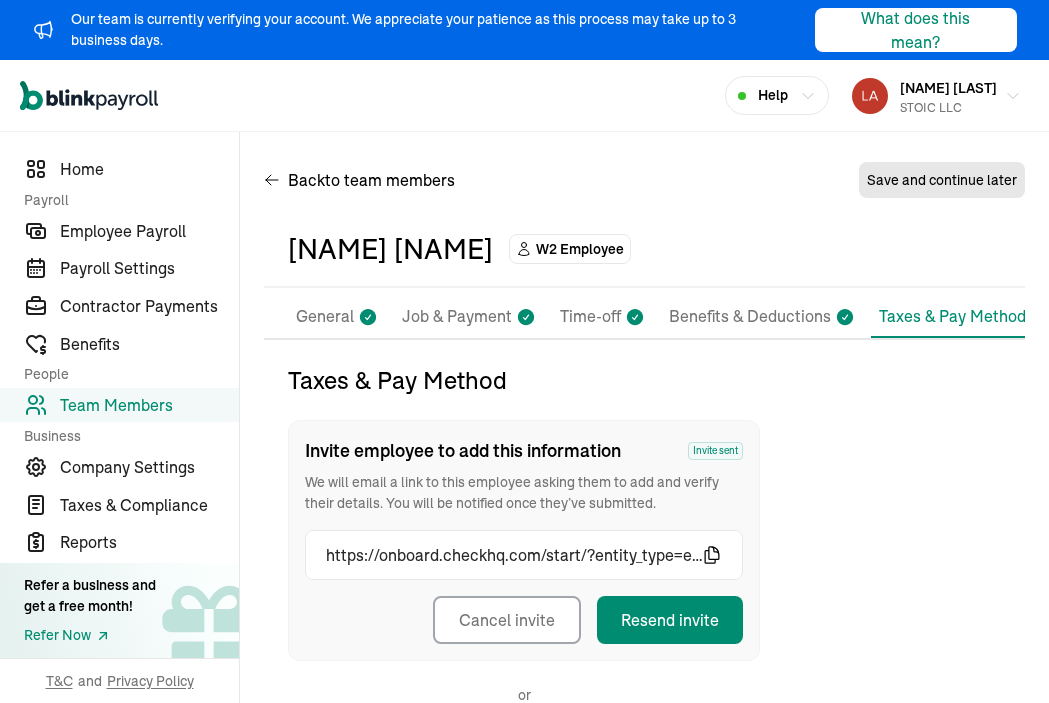 scroll, scrollTop: 0, scrollLeft: 0, axis: both 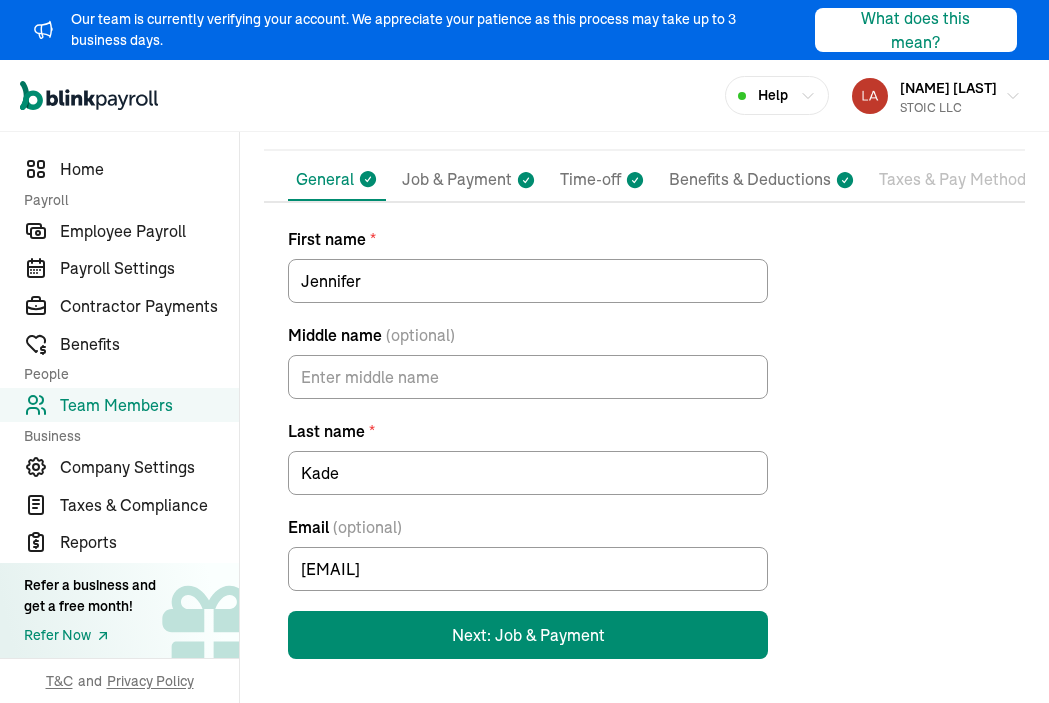 click on "Job & Payment" at bounding box center [457, 180] 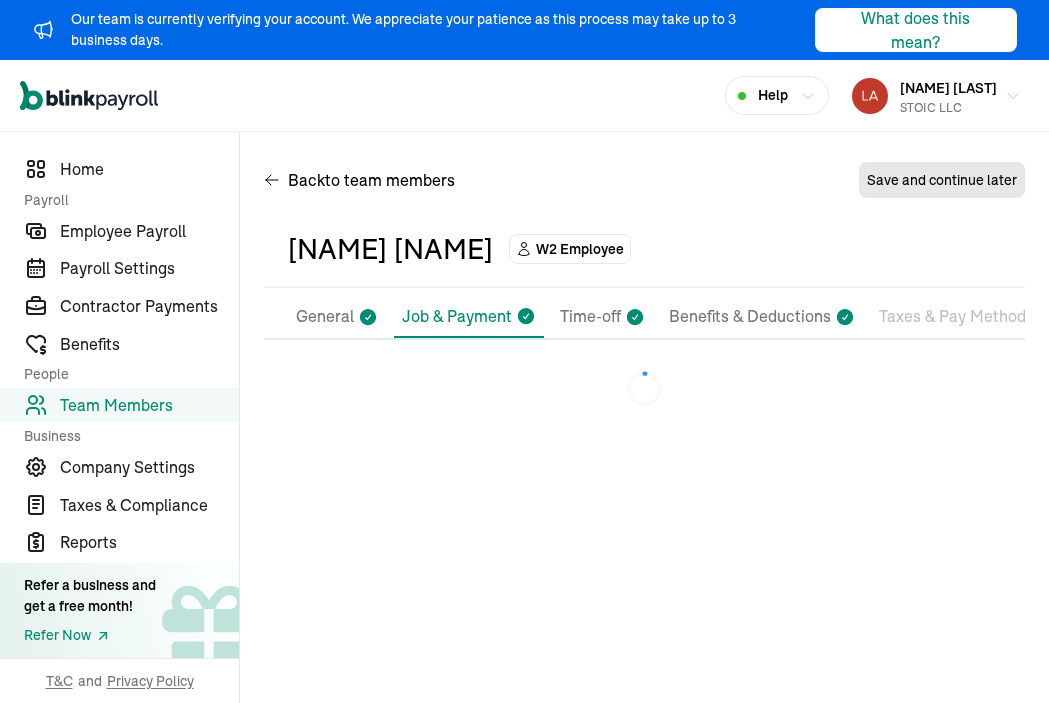 scroll, scrollTop: 0, scrollLeft: 0, axis: both 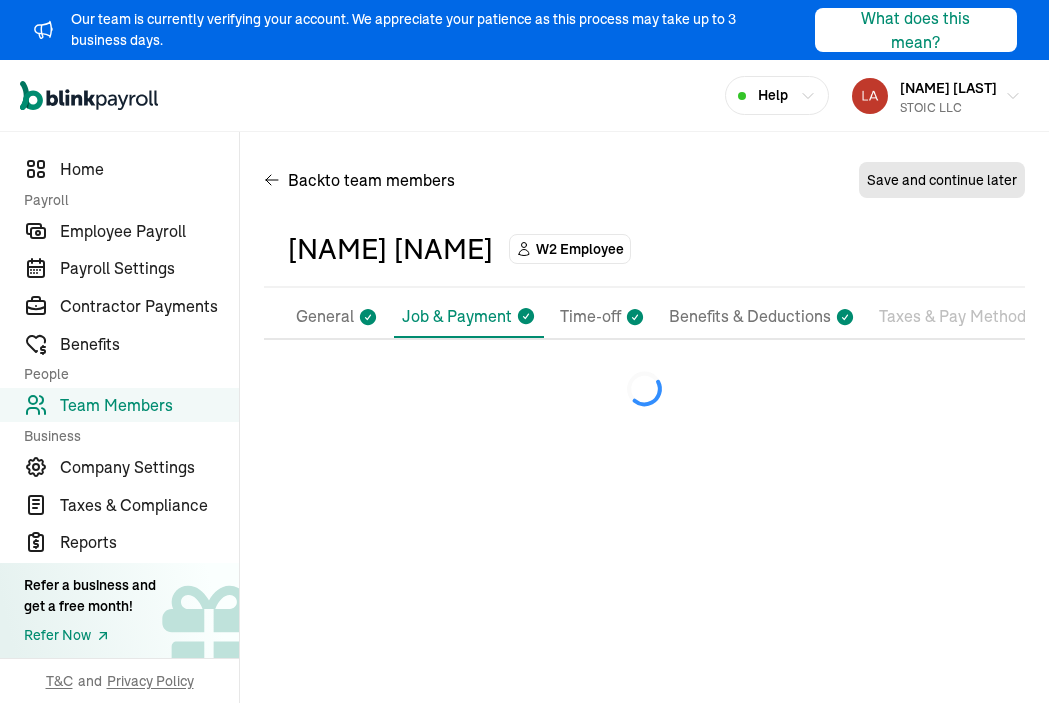 select on "575 East Farm to Market Road 150" 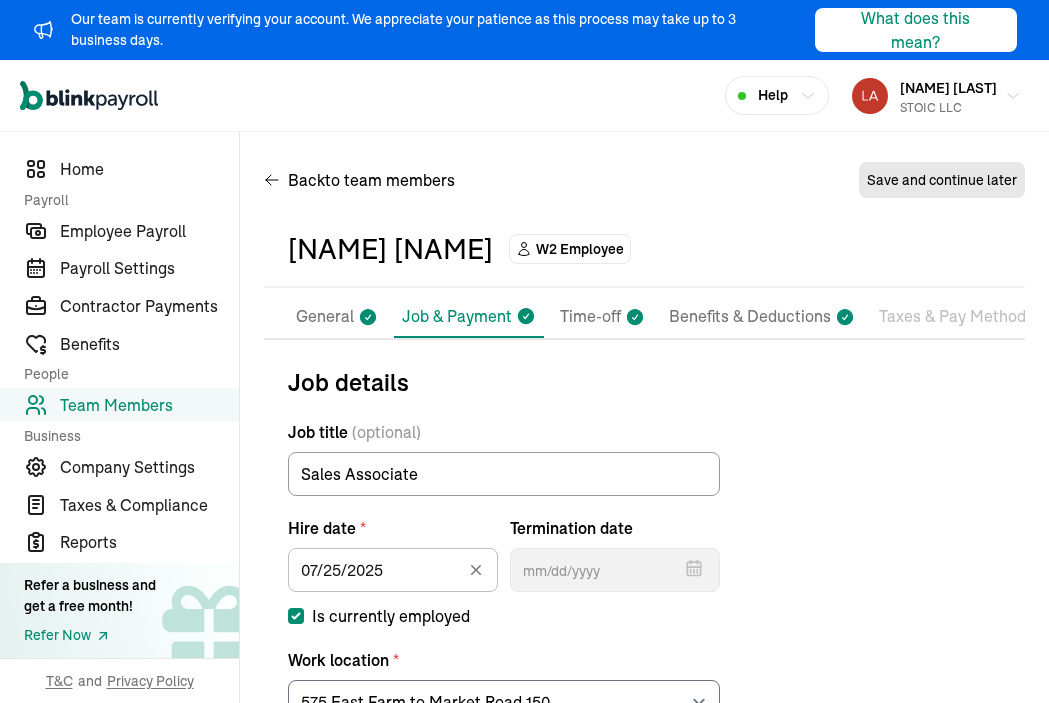 click 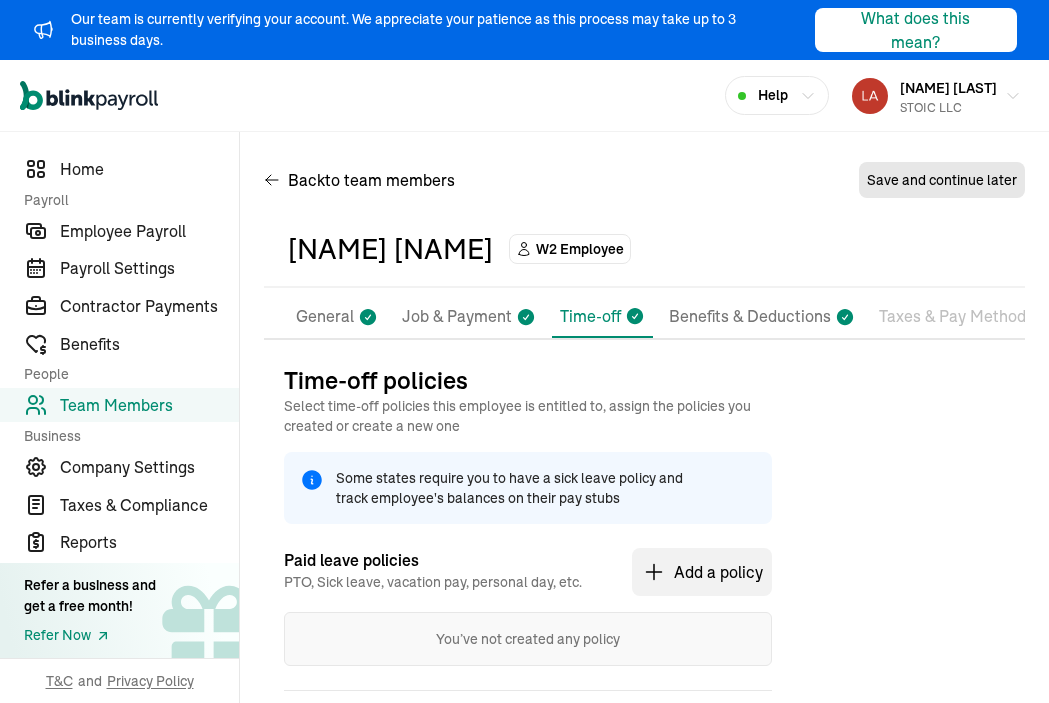 click on "Benefits & Deductions" at bounding box center [750, 317] 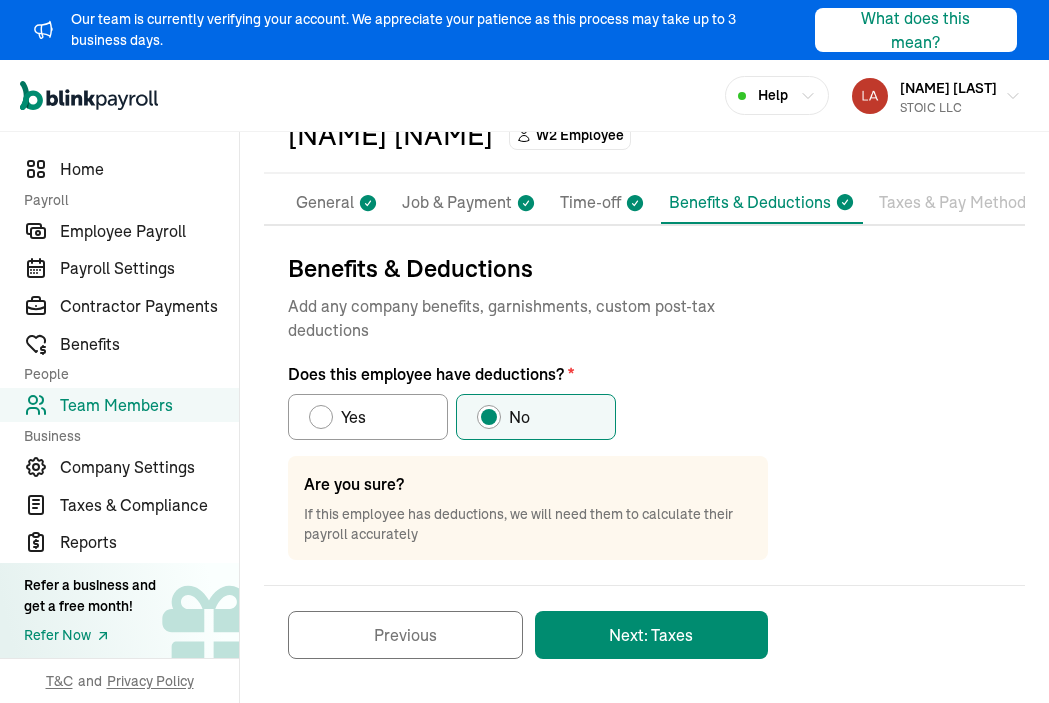 scroll, scrollTop: 122, scrollLeft: 0, axis: vertical 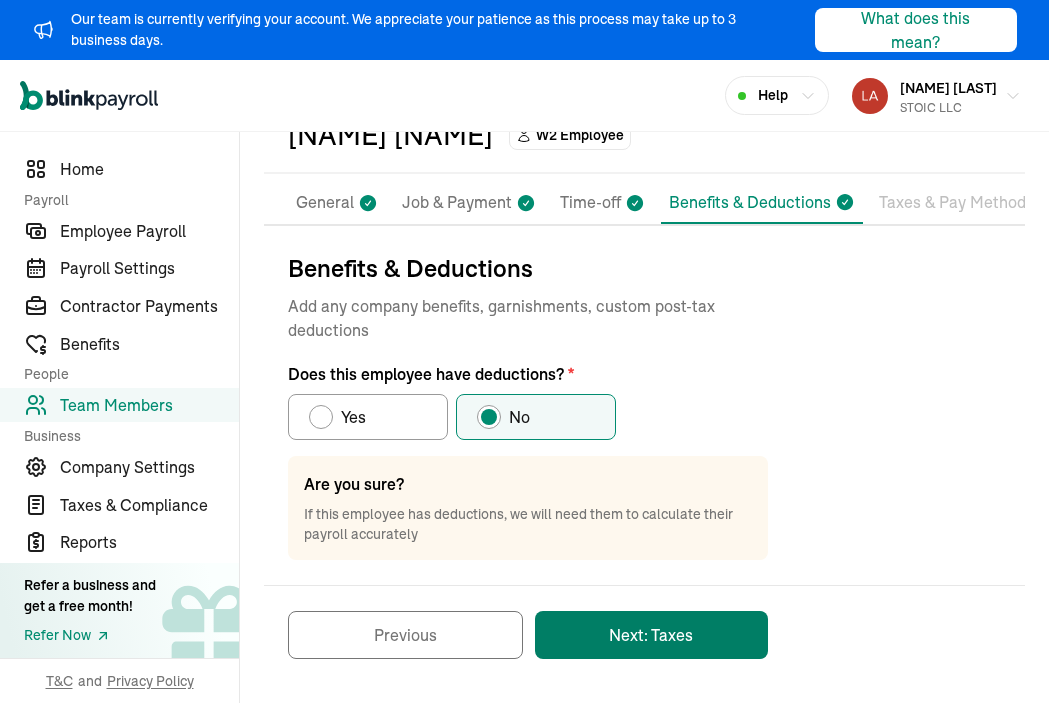 click on "Next: Taxes" at bounding box center (651, 635) 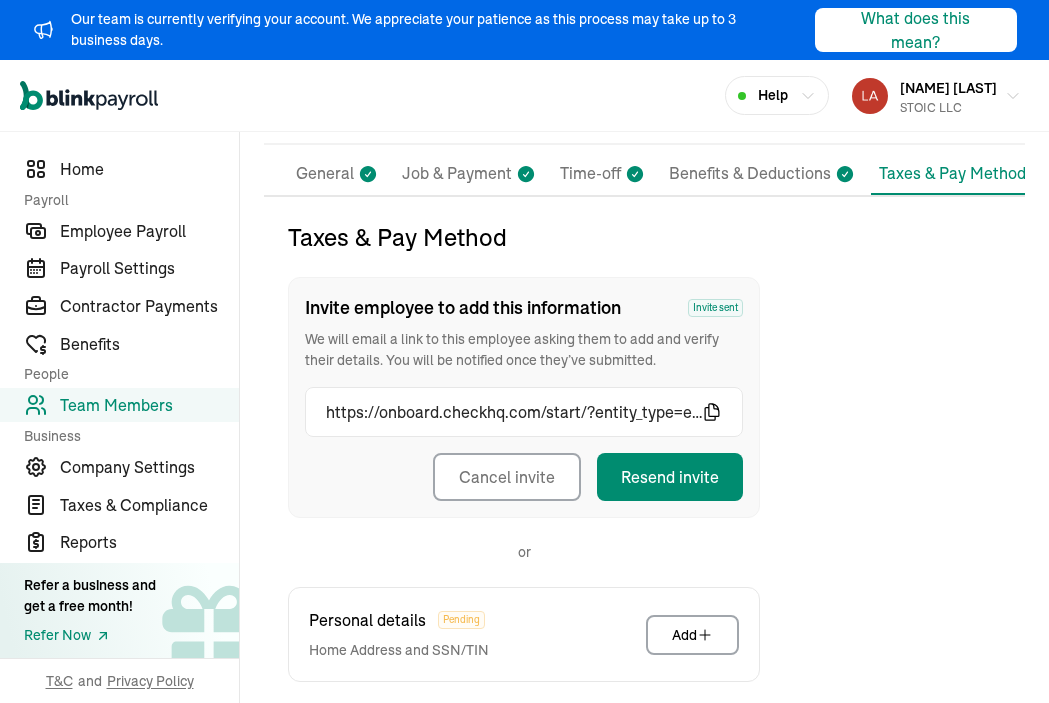 scroll, scrollTop: 126, scrollLeft: 0, axis: vertical 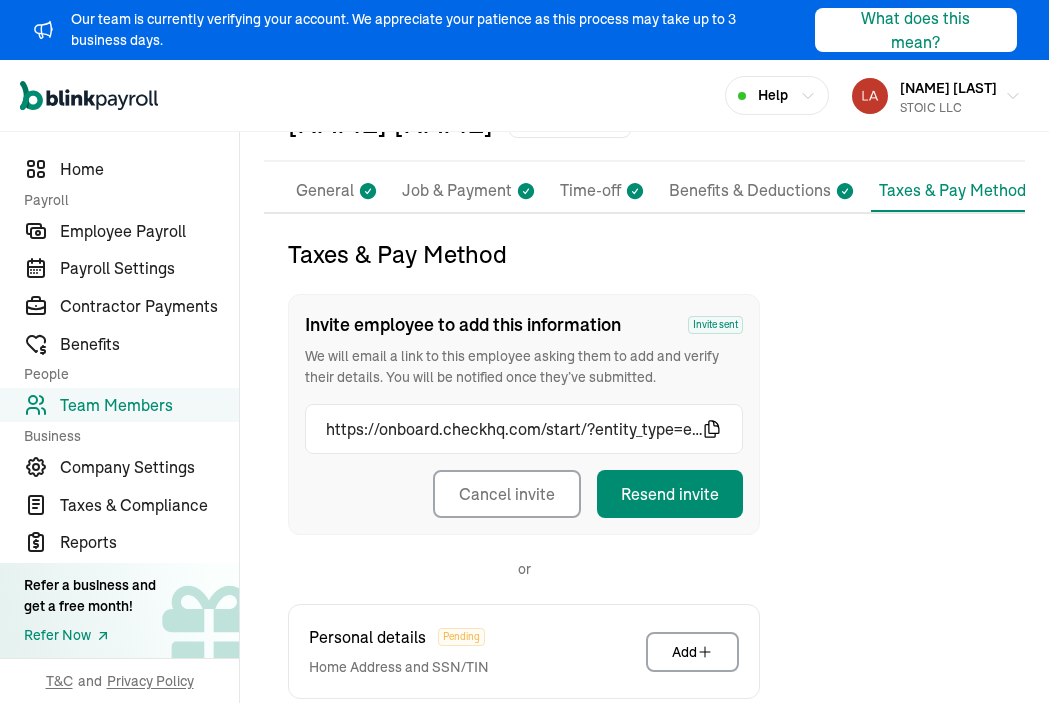 click on "General" at bounding box center (325, 191) 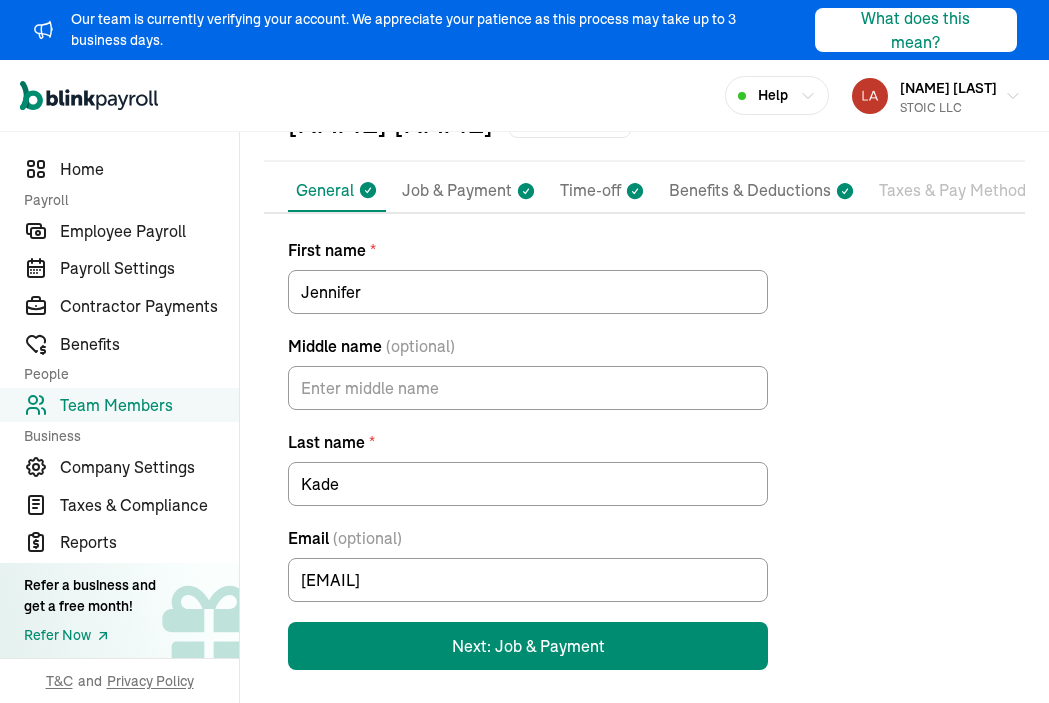 scroll, scrollTop: 145, scrollLeft: 0, axis: vertical 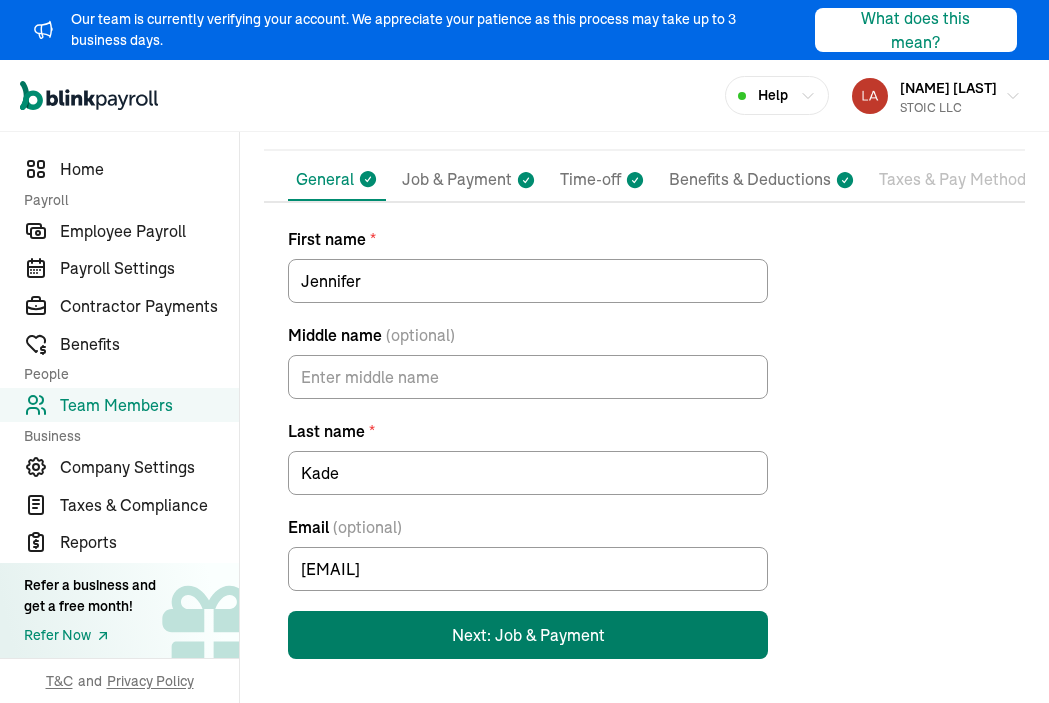 click on "Next: Job & Payment" at bounding box center [528, 635] 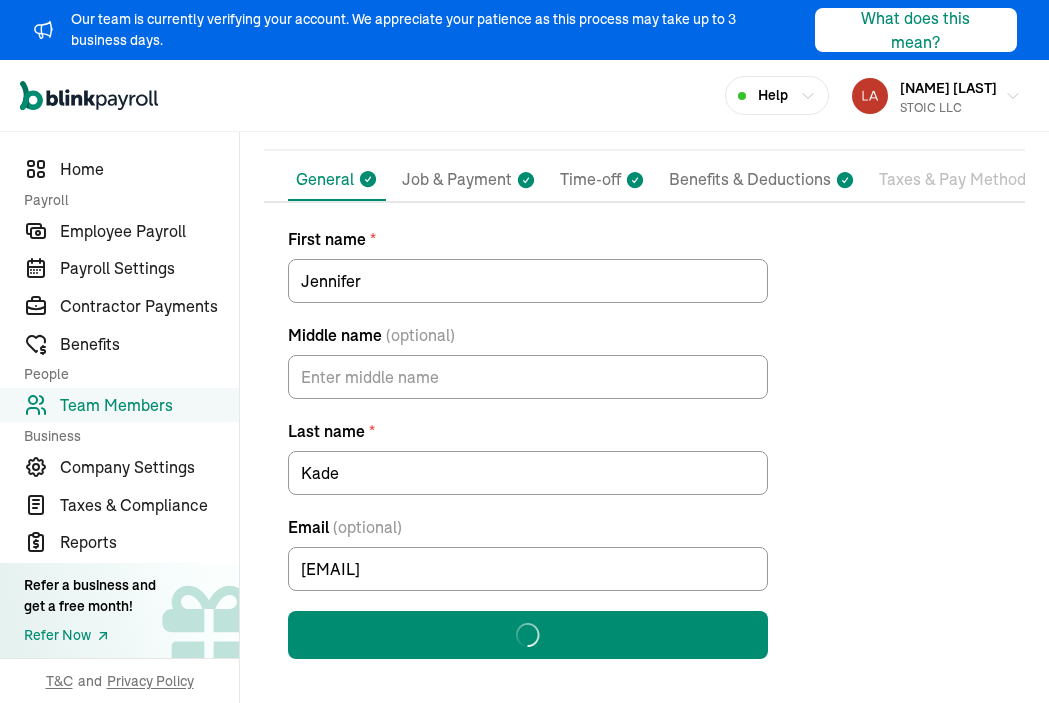 select on "575 East Farm to Market Road 150" 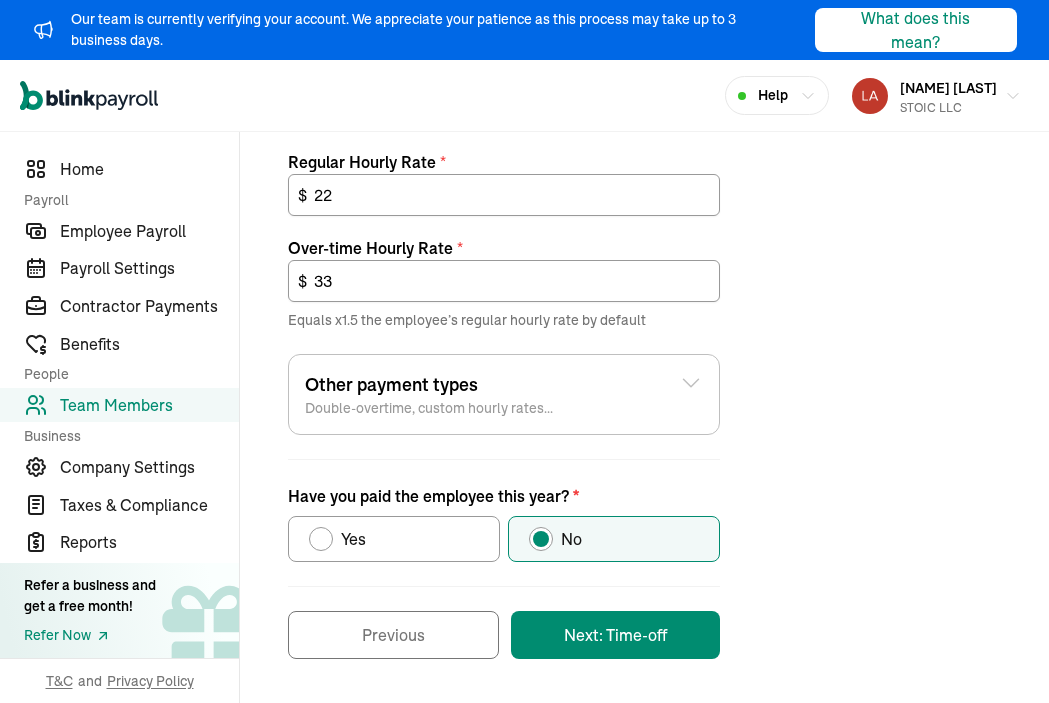 scroll, scrollTop: 835, scrollLeft: 0, axis: vertical 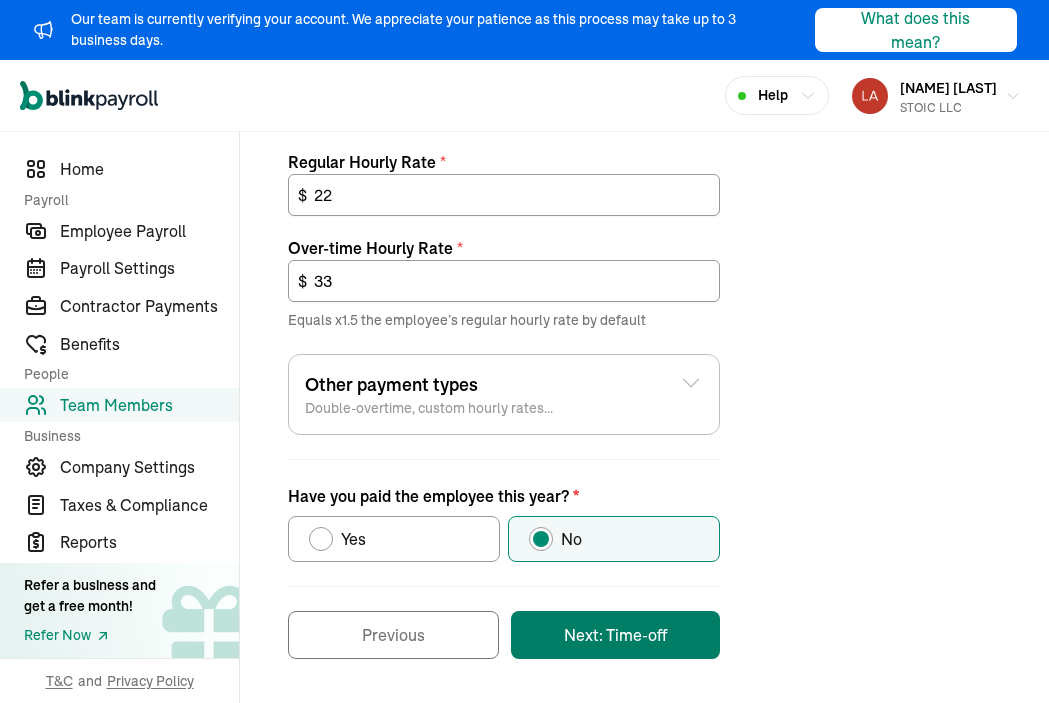 click on "Next: Time-off" at bounding box center (615, 635) 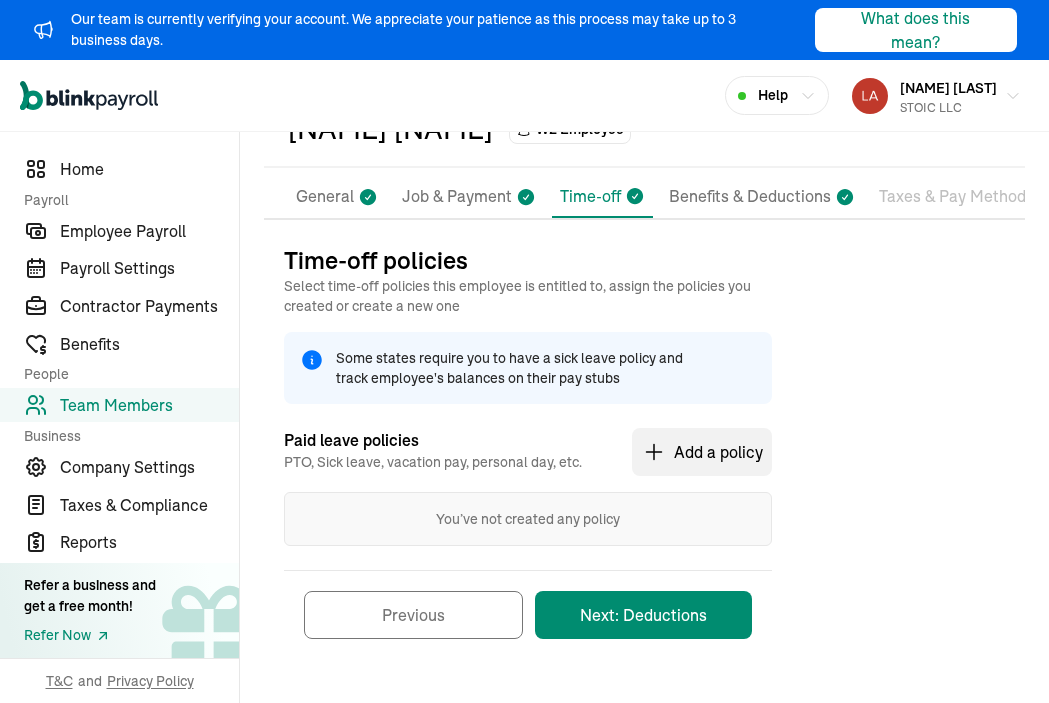 scroll, scrollTop: 122, scrollLeft: 0, axis: vertical 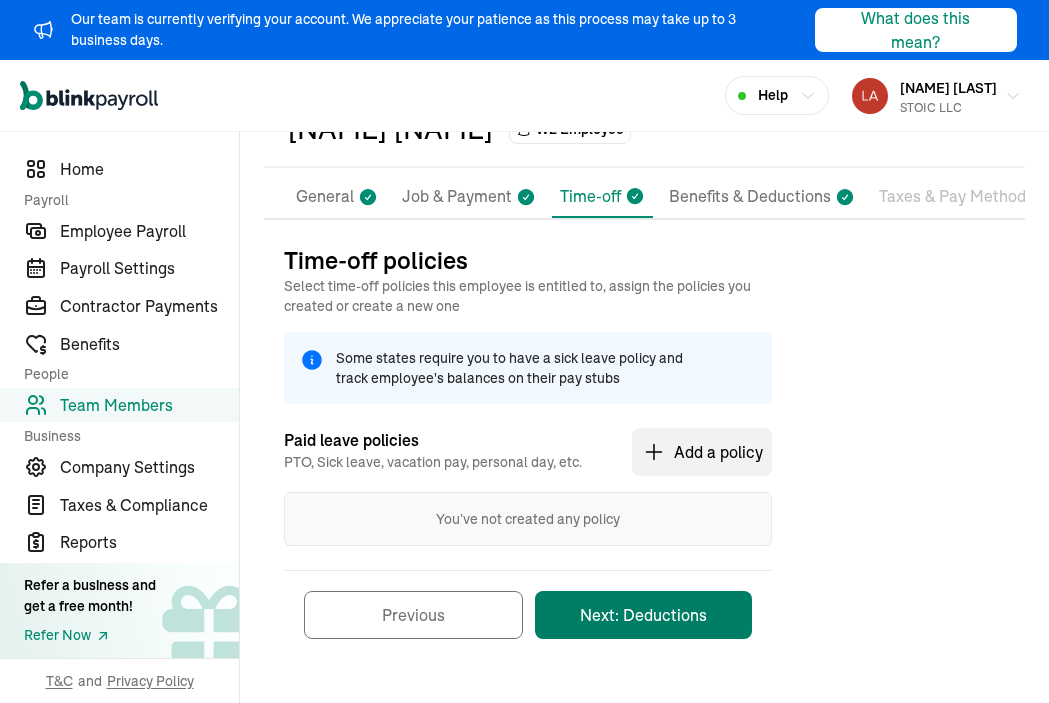 click on "Next: Deductions" at bounding box center [643, 615] 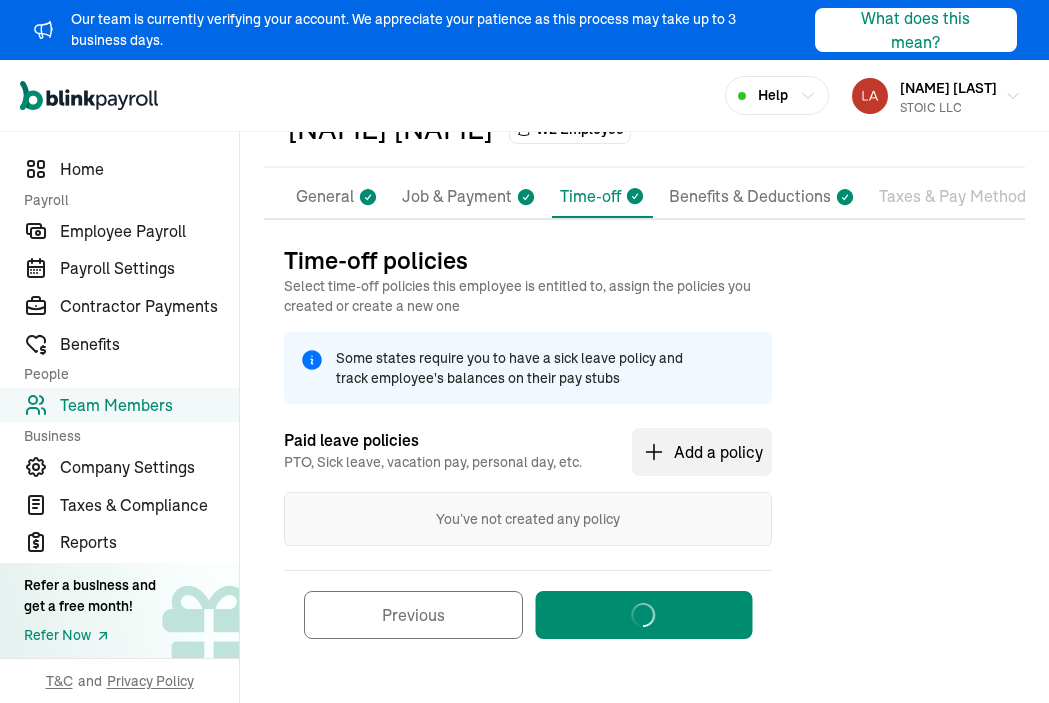 scroll, scrollTop: 118, scrollLeft: 0, axis: vertical 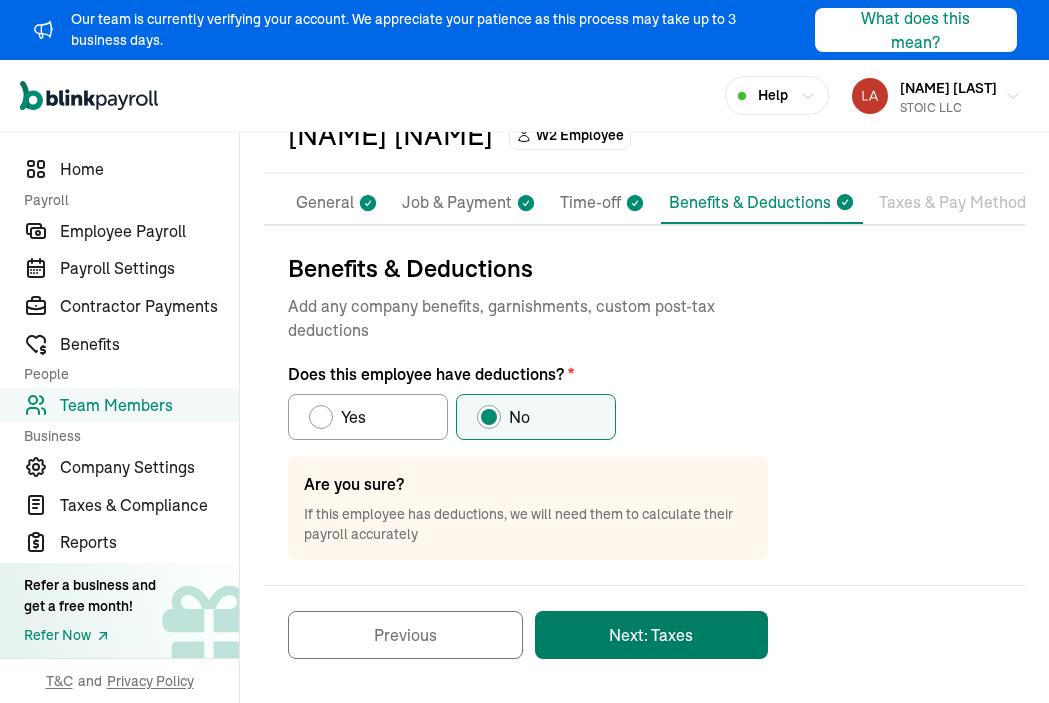 click on "Next: Taxes" at bounding box center [651, 635] 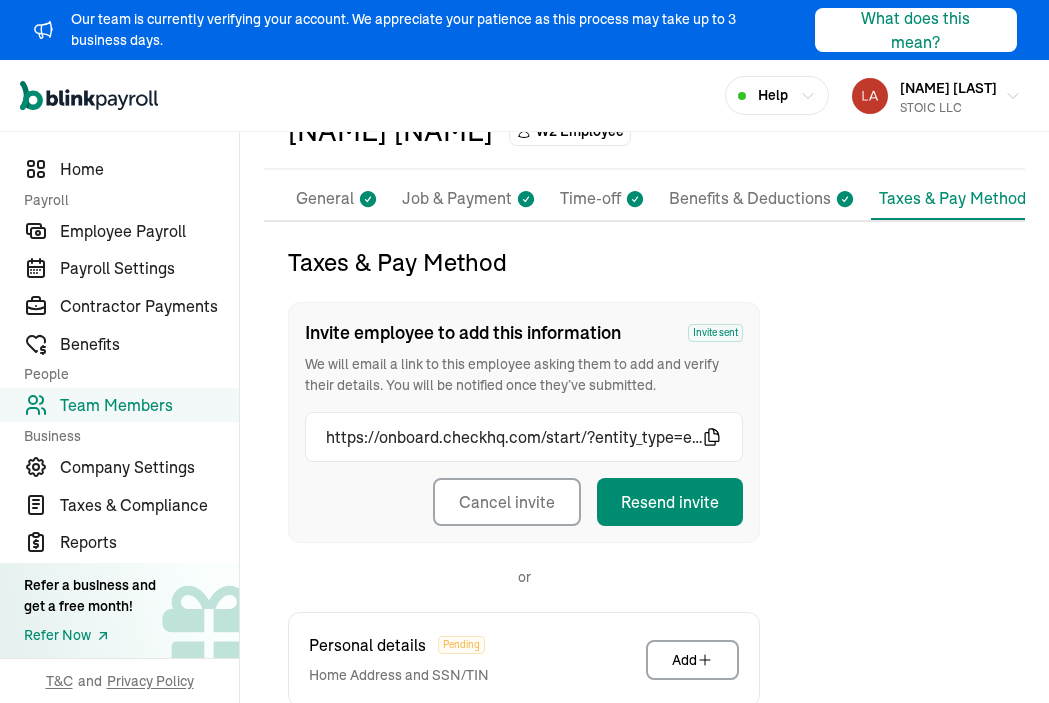 scroll, scrollTop: 296, scrollLeft: 0, axis: vertical 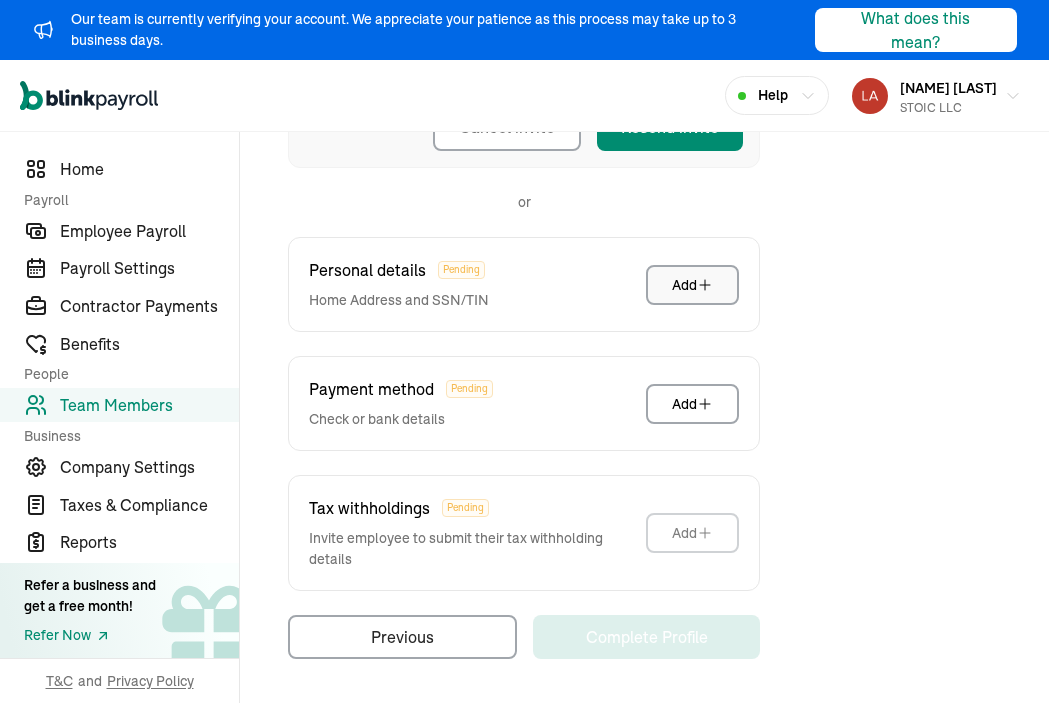 click 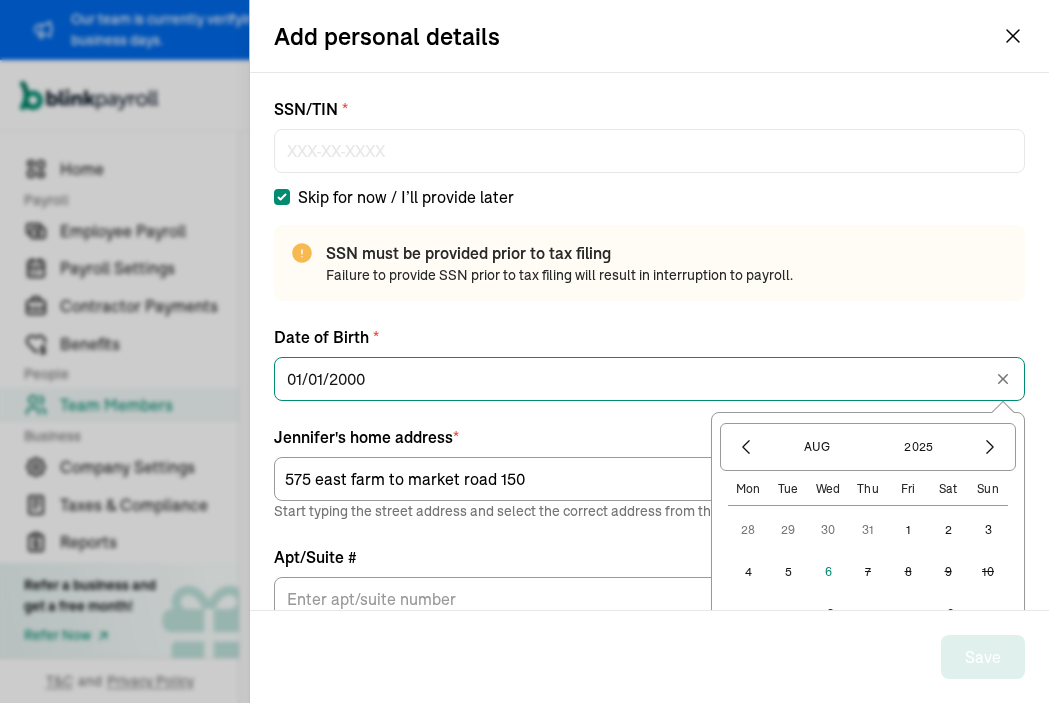 scroll, scrollTop: 296, scrollLeft: 0, axis: vertical 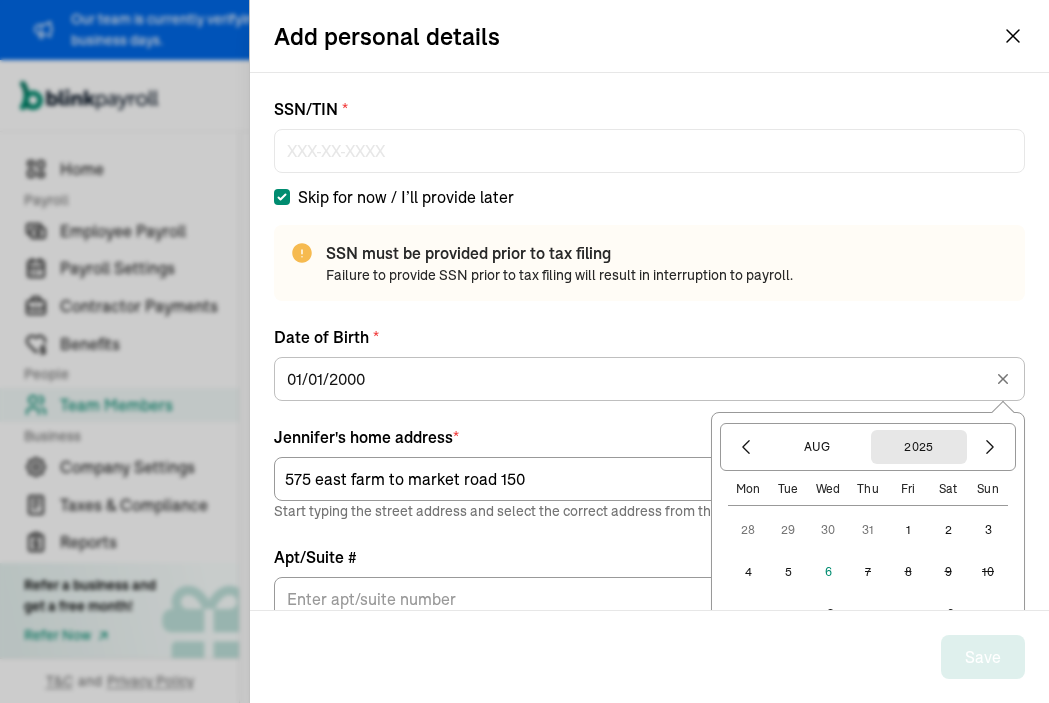 click on "2025" at bounding box center [919, 447] 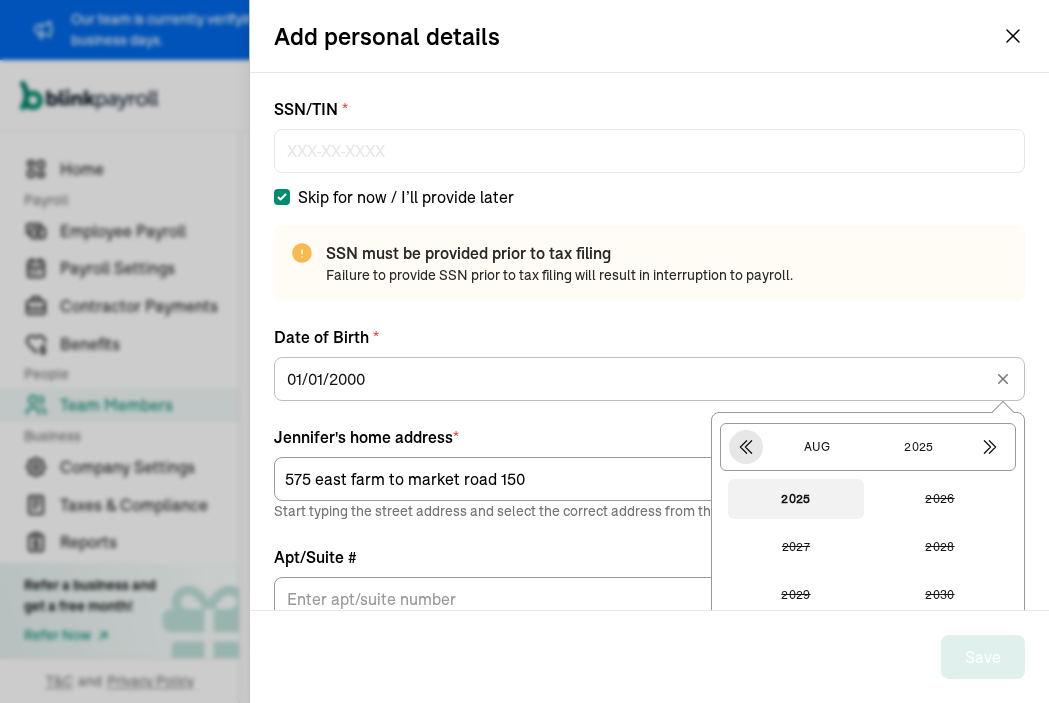 click 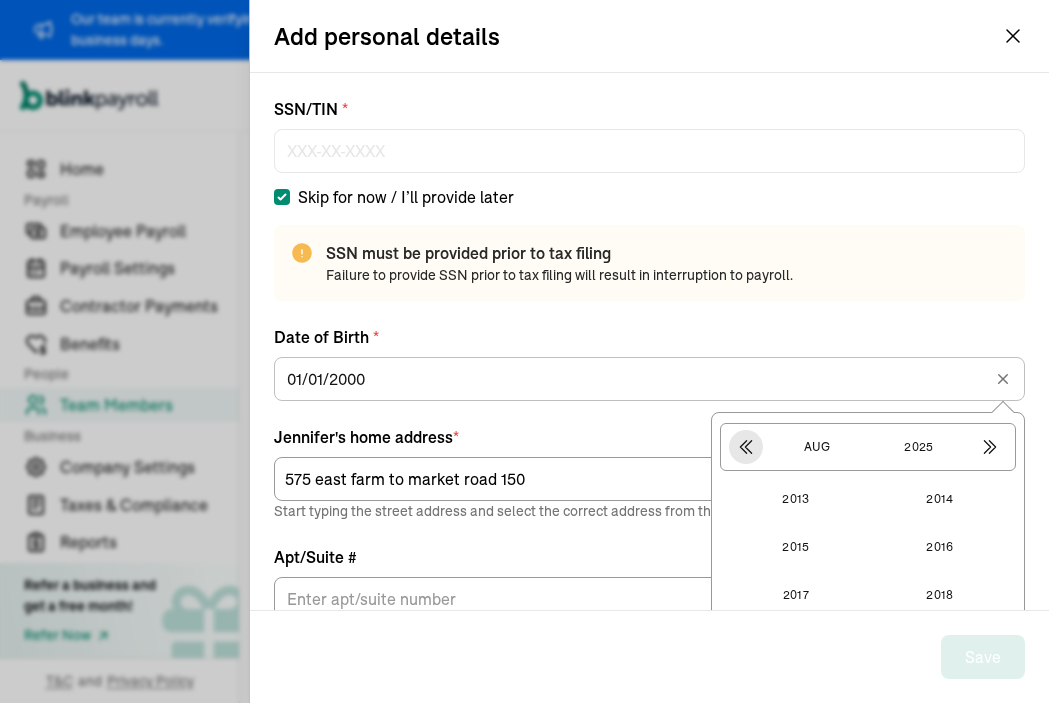 click 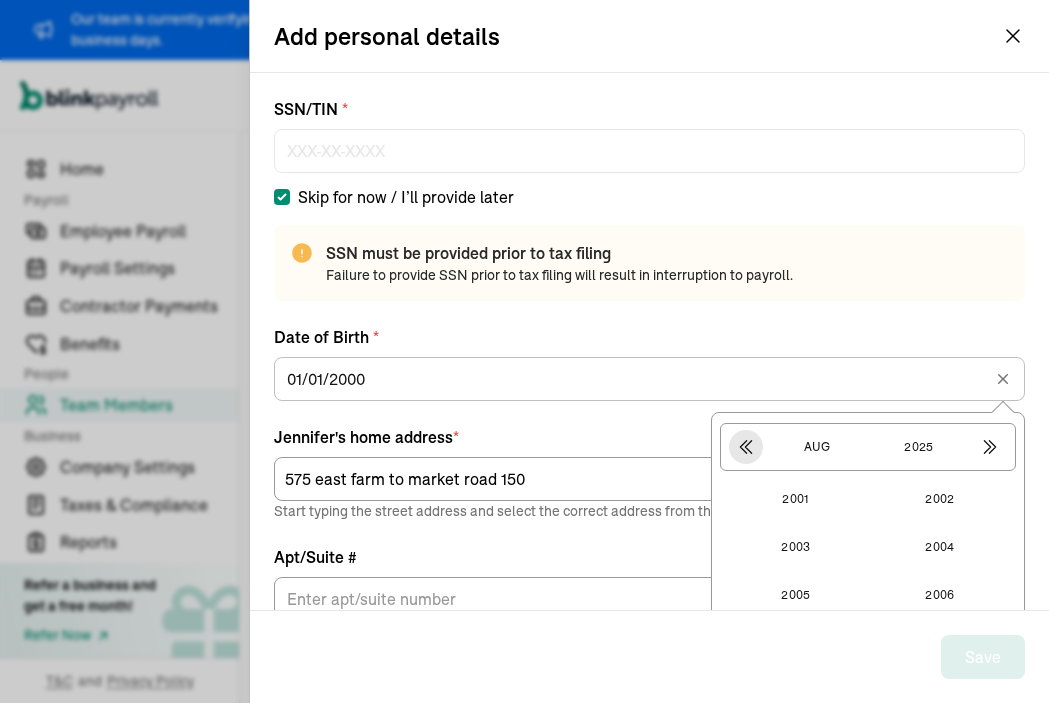 click 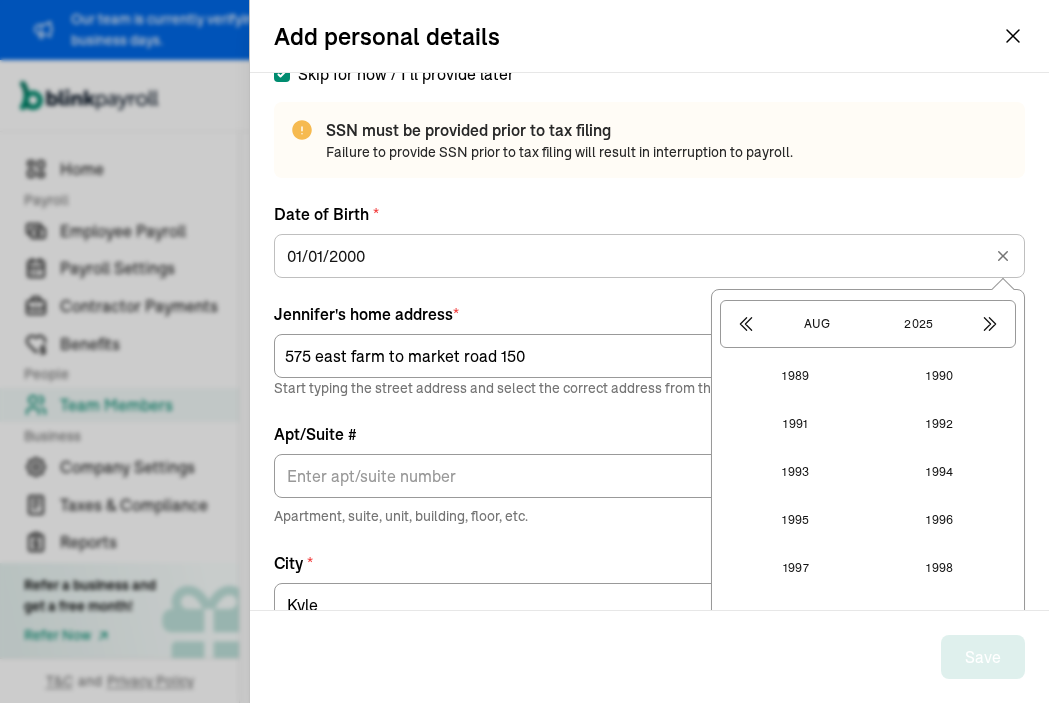 scroll, scrollTop: 275, scrollLeft: 0, axis: vertical 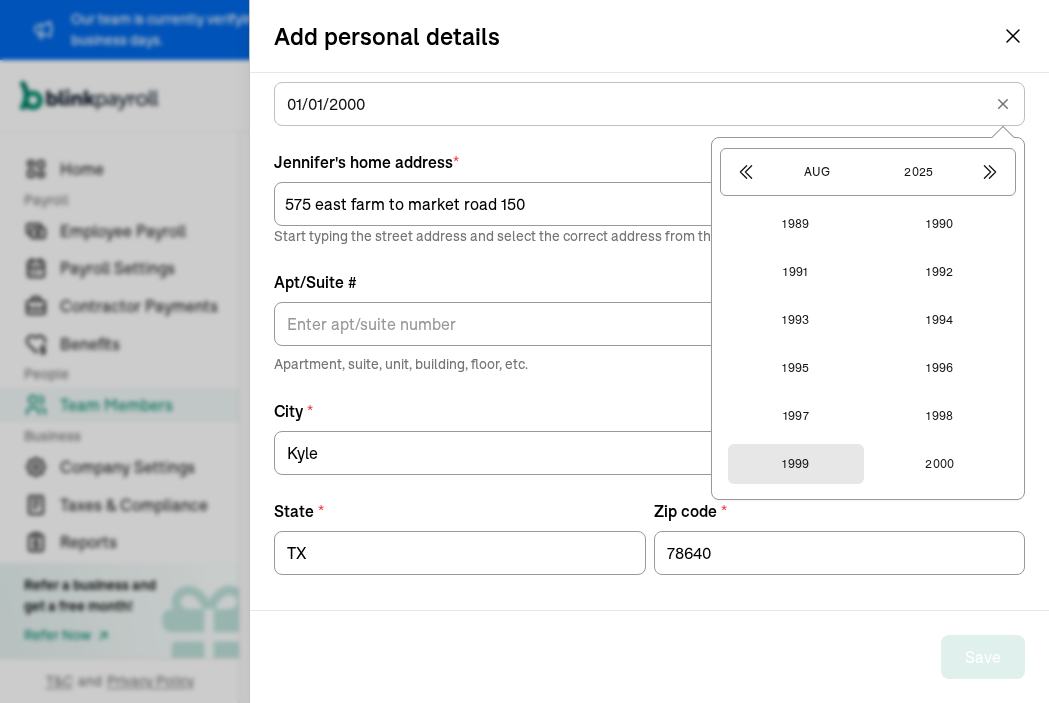 click on "1999" at bounding box center (796, 464) 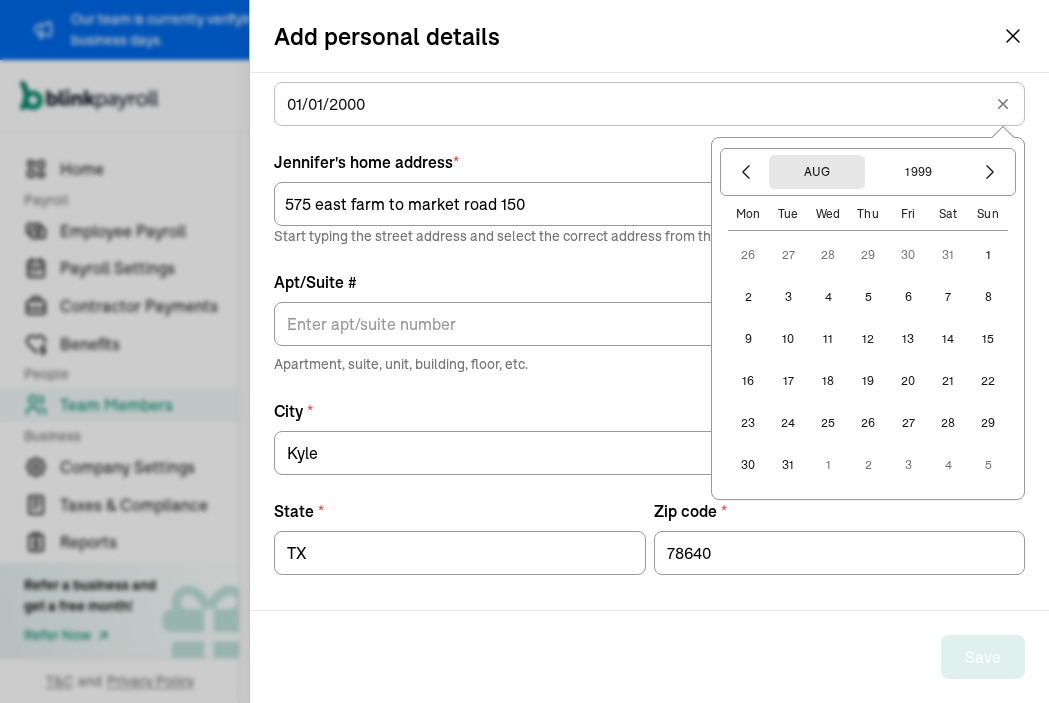 click on "Aug" at bounding box center (817, 172) 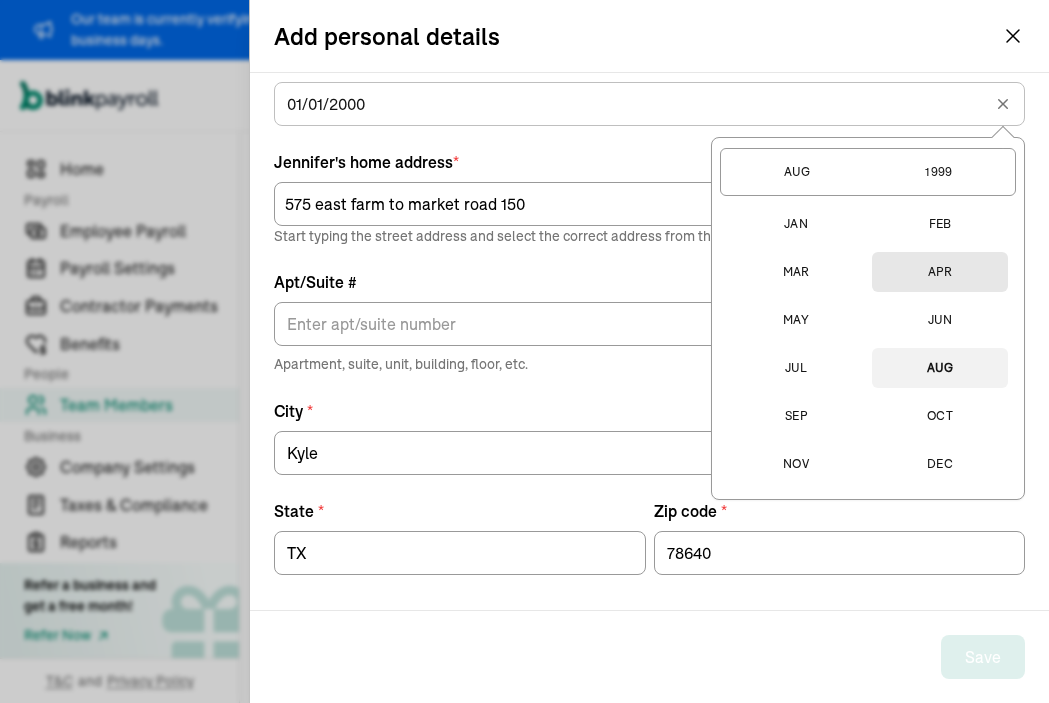 click on "Apr" at bounding box center [940, 272] 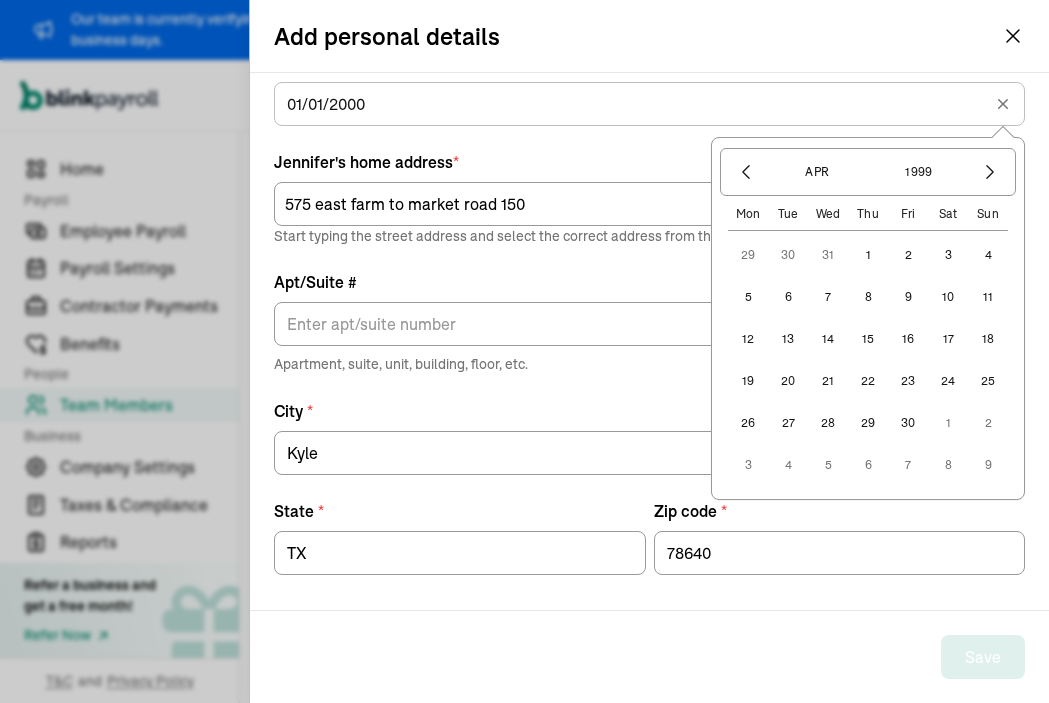 click on "14" at bounding box center (828, 339) 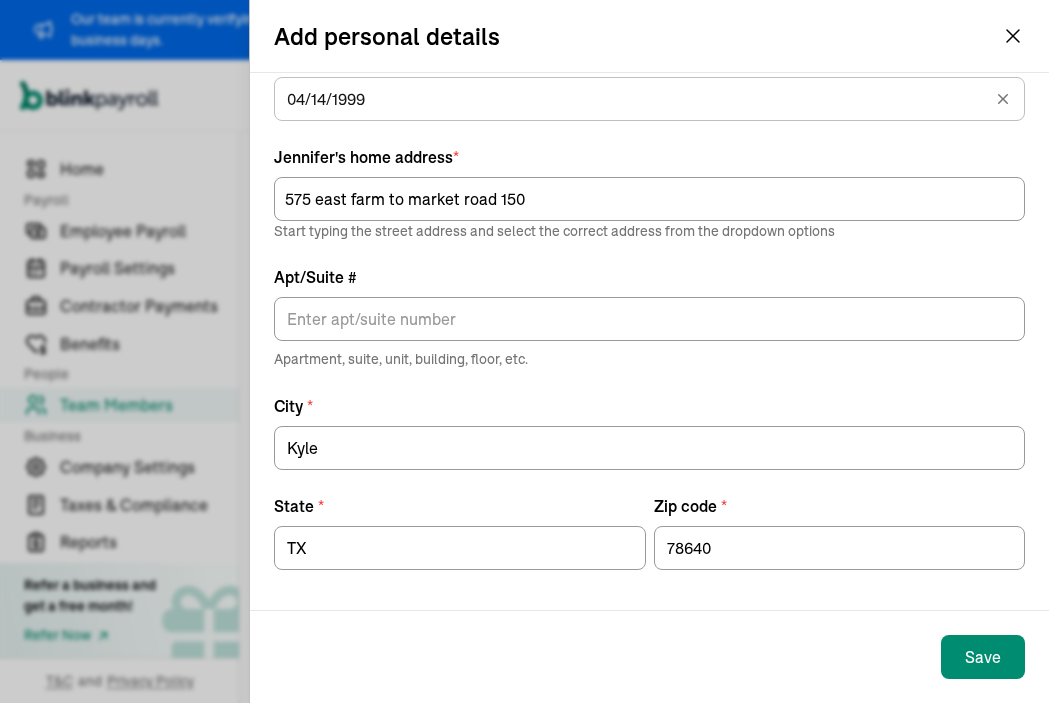 scroll, scrollTop: 280, scrollLeft: 0, axis: vertical 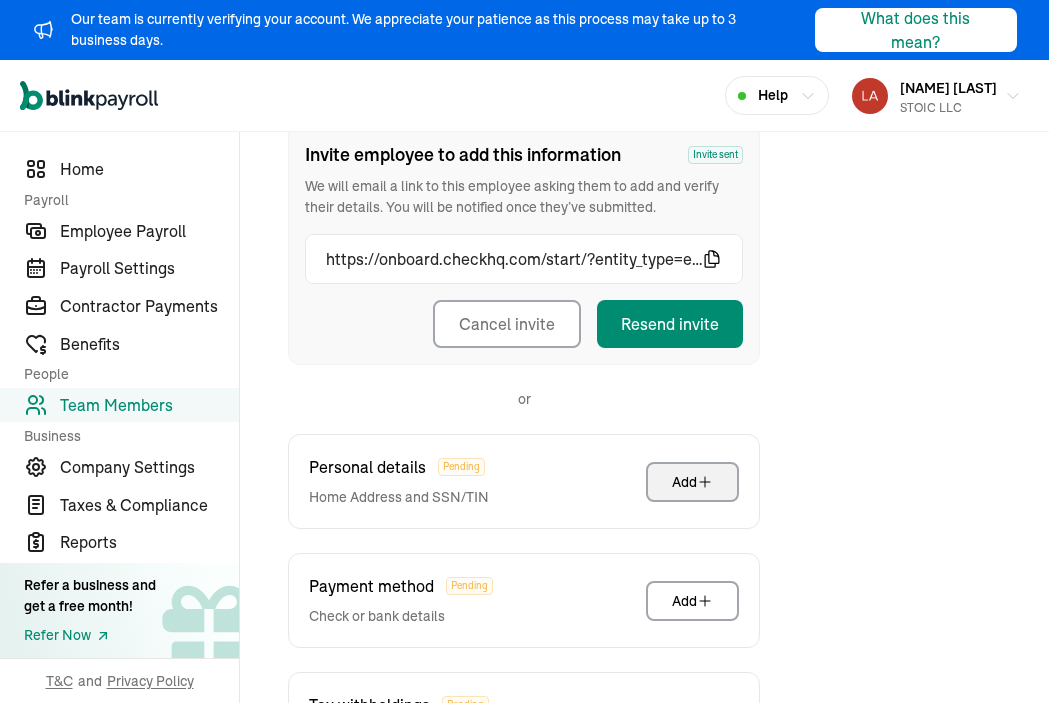 click 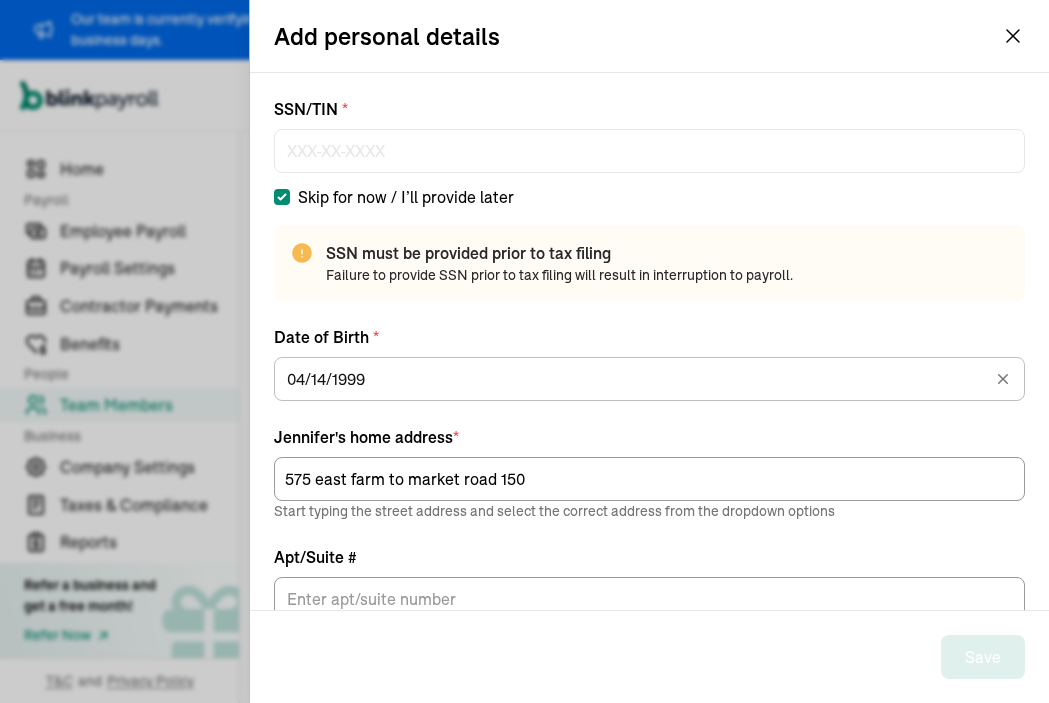 click on "Skip for now / I’ll provide later" at bounding box center (282, 197) 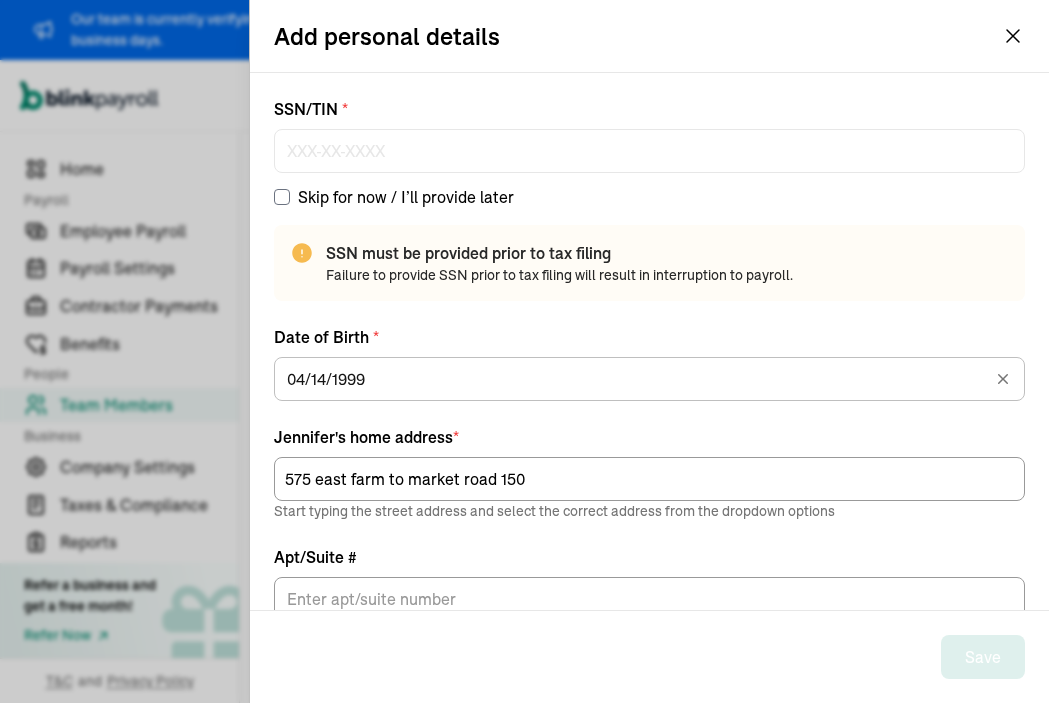 checkbox on "false" 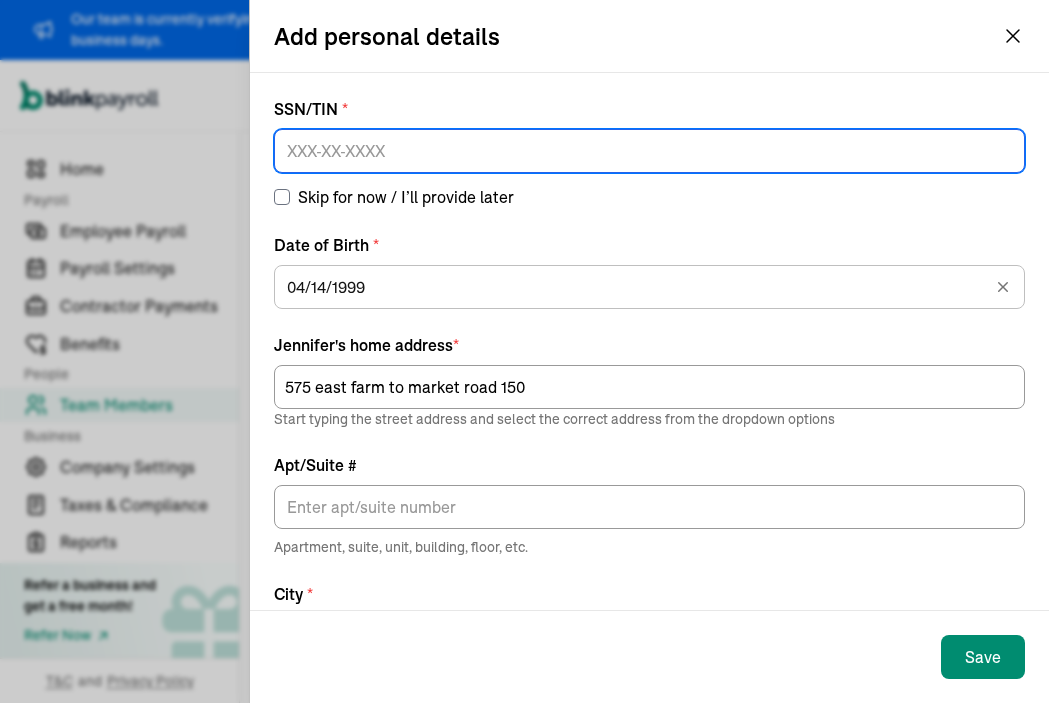 click at bounding box center [649, 151] 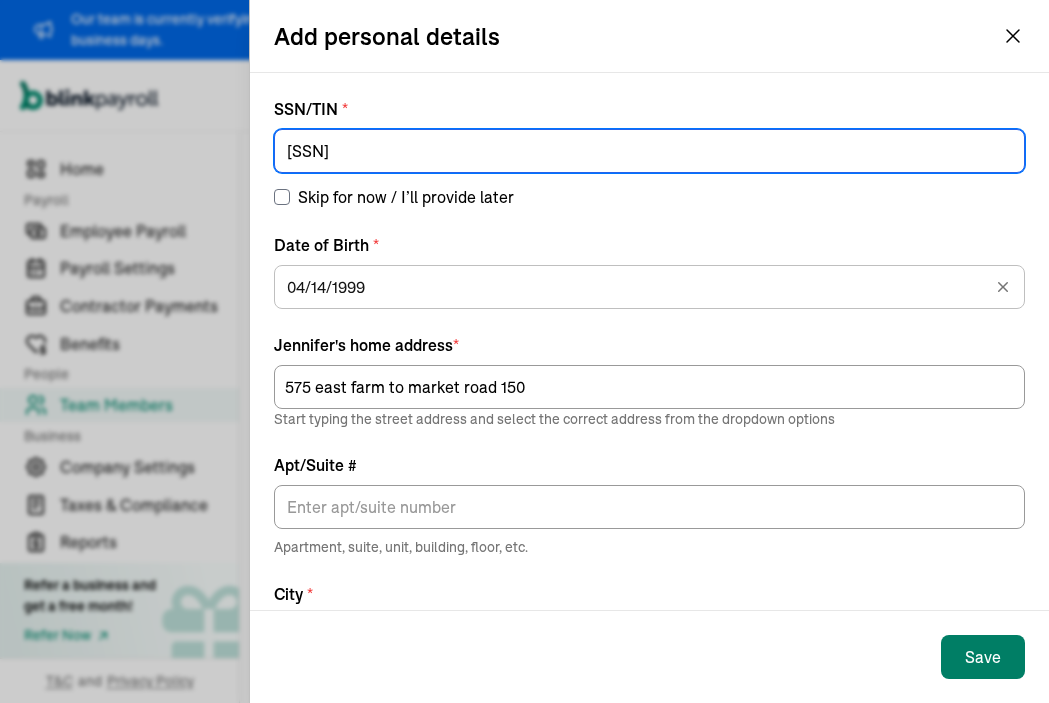 type on "601-87-6391" 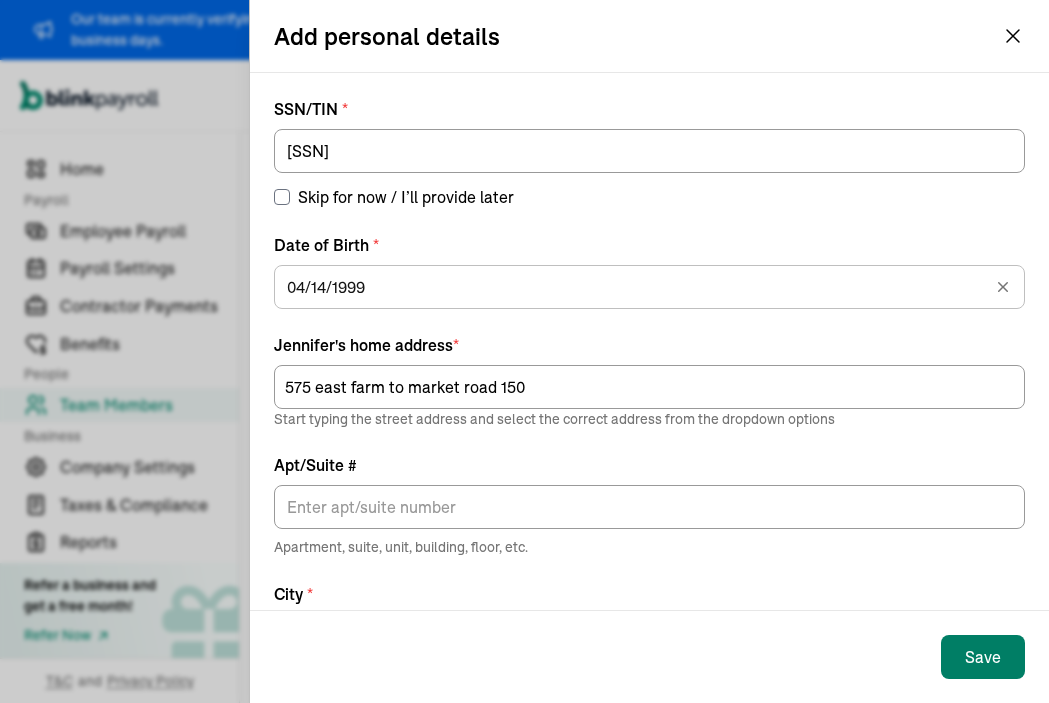 click on "Save" at bounding box center (983, 657) 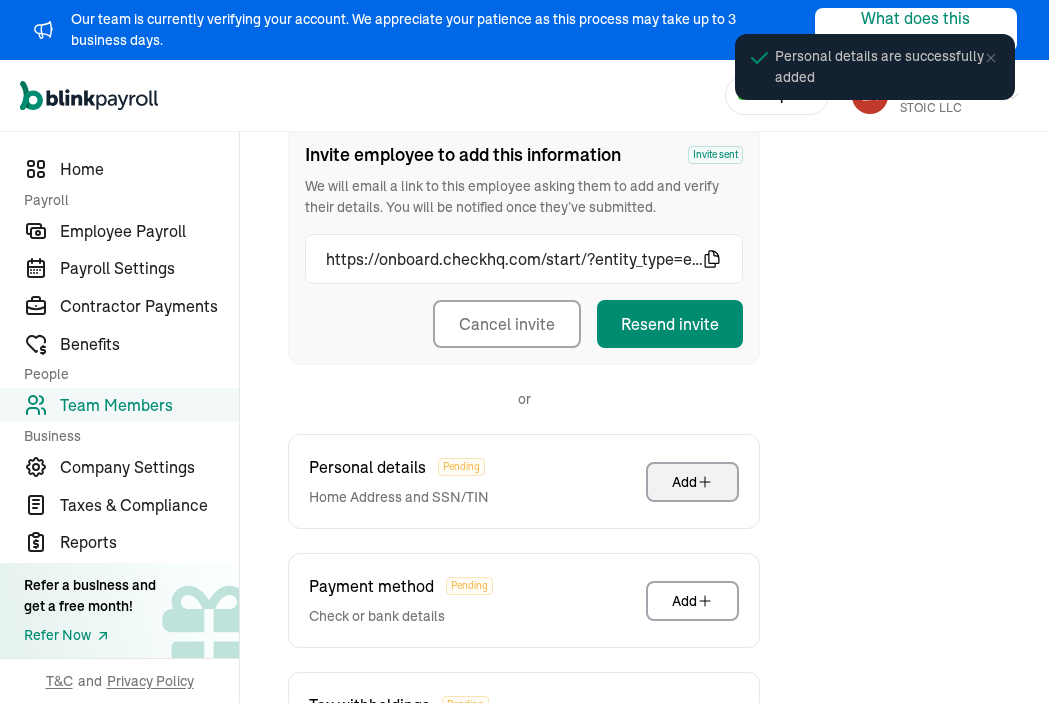click 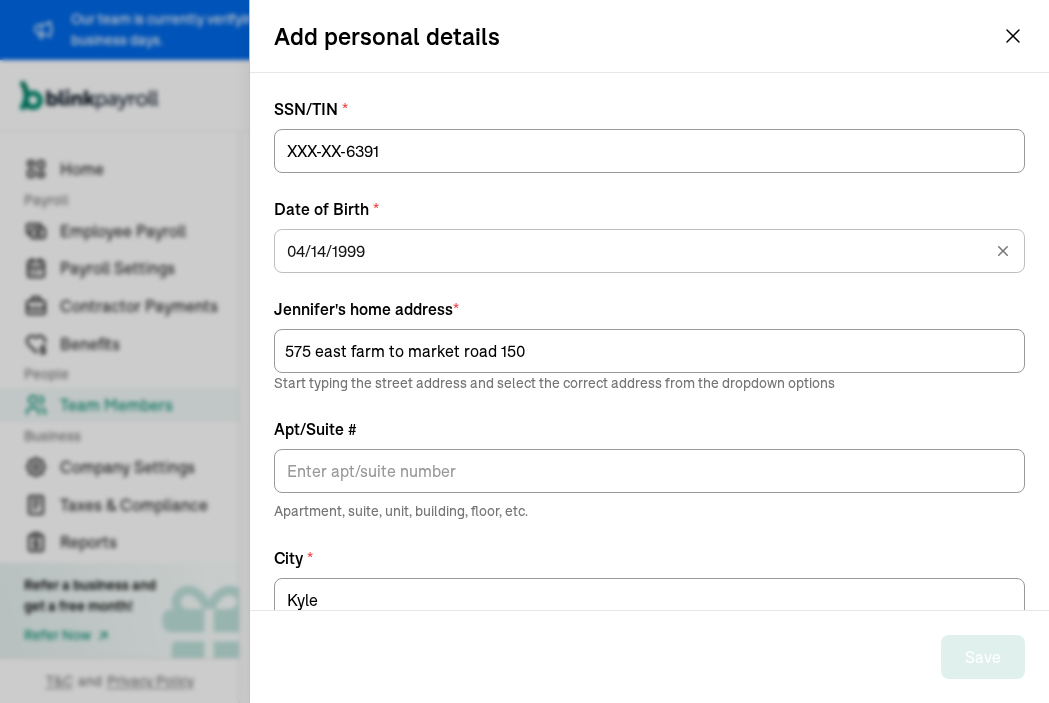 scroll, scrollTop: 0, scrollLeft: 0, axis: both 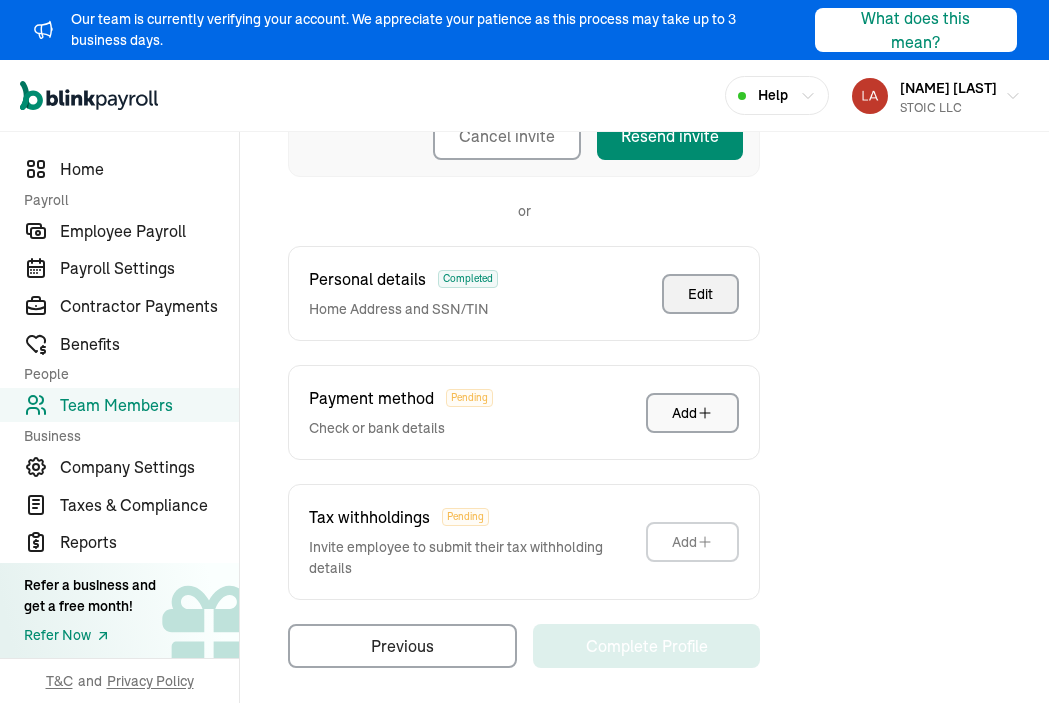 click 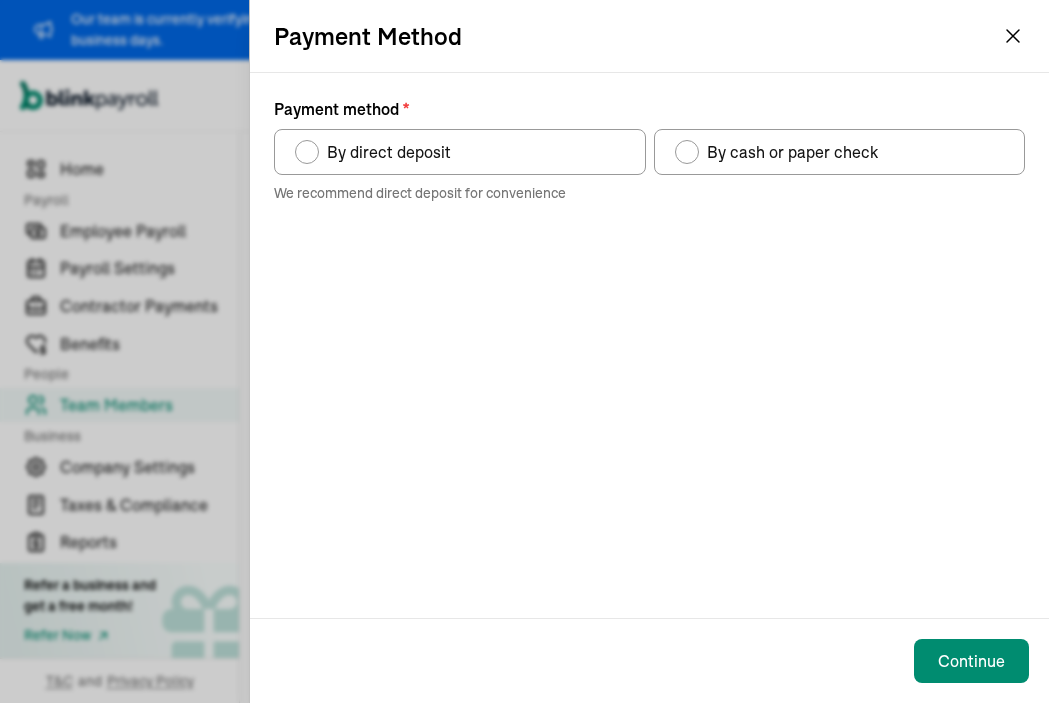 click on "By direct deposit" at bounding box center [460, 152] 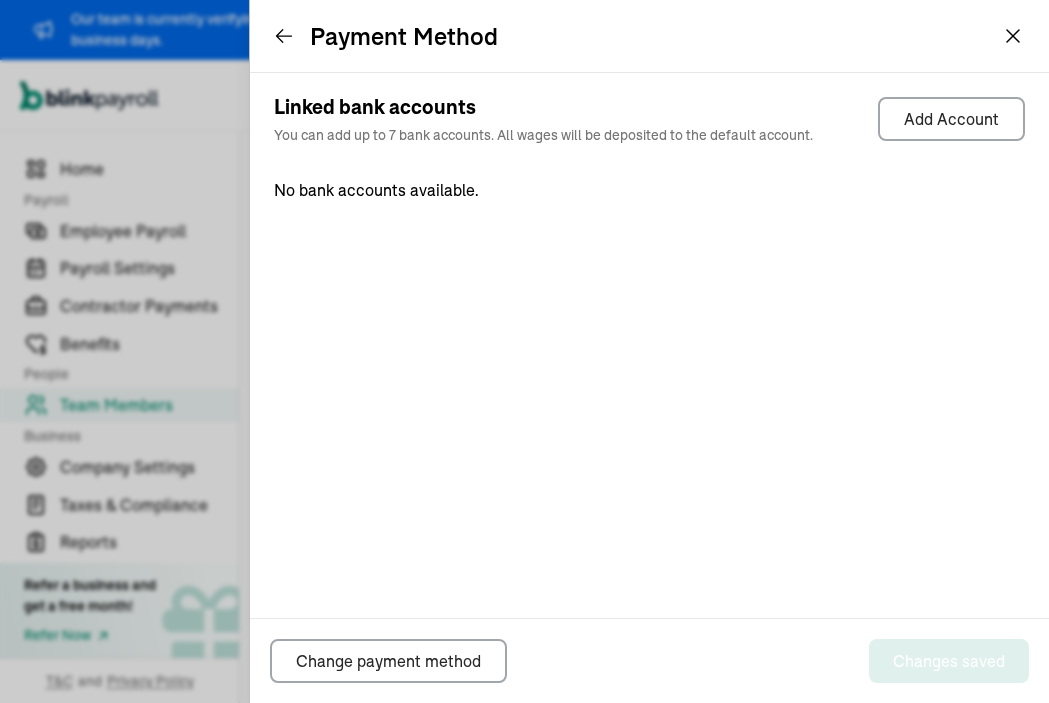 scroll, scrollTop: 296, scrollLeft: 0, axis: vertical 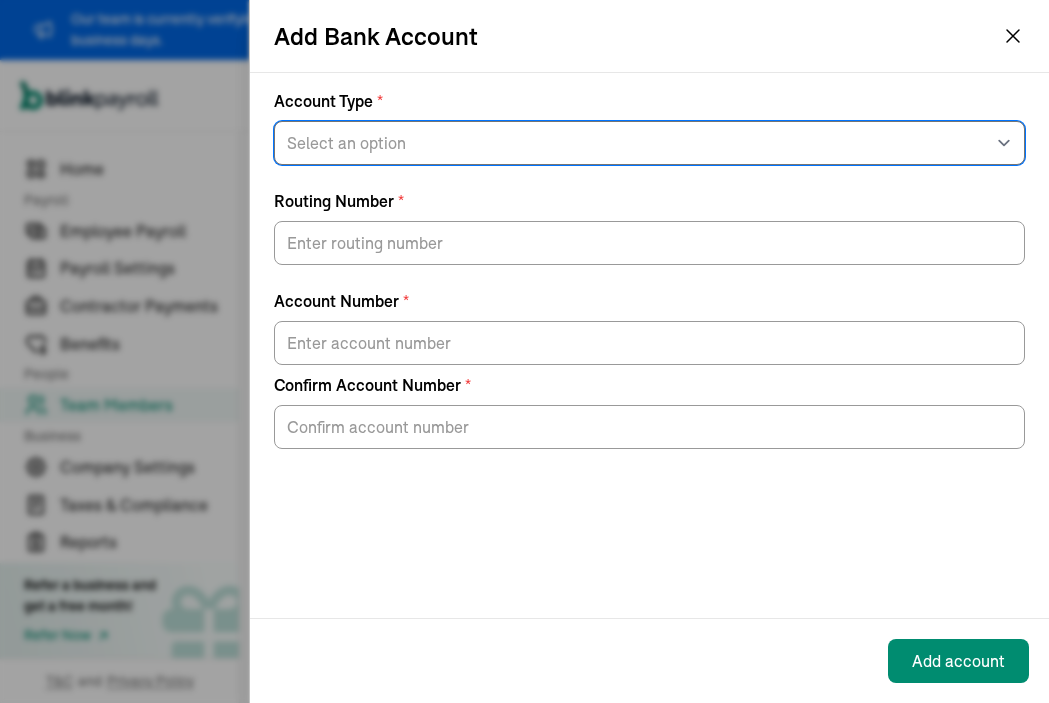select on "Checking" 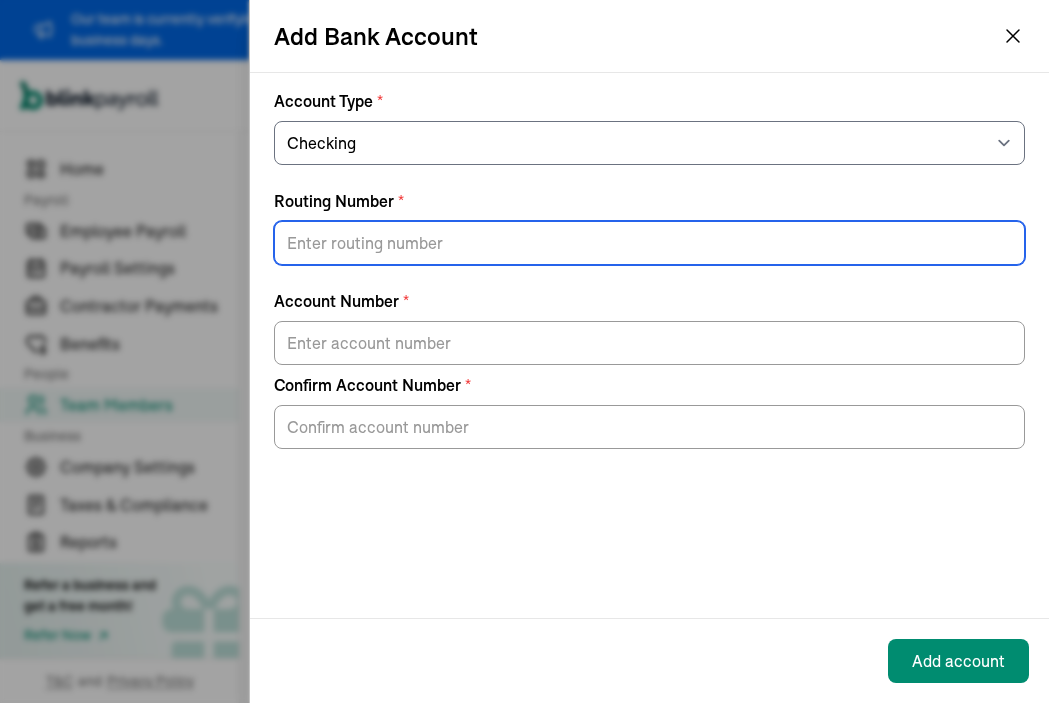 click on "Routing Number   *" at bounding box center [649, 243] 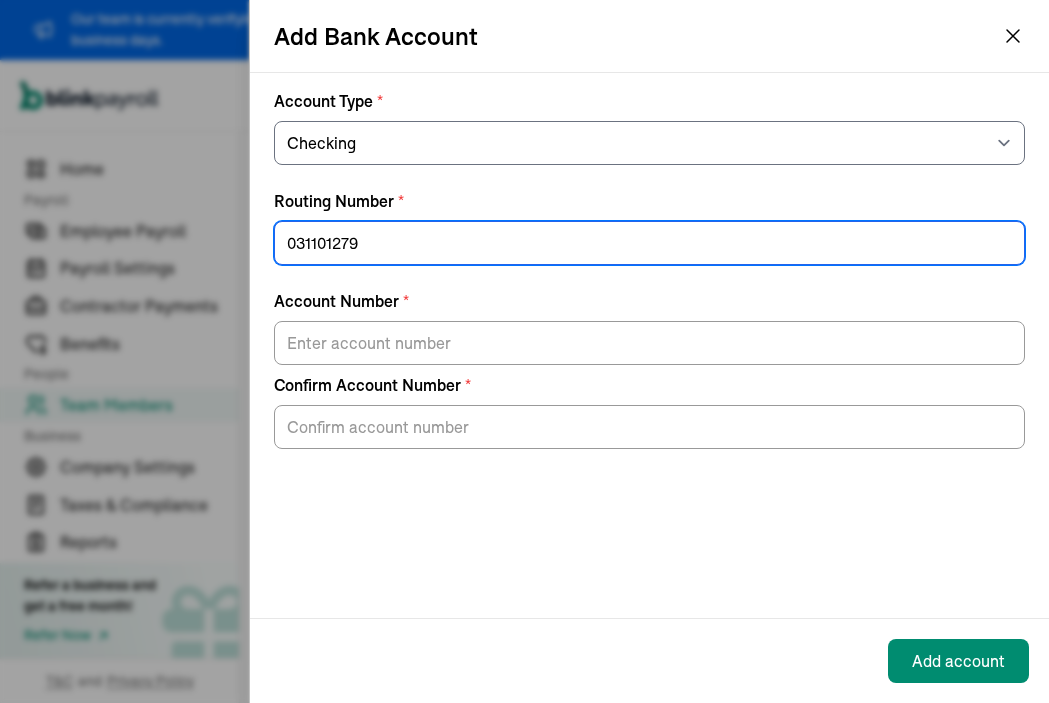 type on "031101279" 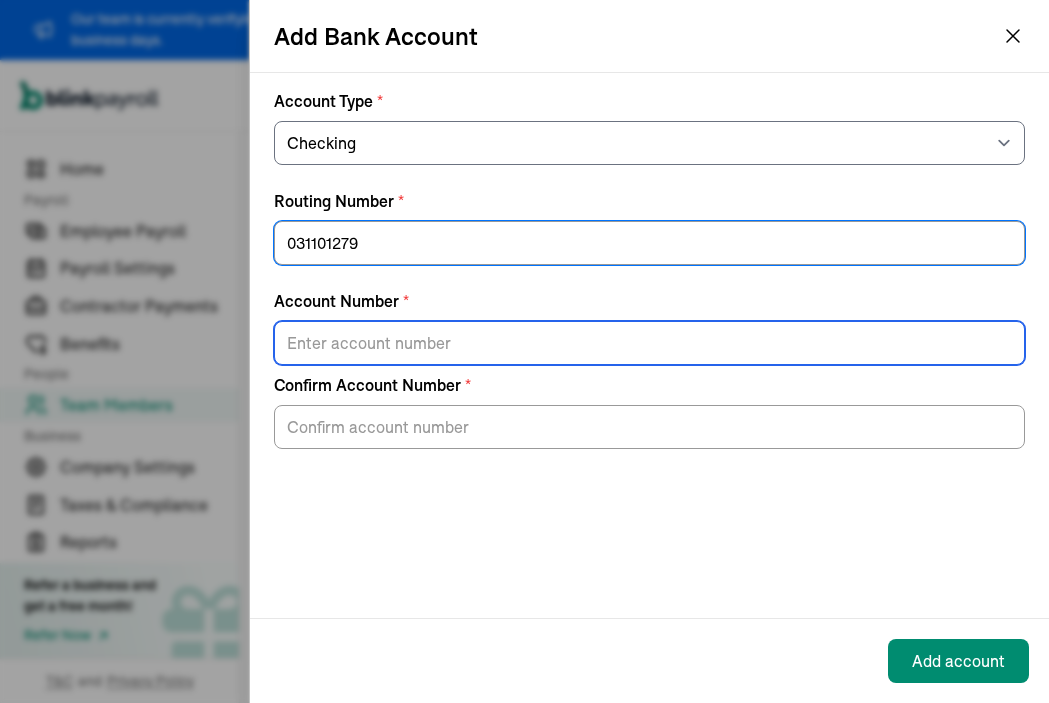 click on "Account Number   *" at bounding box center [649, 343] 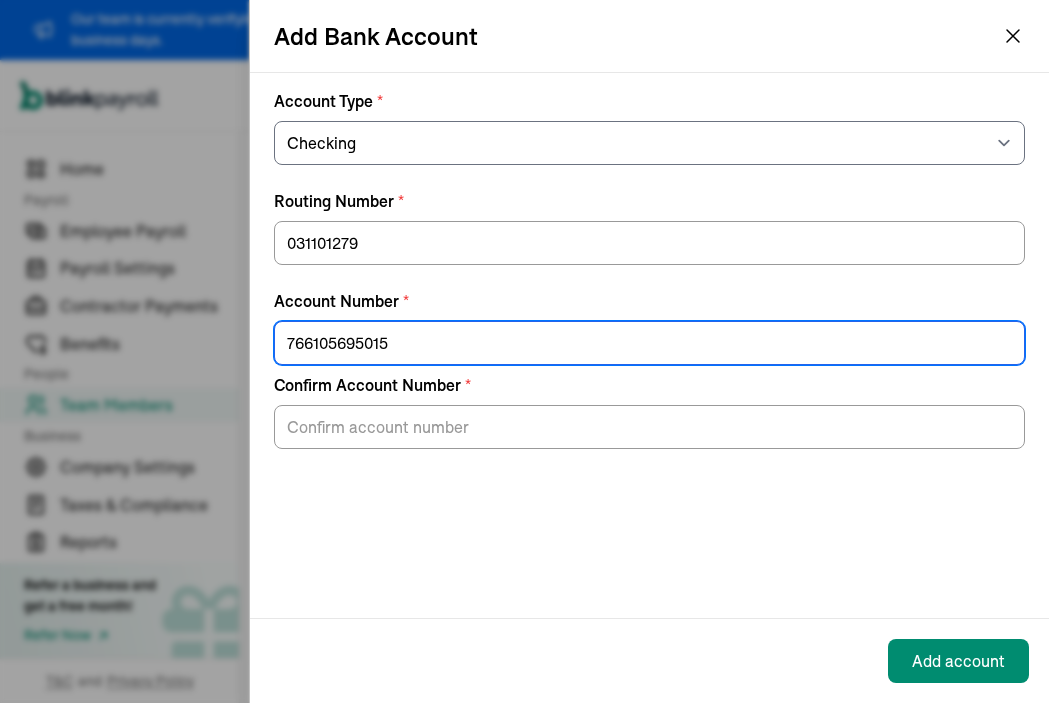 type on "766105695015" 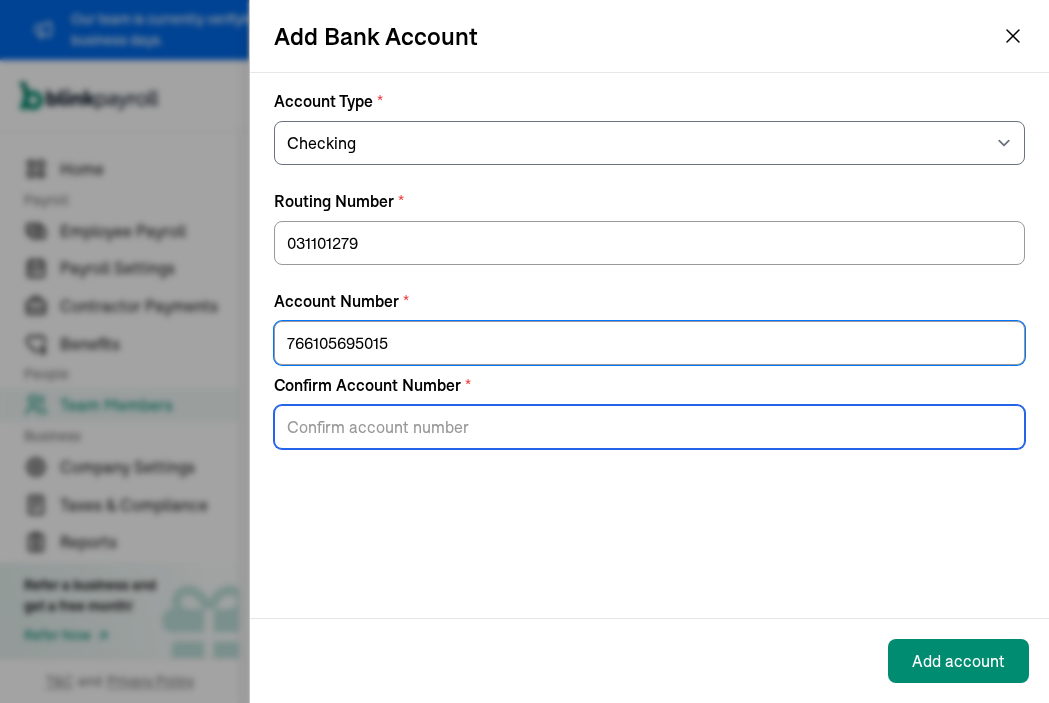 click on "Confirm Account Number   *" at bounding box center (649, 427) 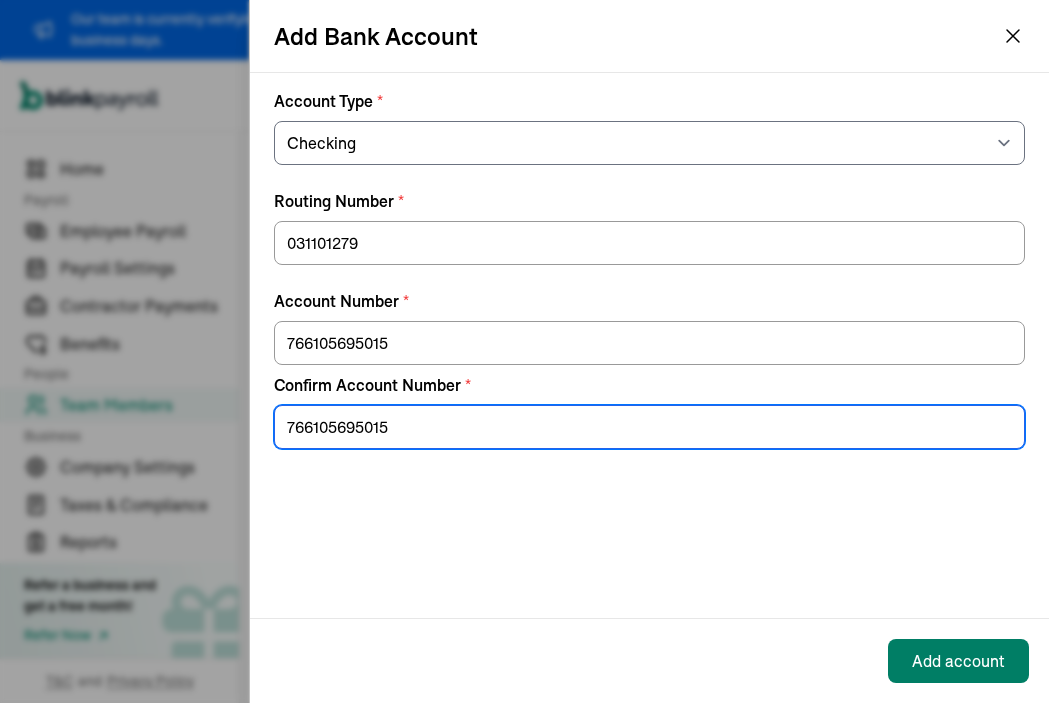 type on "766105695015" 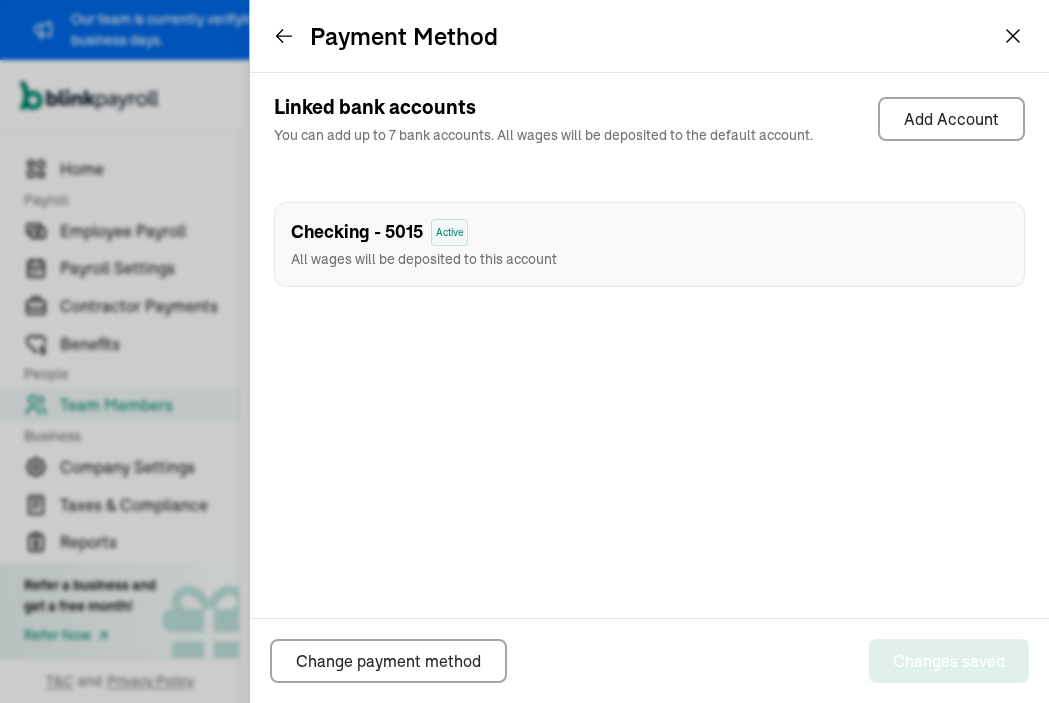 click on "Payment Method" at bounding box center [649, 36] 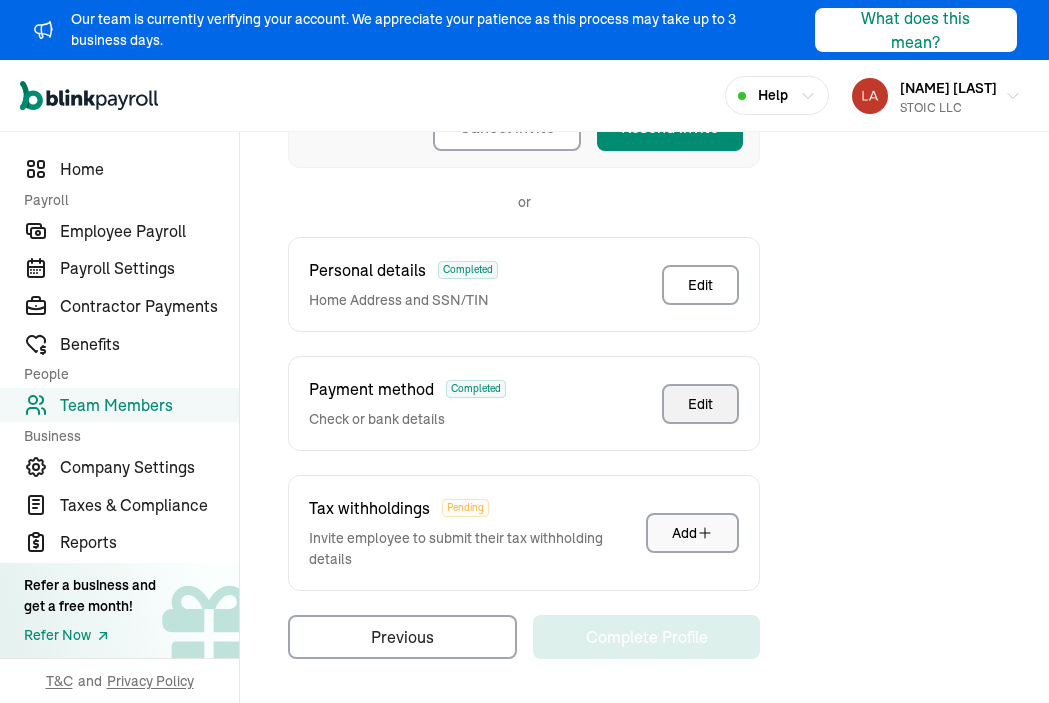 scroll, scrollTop: 493, scrollLeft: 0, axis: vertical 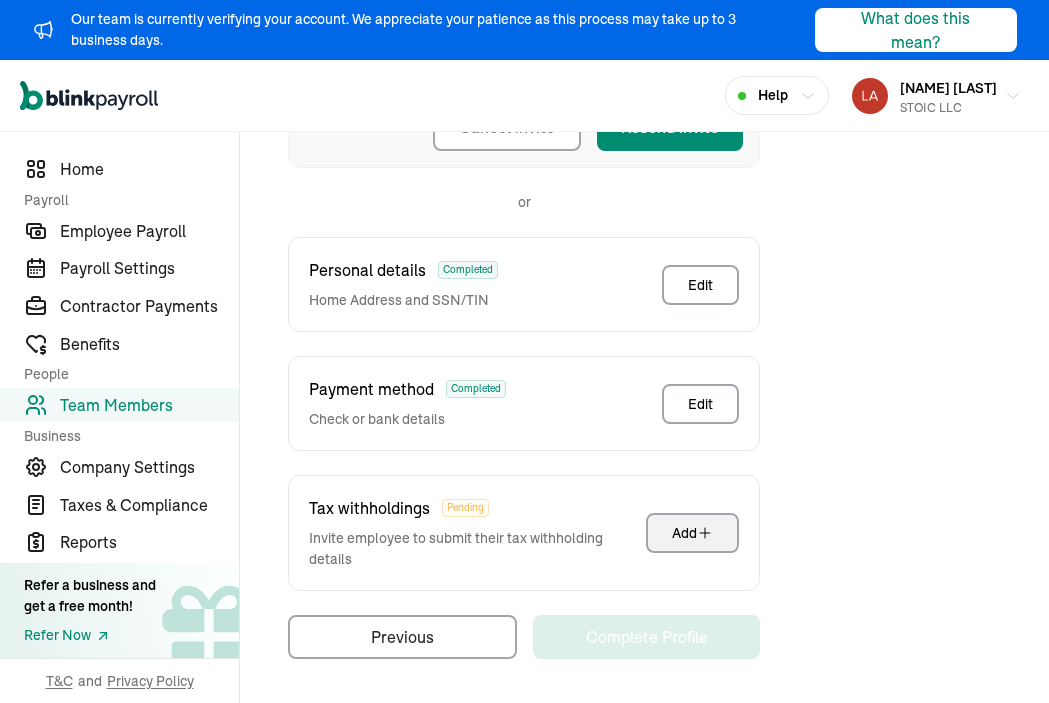 click on "Add" at bounding box center [692, 533] 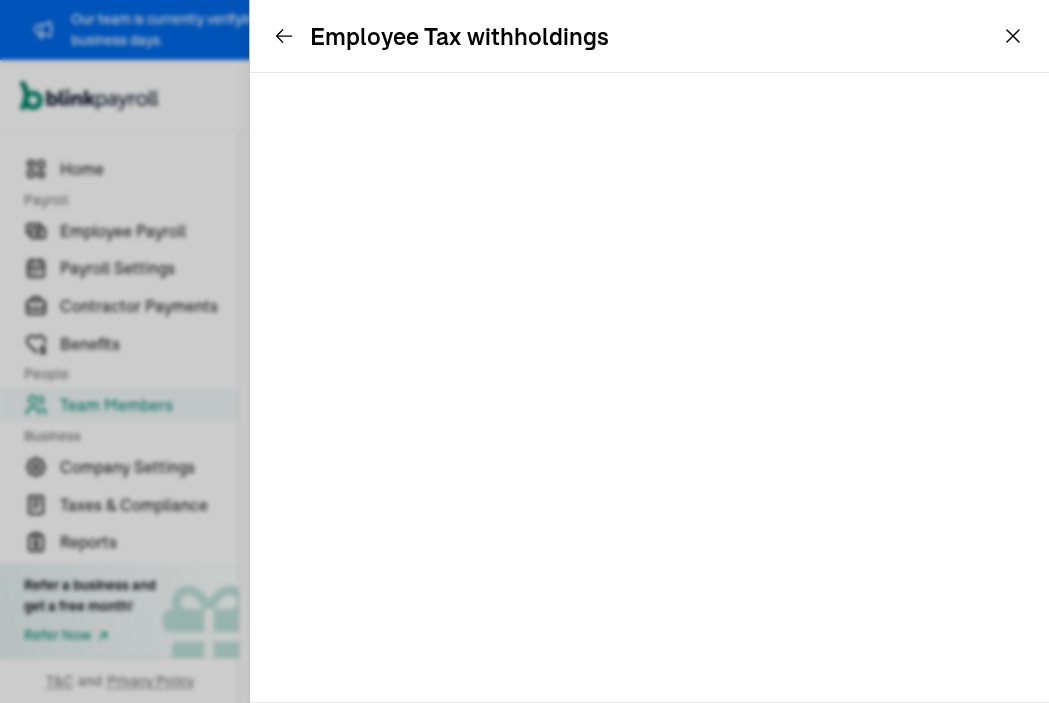scroll, scrollTop: 296, scrollLeft: 0, axis: vertical 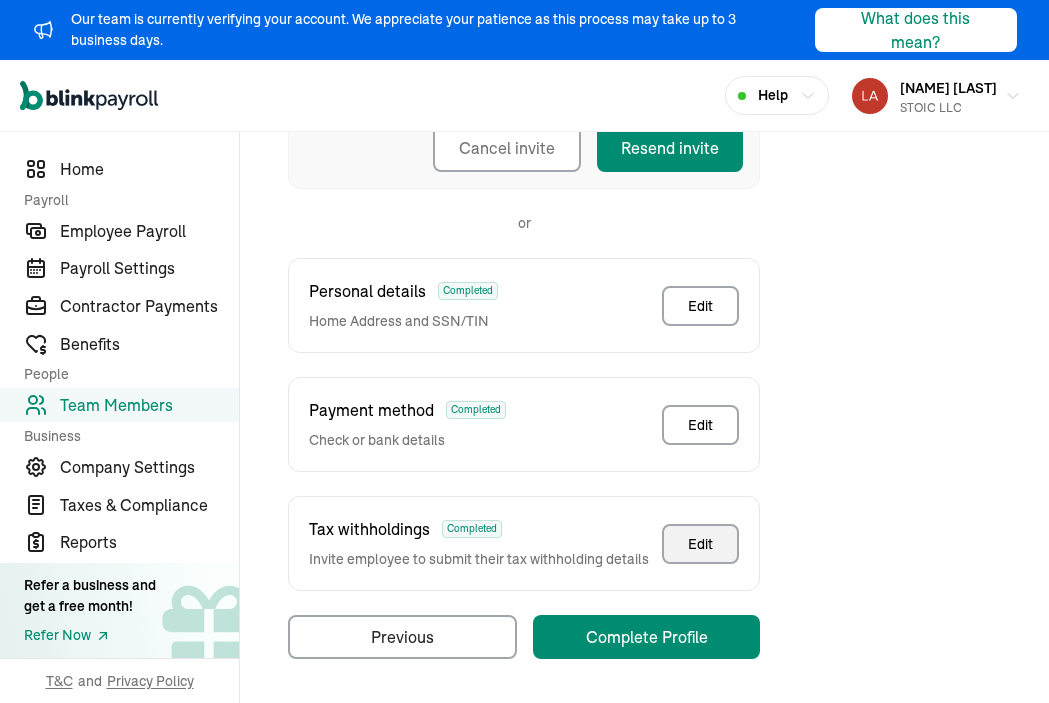 click on "Edit" at bounding box center [700, 544] 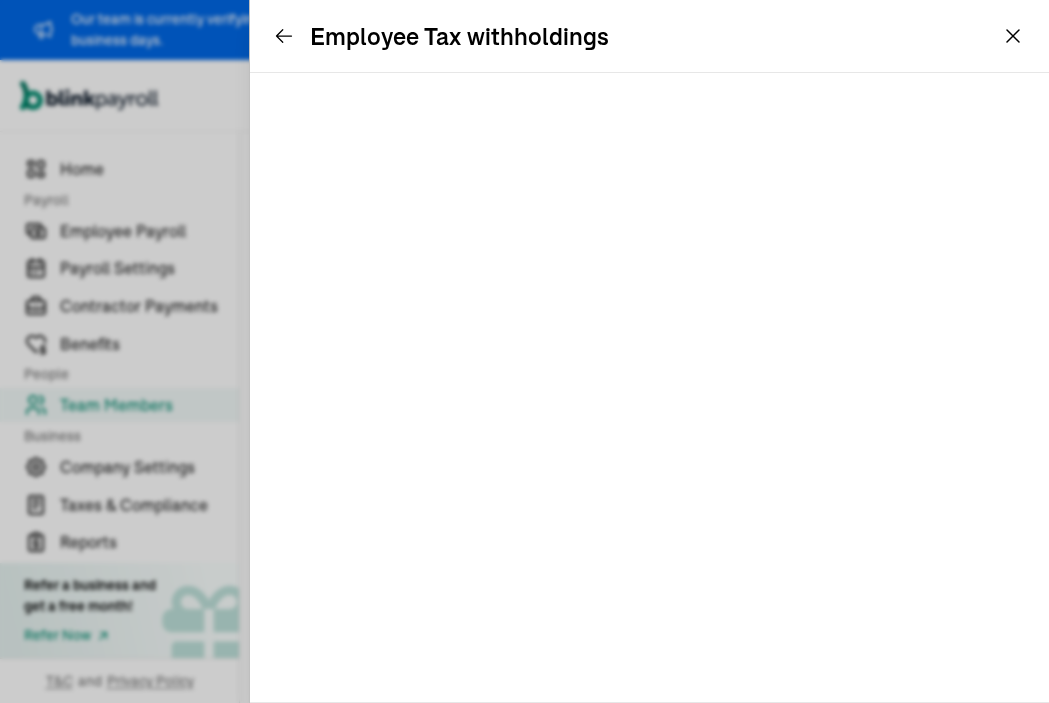 scroll, scrollTop: 296, scrollLeft: 0, axis: vertical 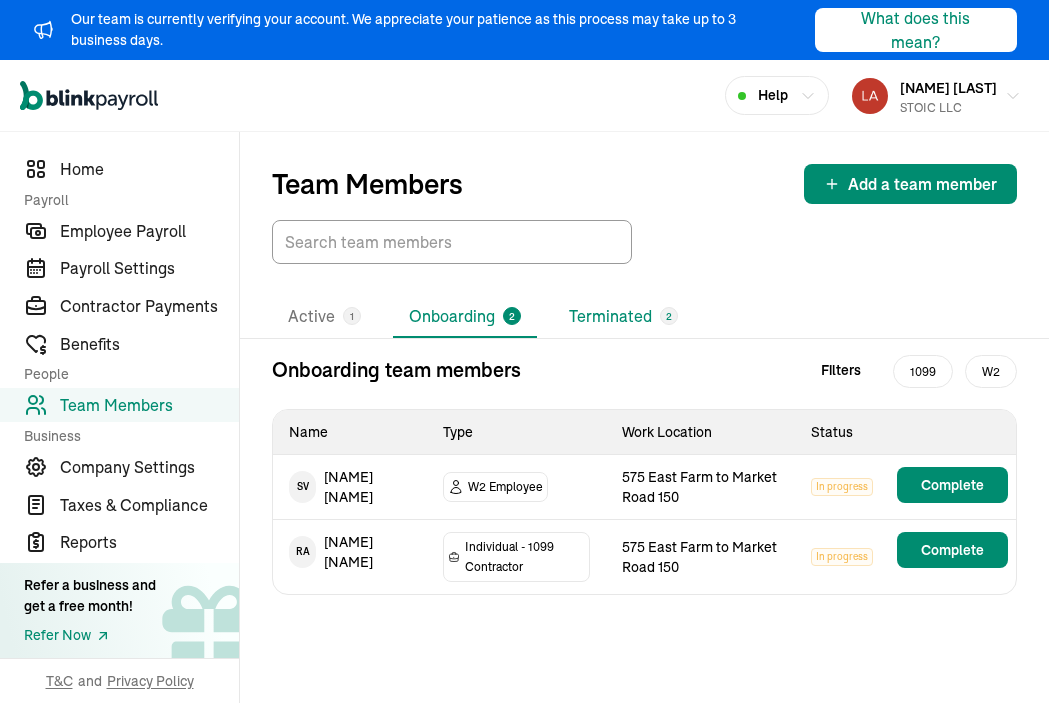 click on "Terminated 2" at bounding box center (623, 317) 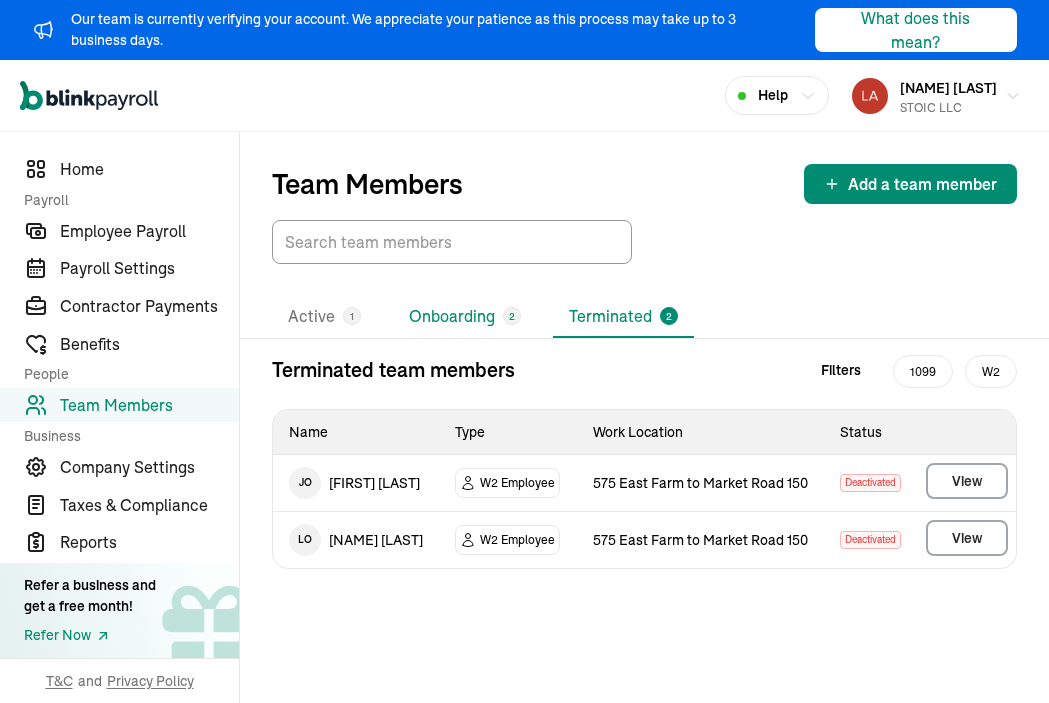 click on "Onboarding 2" at bounding box center (465, 317) 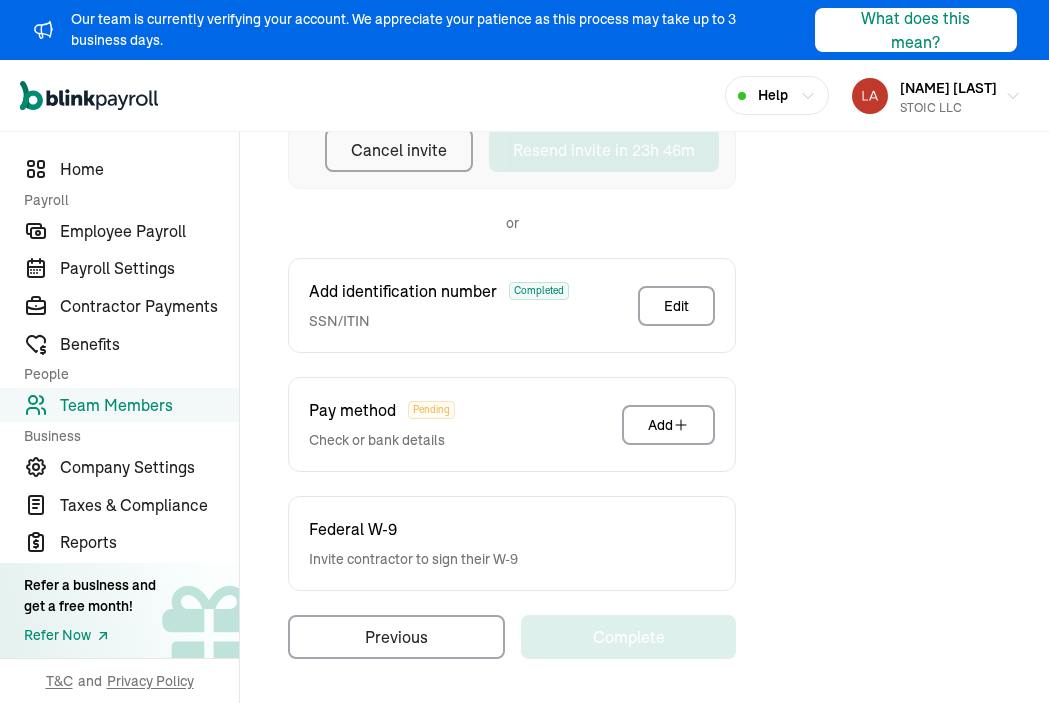 scroll, scrollTop: 412, scrollLeft: 0, axis: vertical 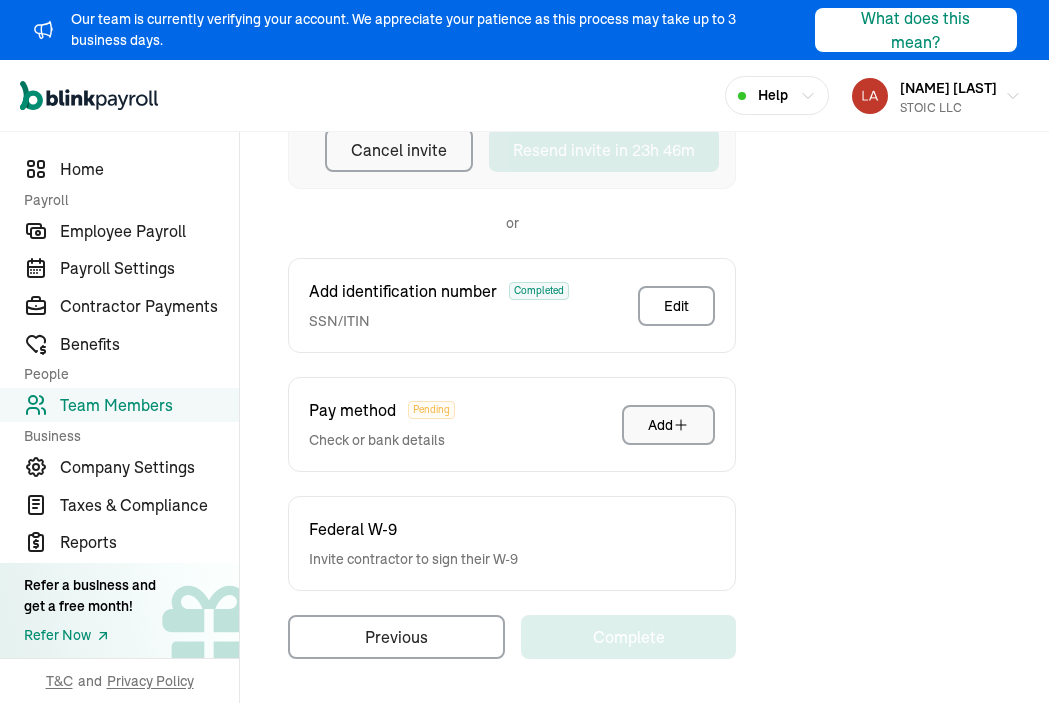 click 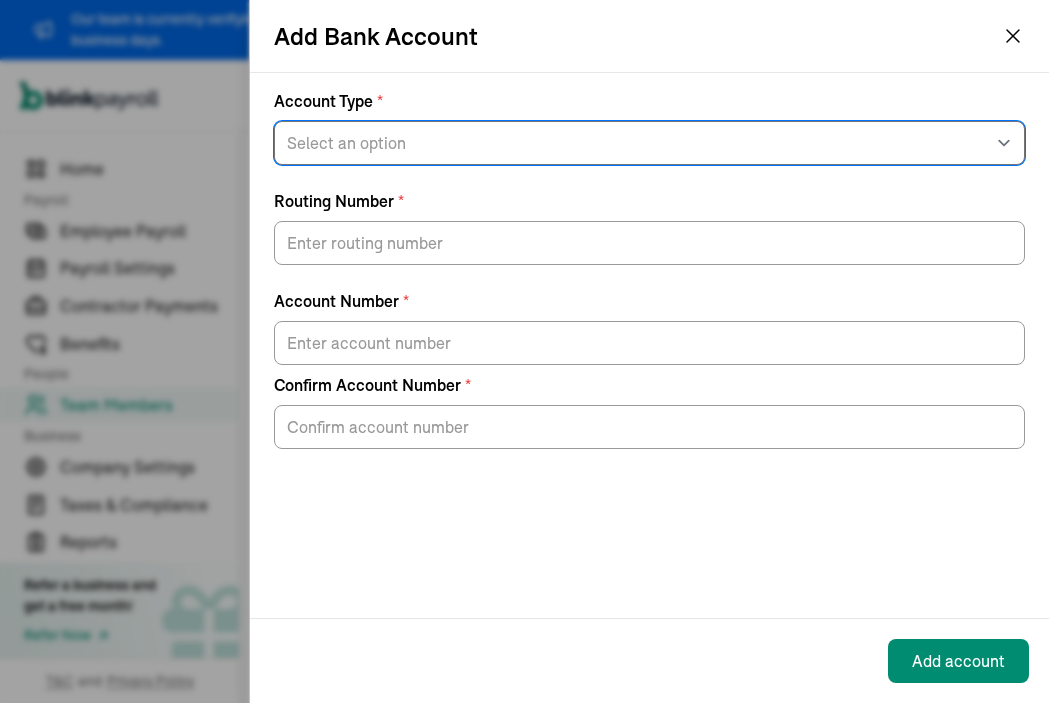 select on "Checking" 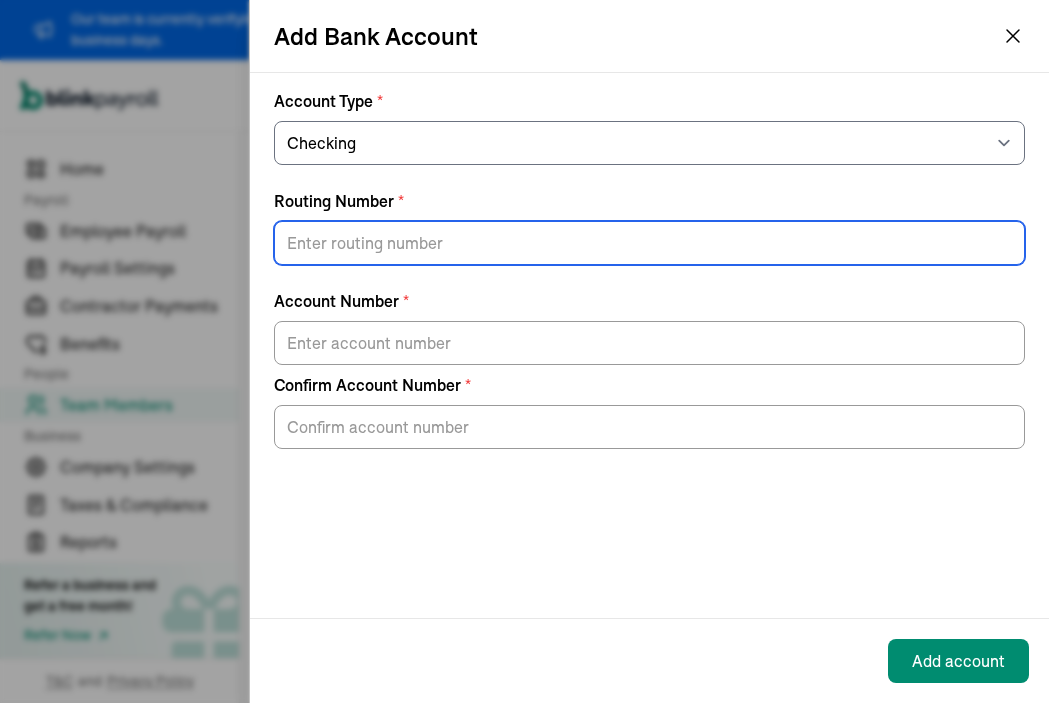 click on "Routing Number   *" at bounding box center [649, 243] 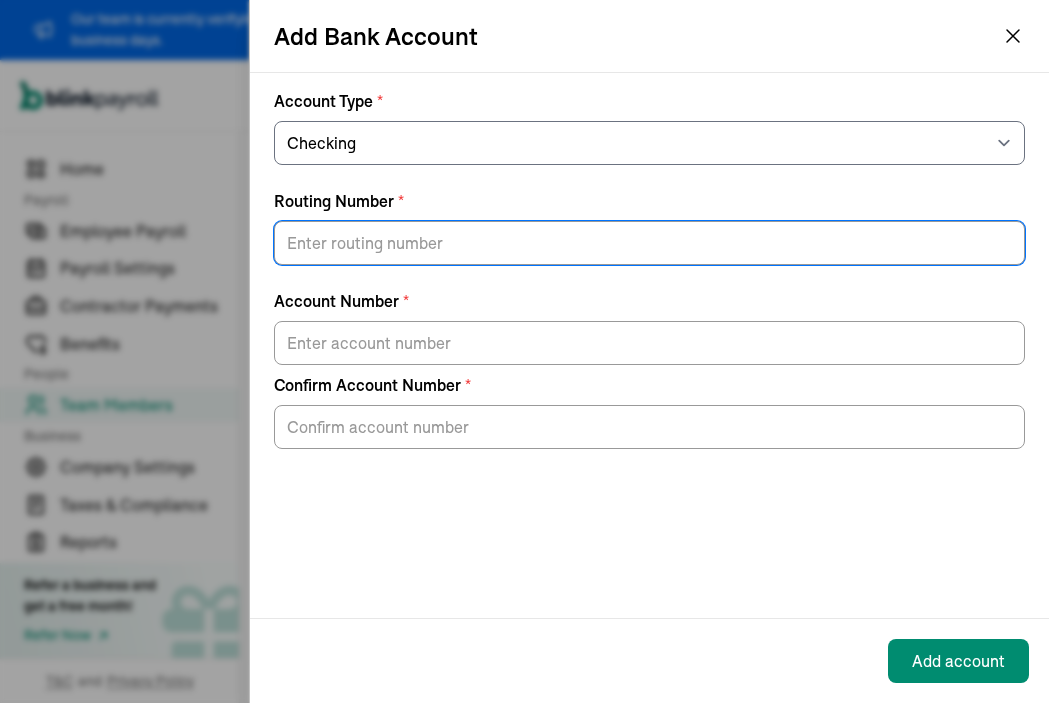 click on "Routing Number   *" at bounding box center [649, 201] 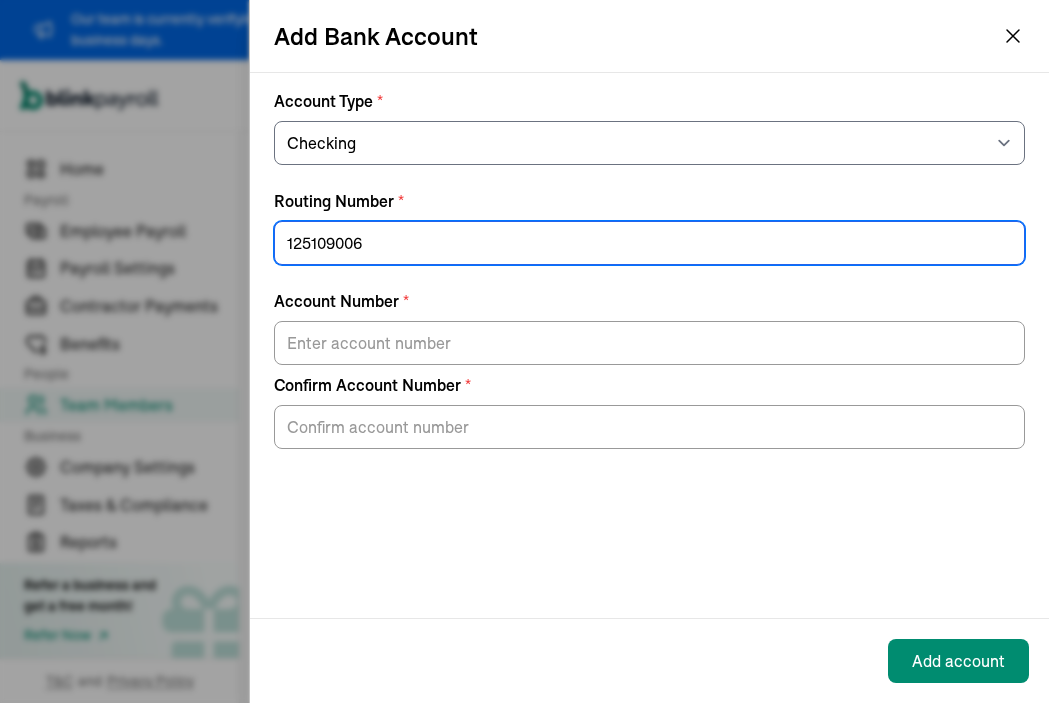 type on "125109006" 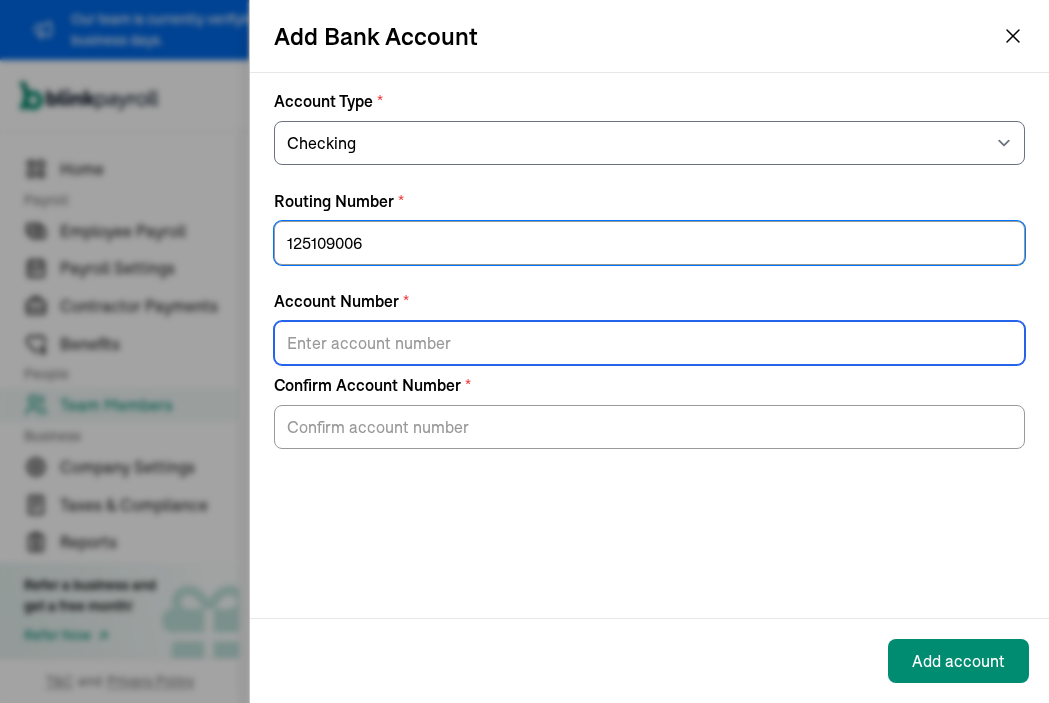 click on "Account Number   *" at bounding box center (649, 343) 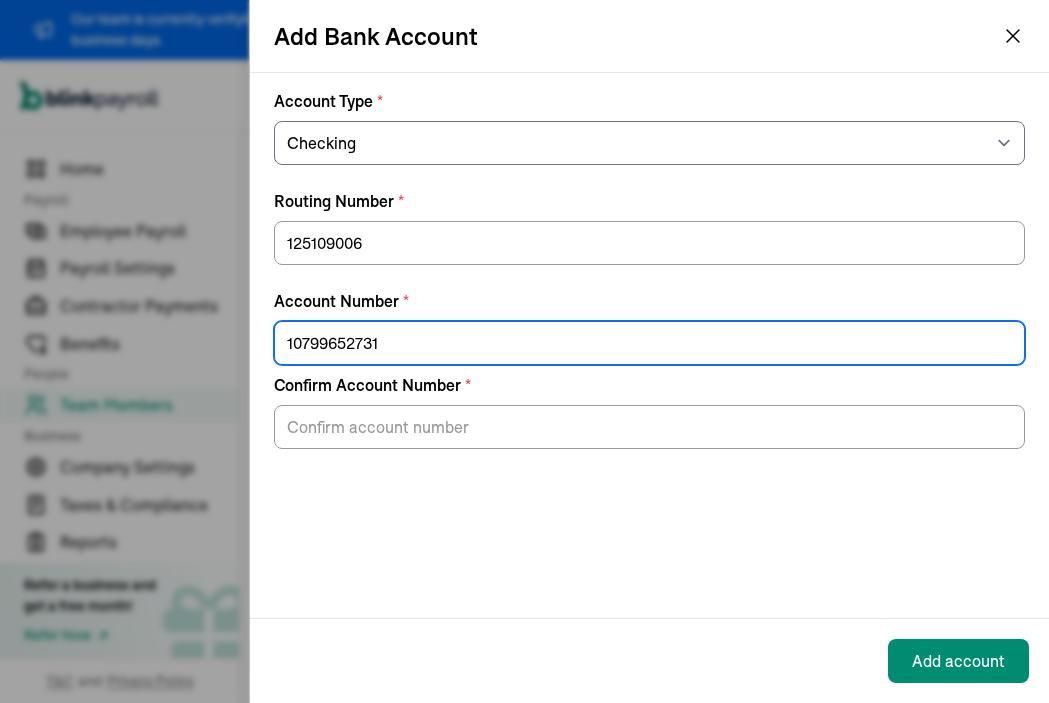 type on "10799652731" 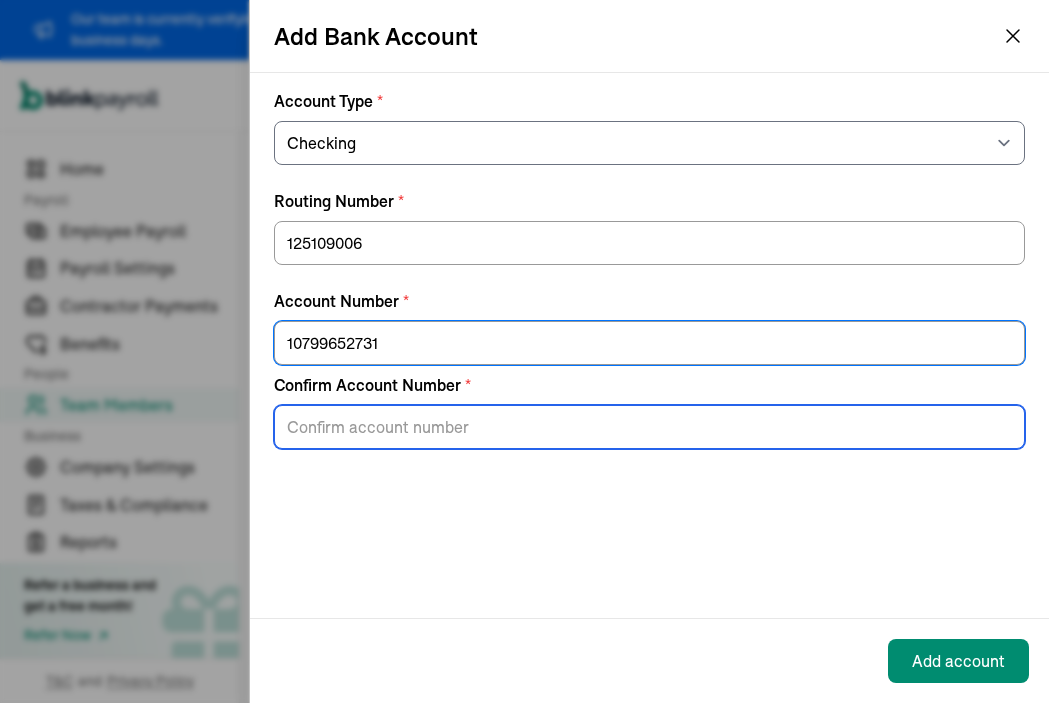 click on "Confirm Account Number   *" at bounding box center (649, 427) 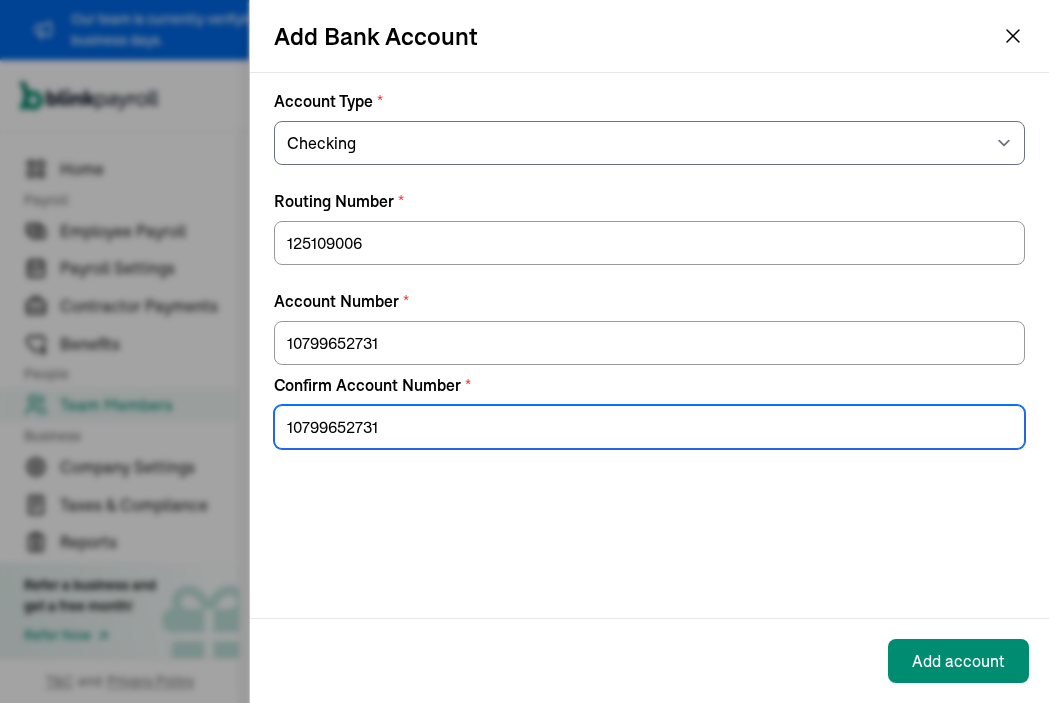 type on "10799652731" 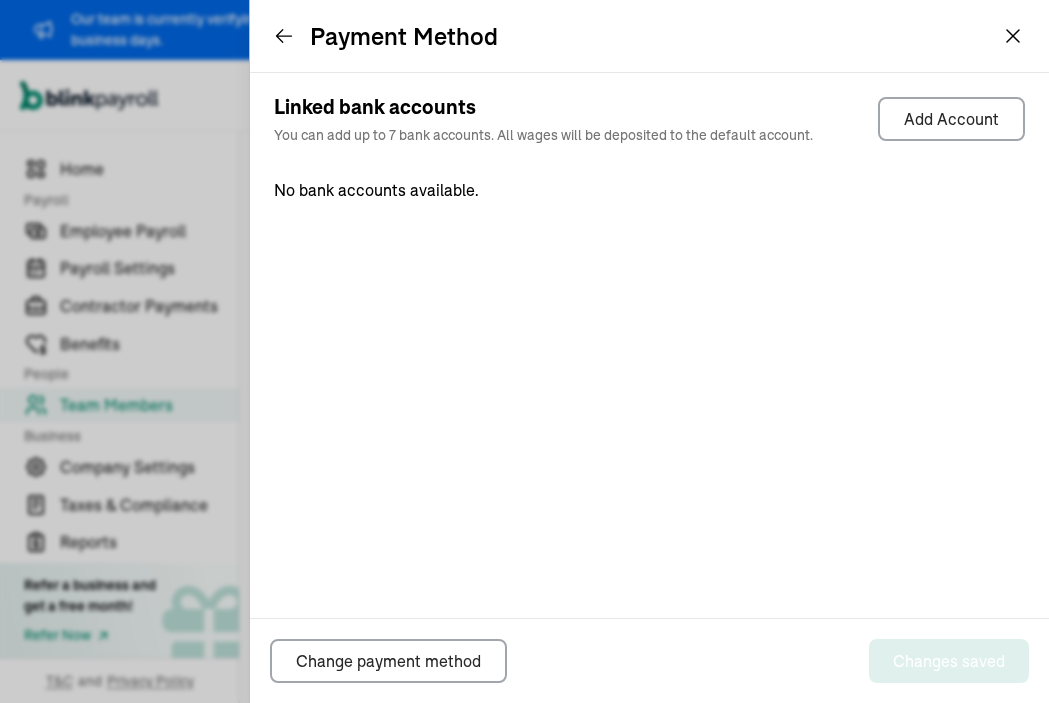 scroll, scrollTop: 296, scrollLeft: 0, axis: vertical 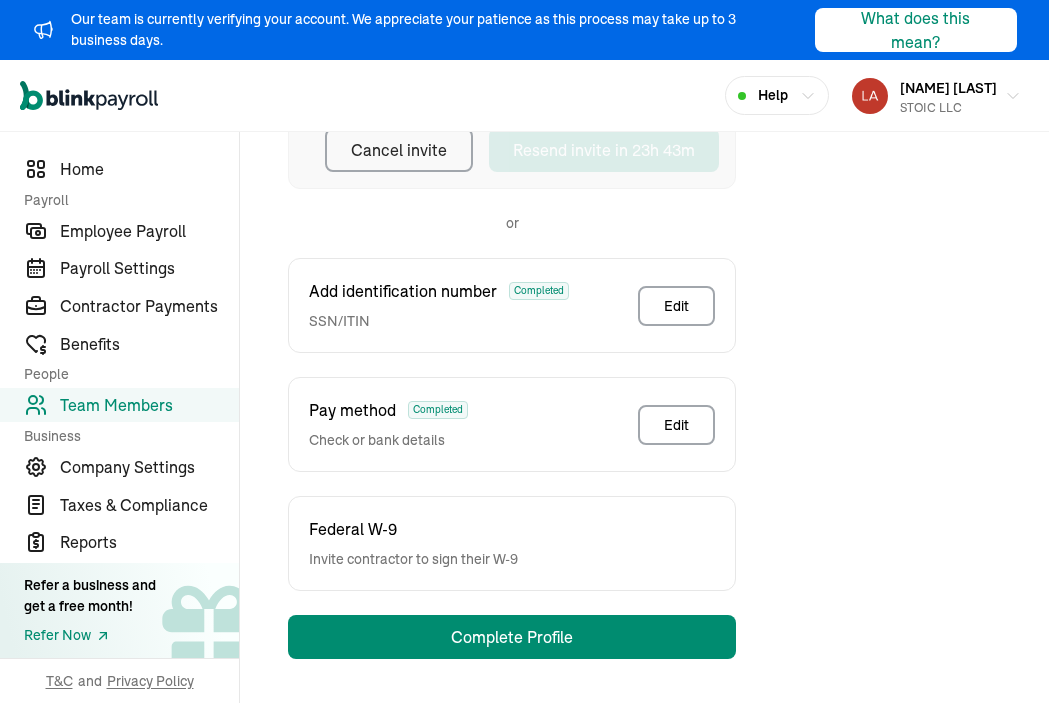click on "Federal W-9" at bounding box center [413, 529] 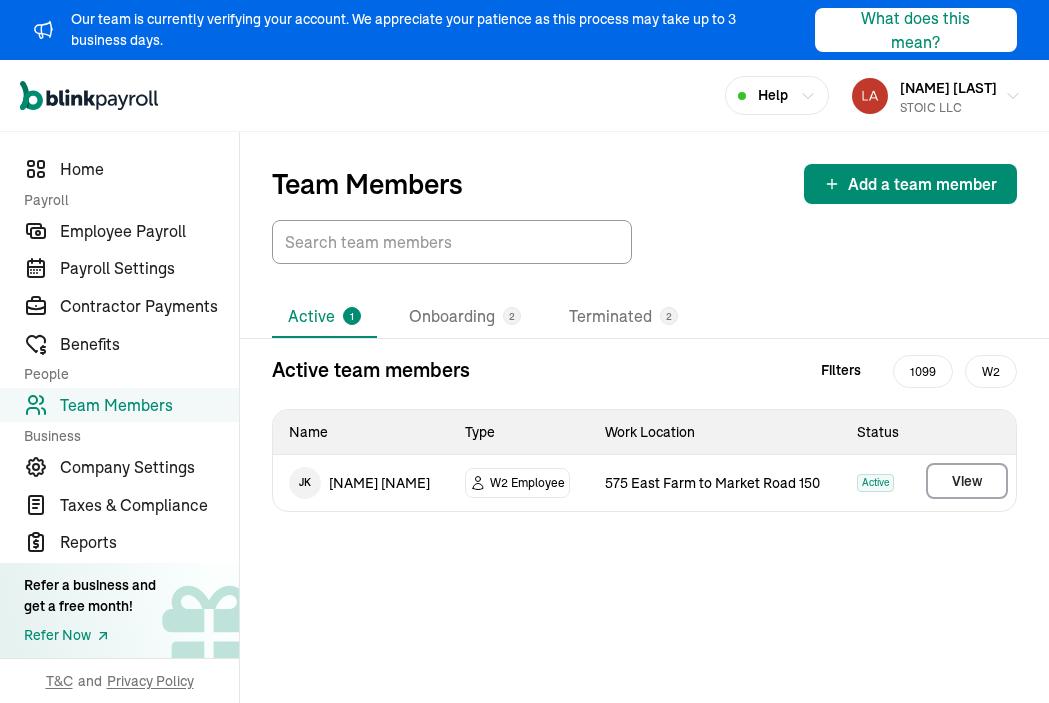 scroll, scrollTop: 0, scrollLeft: 0, axis: both 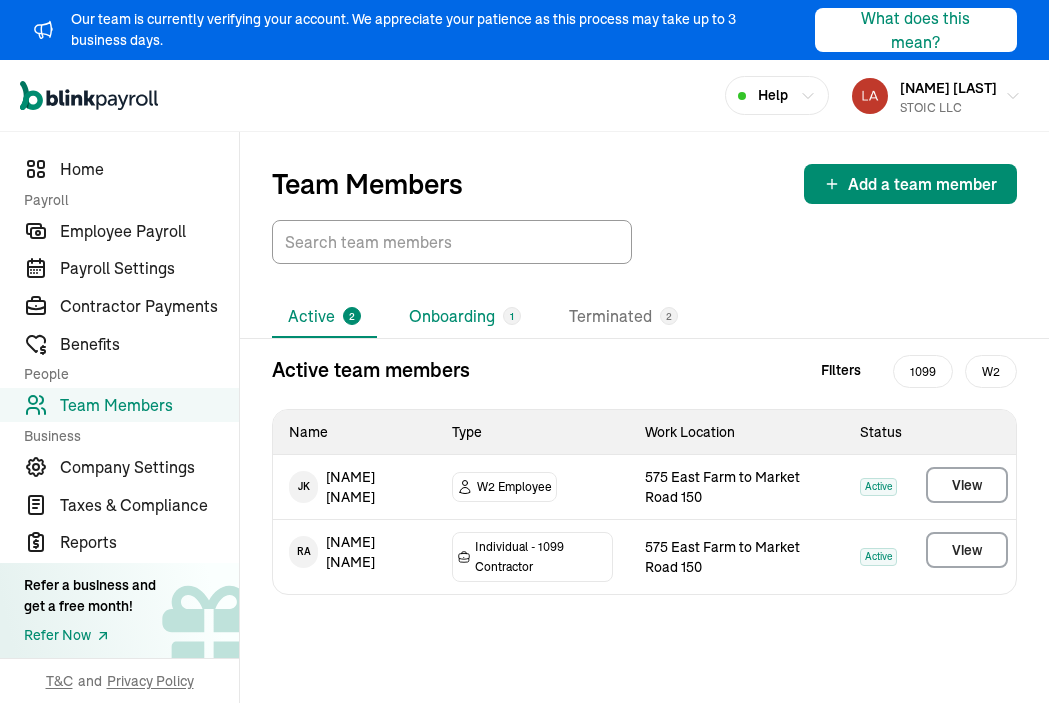 click on "Onboarding 1" at bounding box center [465, 317] 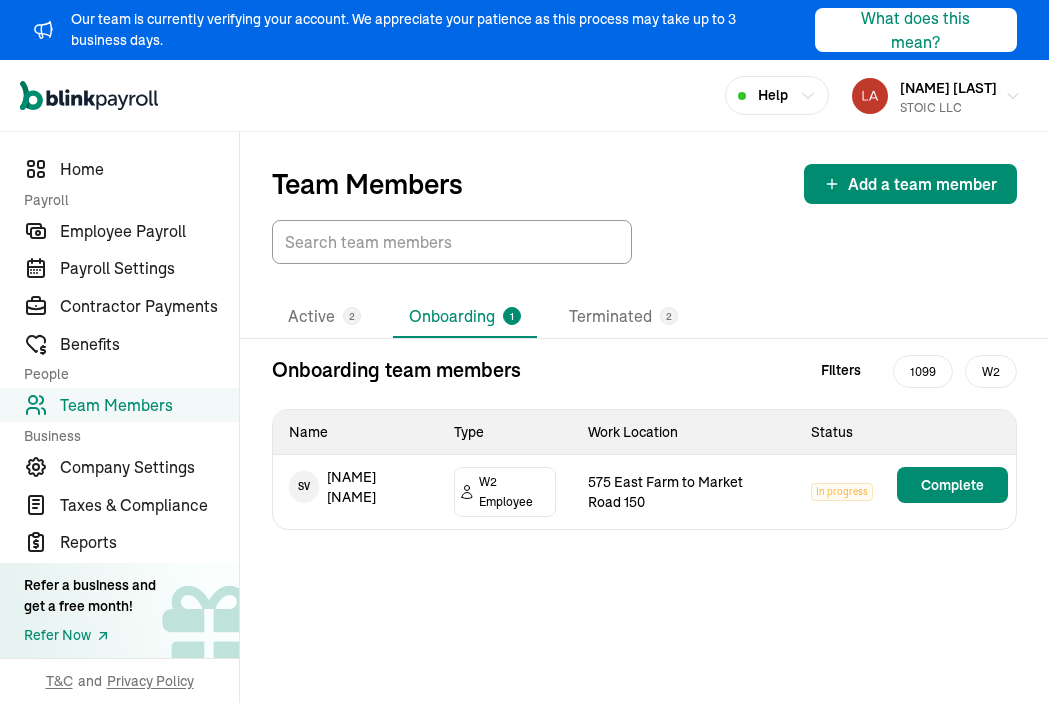 click on "575 East Farm to Market Road 150" at bounding box center [683, 492] 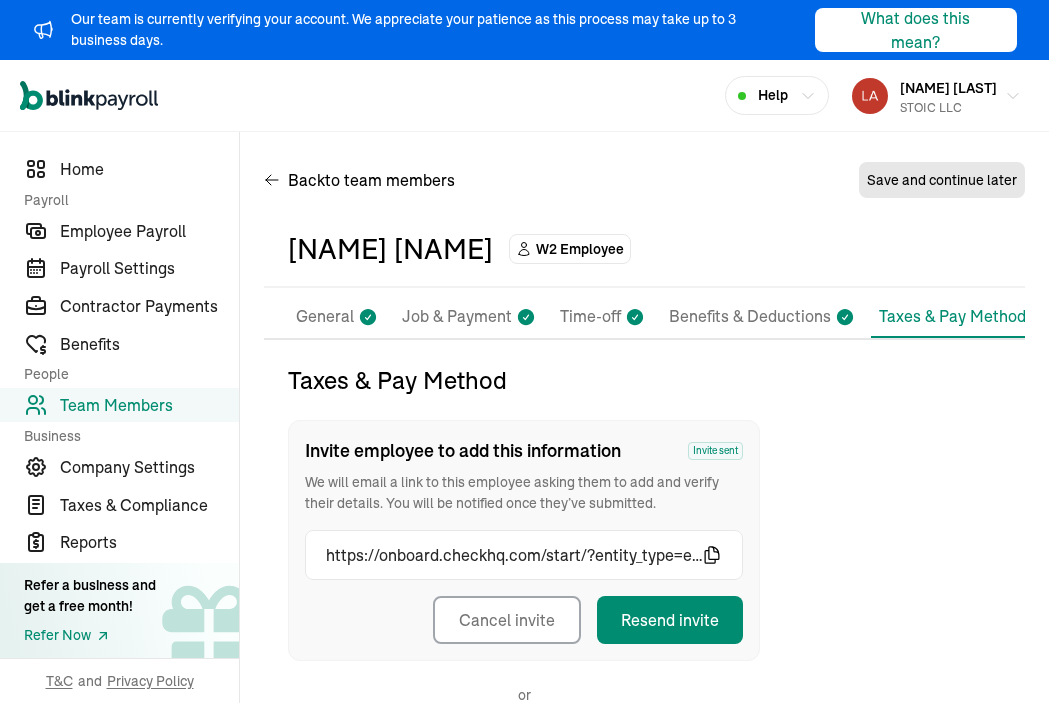 scroll, scrollTop: 264, scrollLeft: 0, axis: vertical 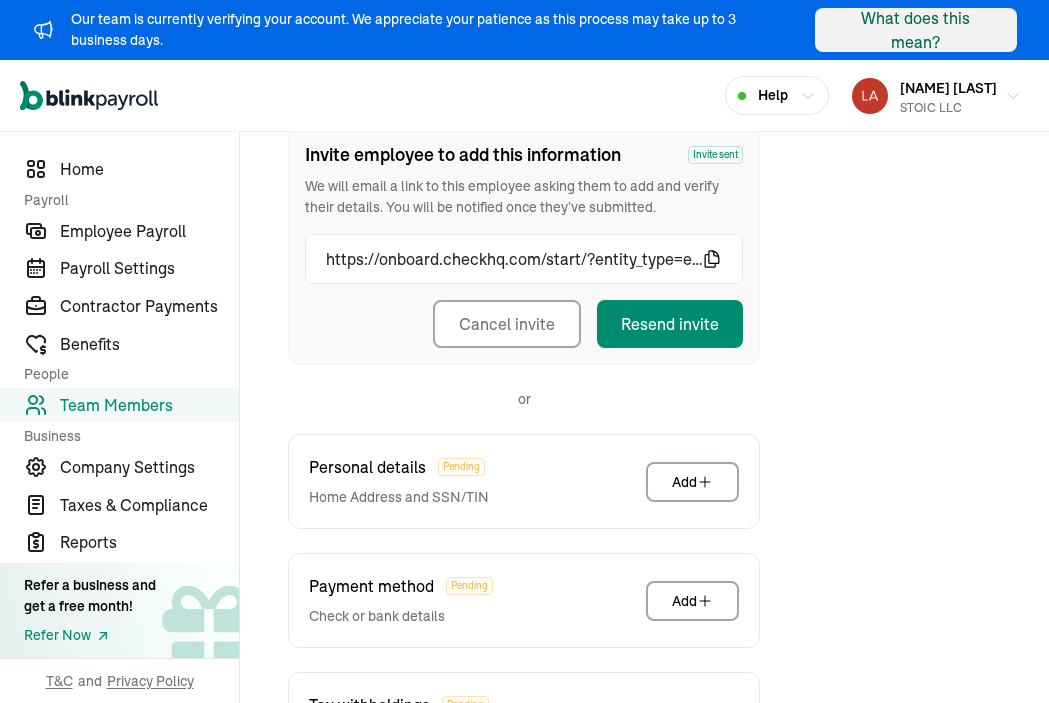 click on "What does this mean?" at bounding box center (916, 30) 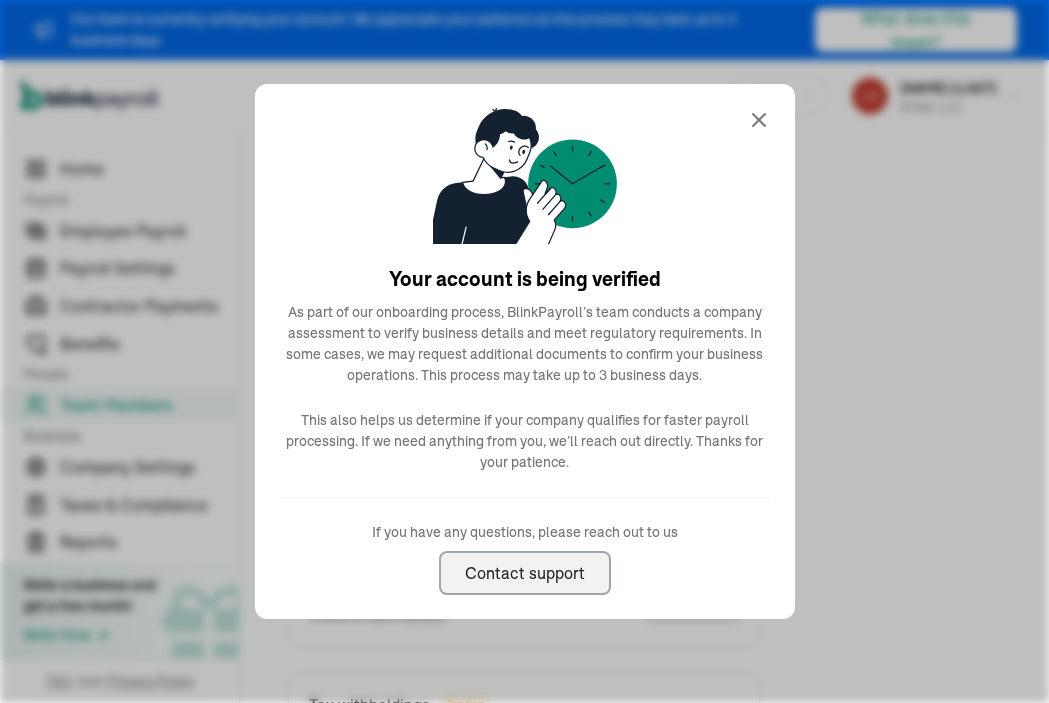 click on "Your account is being verified As part of our onboarding process, BlinkPayroll’s team conducts a company assessment to verify business details and meet regulatory requirements. In some cases, we may request additional documents to confirm your business operations. This process may take up to 3 business days. This also helps us determine if your company qualifies for faster payroll processing. If we need anything from you, we’ll reach out directly. Thanks for your patience. If you have any questions, please reach out to us Contact support" at bounding box center [525, 351] 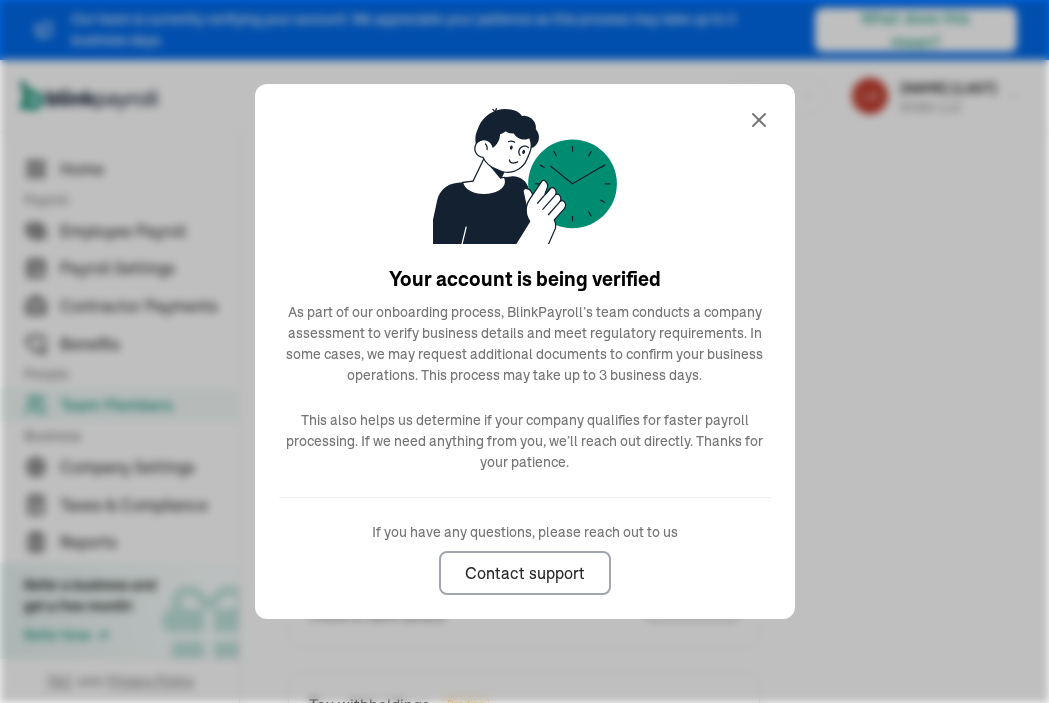 click 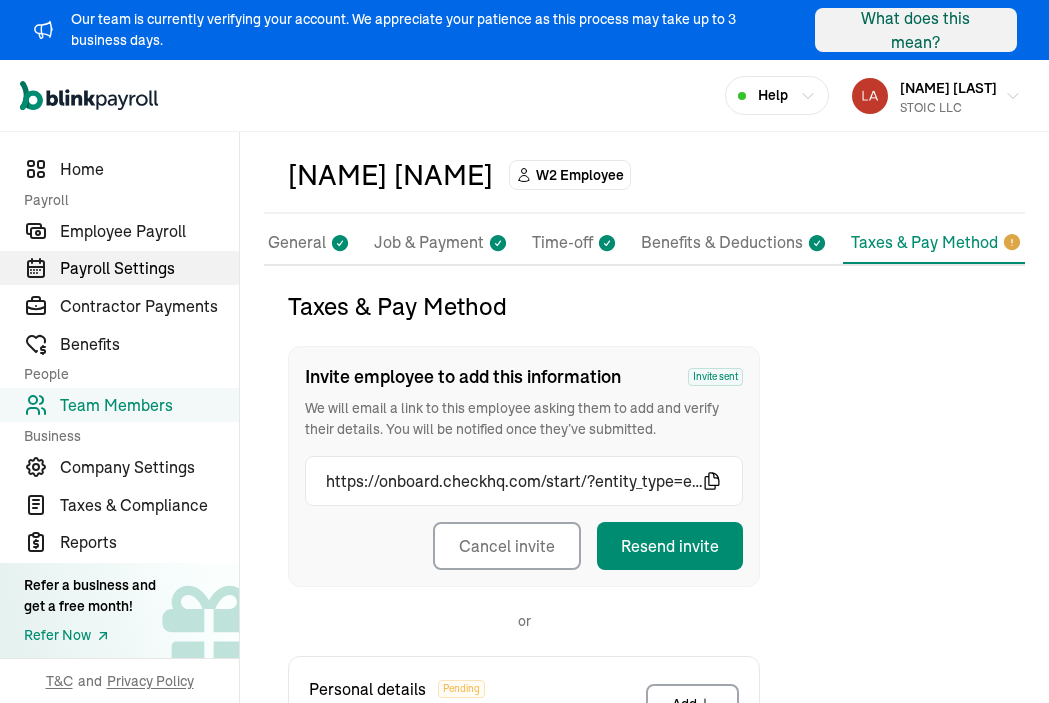 scroll, scrollTop: 56, scrollLeft: 0, axis: vertical 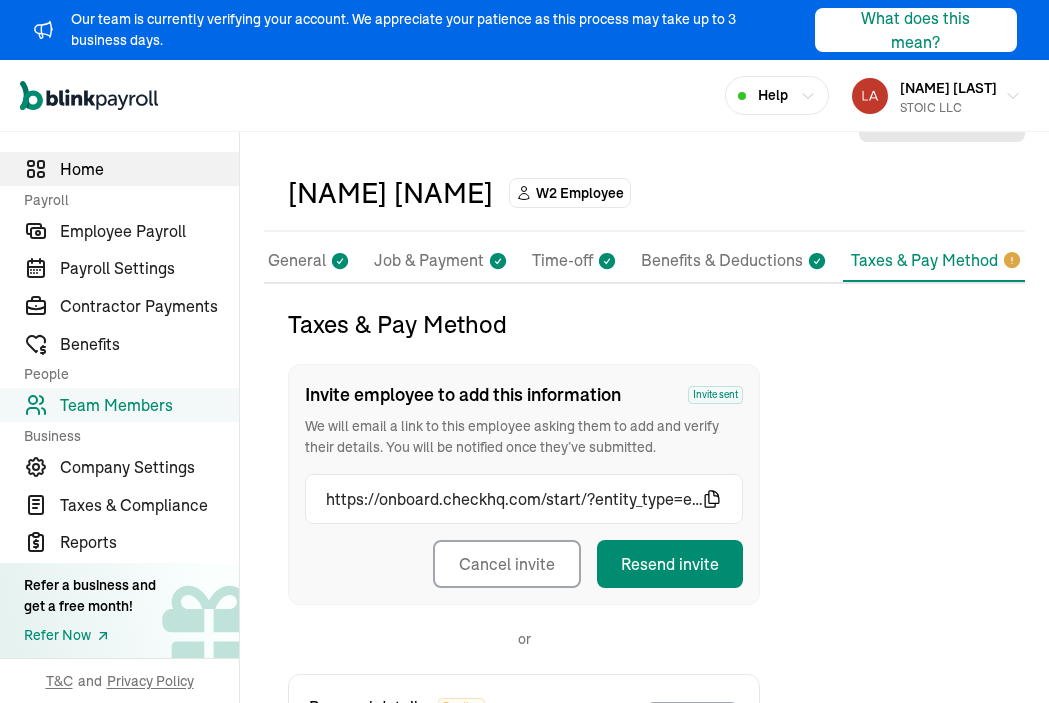 click on "Home" at bounding box center (149, 169) 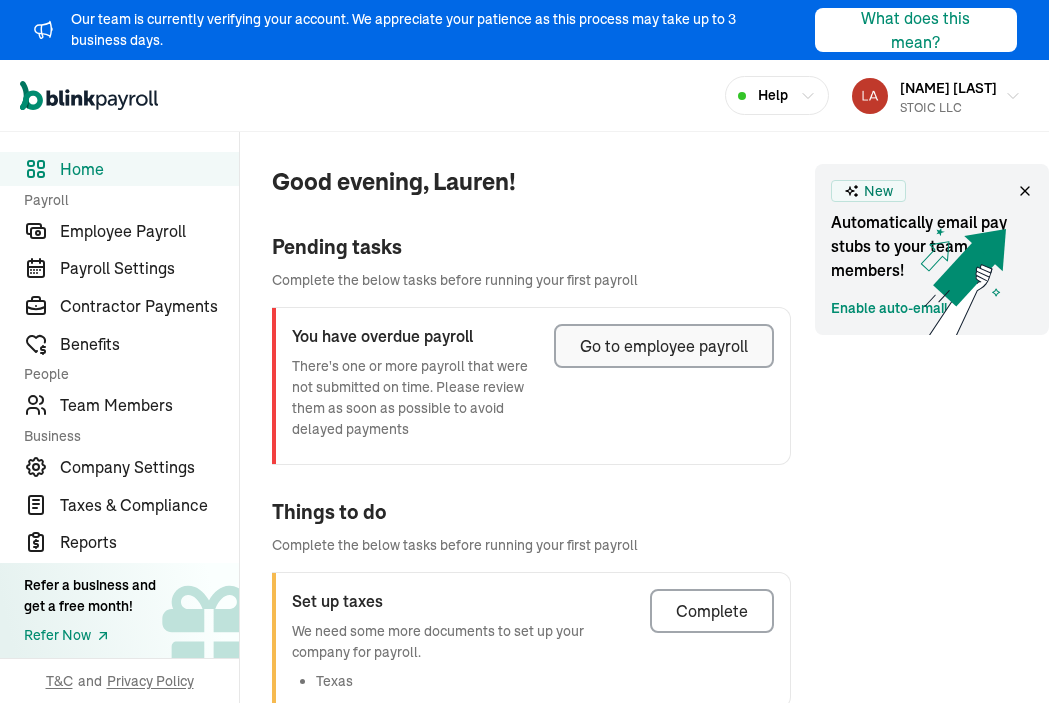 click on "Go to employee payroll" at bounding box center [664, 346] 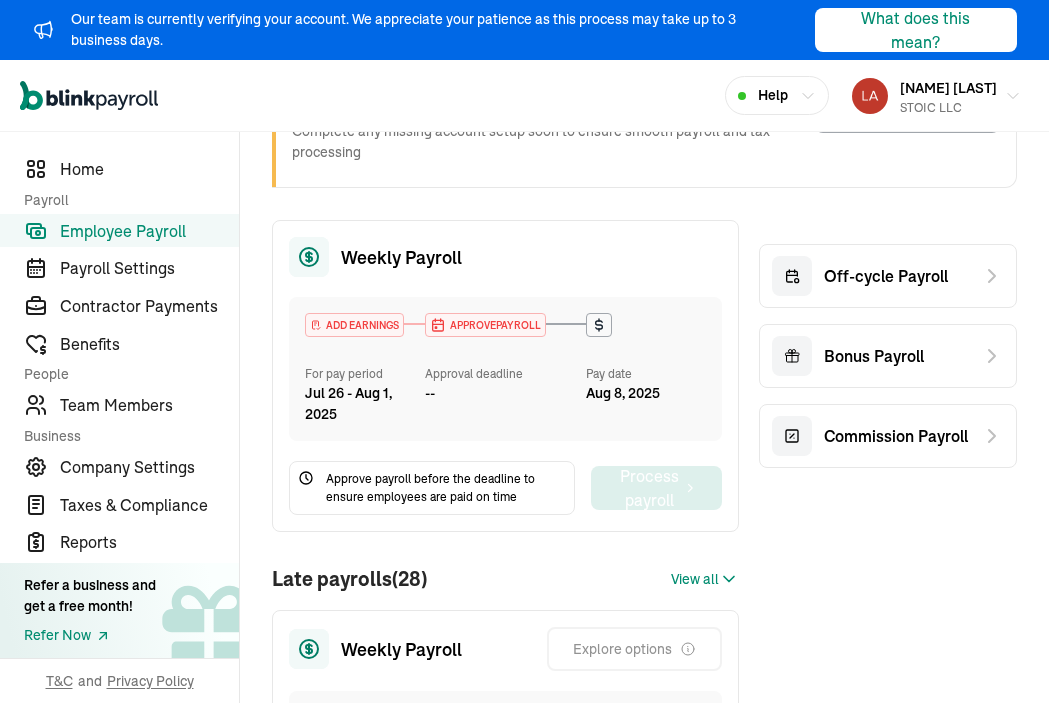 scroll, scrollTop: 155, scrollLeft: 0, axis: vertical 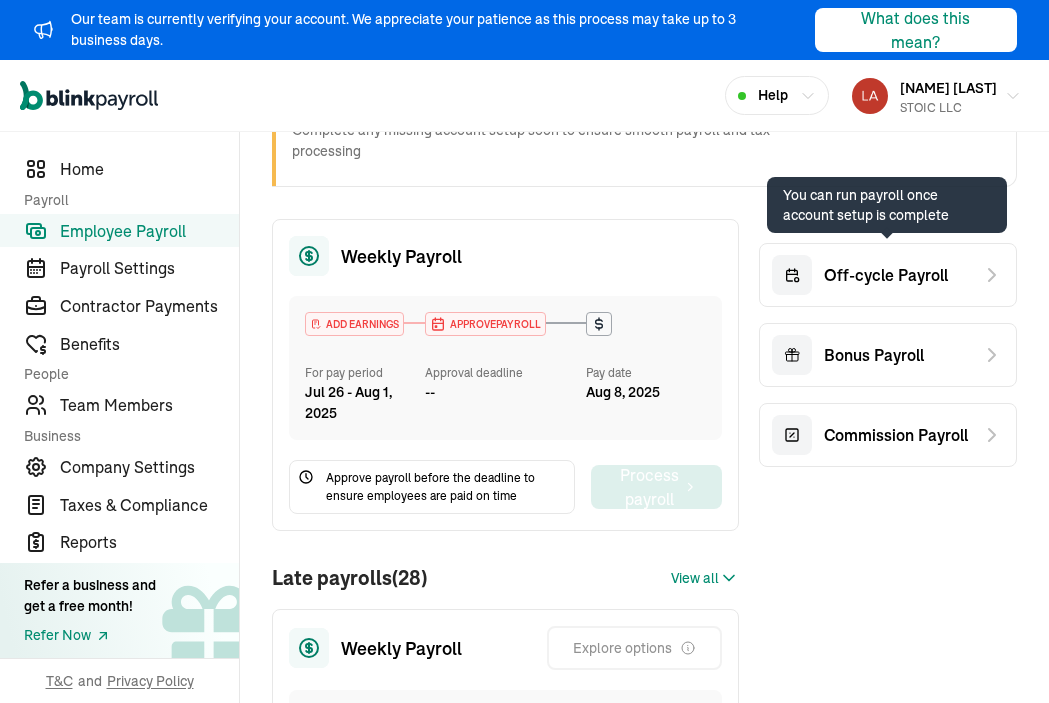 click on "Off-cycle Payroll" at bounding box center (886, 275) 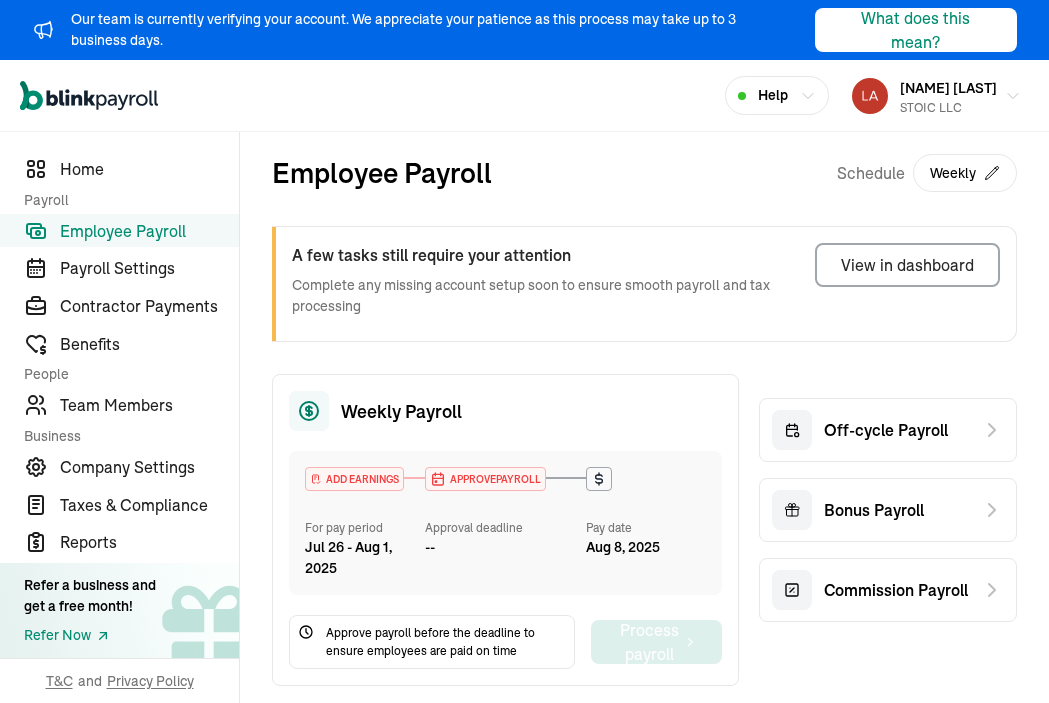 scroll, scrollTop: 0, scrollLeft: 0, axis: both 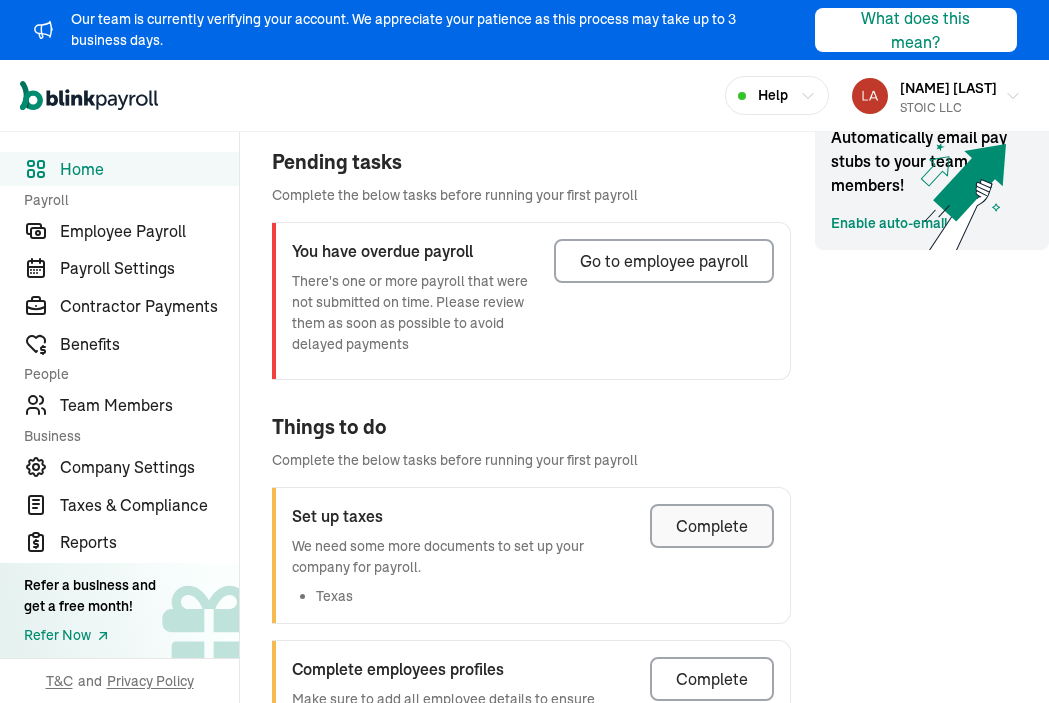 click on "Complete" at bounding box center [712, 526] 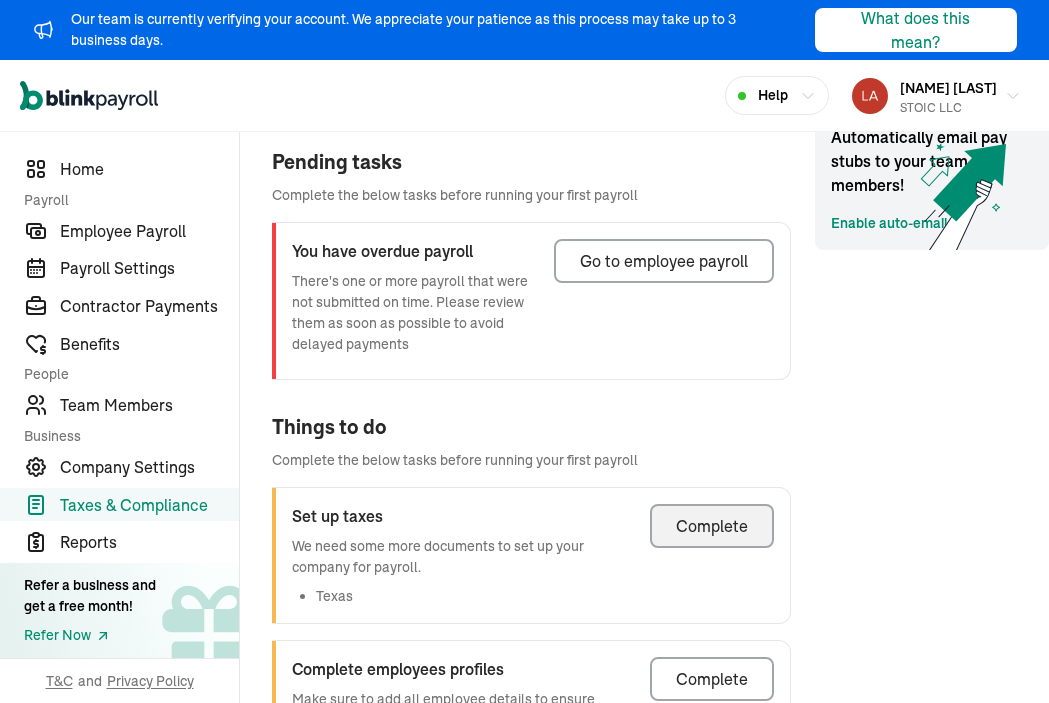 scroll, scrollTop: 0, scrollLeft: 0, axis: both 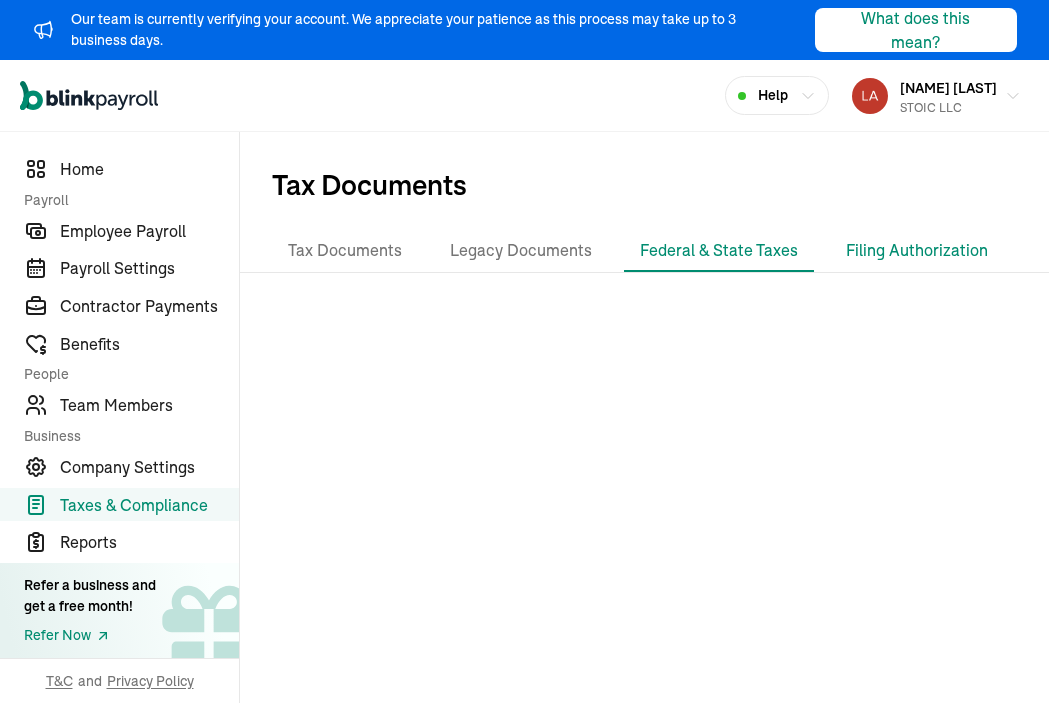 click on "Filing Authorization" at bounding box center (917, 251) 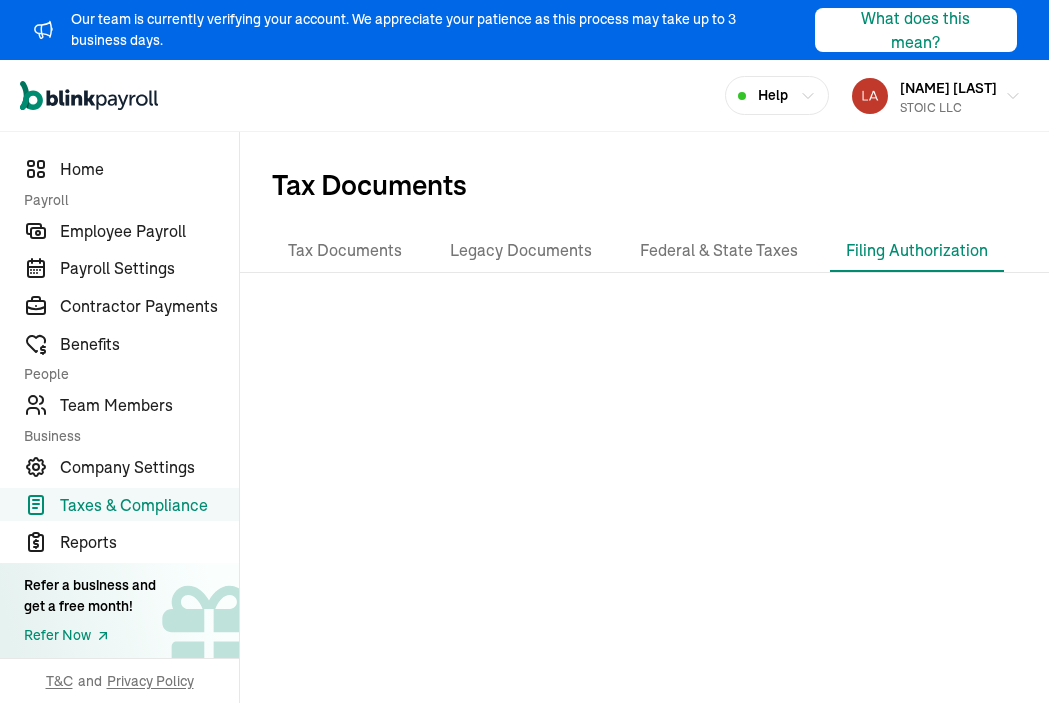 click on "Open main menu Help Lauren Ortiz STOIC LLC" at bounding box center (524, 96) 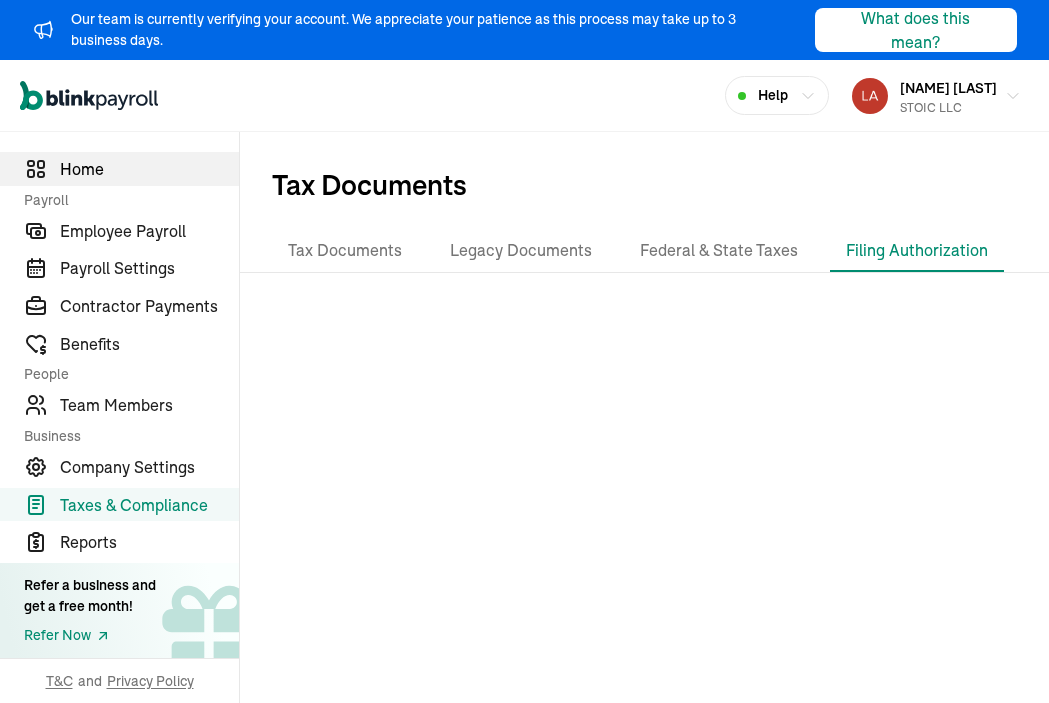 click on "Home" at bounding box center [149, 169] 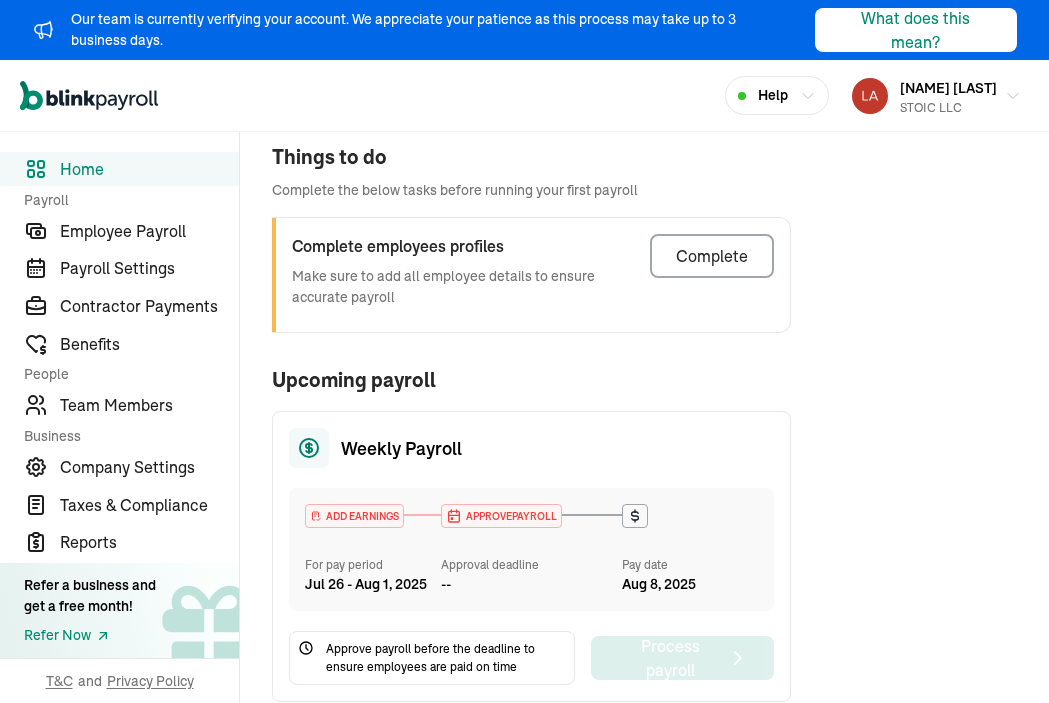 scroll, scrollTop: 388, scrollLeft: 0, axis: vertical 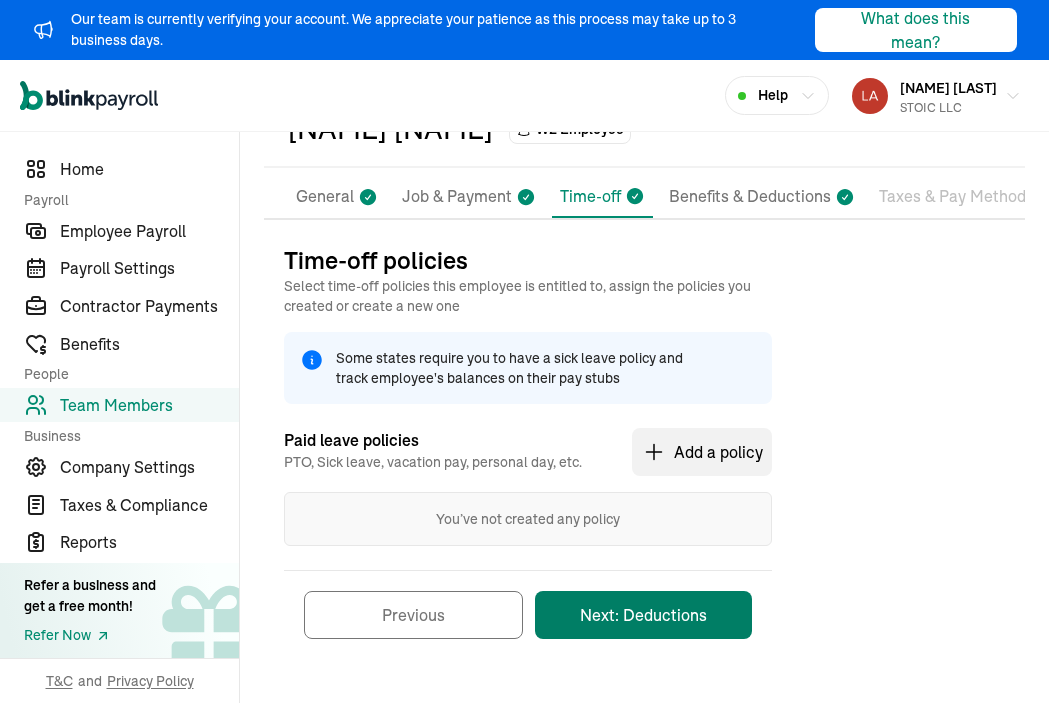 click on "Next: Deductions" at bounding box center (643, 615) 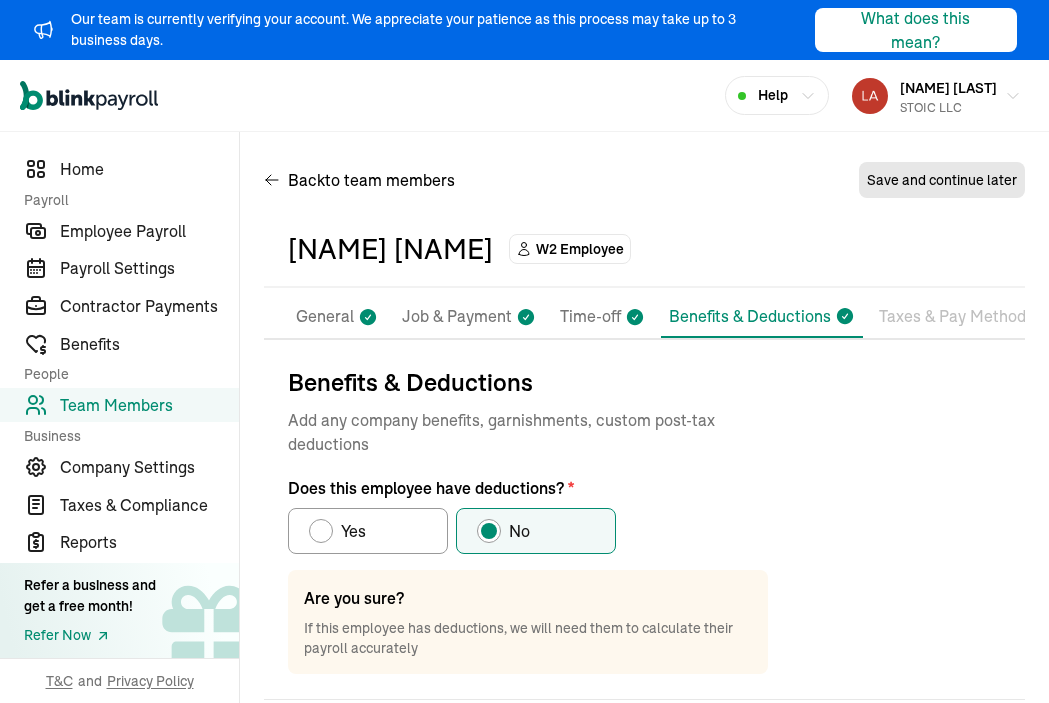 scroll, scrollTop: 116, scrollLeft: 0, axis: vertical 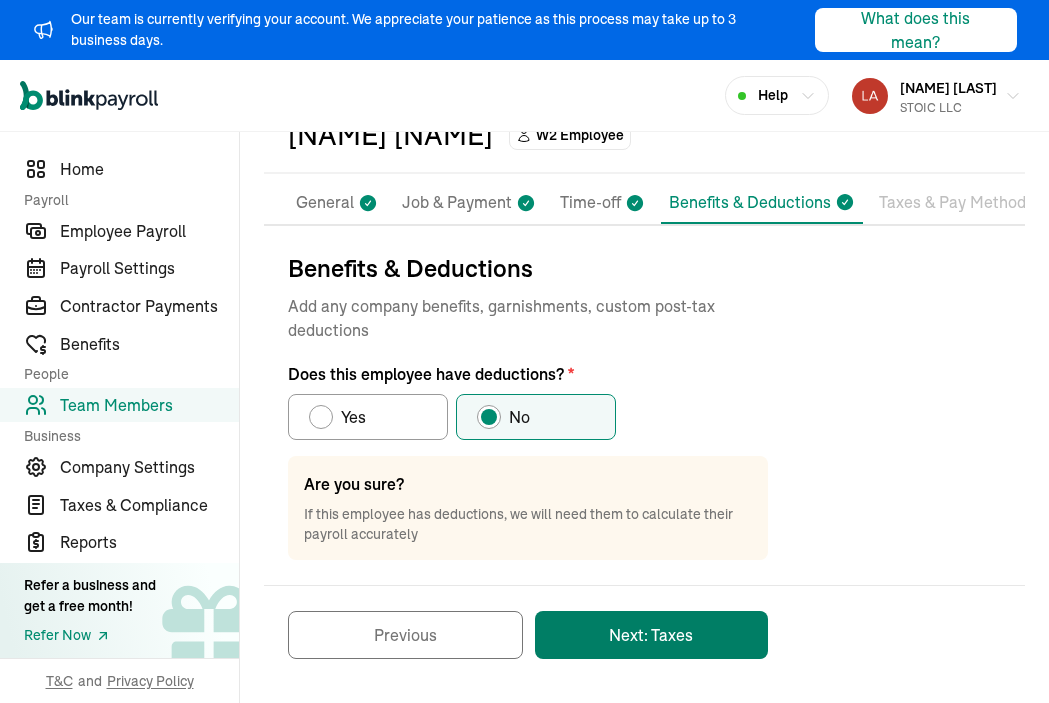 click on "Next: Taxes" at bounding box center [651, 635] 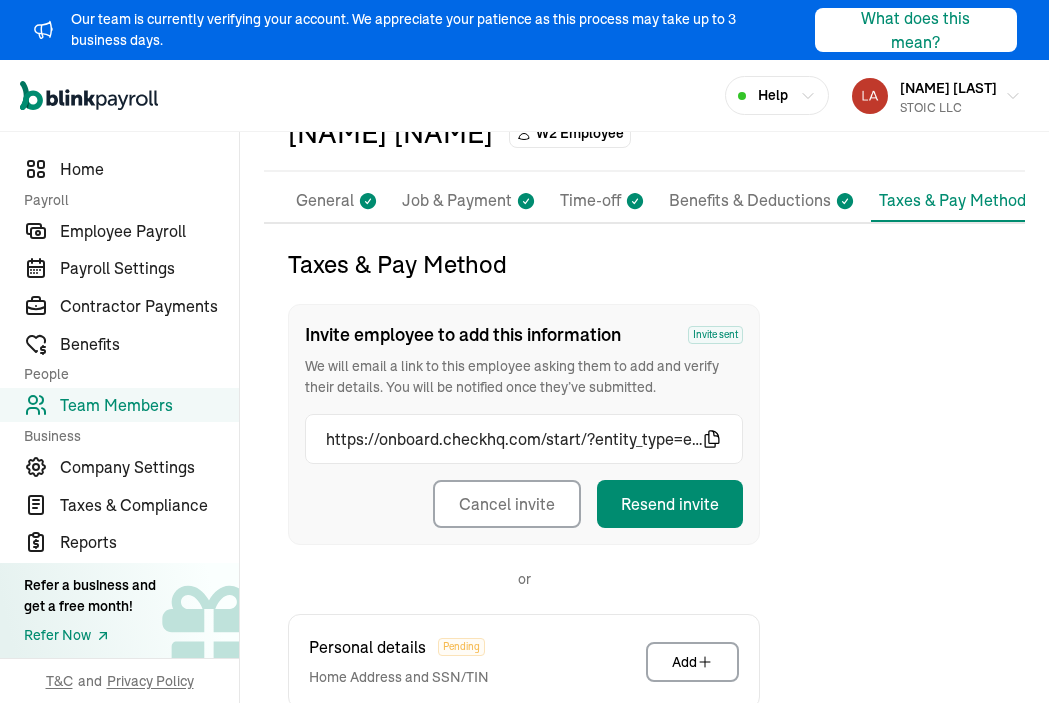 scroll, scrollTop: 296, scrollLeft: 0, axis: vertical 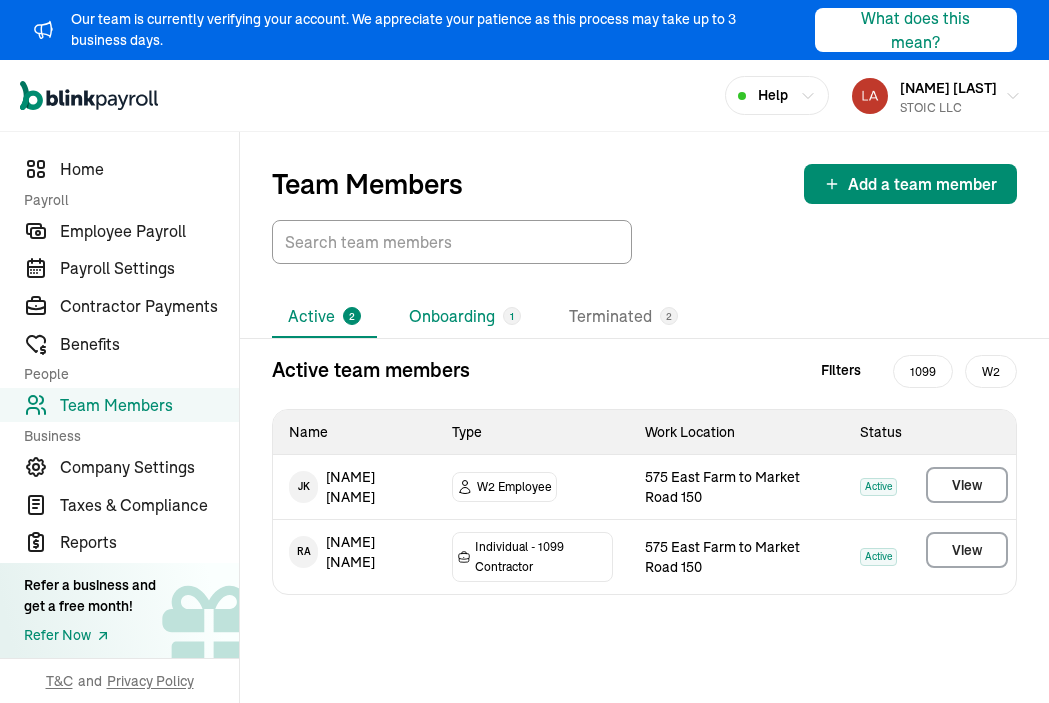 click on "Onboarding 1" at bounding box center [465, 317] 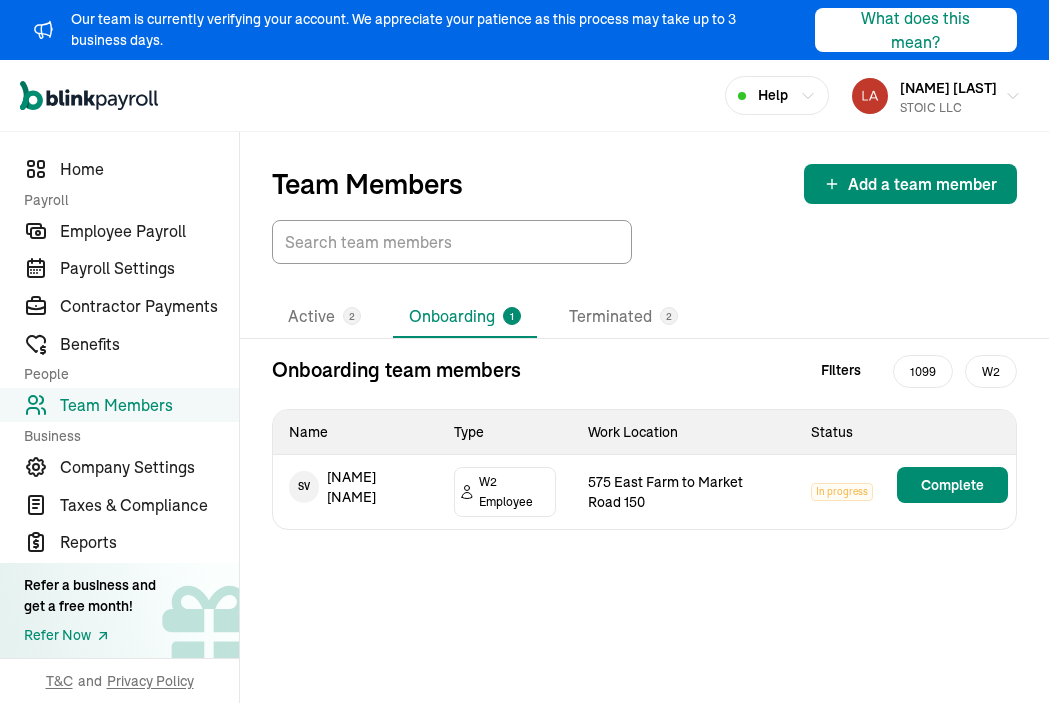 click on "S V Sarah Valerio" at bounding box center (355, 487) 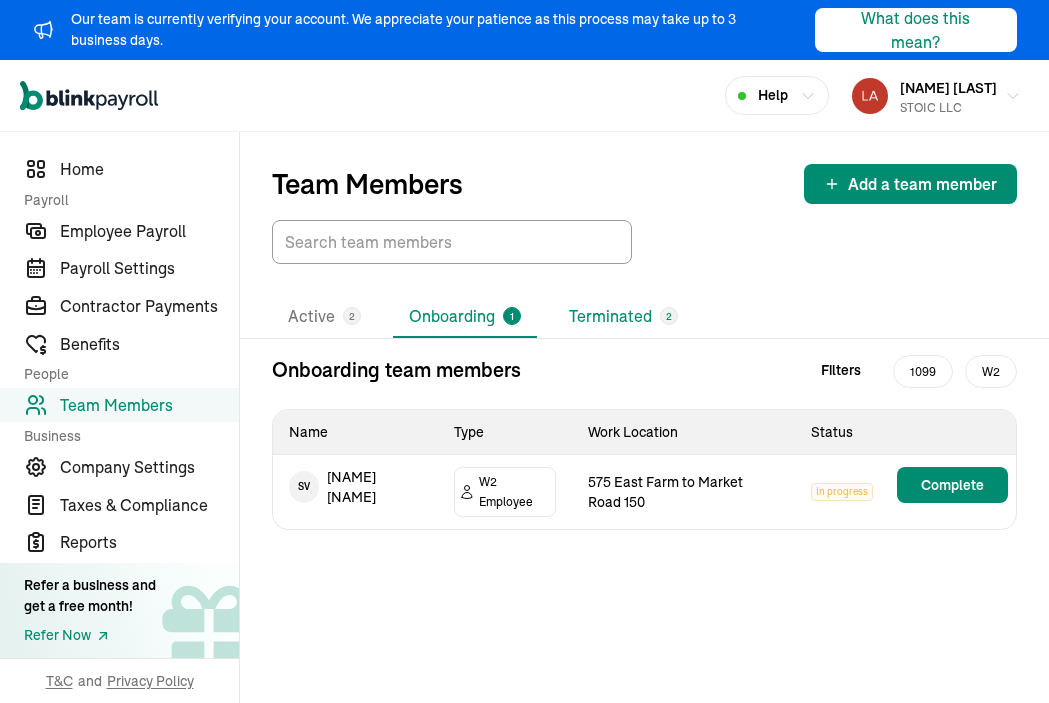 click on "Terminated 2" at bounding box center [623, 317] 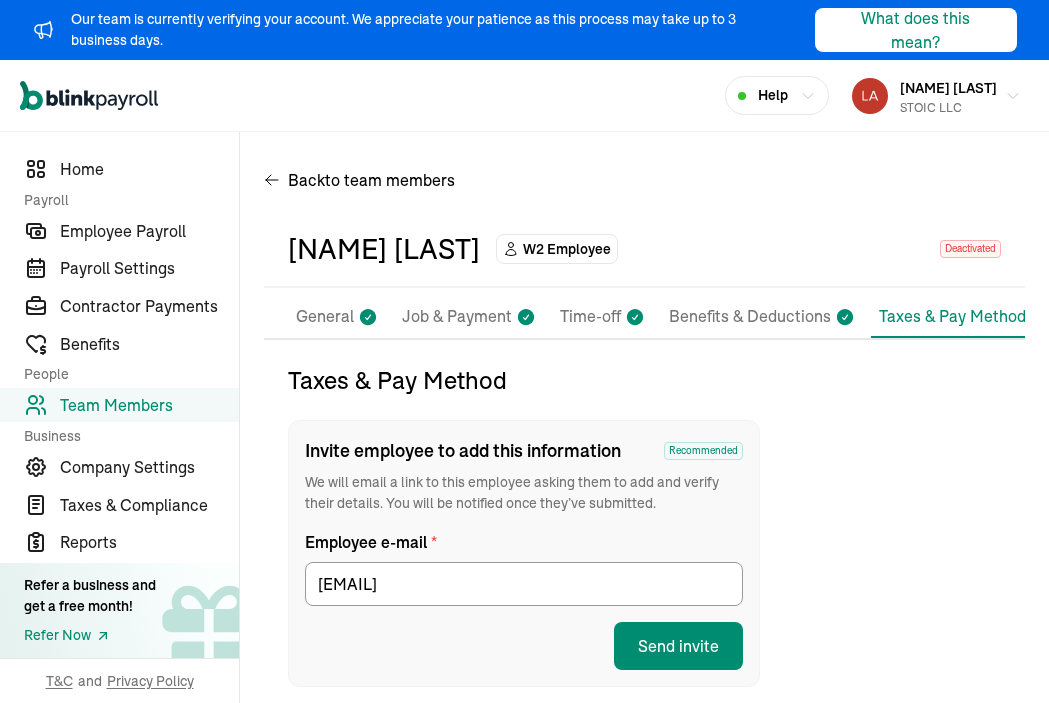 scroll, scrollTop: 0, scrollLeft: 0, axis: both 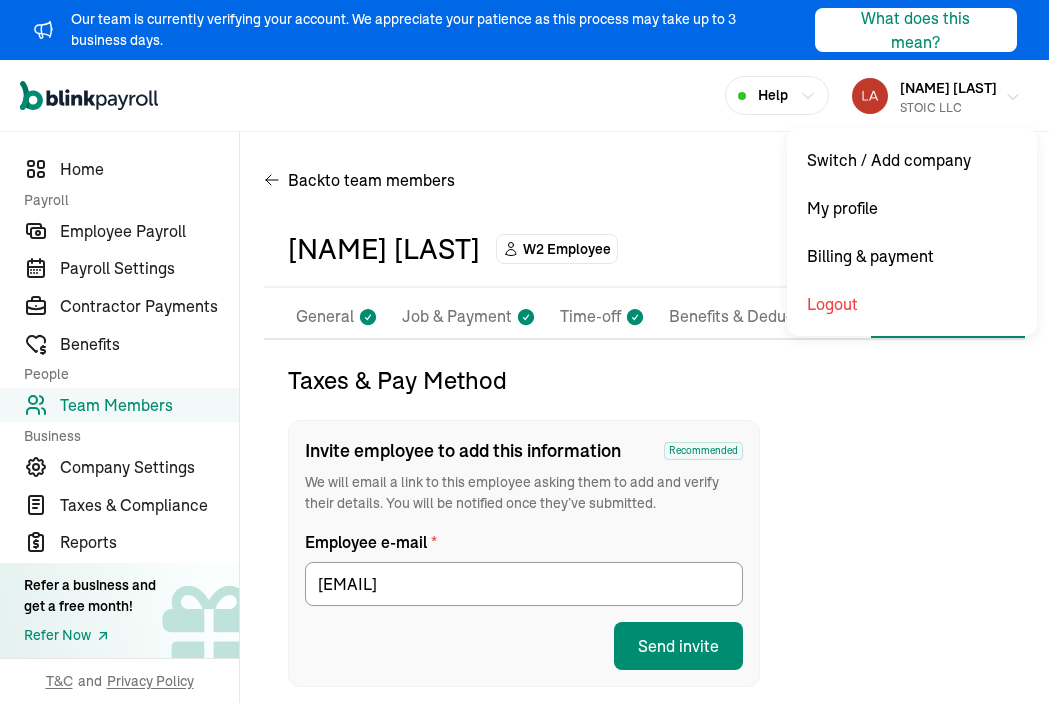 click on "[FIRST] [LAST]" at bounding box center [948, 88] 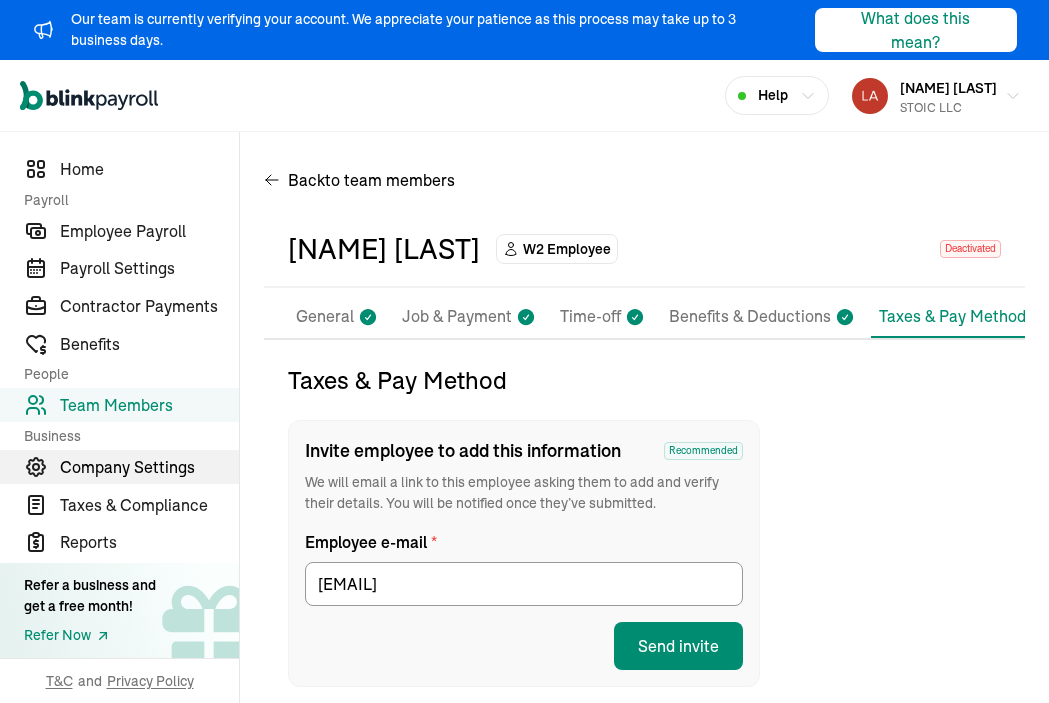 click on "Company Settings" at bounding box center [149, 467] 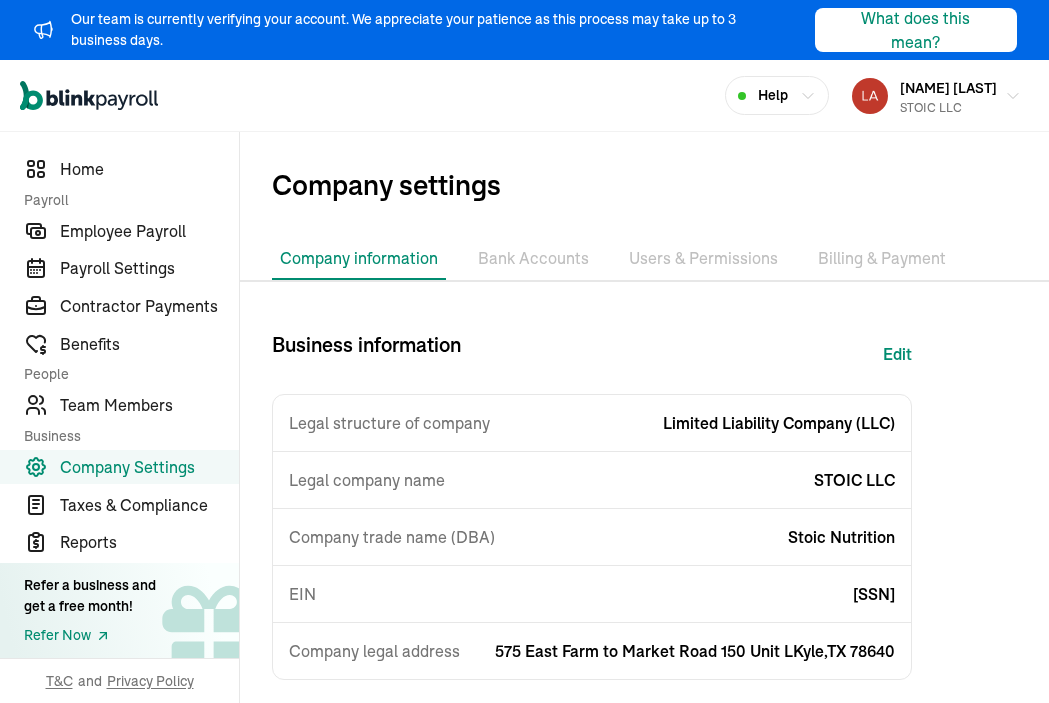 scroll, scrollTop: -1, scrollLeft: 0, axis: vertical 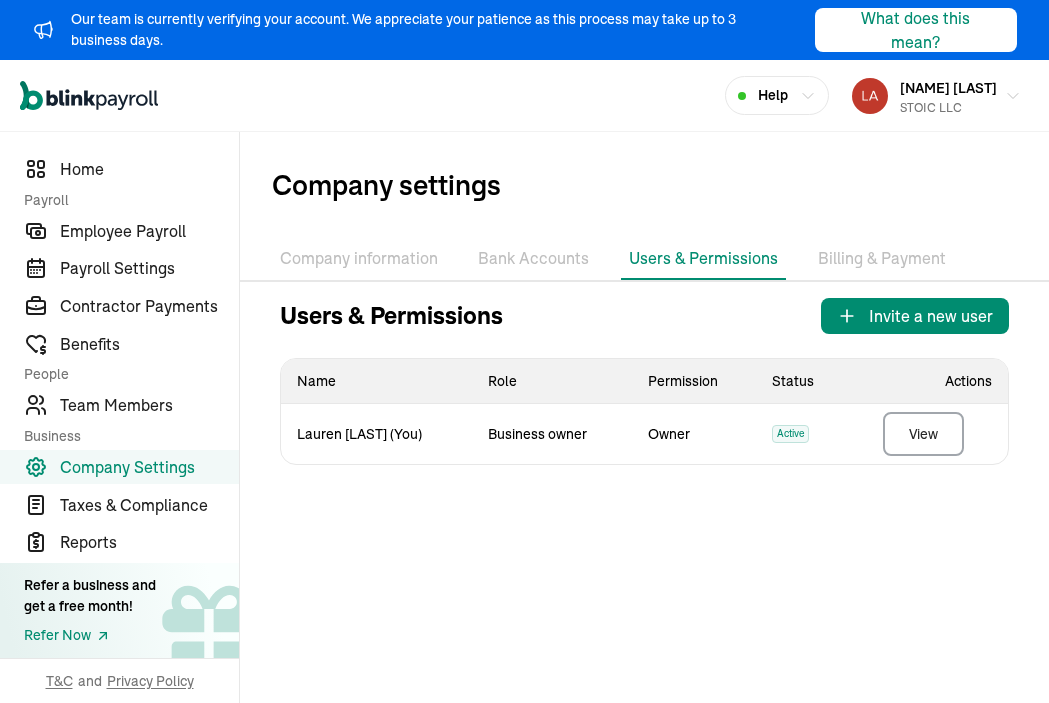 click on "Billing & Payment" at bounding box center [882, 259] 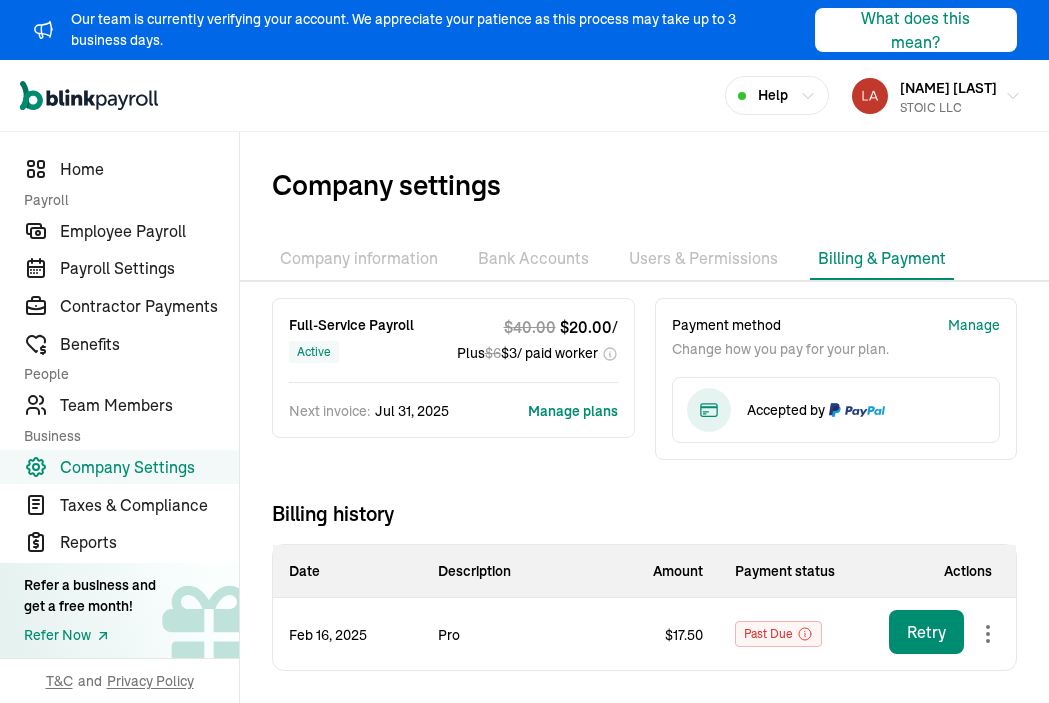 scroll, scrollTop: 0, scrollLeft: 0, axis: both 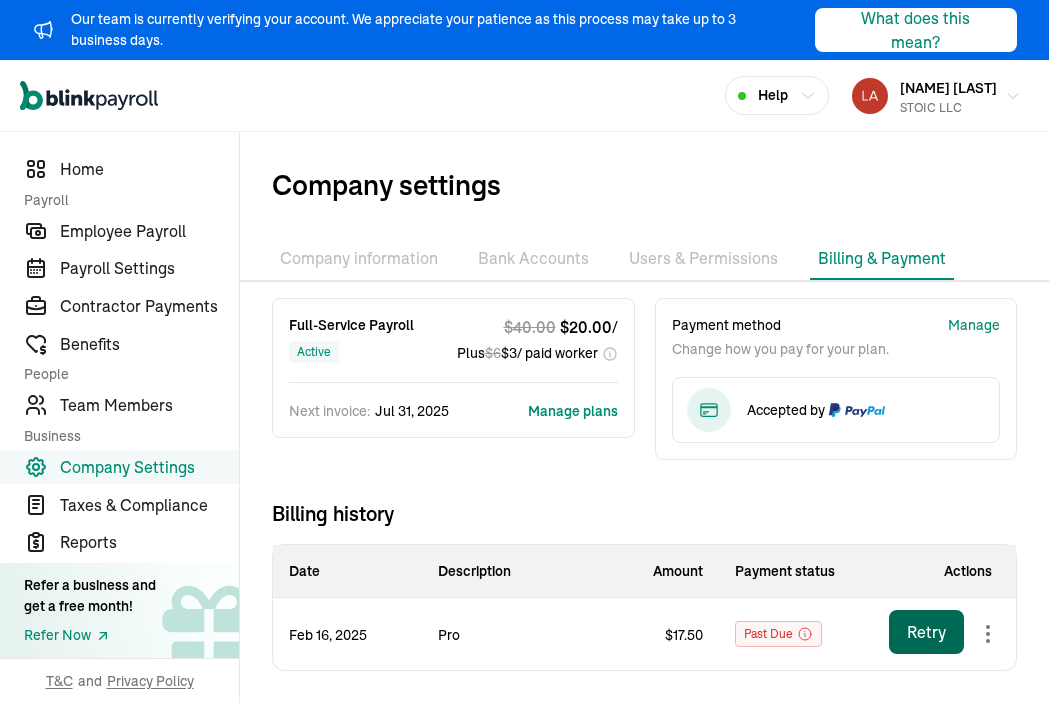 click on "Retry" at bounding box center (926, 632) 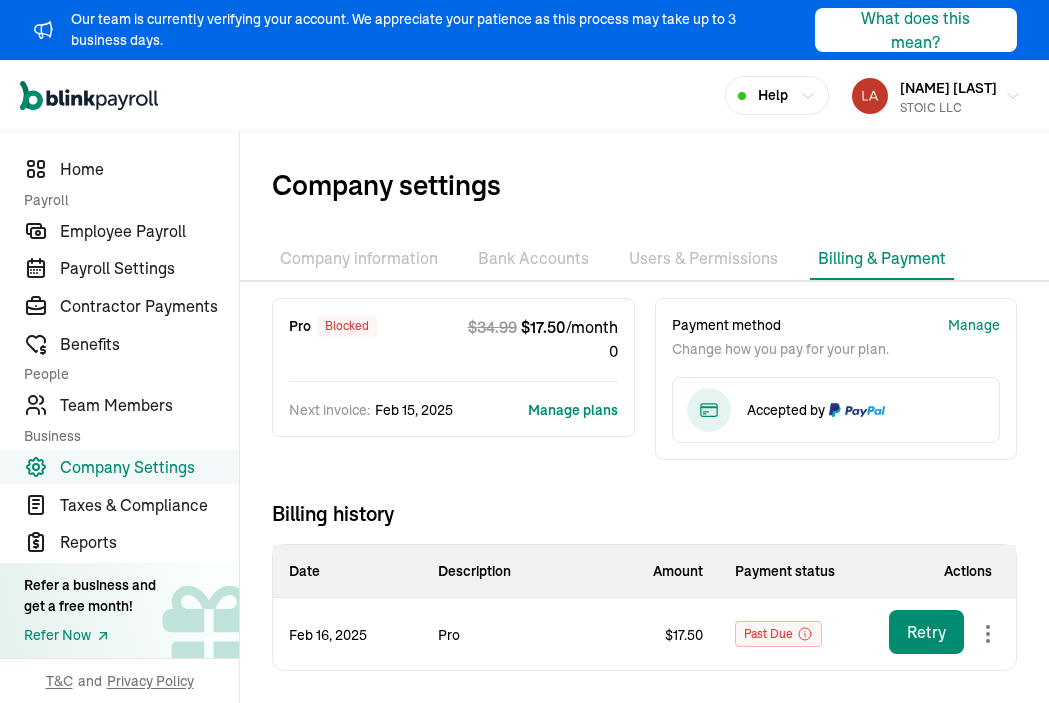 click on "pro blocked $ 34.99 $ 17.50 / month 0" at bounding box center (453, 339) 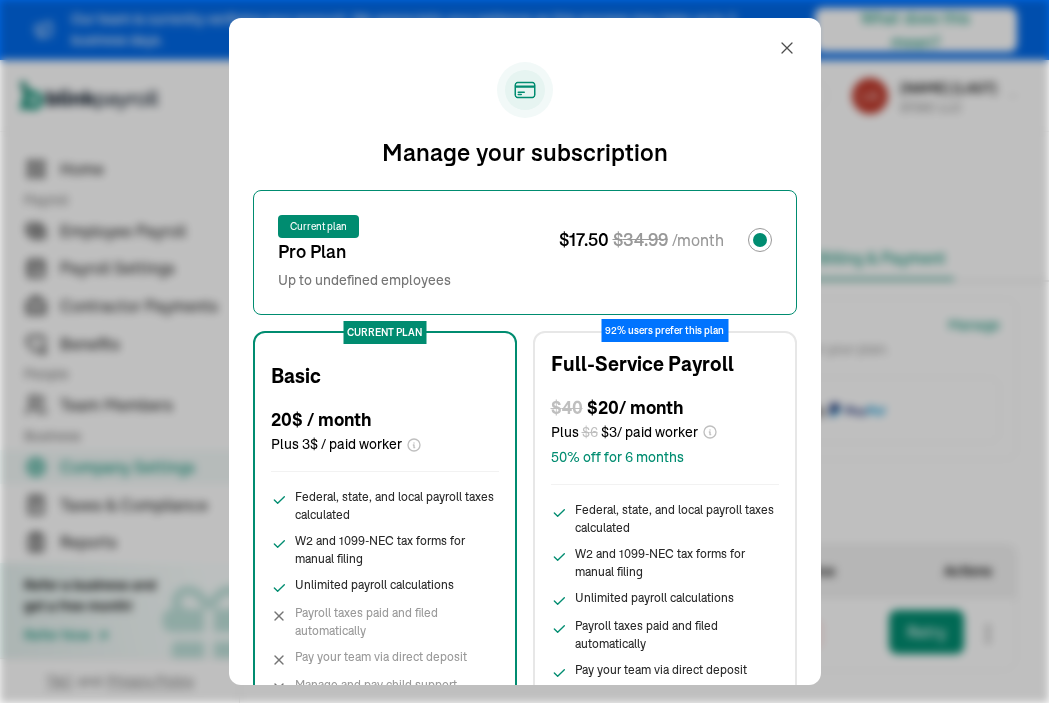 click on "Full-Service Payroll" at bounding box center [642, 364] 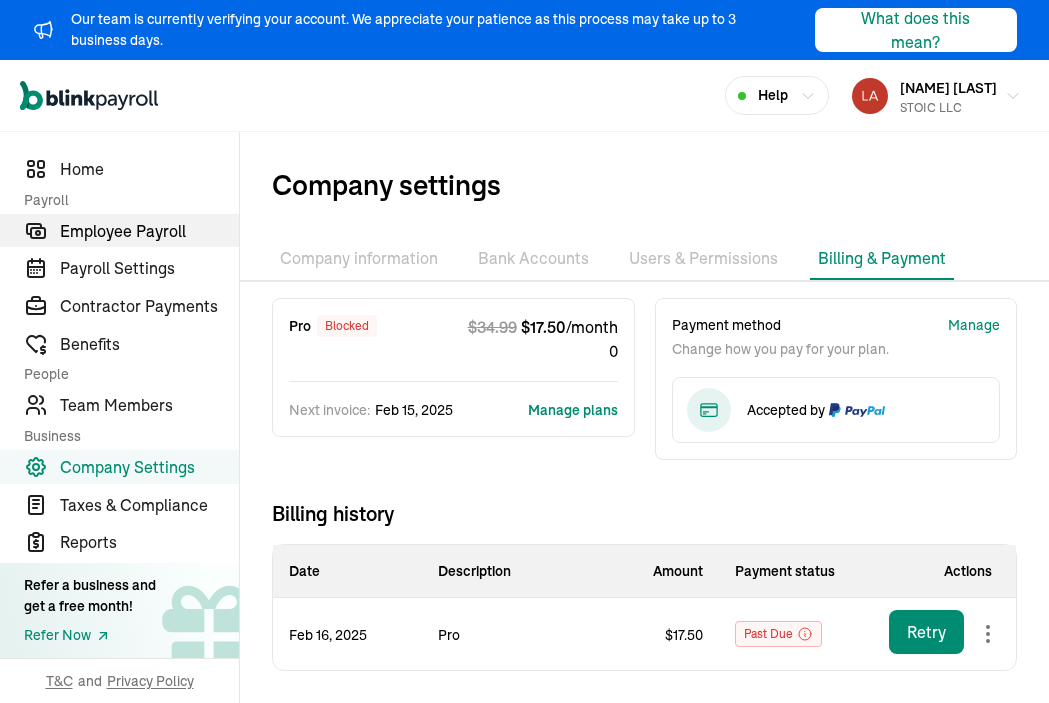 click on "Employee Payroll" at bounding box center [149, 231] 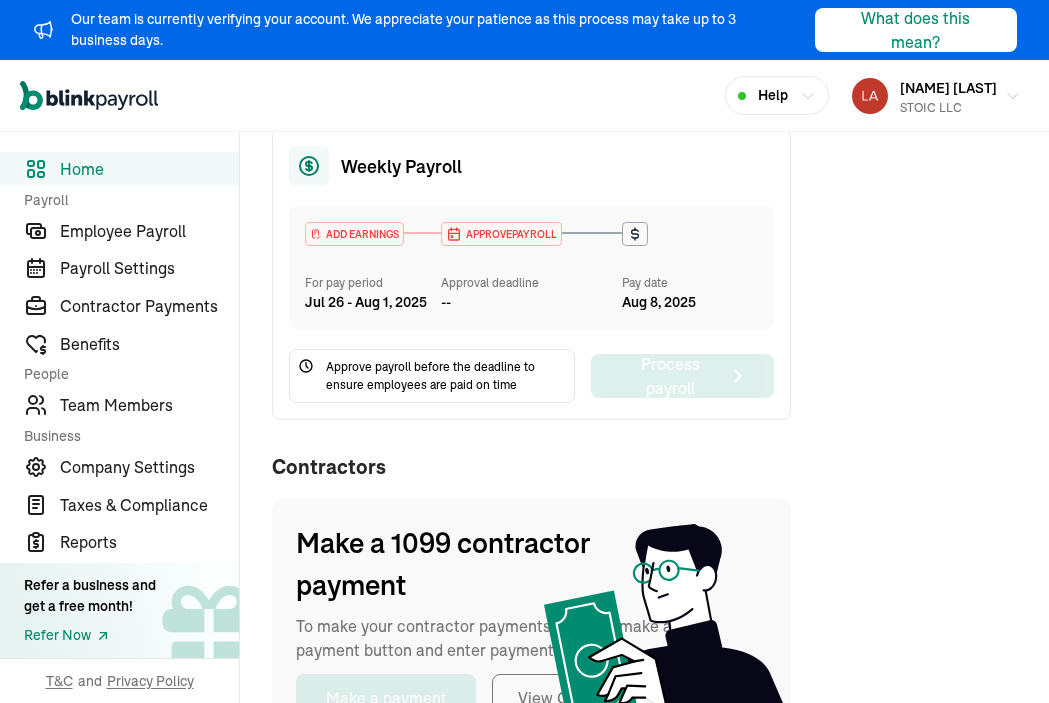 scroll, scrollTop: 665, scrollLeft: 0, axis: vertical 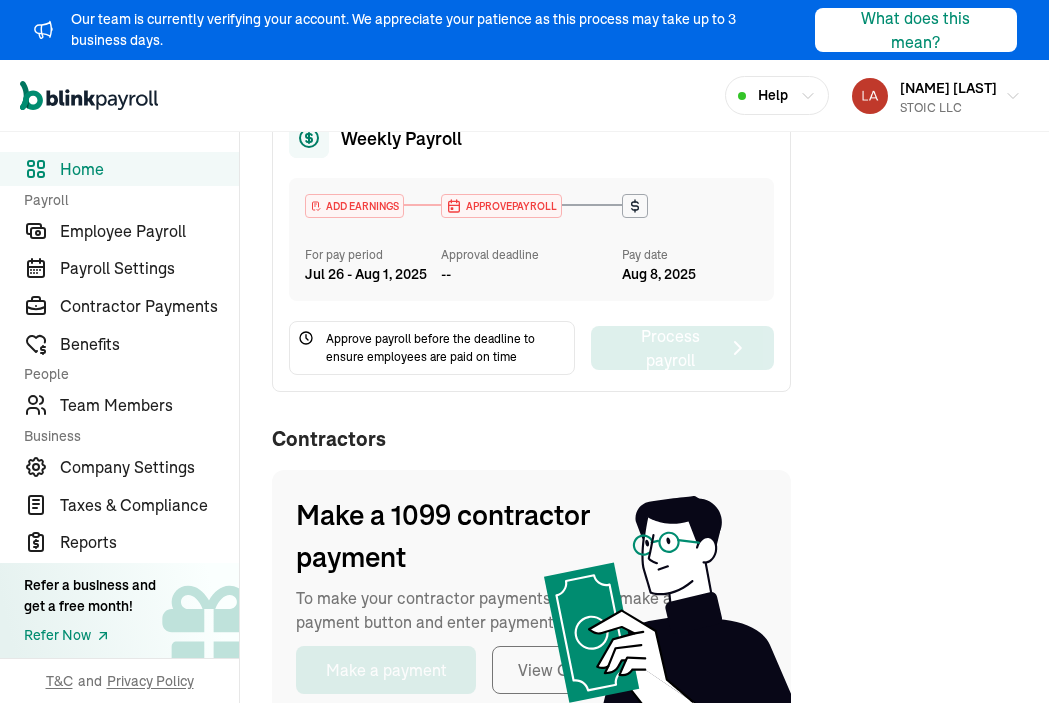 click on "Approve payroll before the deadline to ensure employees are paid on time" at bounding box center [446, 348] 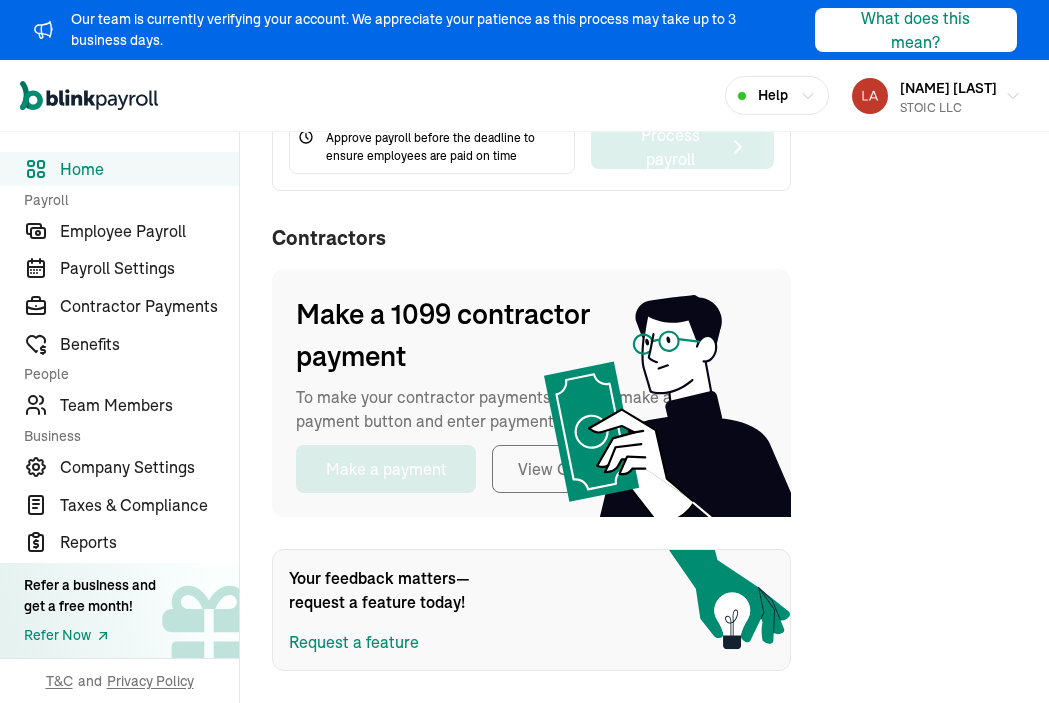scroll, scrollTop: 866, scrollLeft: 0, axis: vertical 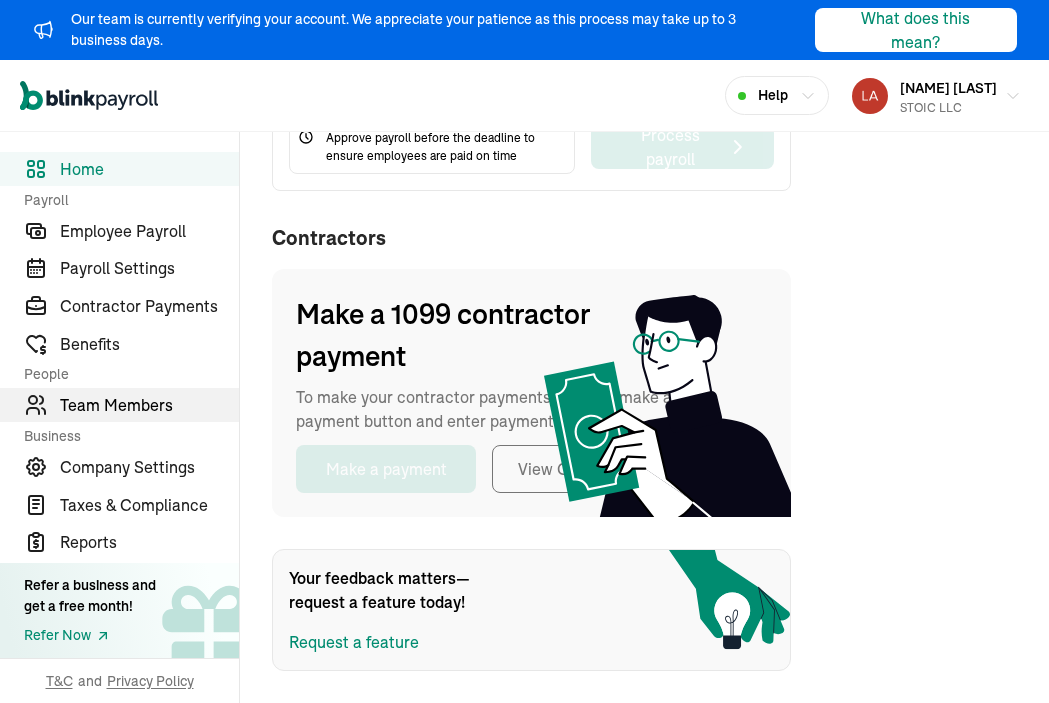 click on "Team Members" at bounding box center (119, 405) 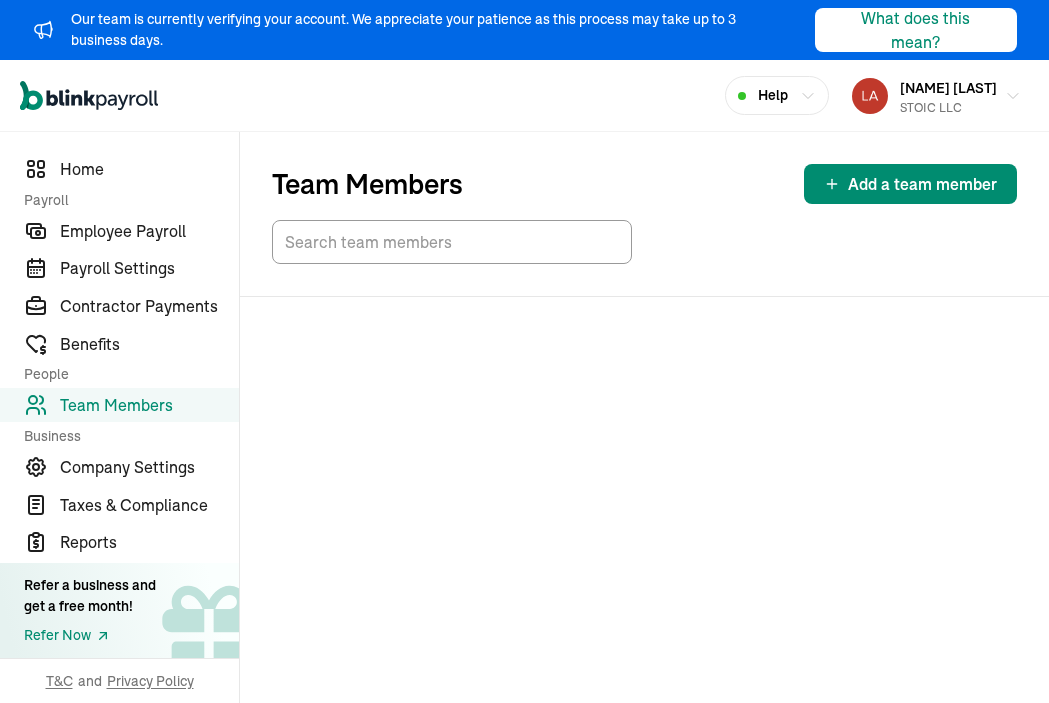 scroll, scrollTop: 0, scrollLeft: 0, axis: both 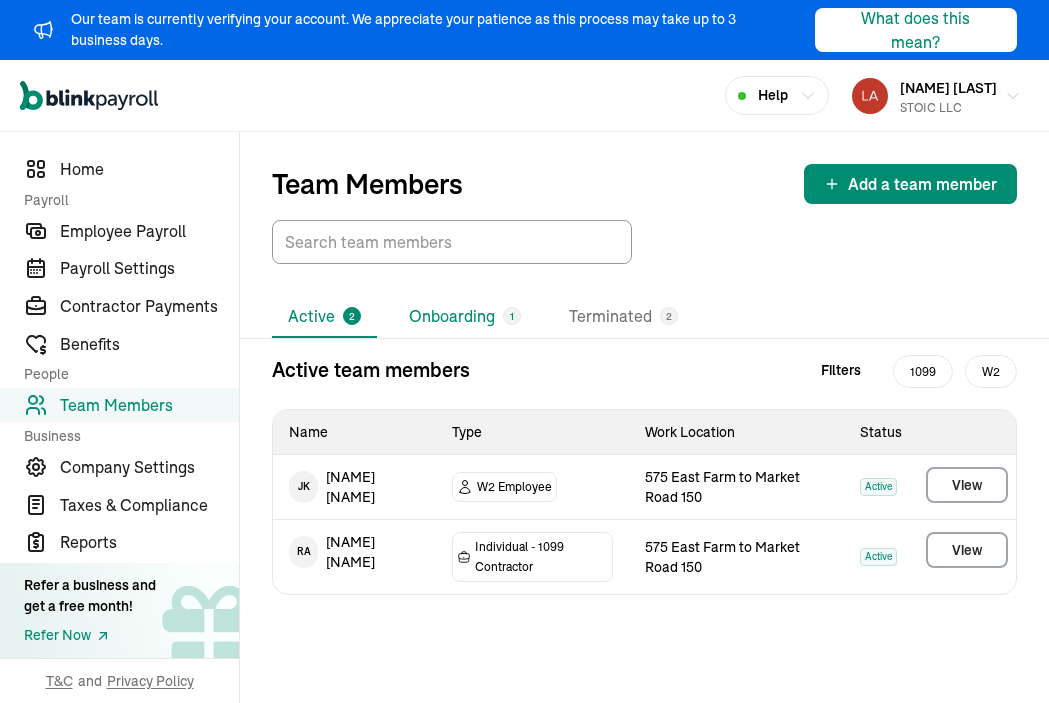 click on "Onboarding 1" at bounding box center [465, 317] 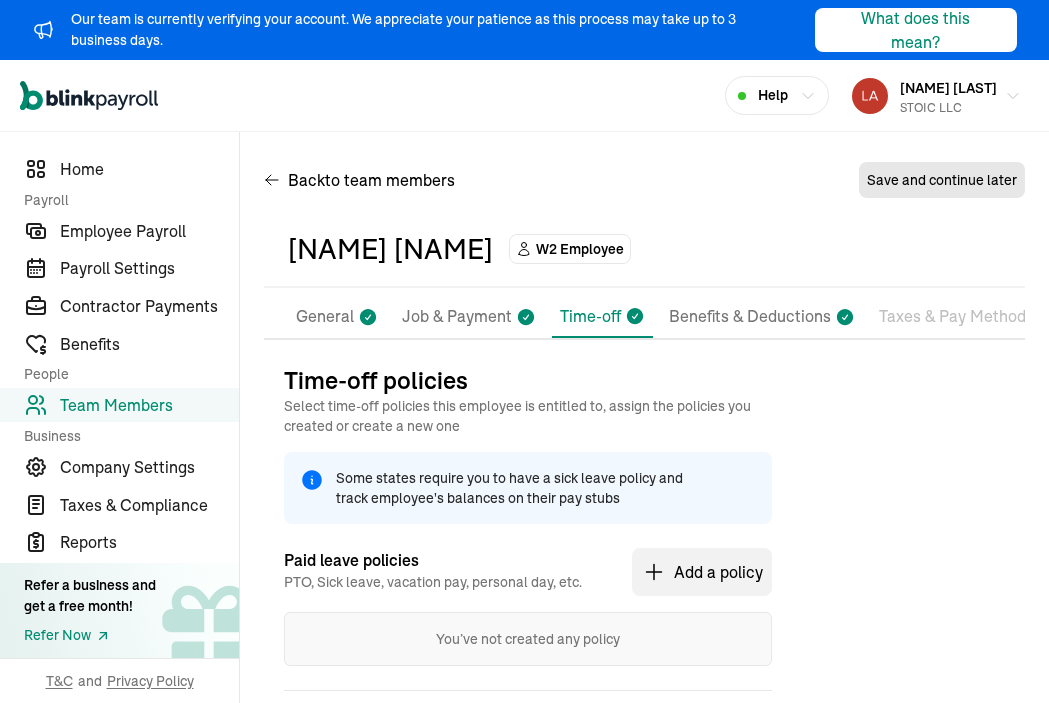 scroll, scrollTop: 120, scrollLeft: 0, axis: vertical 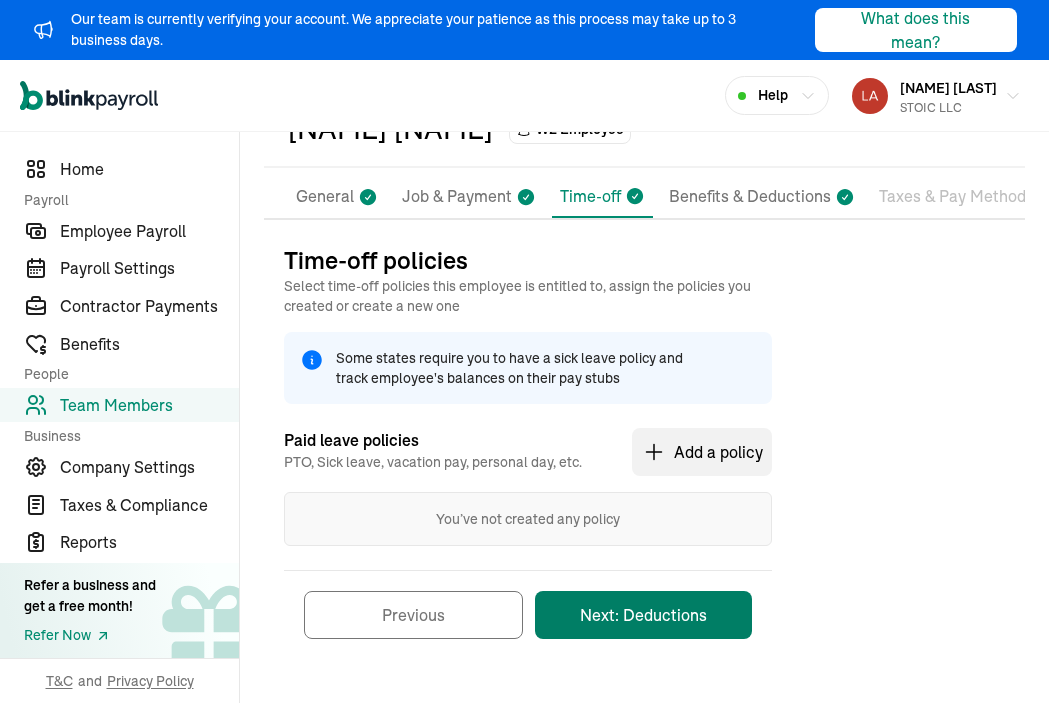 click on "Next: Deductions" at bounding box center (643, 615) 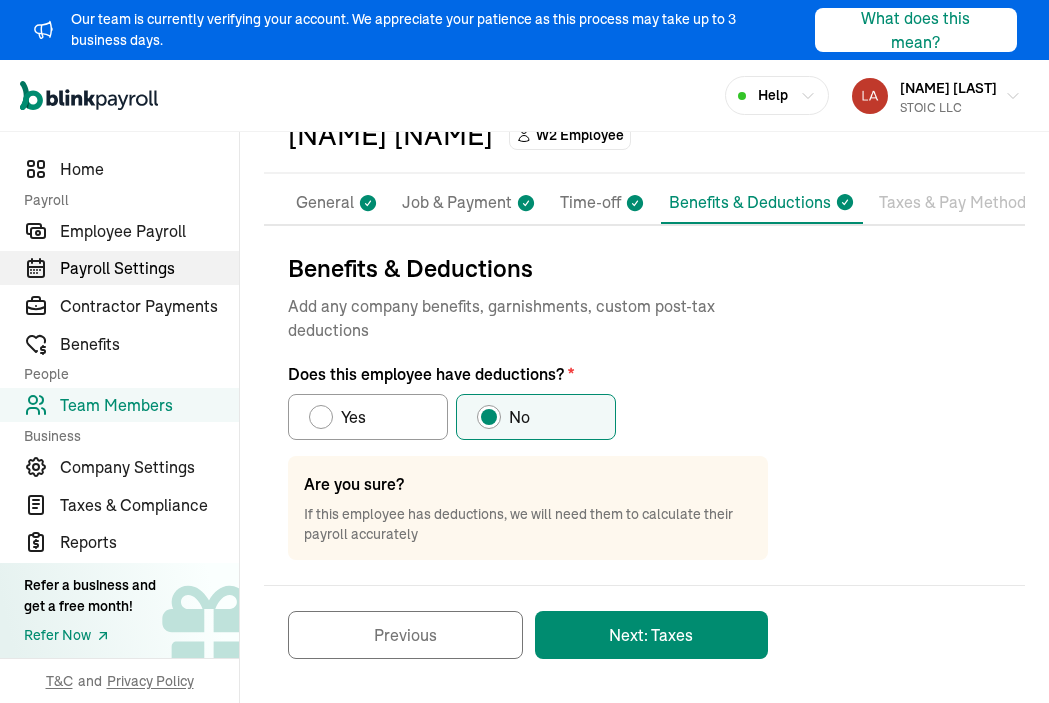 scroll, scrollTop: 114, scrollLeft: 0, axis: vertical 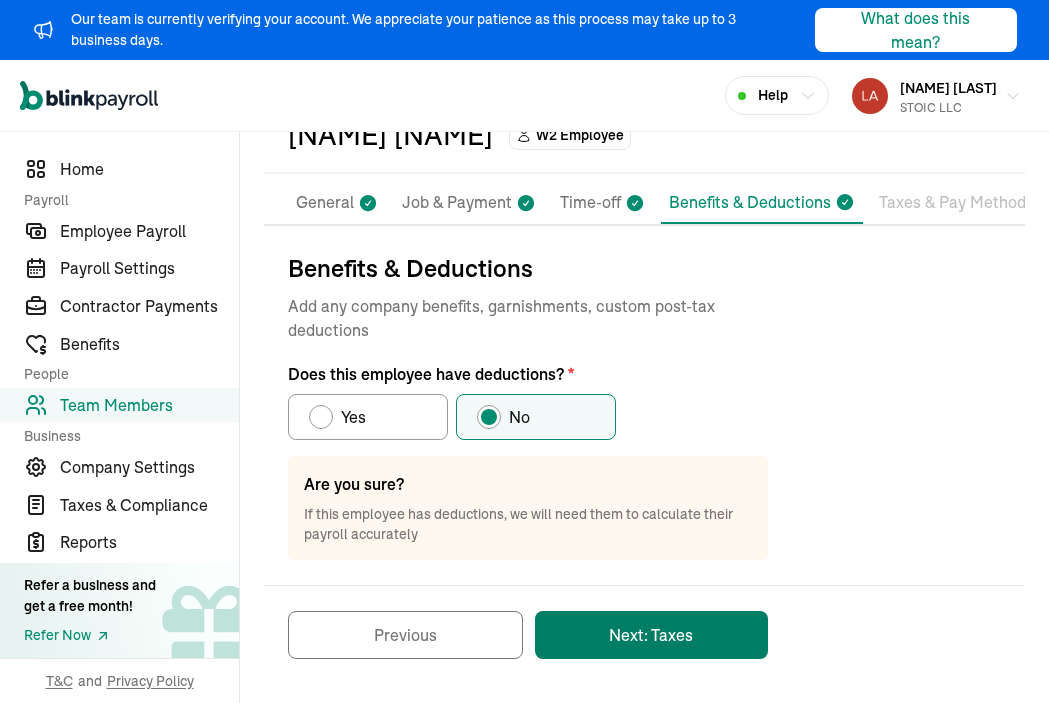 click on "Next: Taxes" at bounding box center [651, 635] 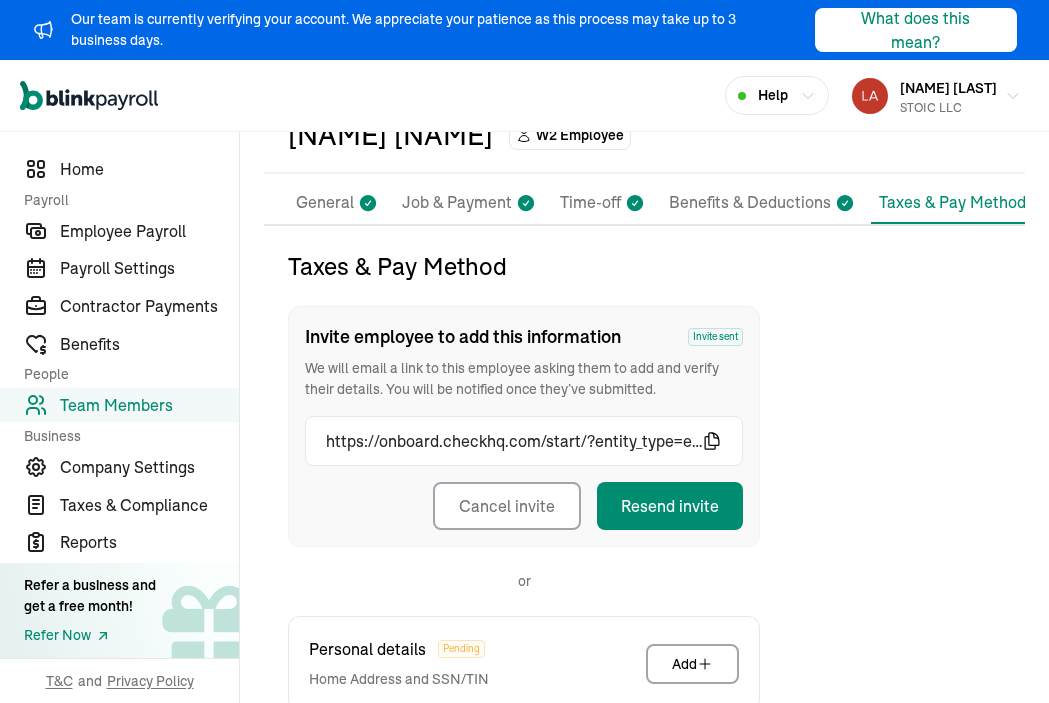 scroll, scrollTop: 296, scrollLeft: 0, axis: vertical 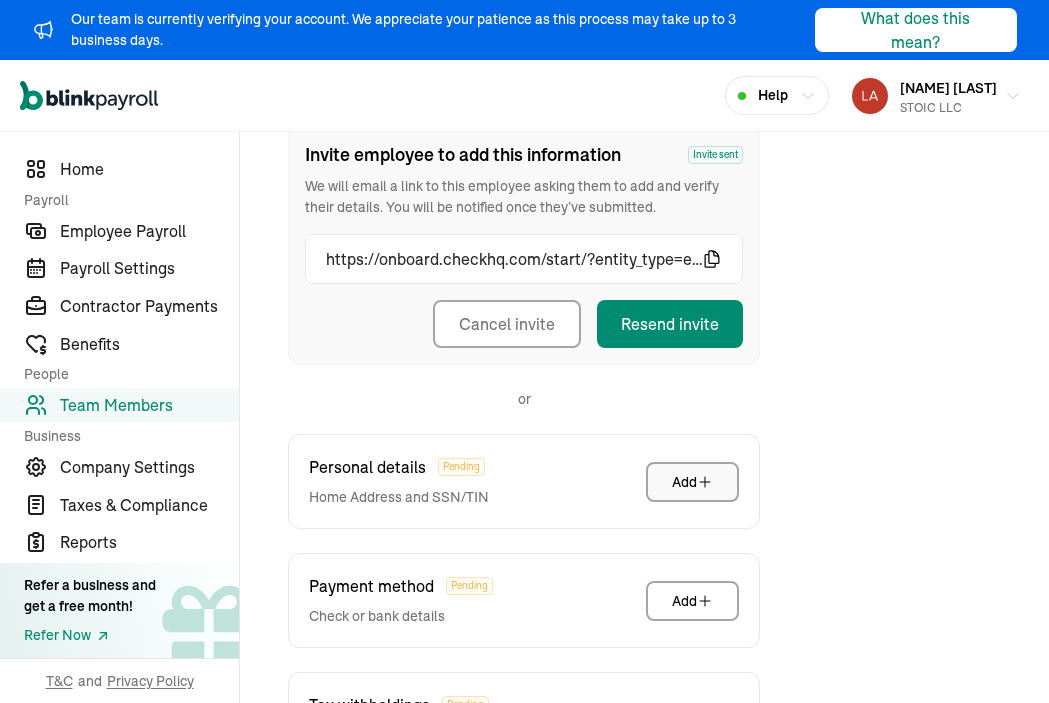 click on "Add" at bounding box center [692, 482] 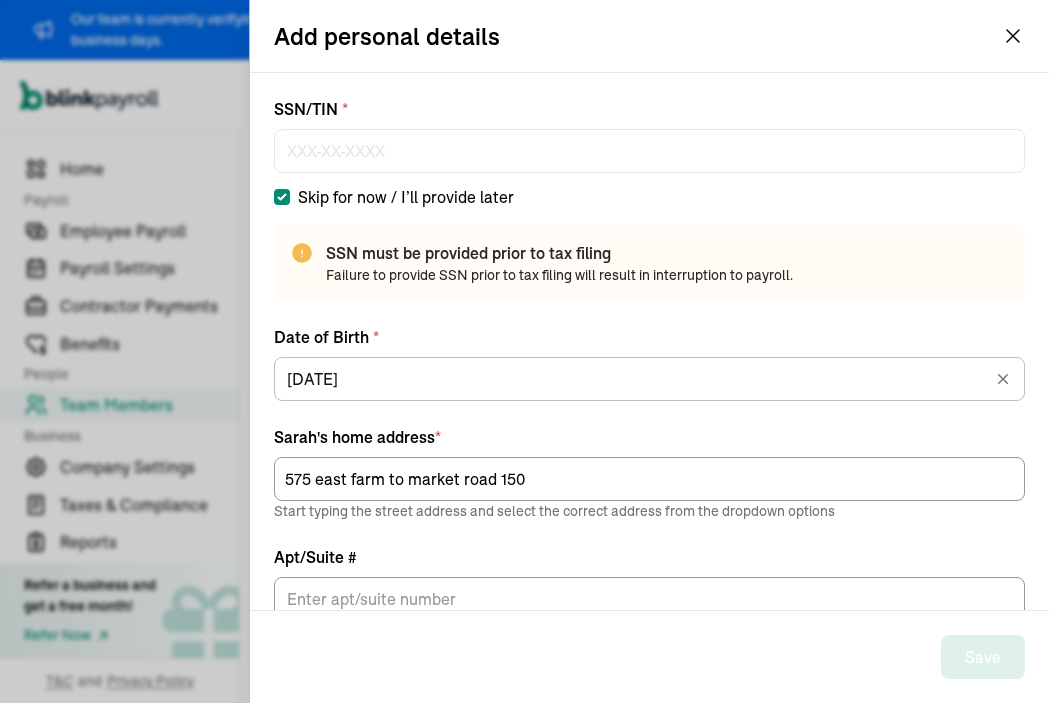 click on "Skip for now / I’ll provide later" at bounding box center [282, 197] 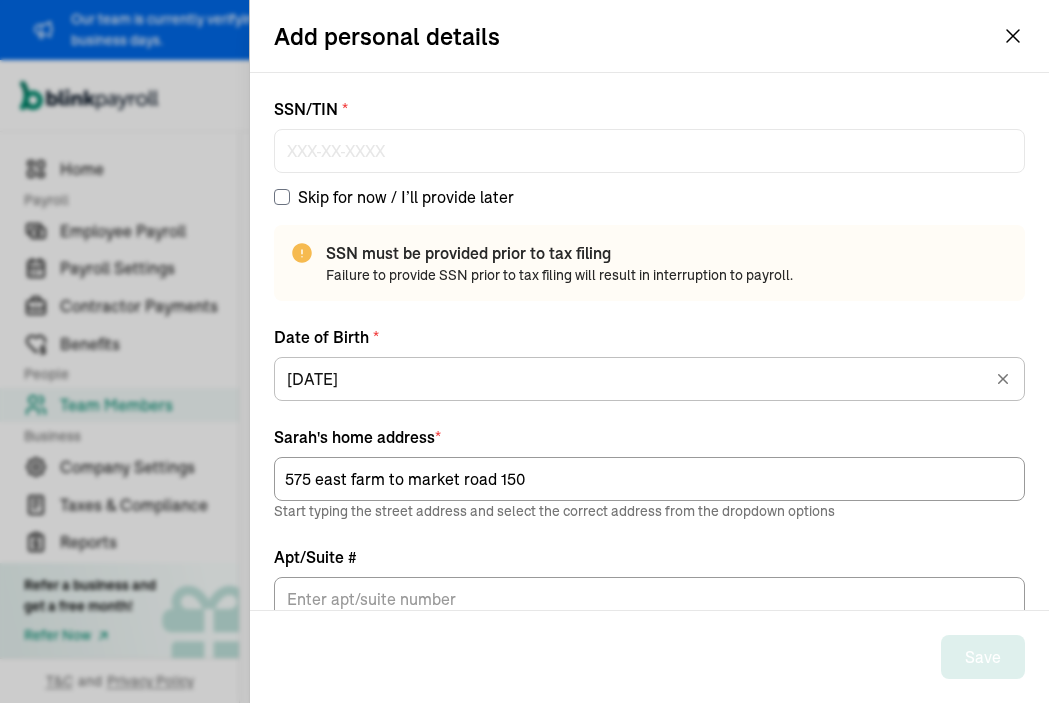 checkbox on "false" 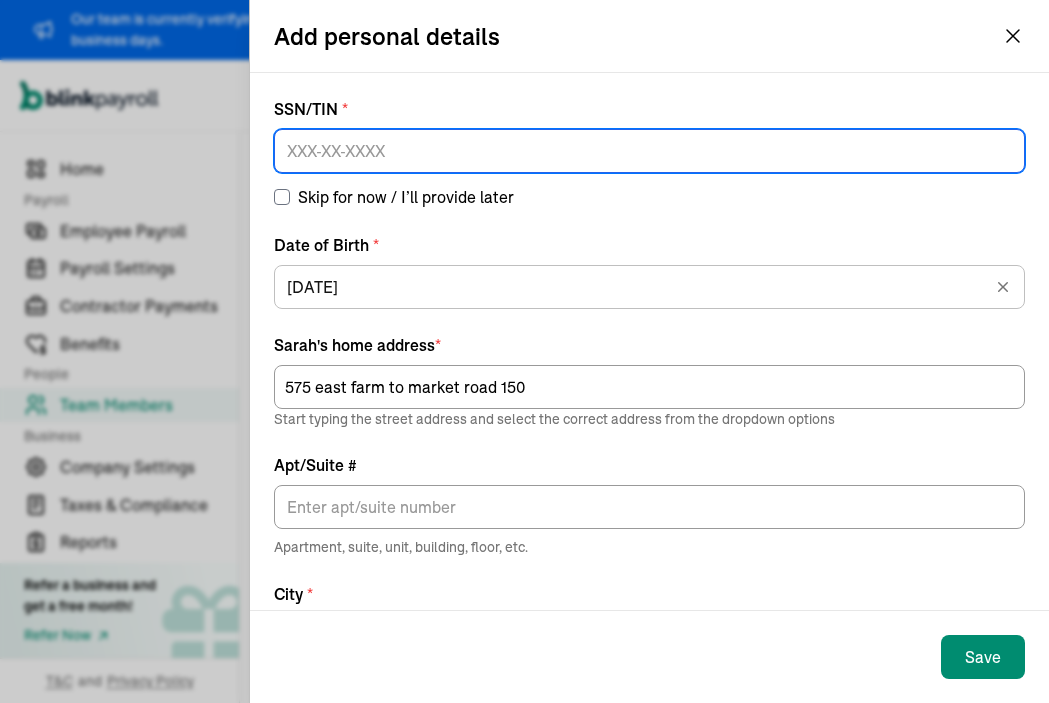 click at bounding box center (649, 151) 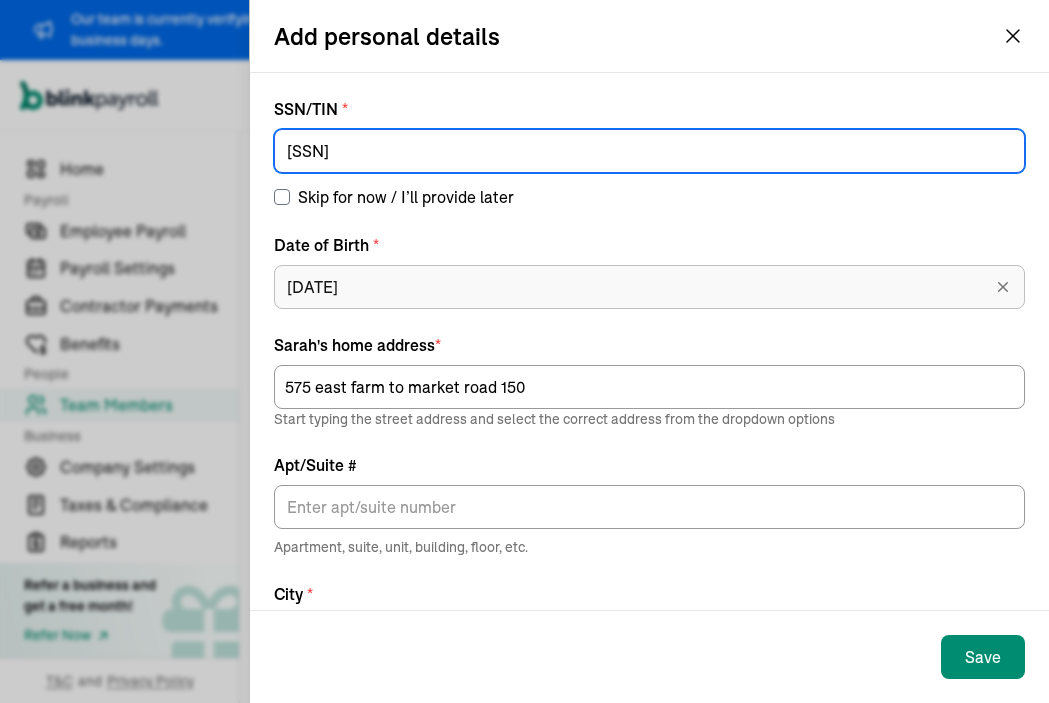 type on "645-16-5261" 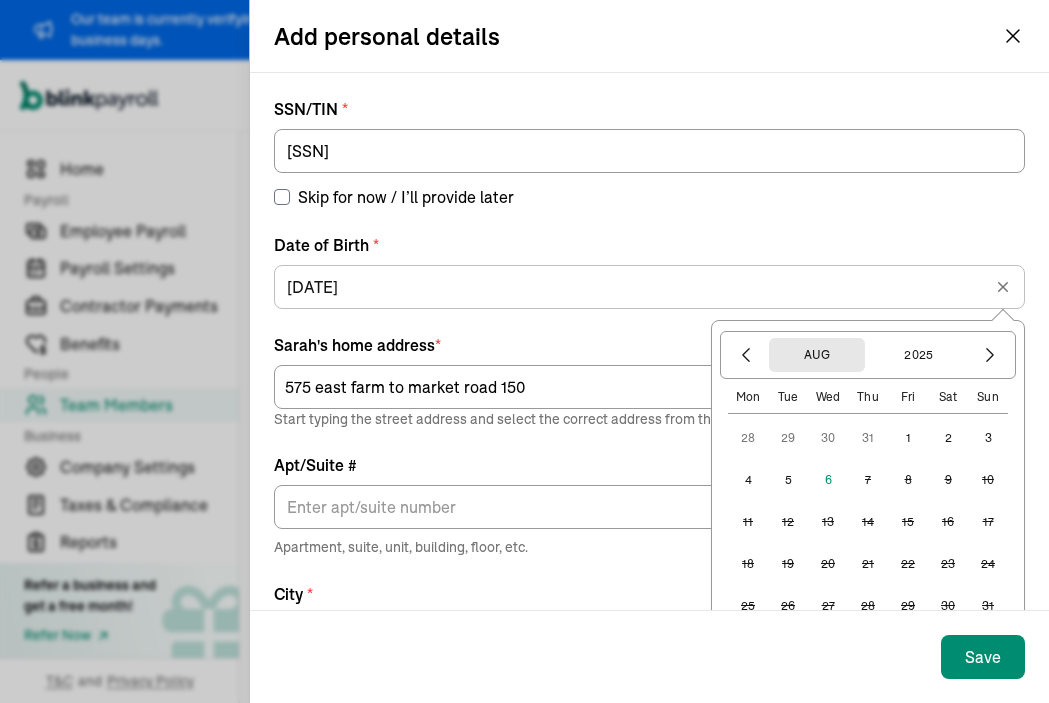 click on "Aug" at bounding box center (817, 355) 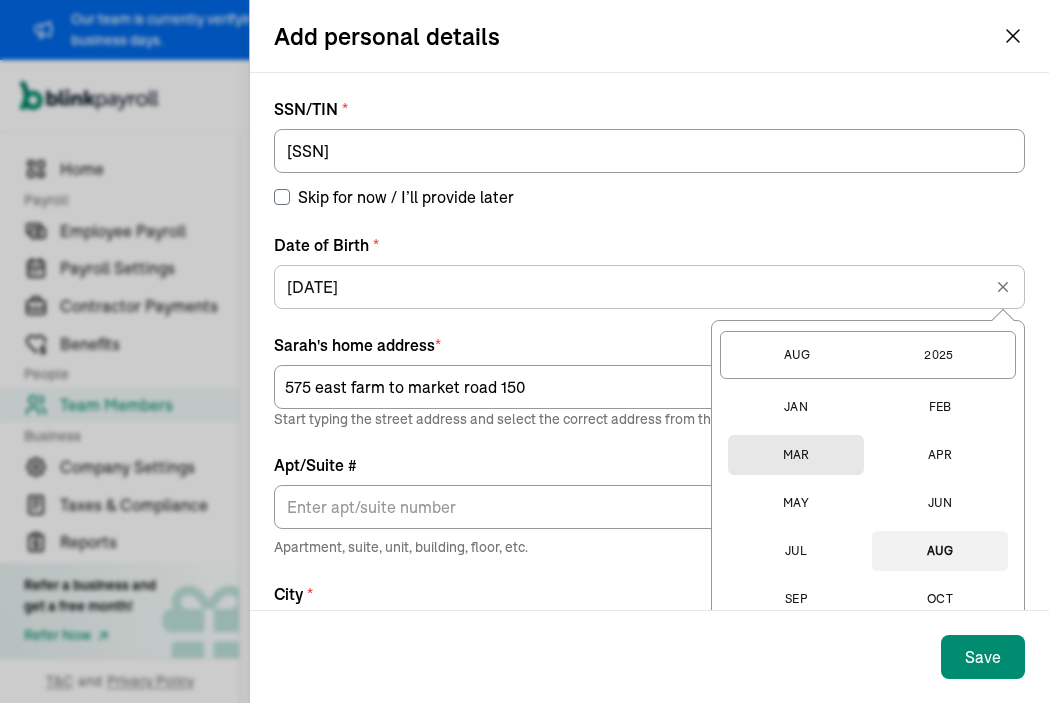 click on "Mar" at bounding box center [796, 455] 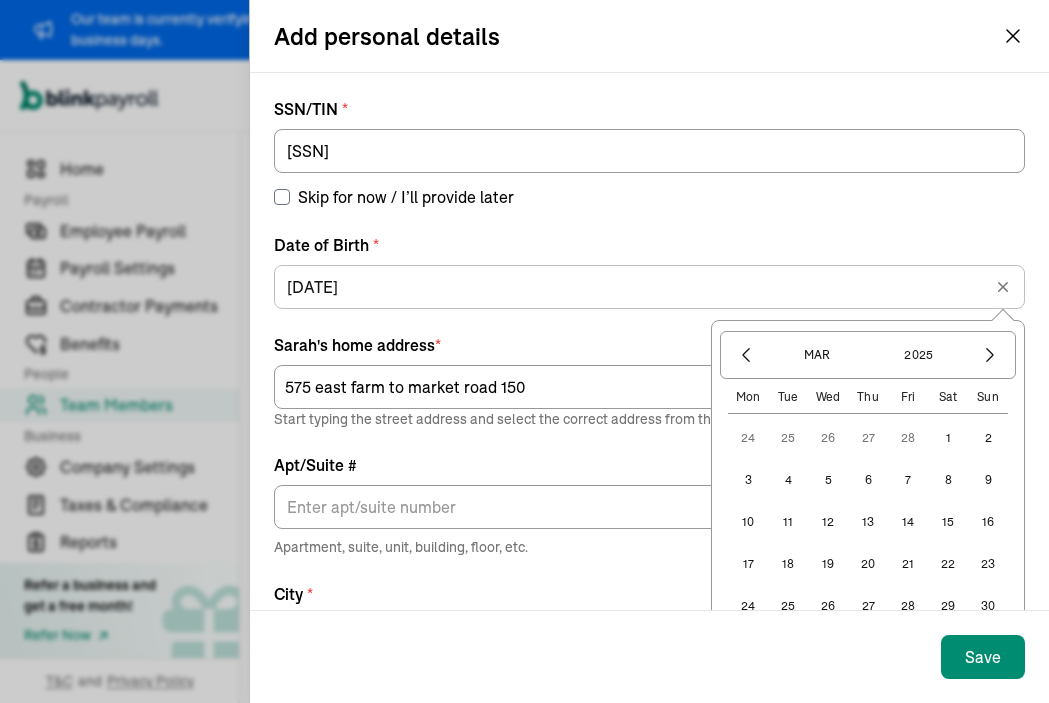 click on "5" at bounding box center (828, 480) 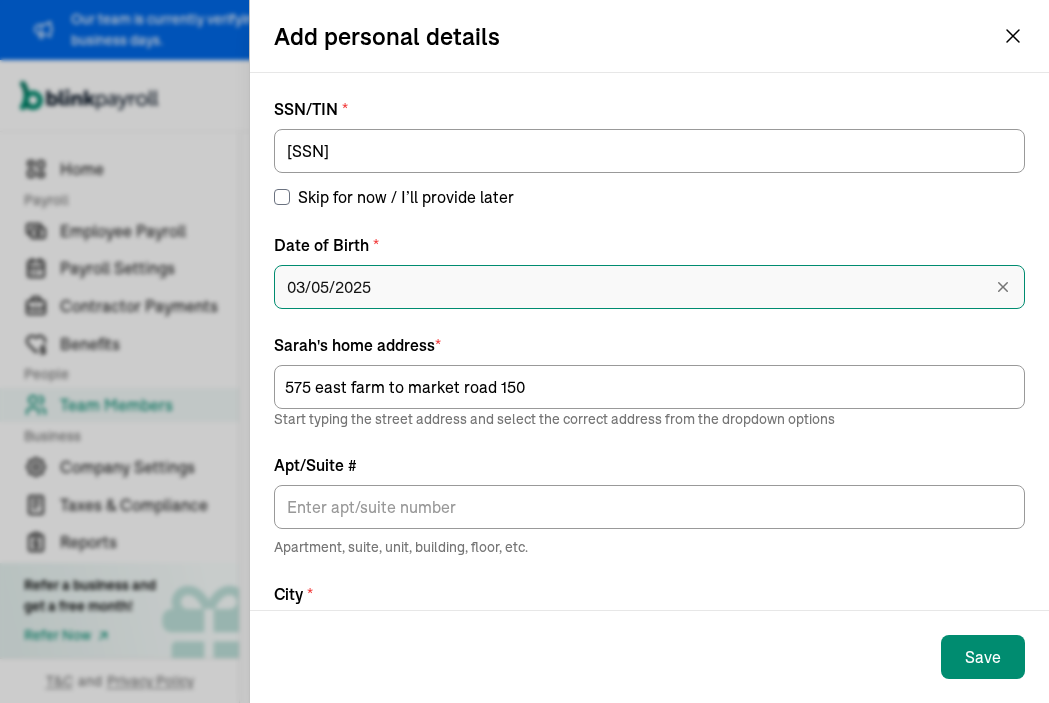 click on "03/05/2025" at bounding box center (649, 287) 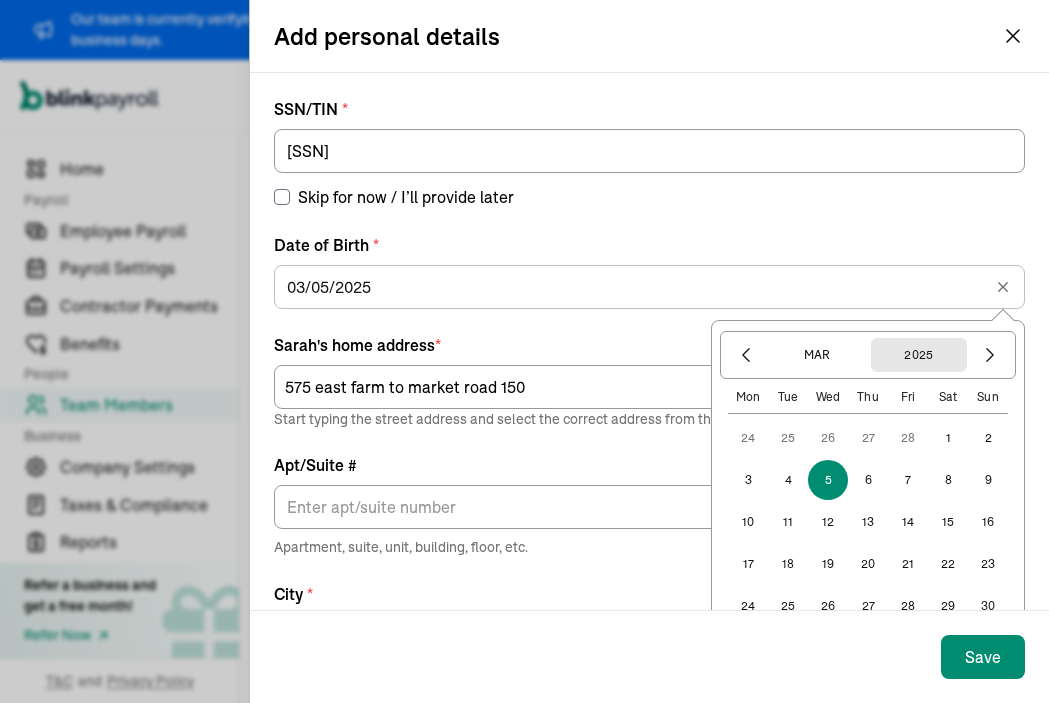 click on "2025" at bounding box center [919, 355] 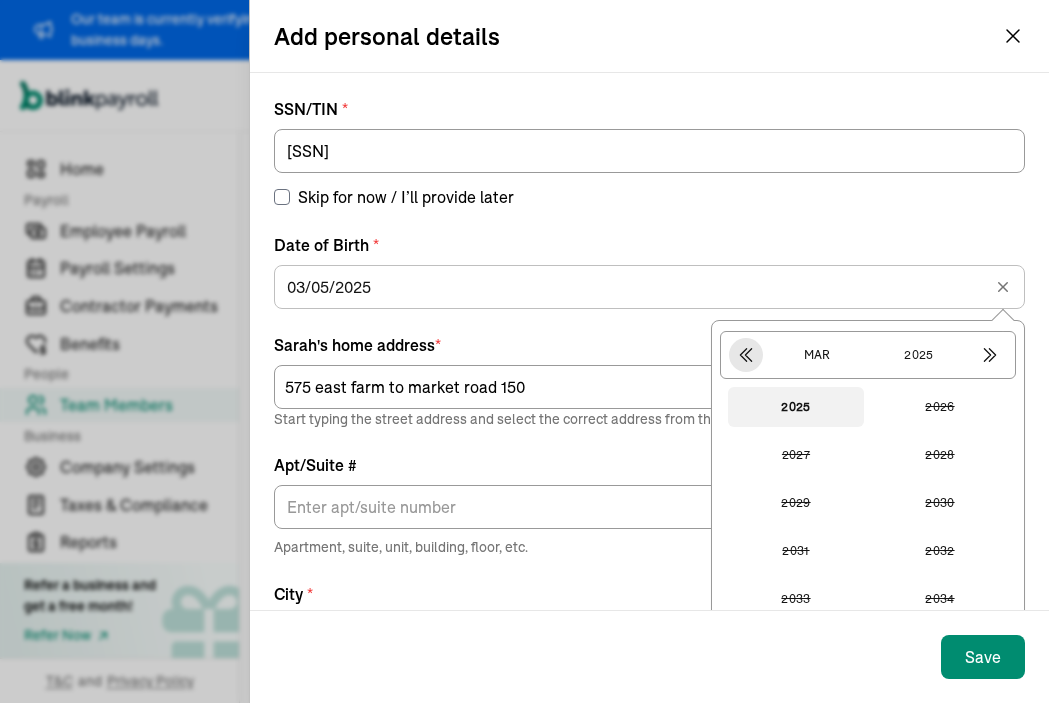 click 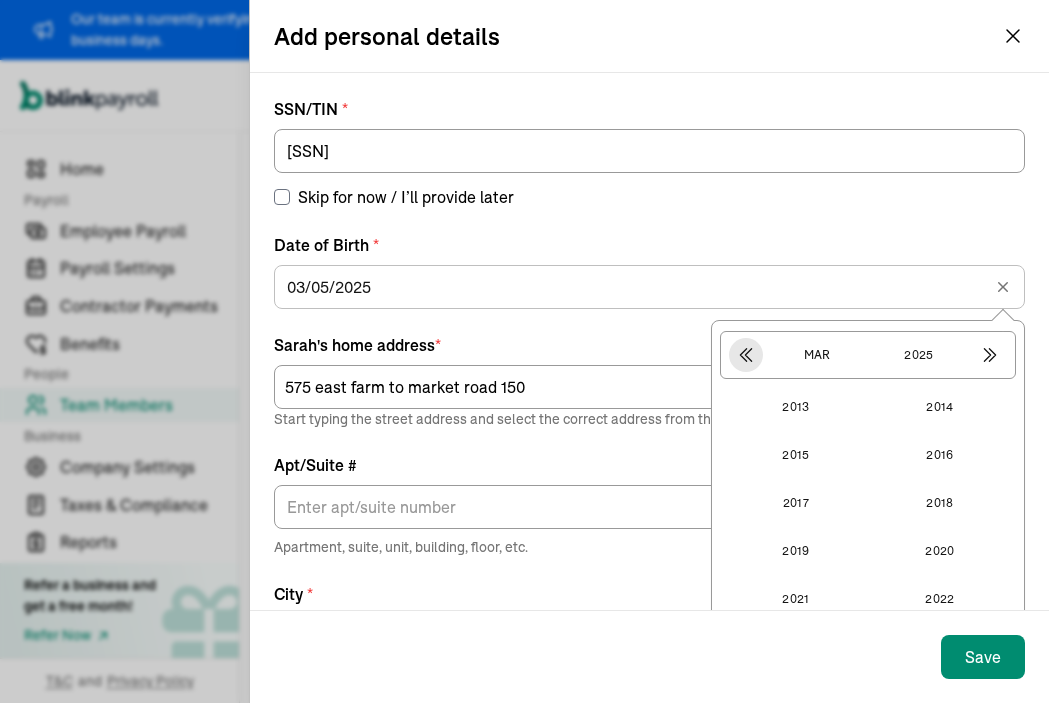 click 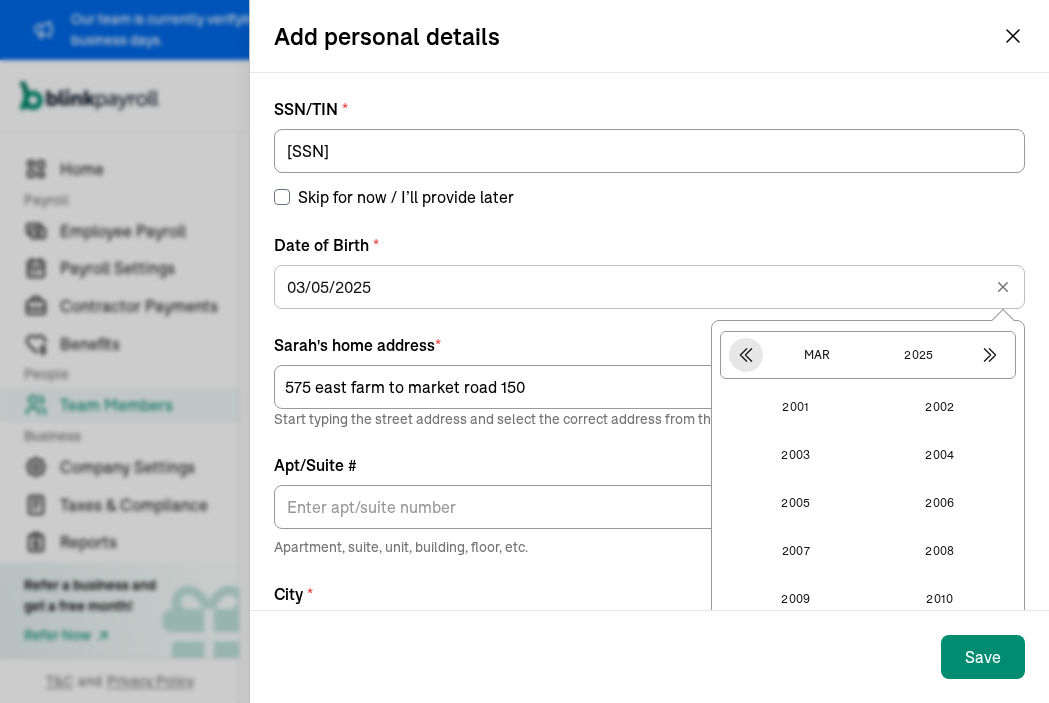 click 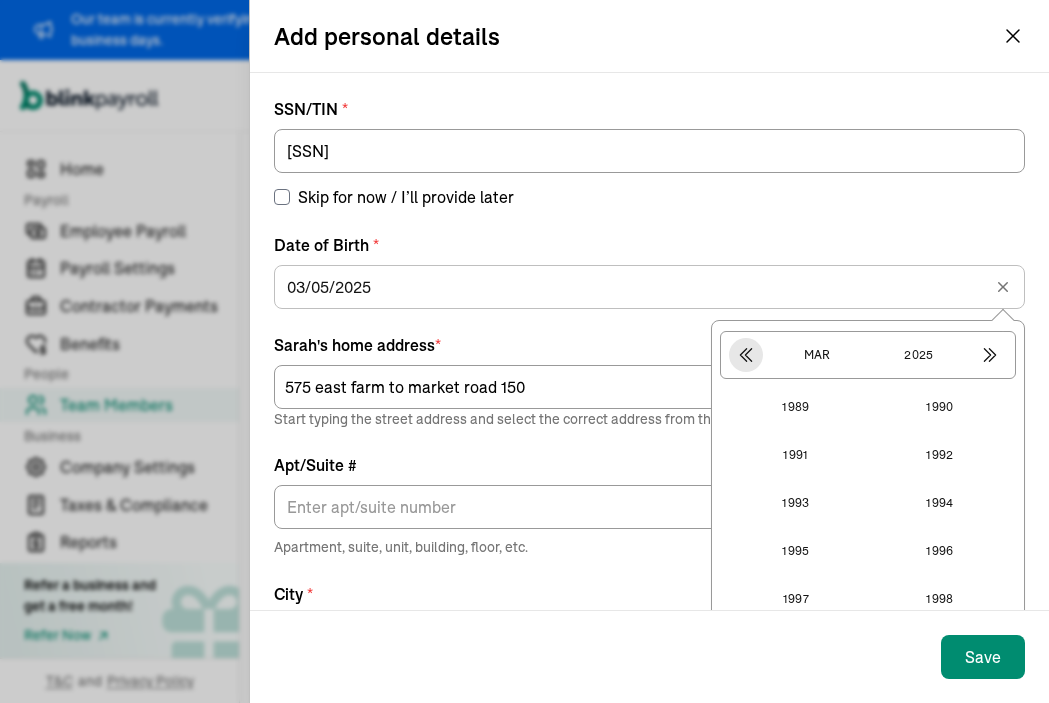 click 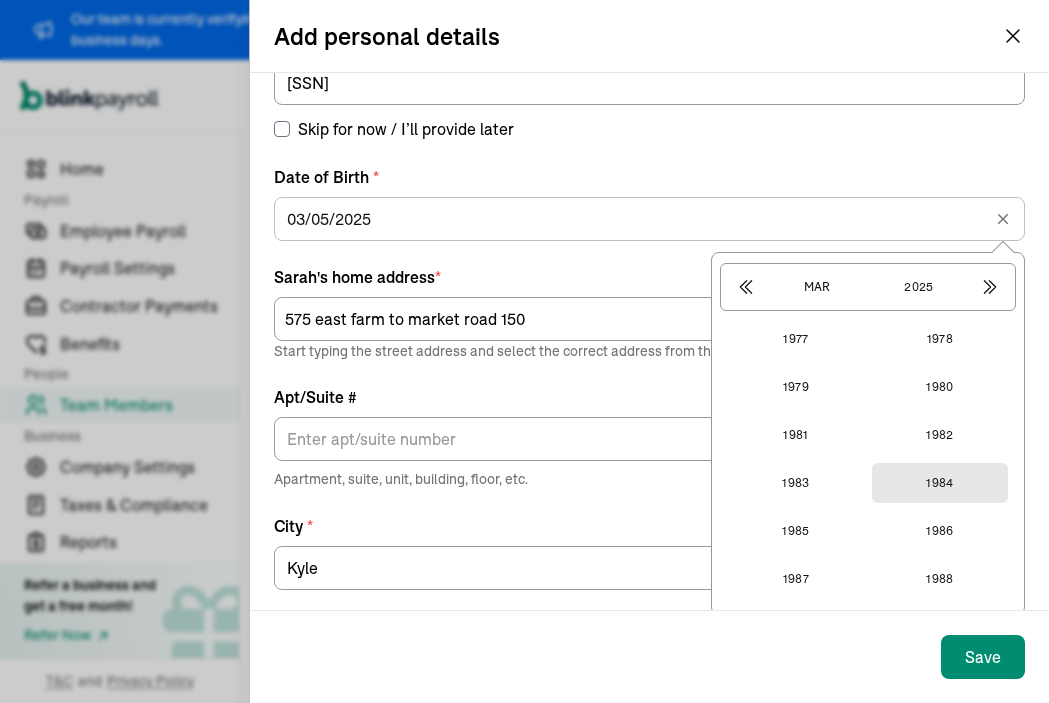 scroll, scrollTop: 84, scrollLeft: 0, axis: vertical 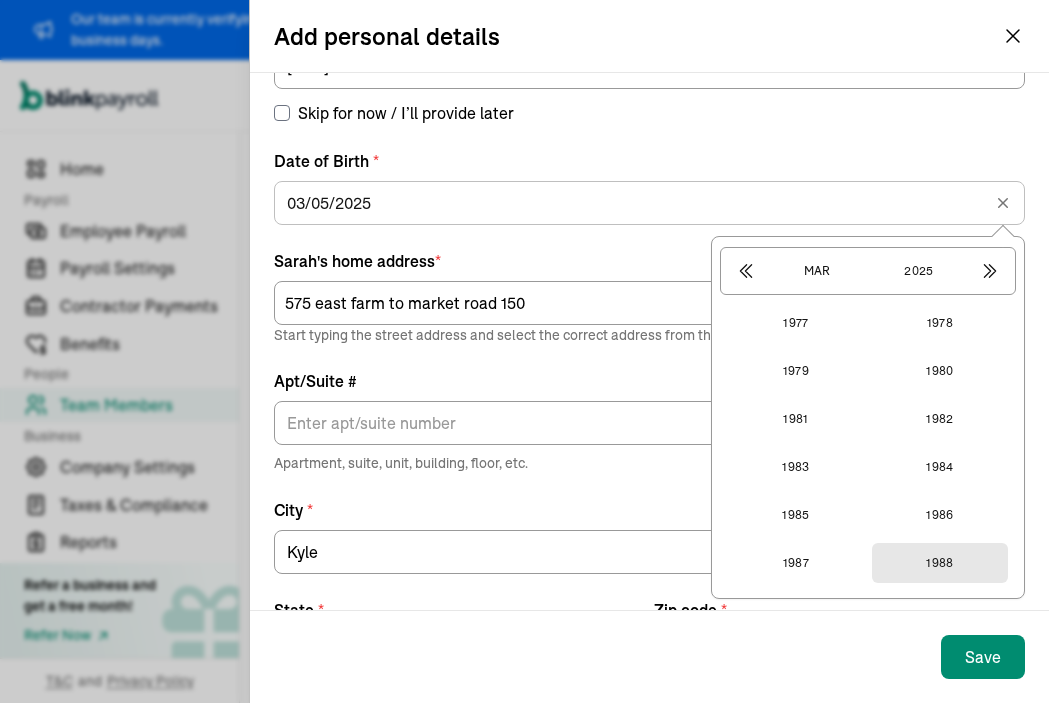 click on "1988" at bounding box center [940, 563] 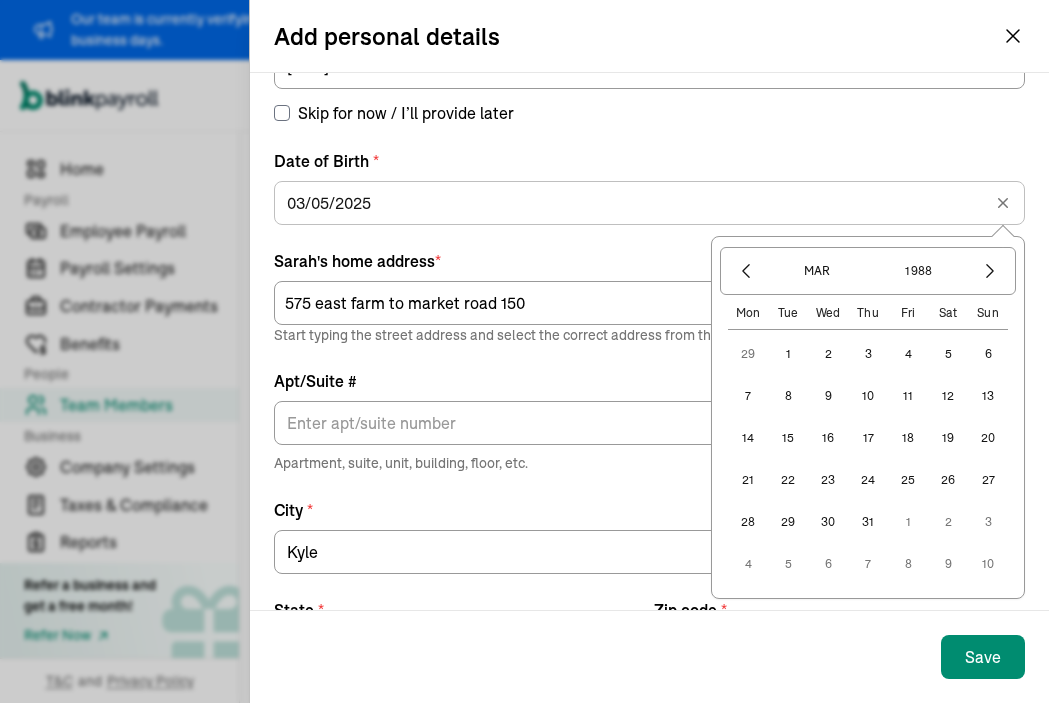 click on "5" at bounding box center [948, 354] 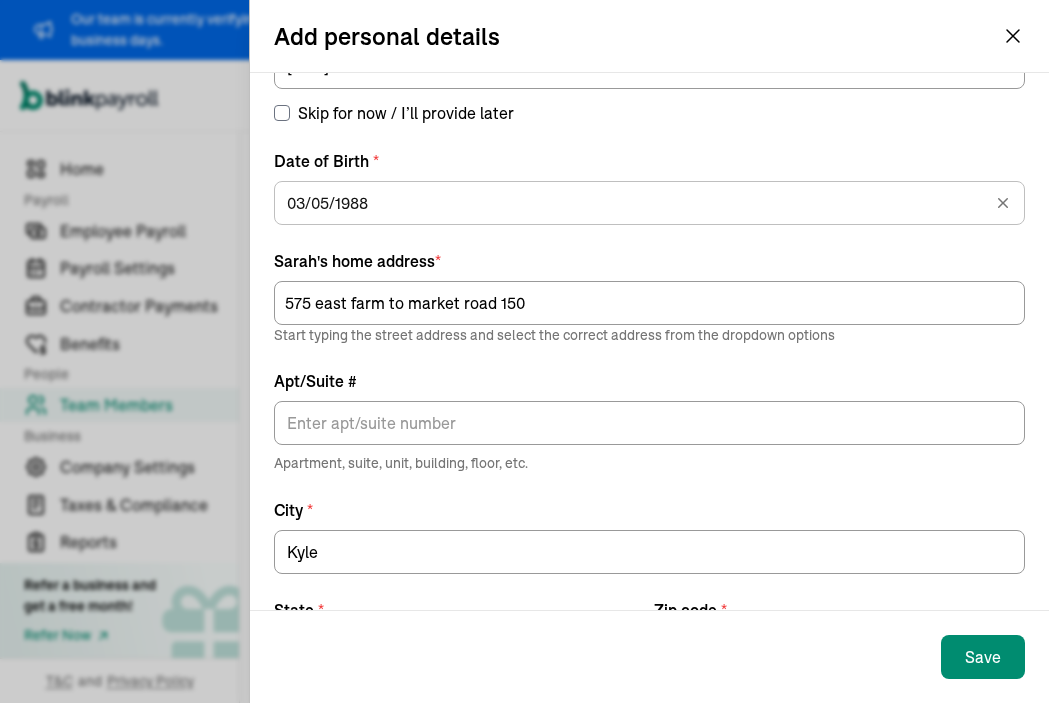 click on "Save" at bounding box center [983, 657] 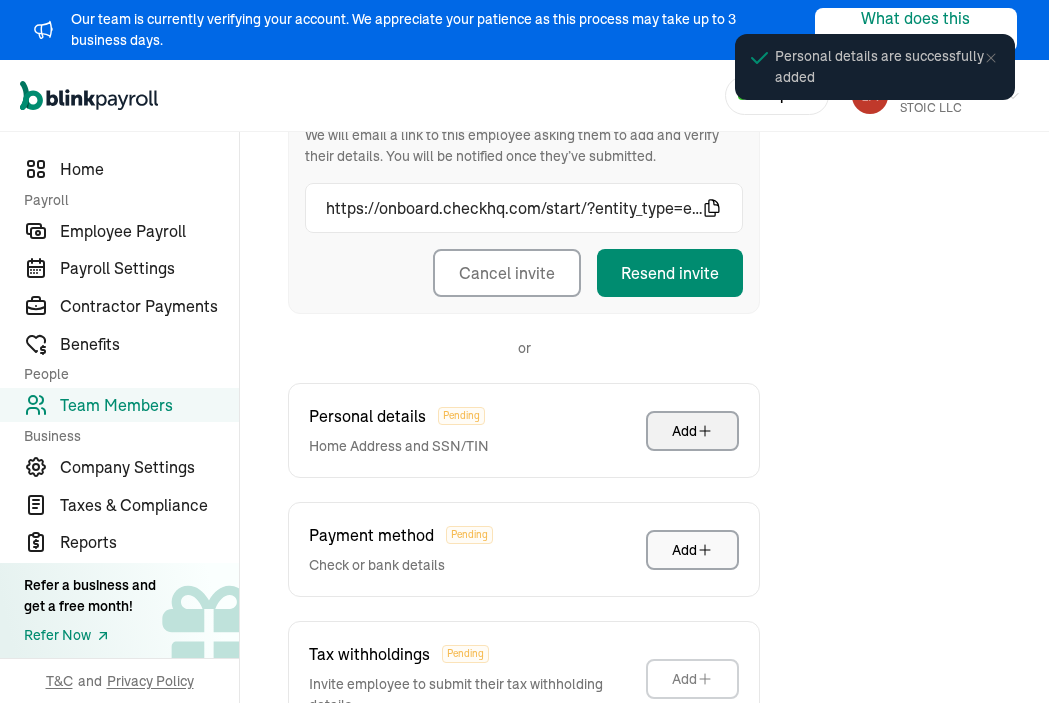 scroll, scrollTop: 296, scrollLeft: 0, axis: vertical 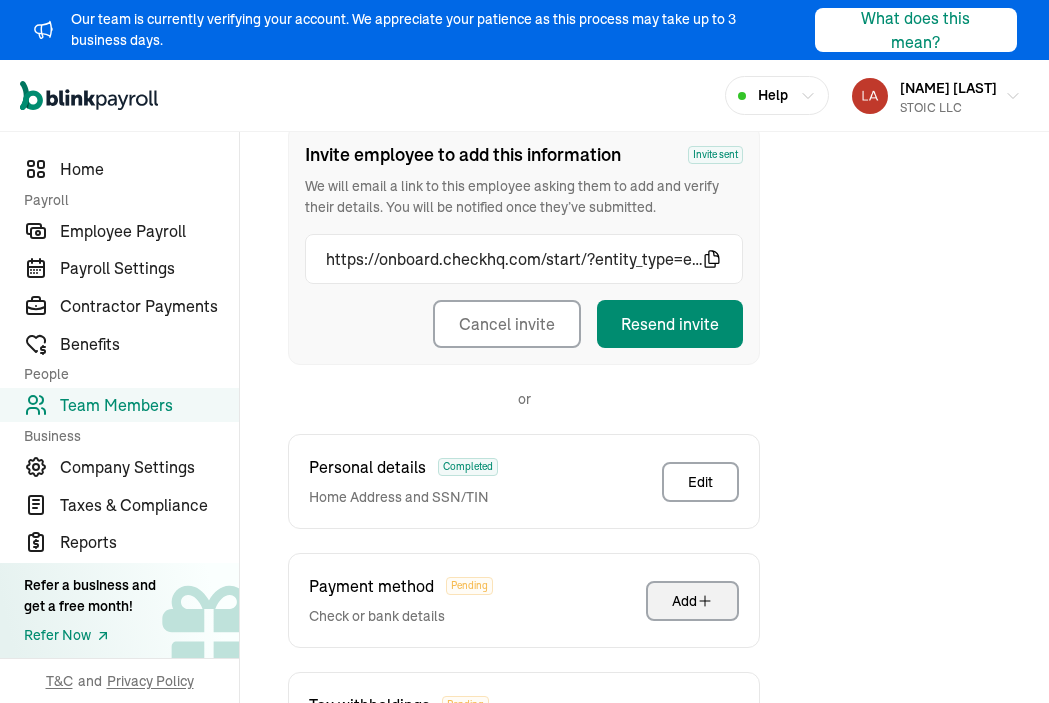 click 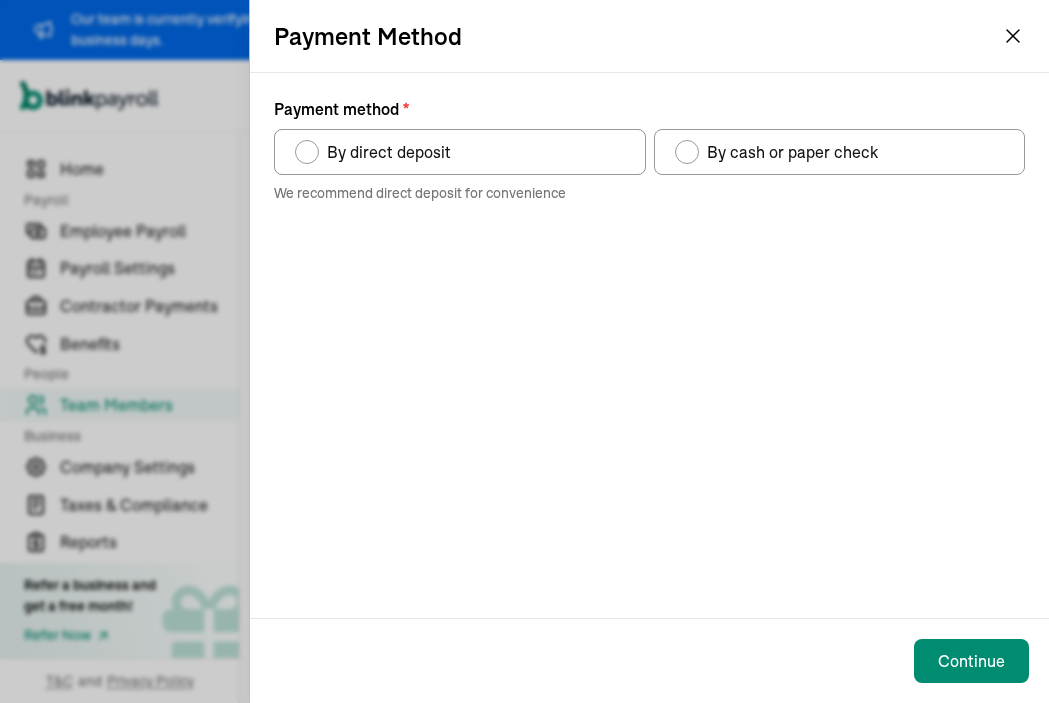 click on "Payment method   * By direct deposit By cash or paper check We recommend direct deposit for convenience" at bounding box center [649, 150] 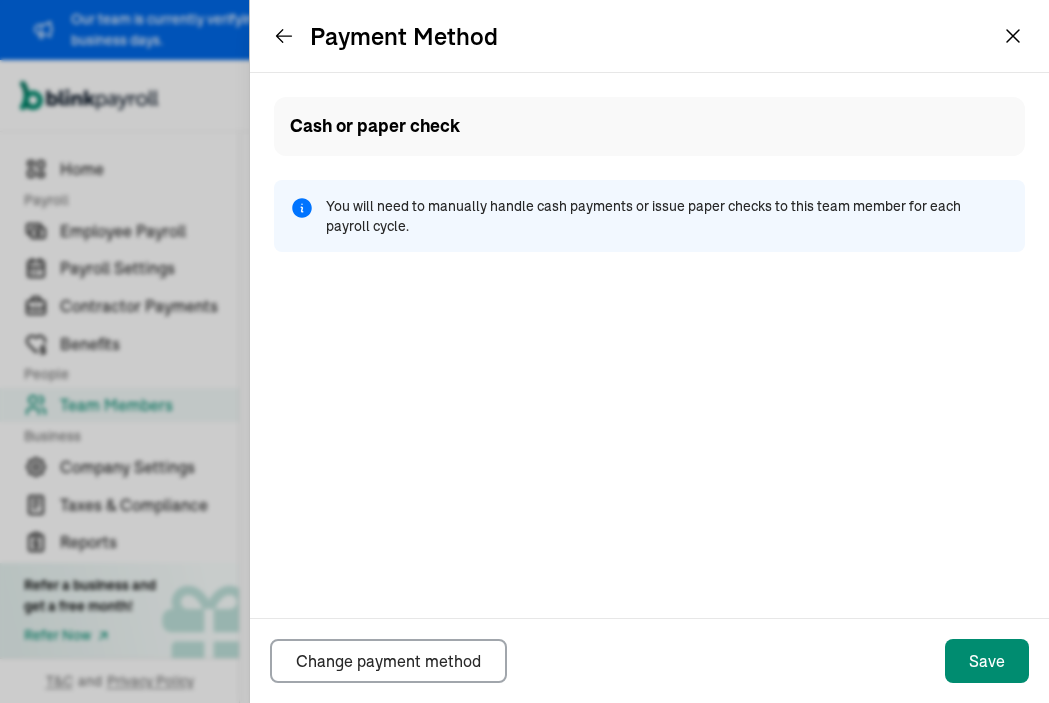 click on "Cash or paper check" at bounding box center (649, 126) 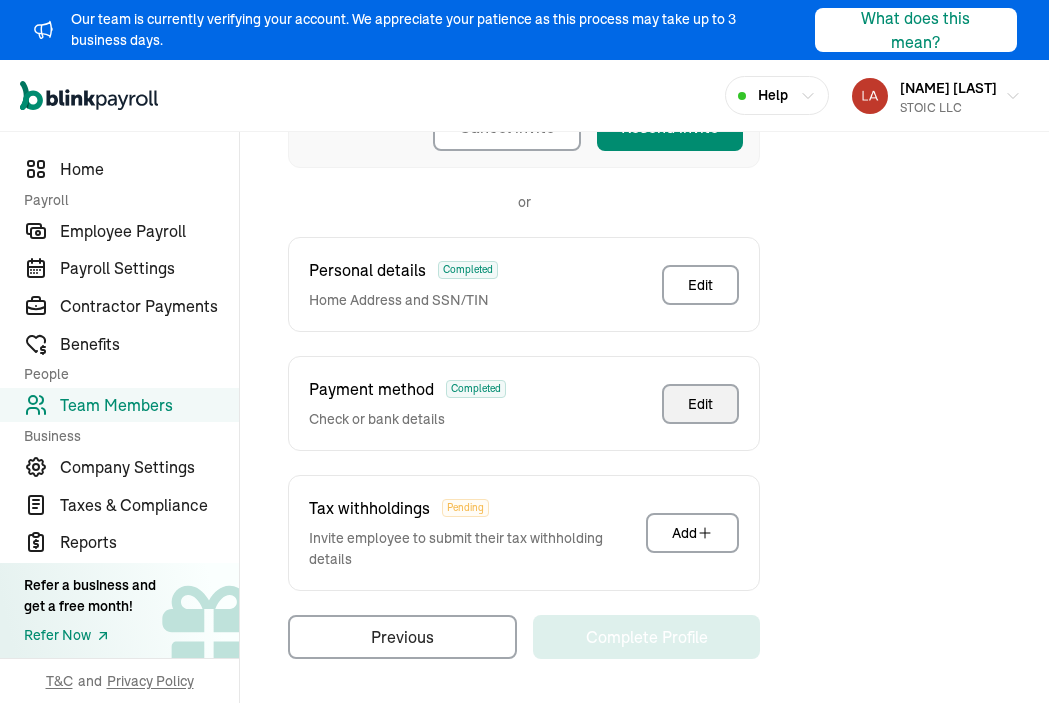 scroll, scrollTop: 493, scrollLeft: 0, axis: vertical 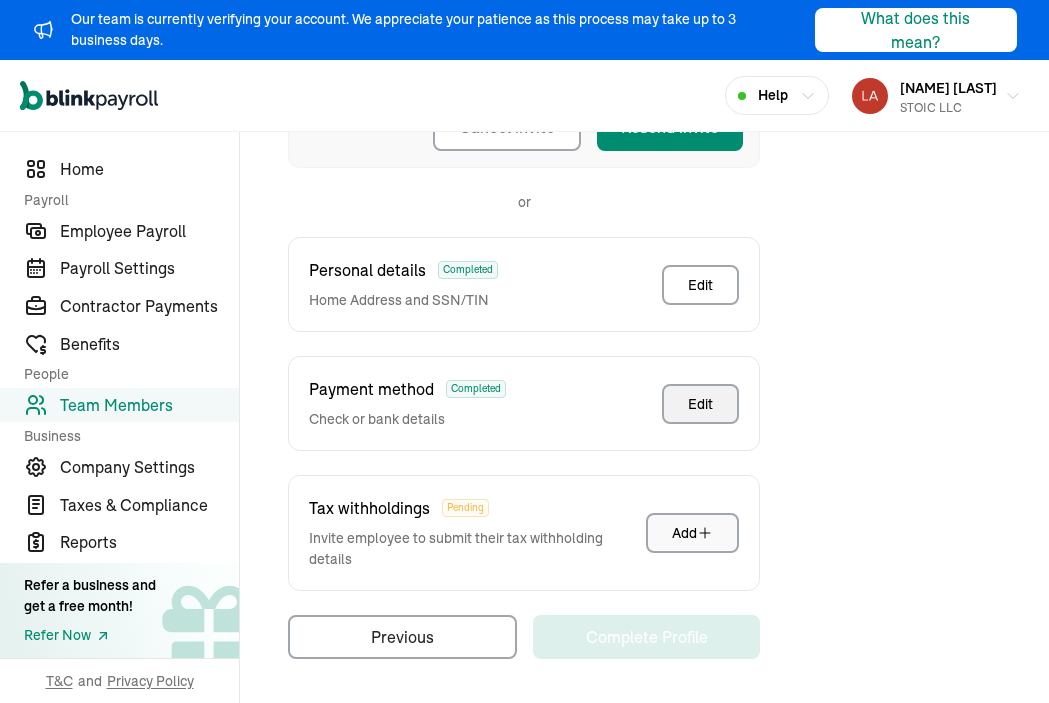 click on "Add" at bounding box center [692, 533] 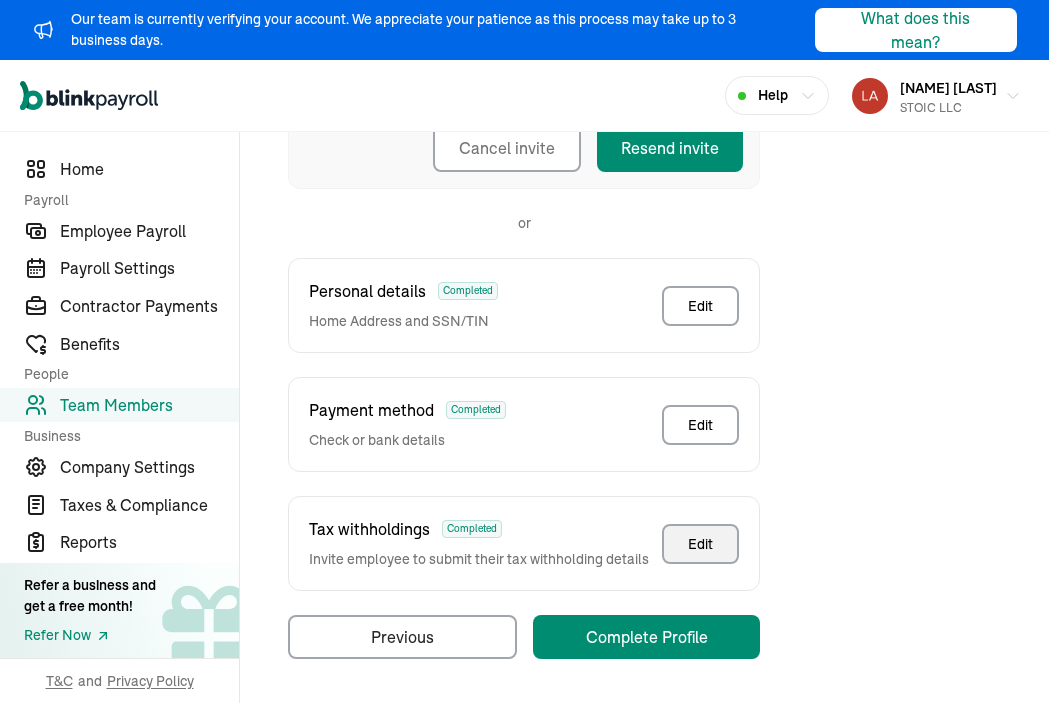 scroll, scrollTop: 472, scrollLeft: 0, axis: vertical 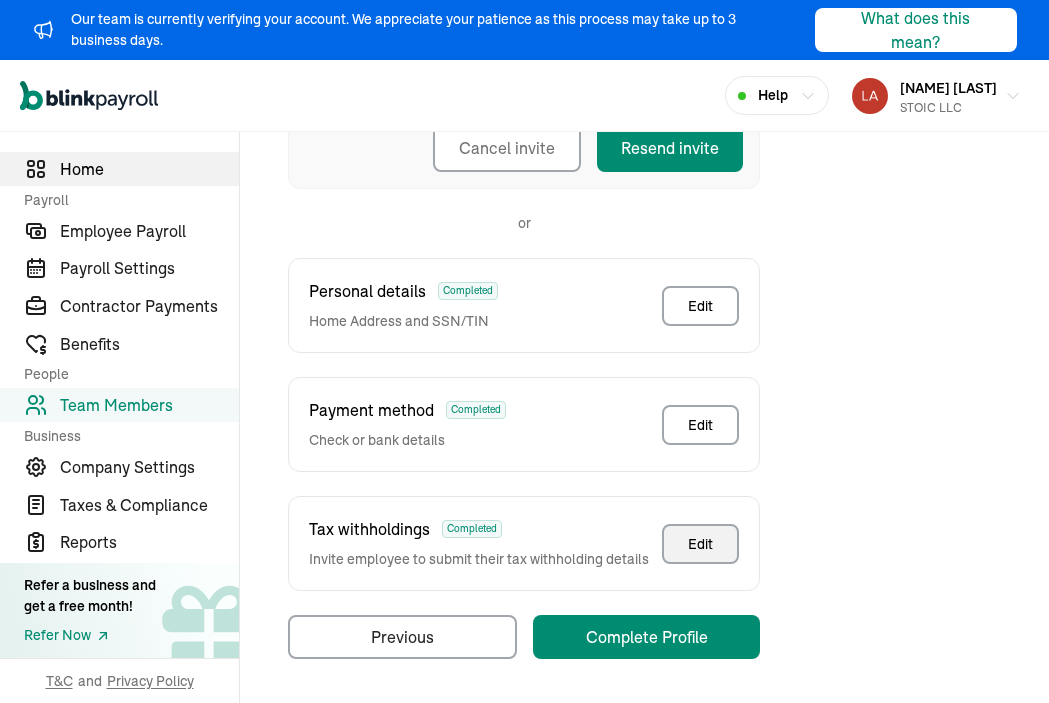 click on "Home" at bounding box center [119, 169] 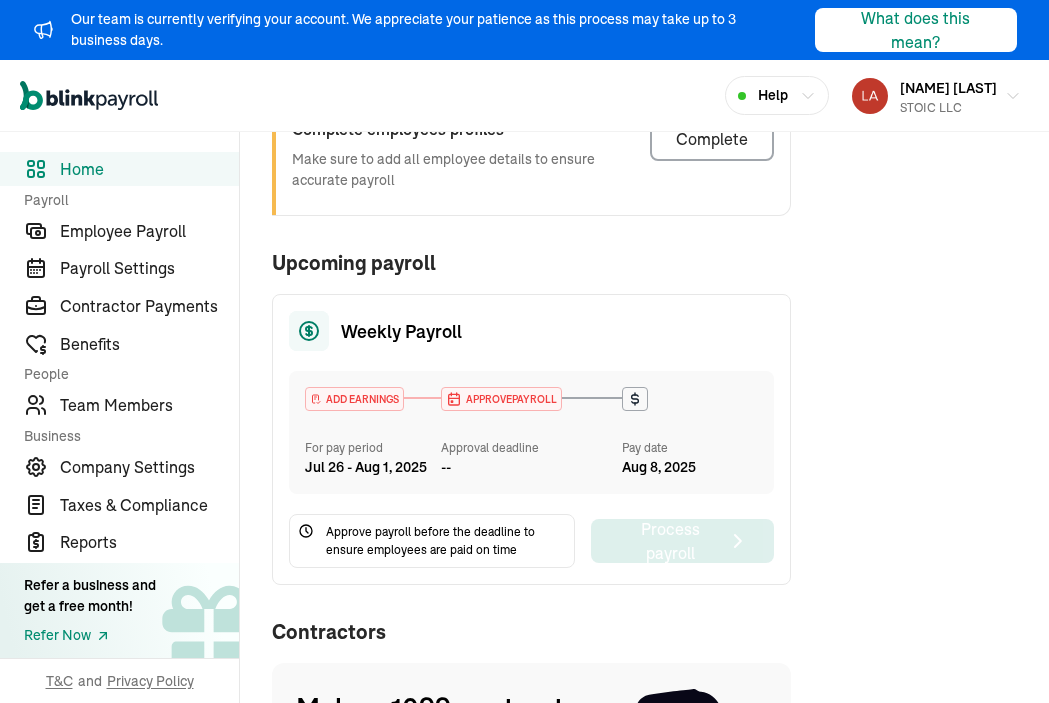 scroll, scrollTop: 272, scrollLeft: 0, axis: vertical 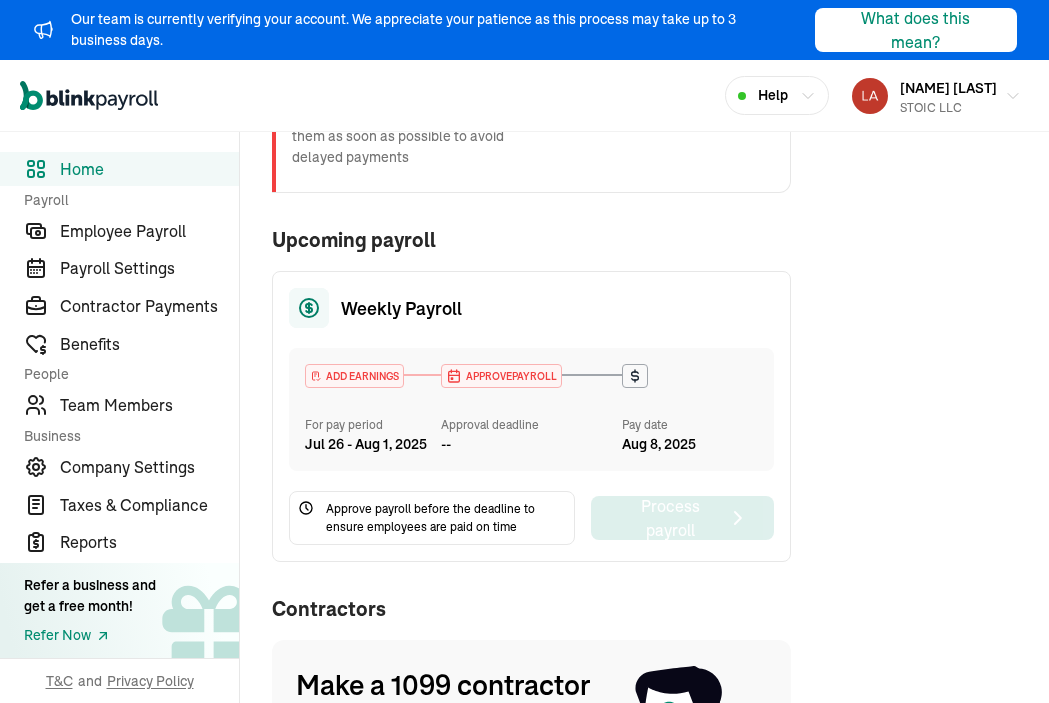 click on "Weekly Payroll ADD EARNINGS For pay period Jul 26 - Aug 1, 2025 APPROVE  PAYROLL Approval deadline -- Pay date Aug 8, 2025 Approve payroll before the deadline to ensure employees are paid on time Process payroll" at bounding box center (531, 416) 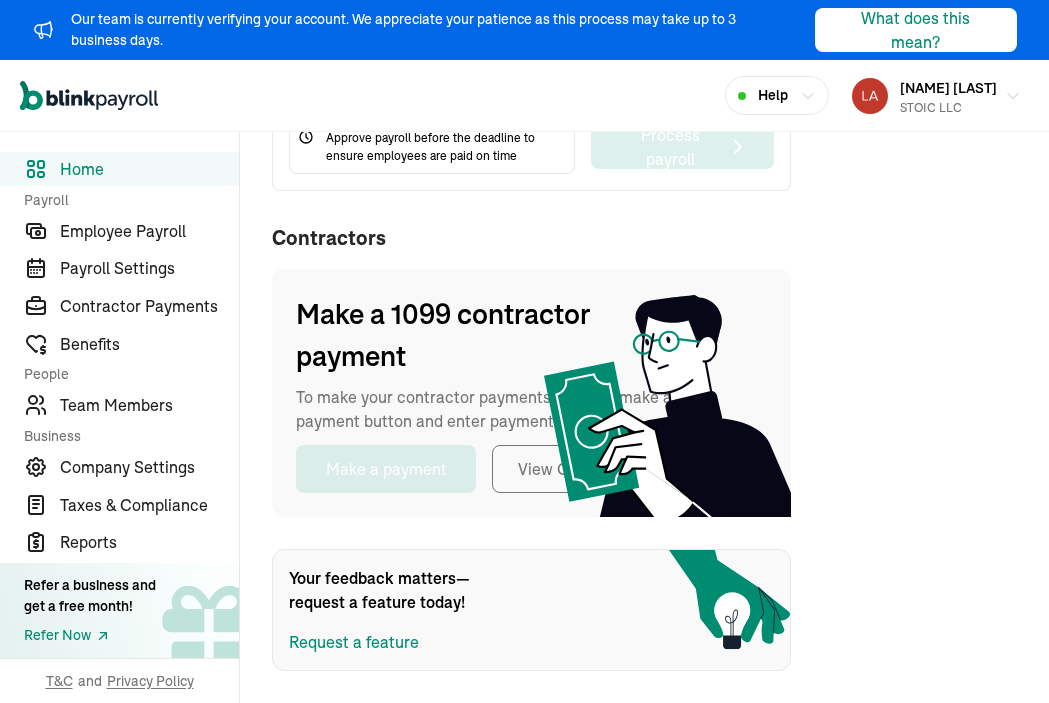 scroll, scrollTop: 643, scrollLeft: 0, axis: vertical 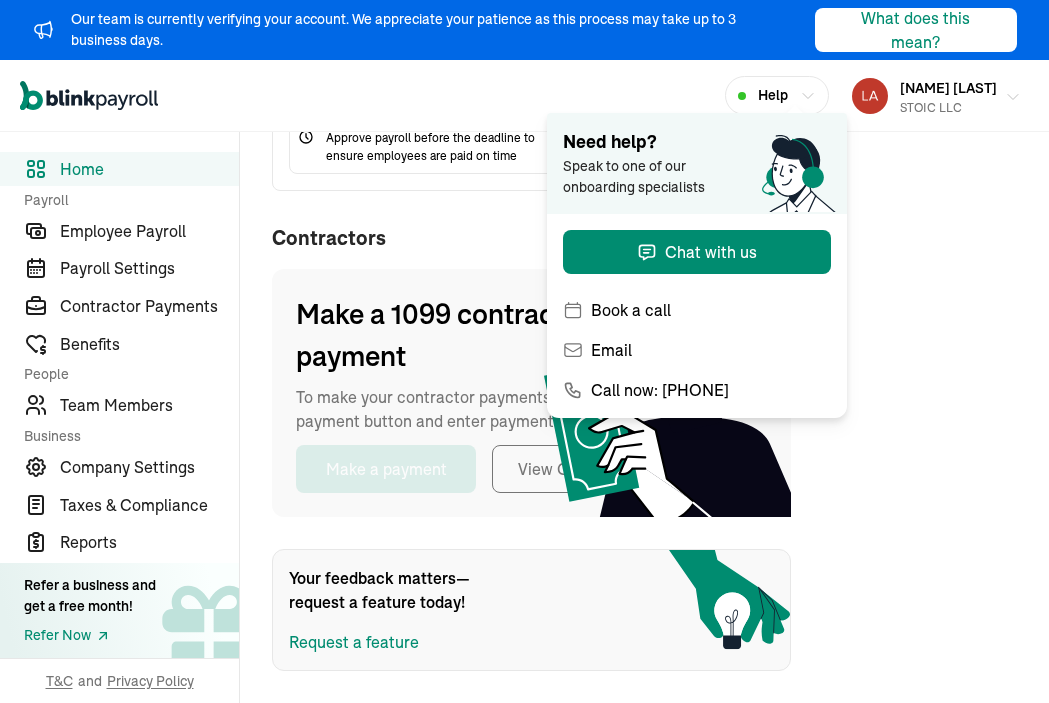 click on "Lauren Ortiz STOIC LLC" at bounding box center [936, 96] 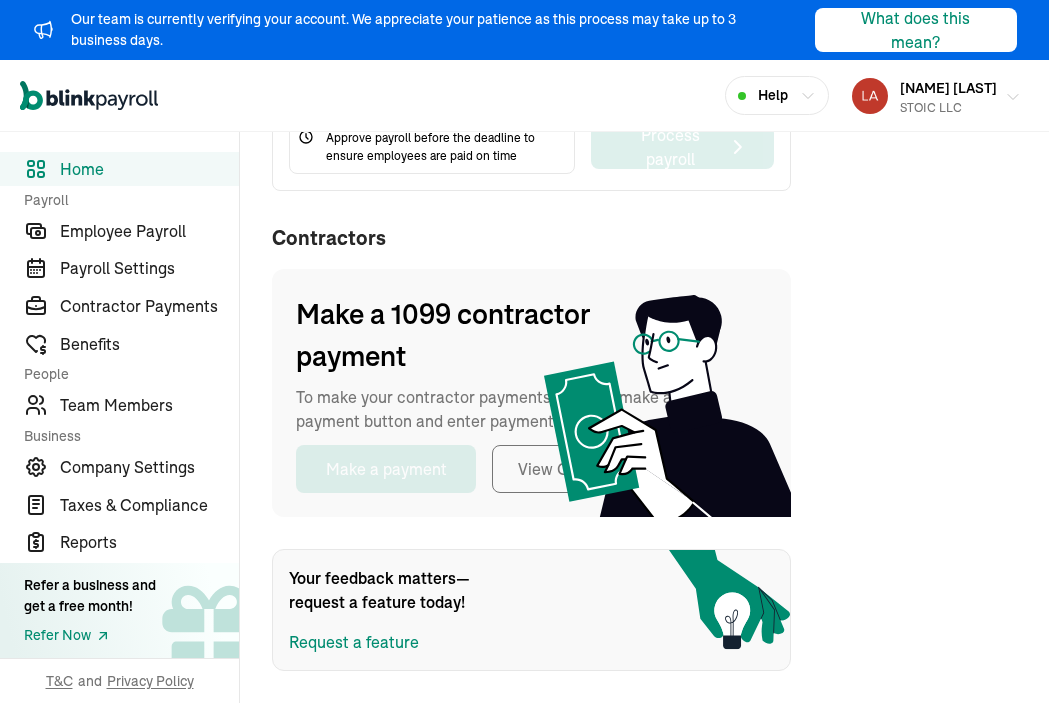 click 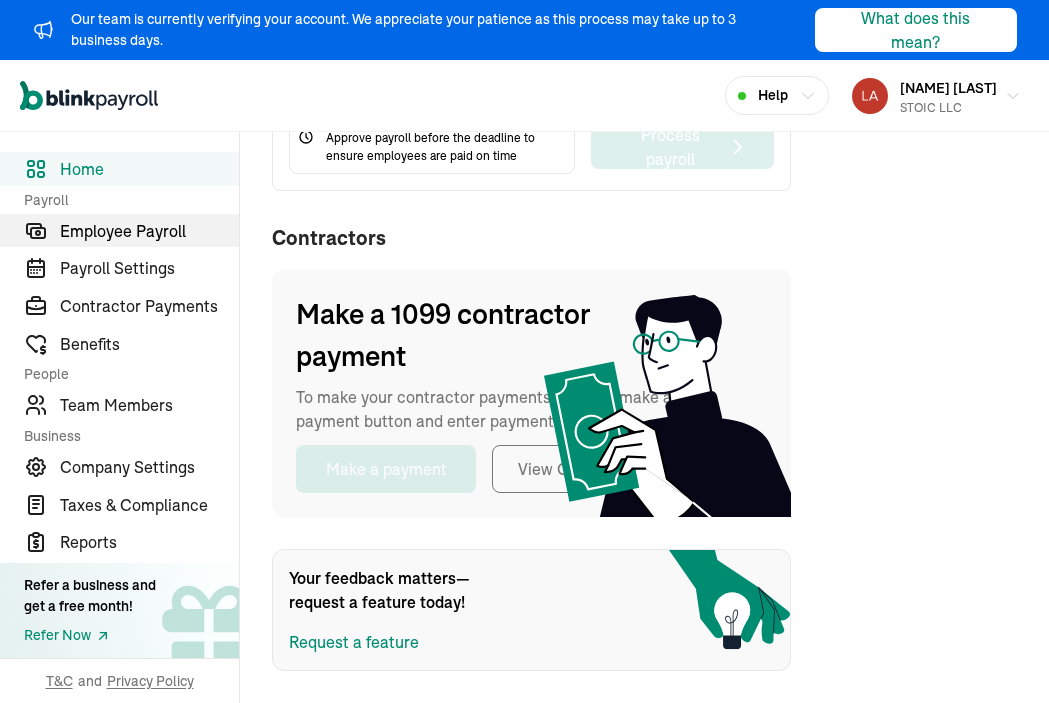 click on "Employee Payroll" at bounding box center (149, 231) 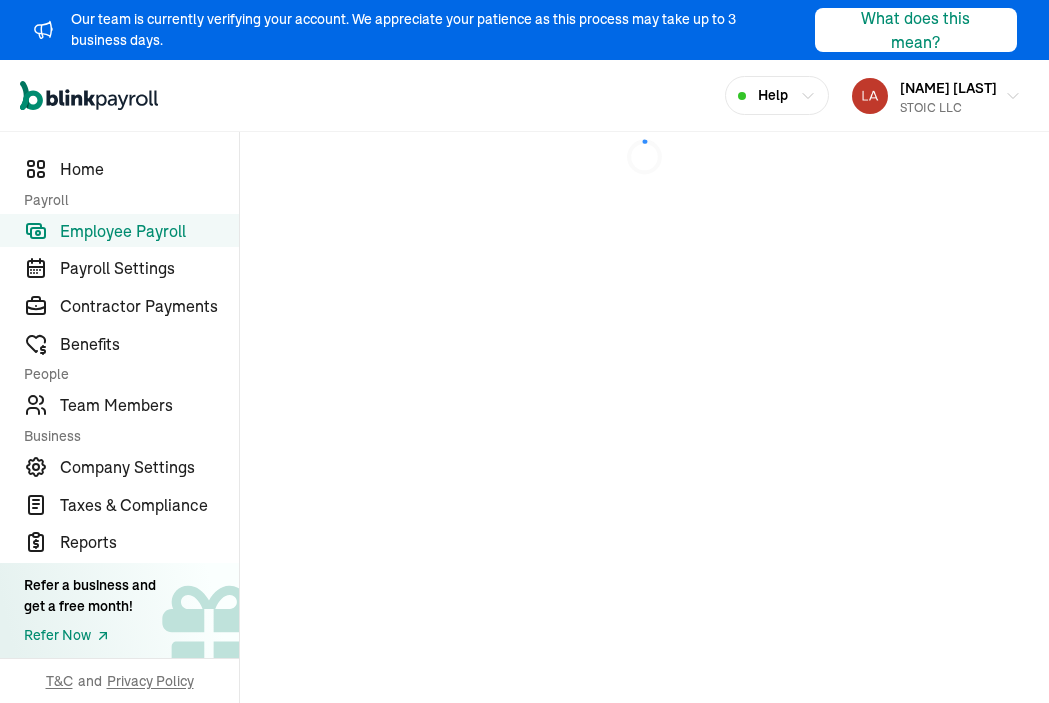 scroll, scrollTop: 0, scrollLeft: 0, axis: both 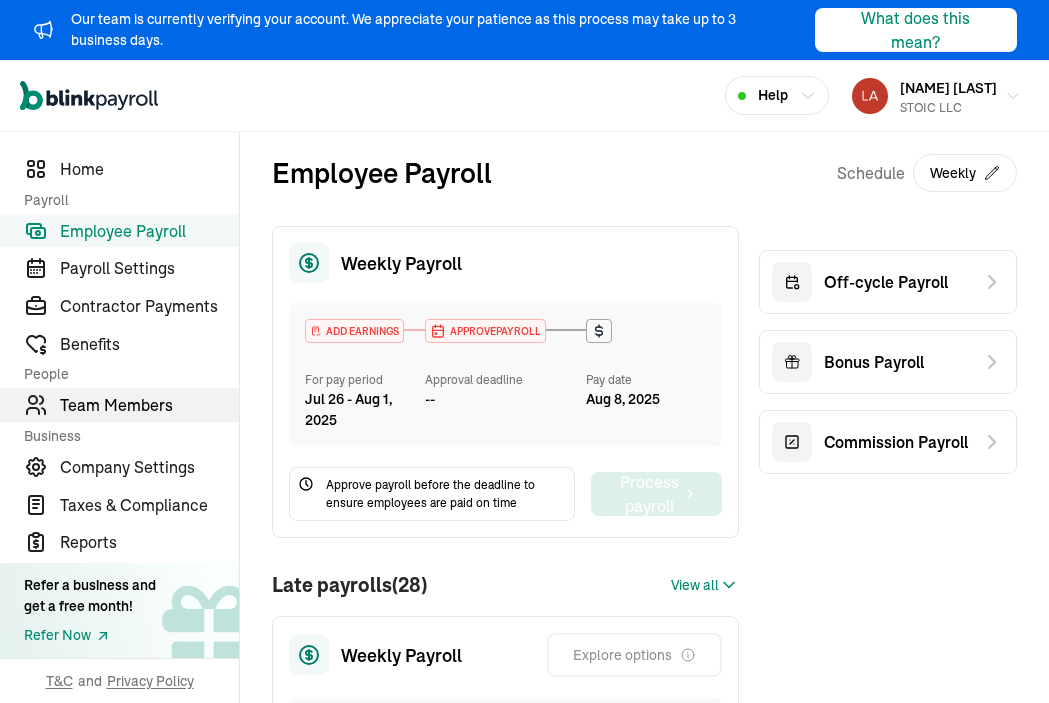 click on "Team Members" at bounding box center [119, 405] 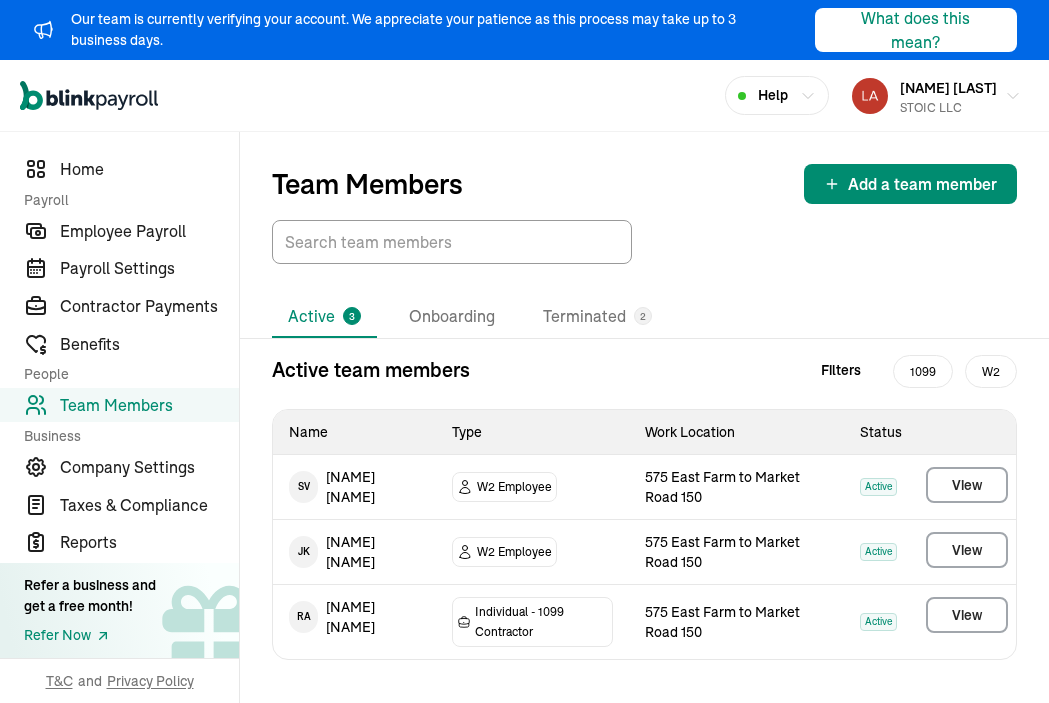 scroll, scrollTop: 0, scrollLeft: 0, axis: both 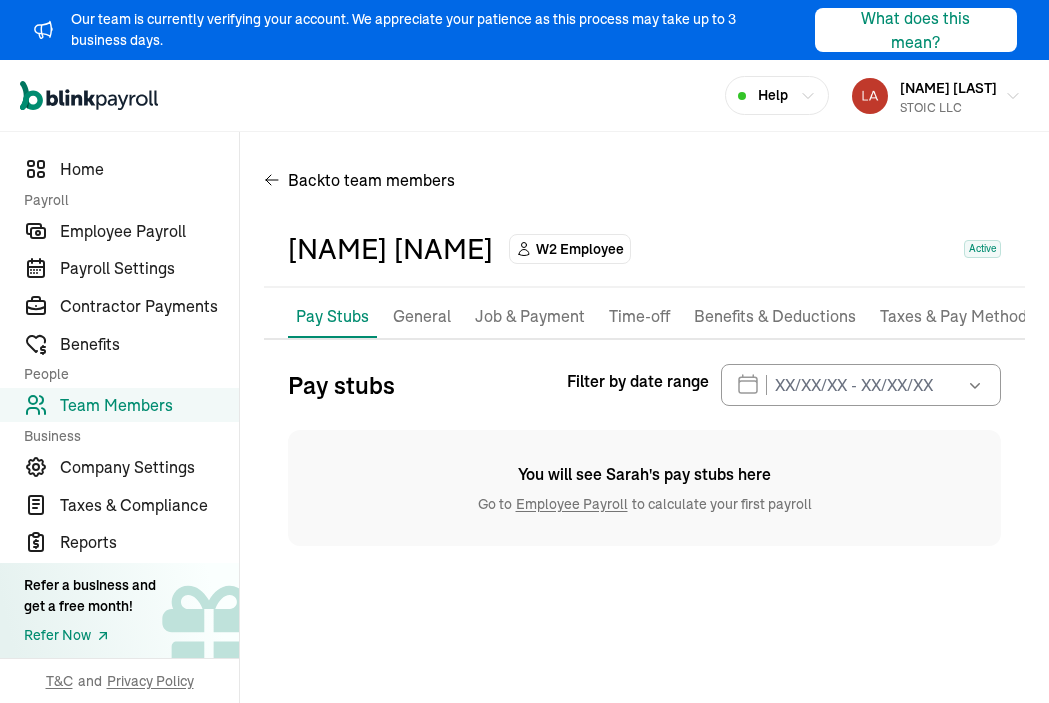 click on "Time-off" at bounding box center [639, 317] 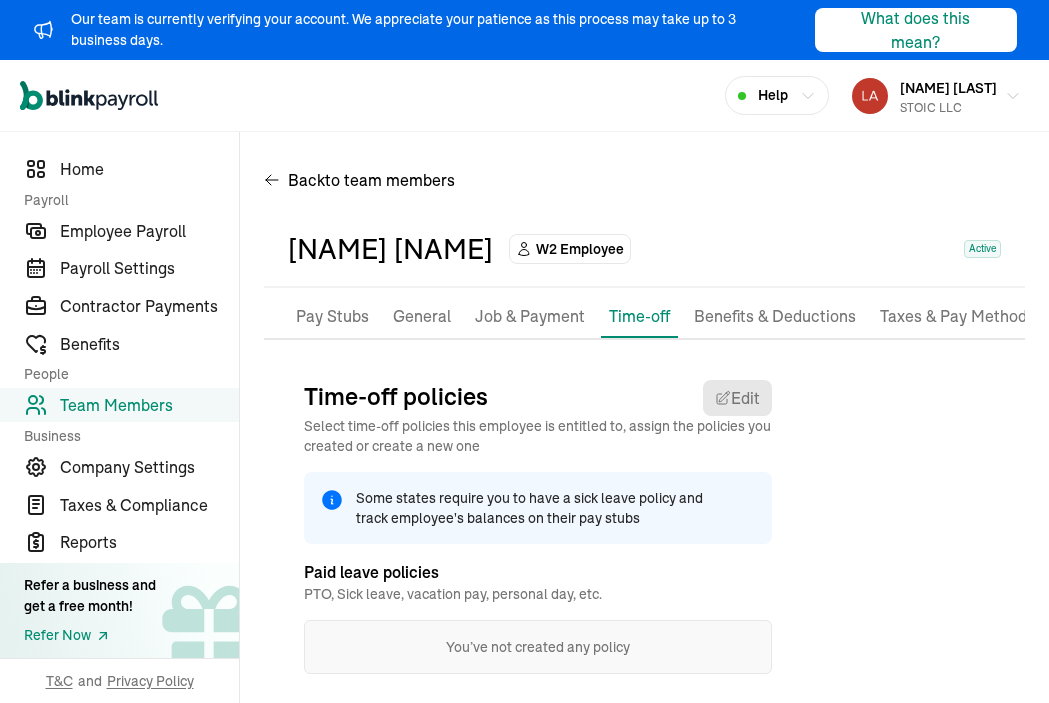 scroll, scrollTop: 35, scrollLeft: 0, axis: vertical 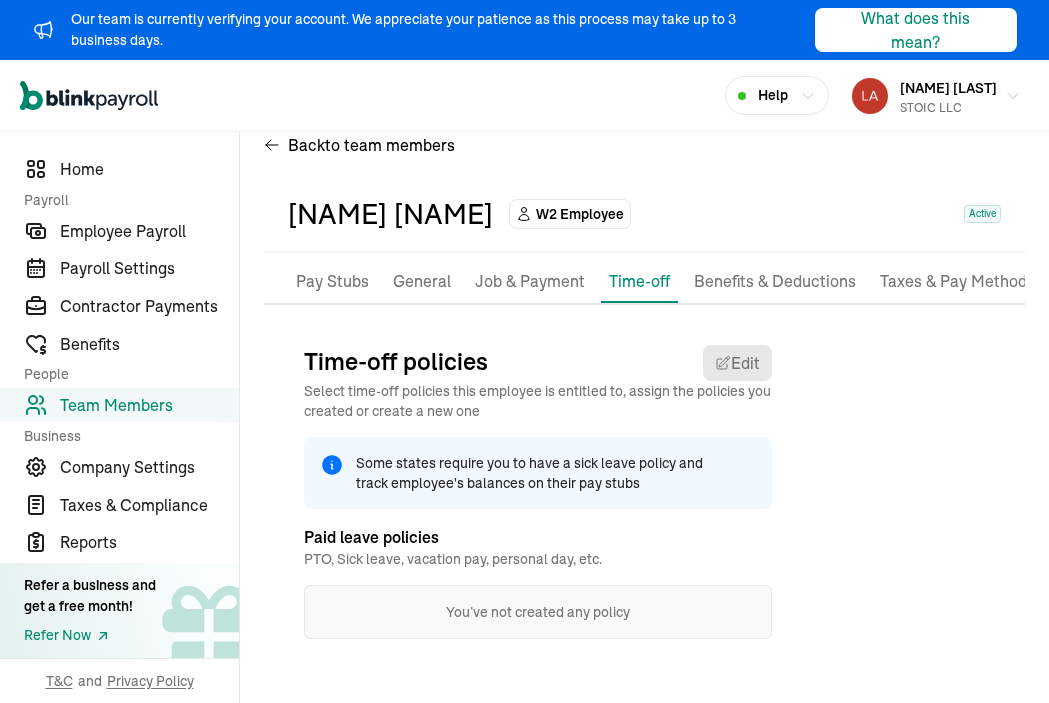 click on "Taxes & Pay Method" at bounding box center (953, 282) 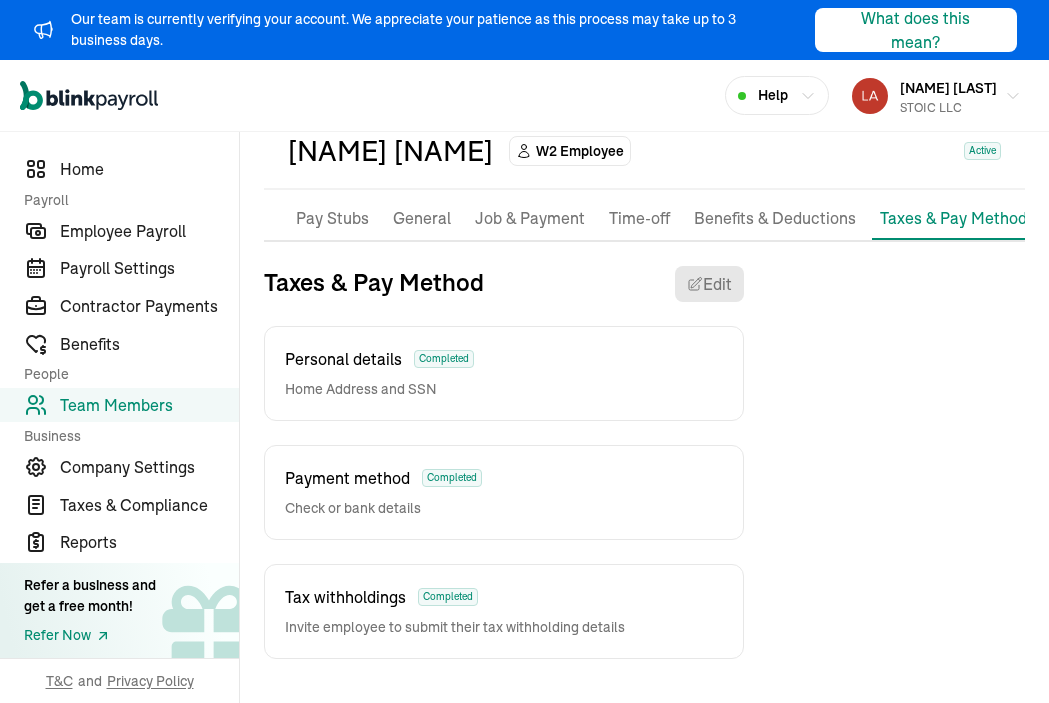 click on "Benefits & Deductions" at bounding box center (775, 219) 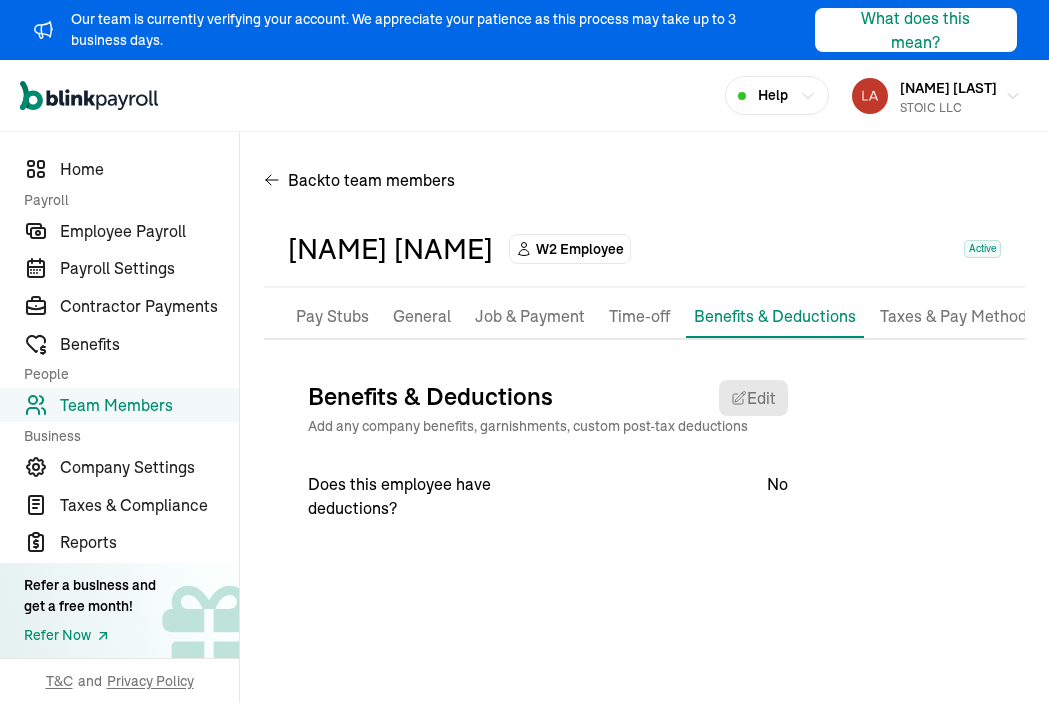 scroll, scrollTop: 0, scrollLeft: 0, axis: both 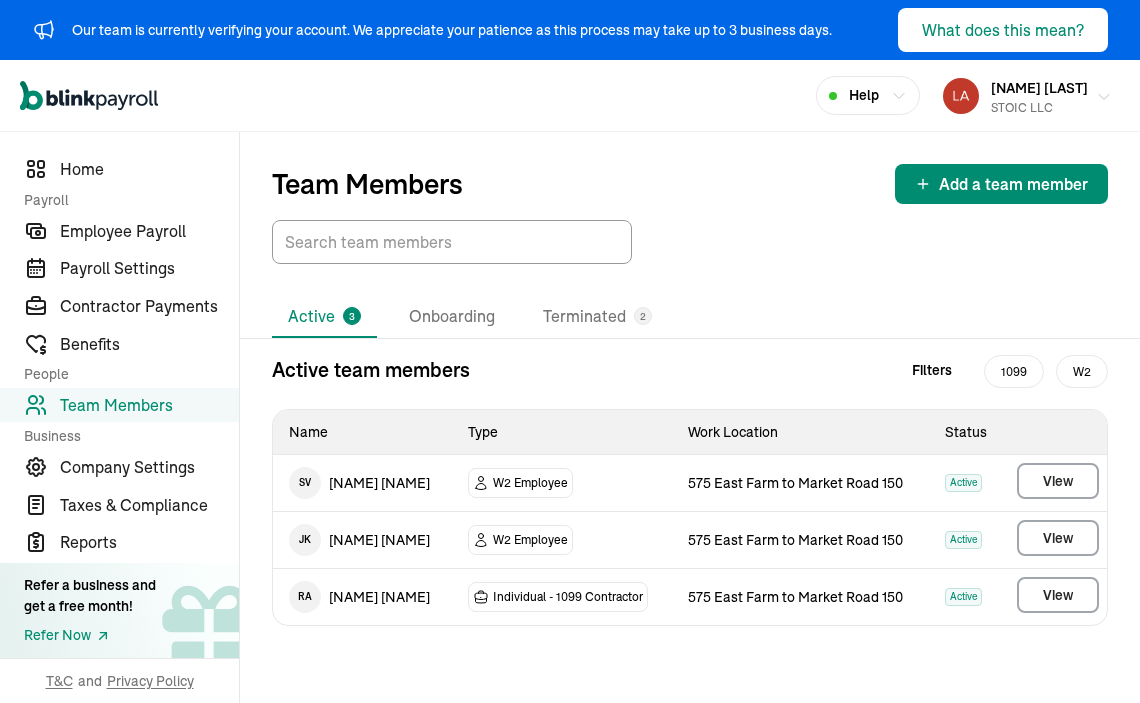 click on "STOIC LLC" at bounding box center (1039, 108) 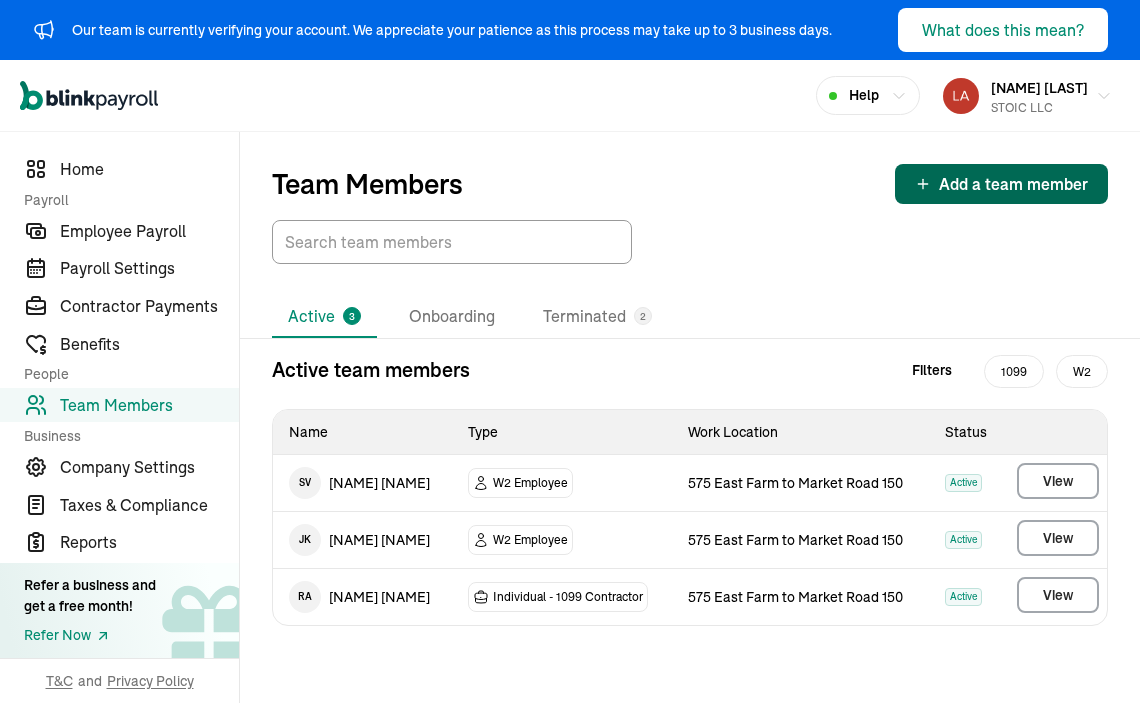 click on "Add a team member" at bounding box center [1001, 184] 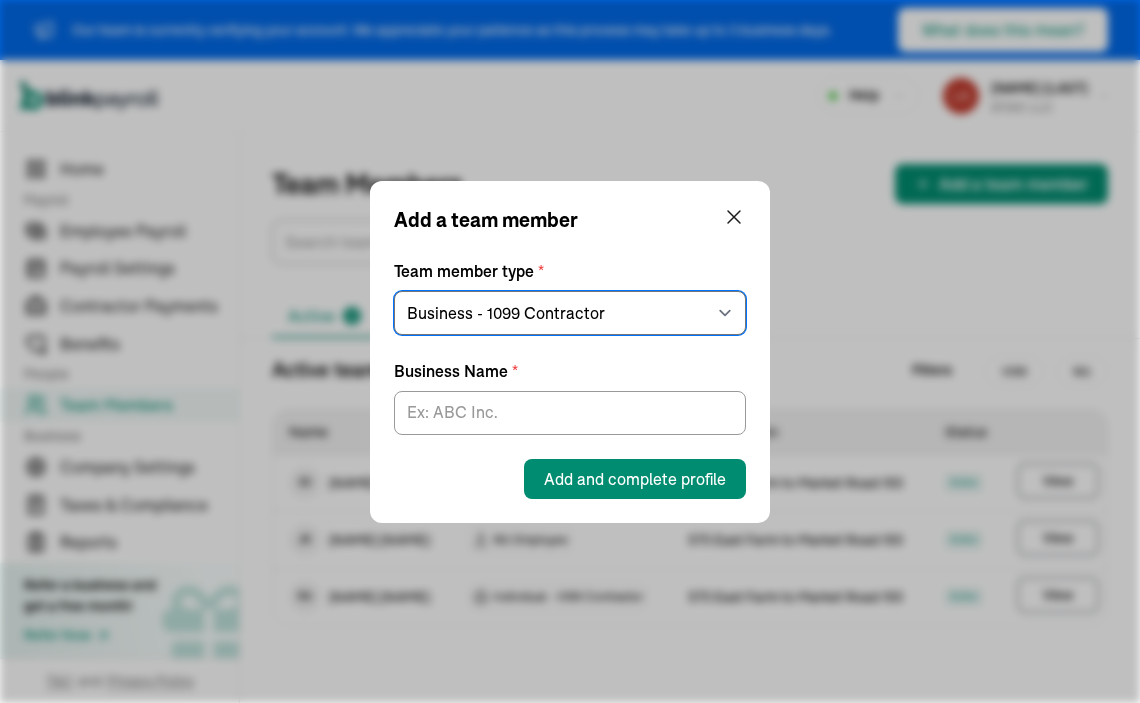 select on "employee" 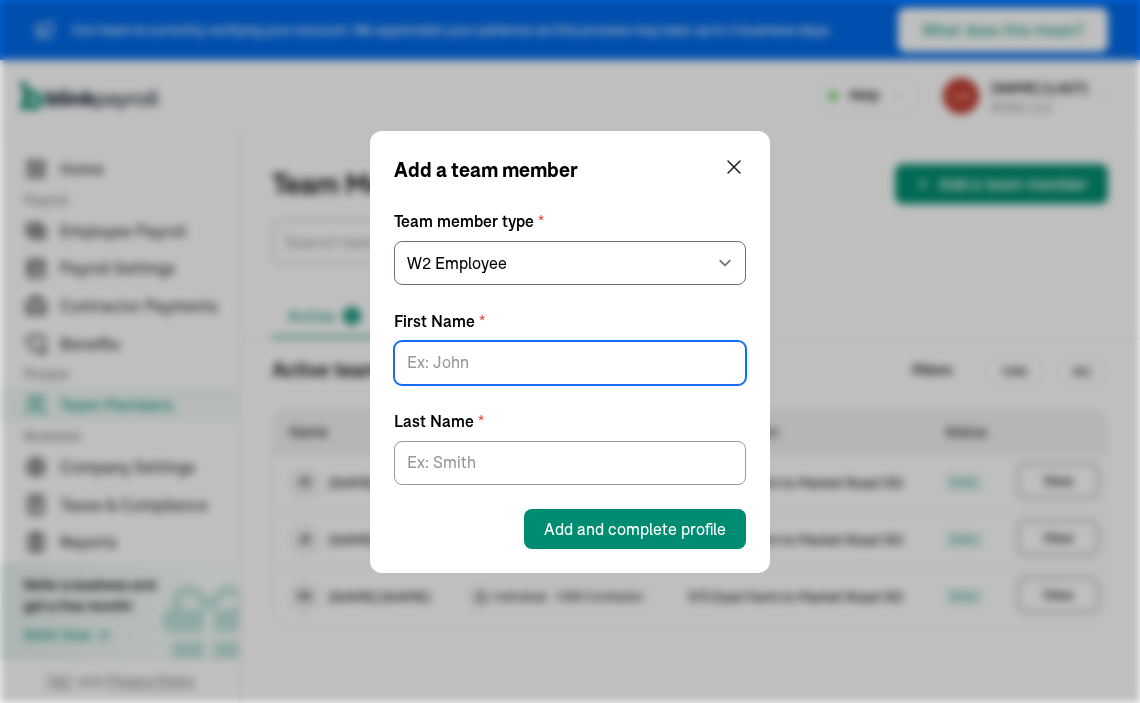 click on "First Name   *" at bounding box center [570, 363] 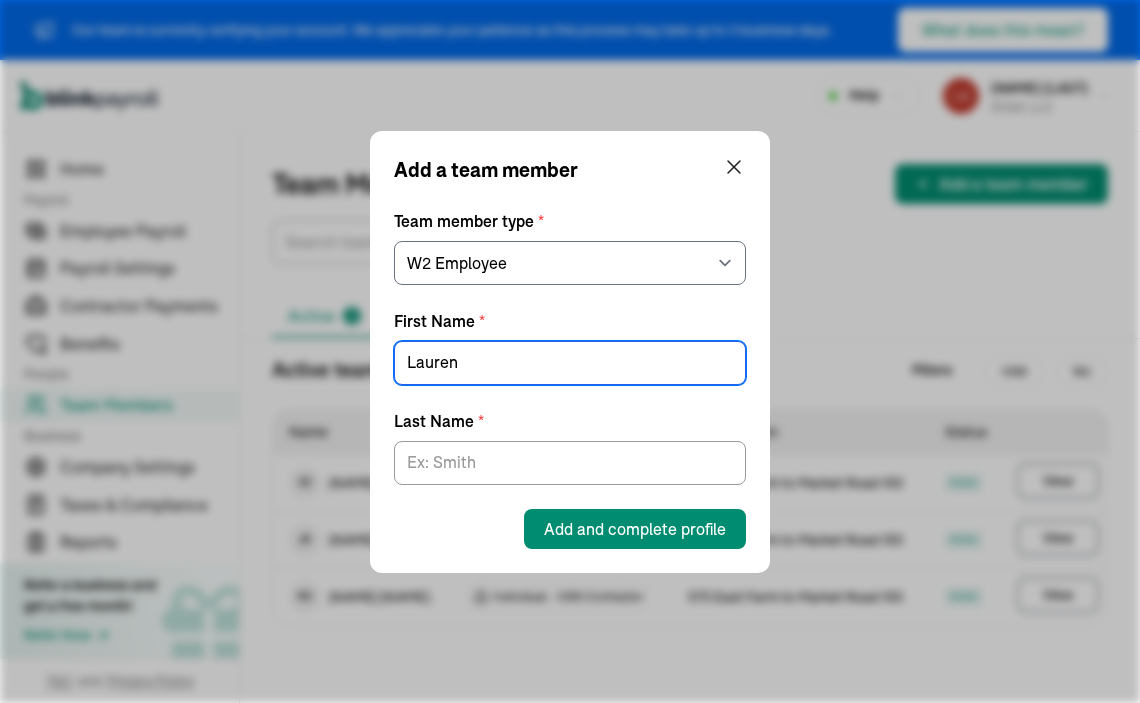 type on "Lauren" 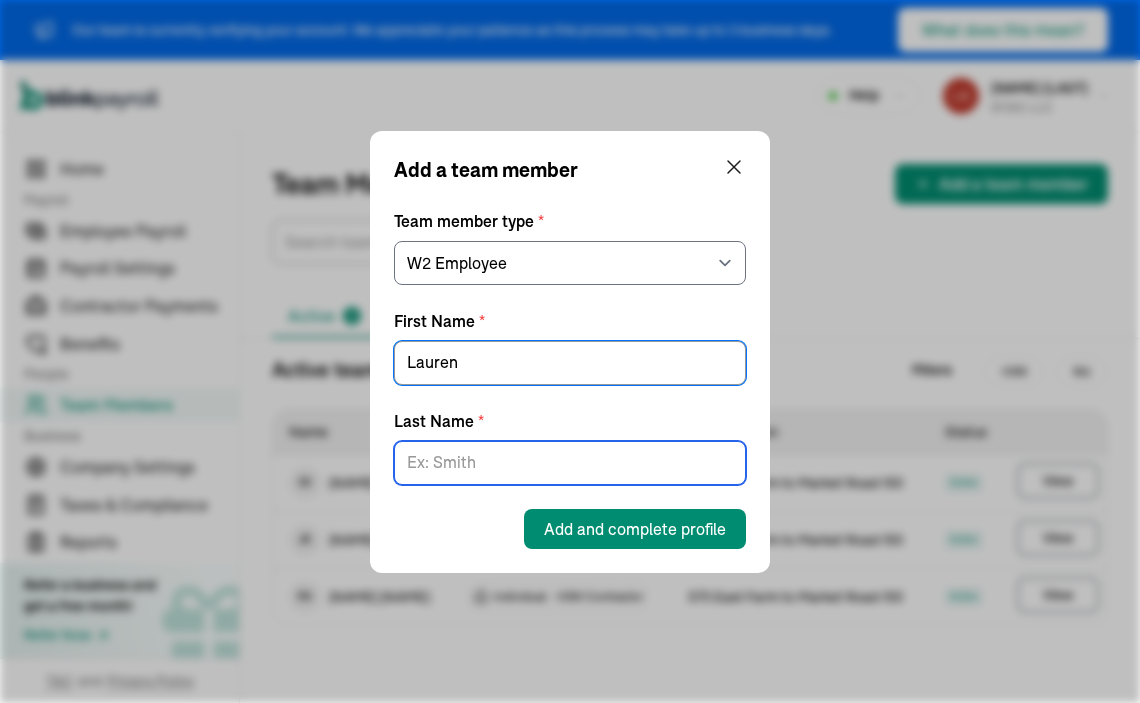 click on "Last Name   *" at bounding box center [570, 463] 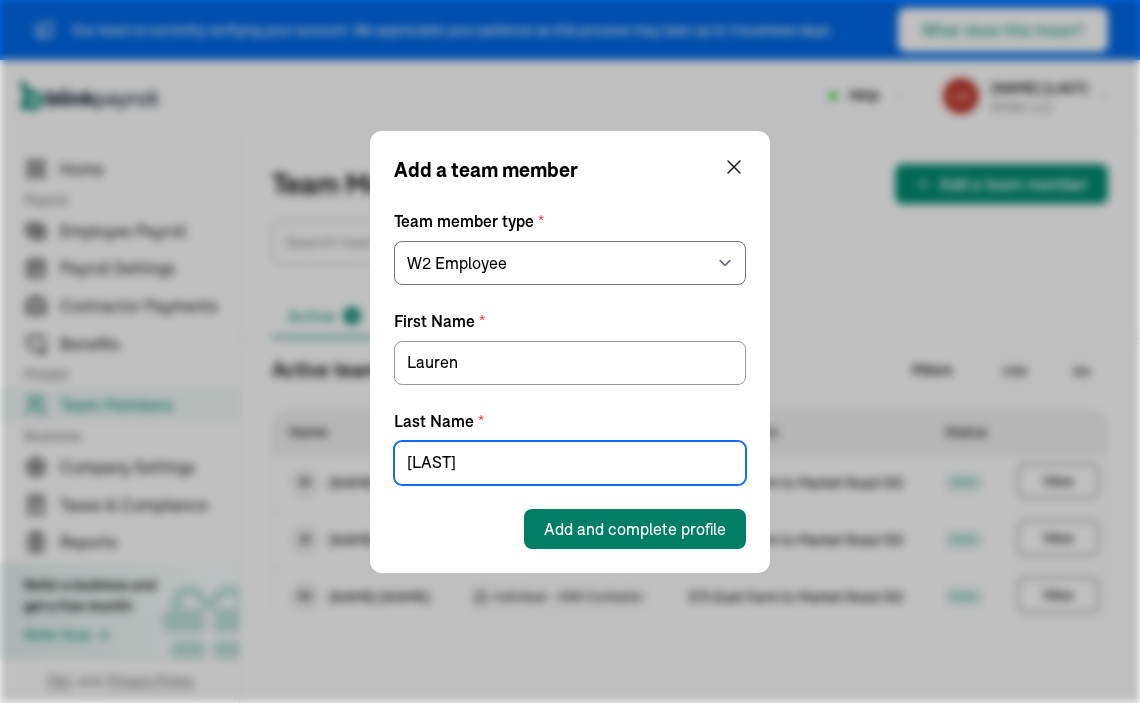 type on "Ortiz" 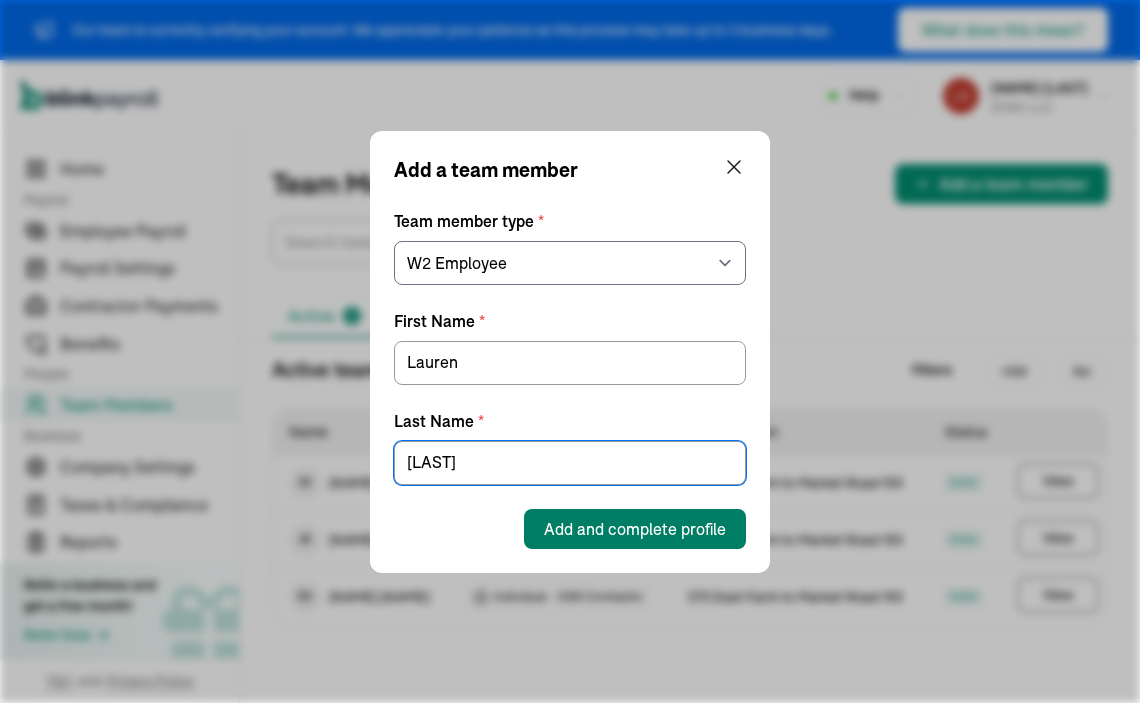 click on "Add and complete profile" at bounding box center [635, 529] 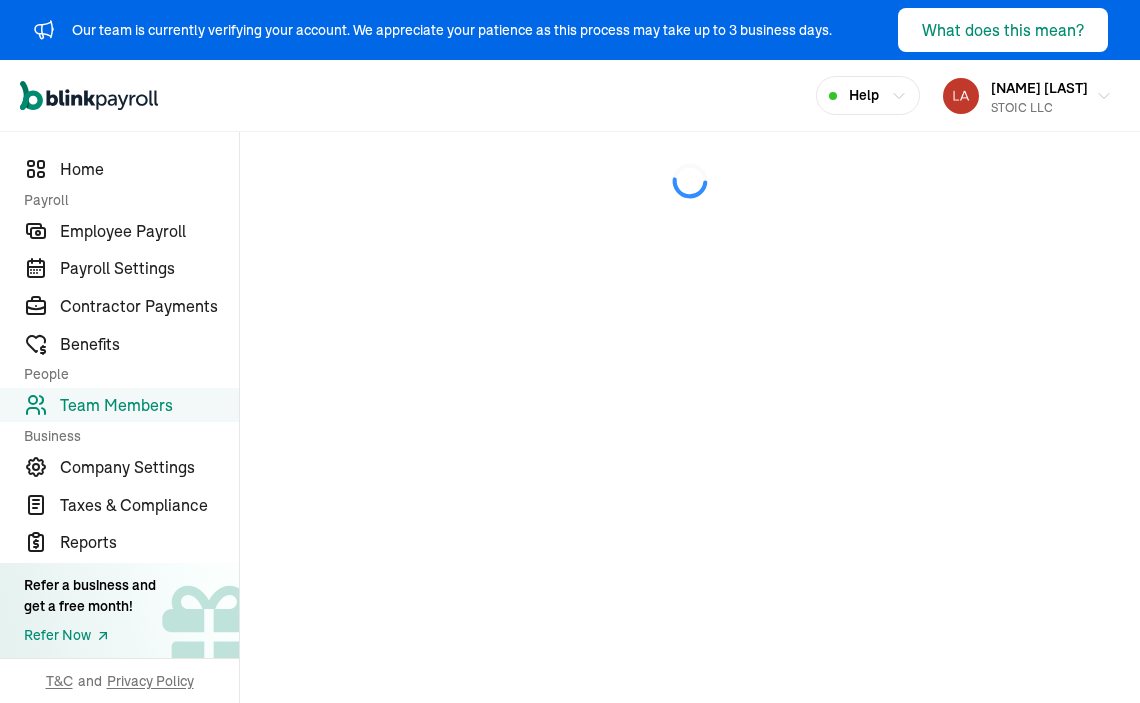 scroll, scrollTop: 137, scrollLeft: 0, axis: vertical 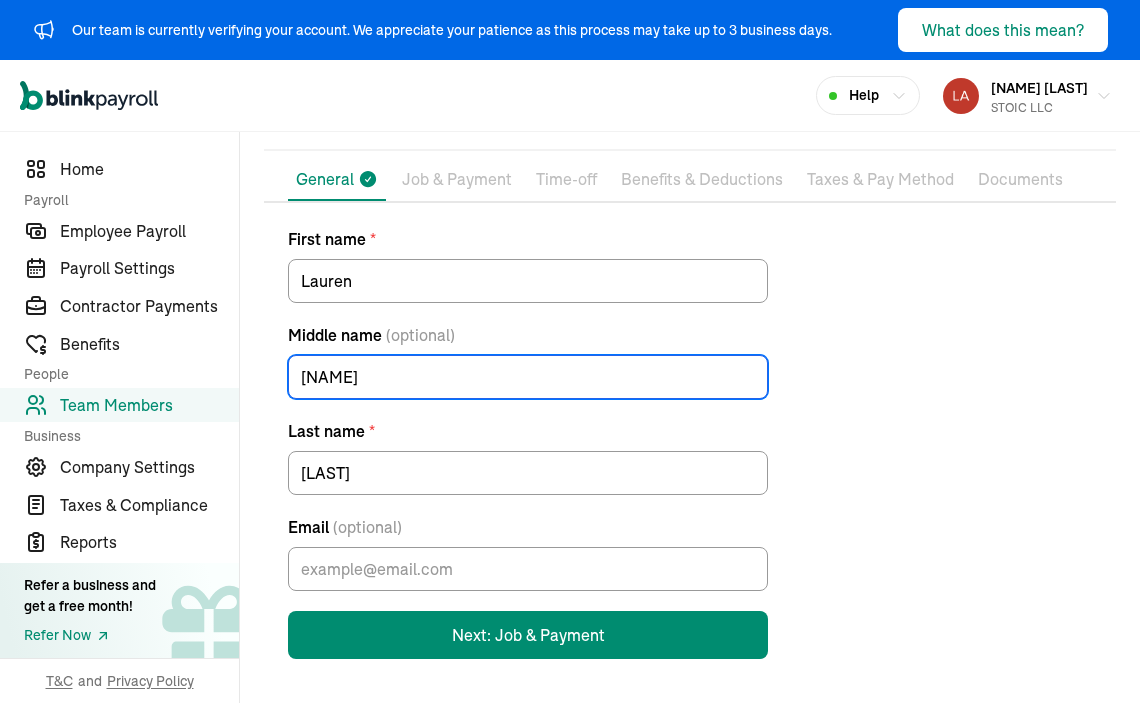 type on "Ashley" 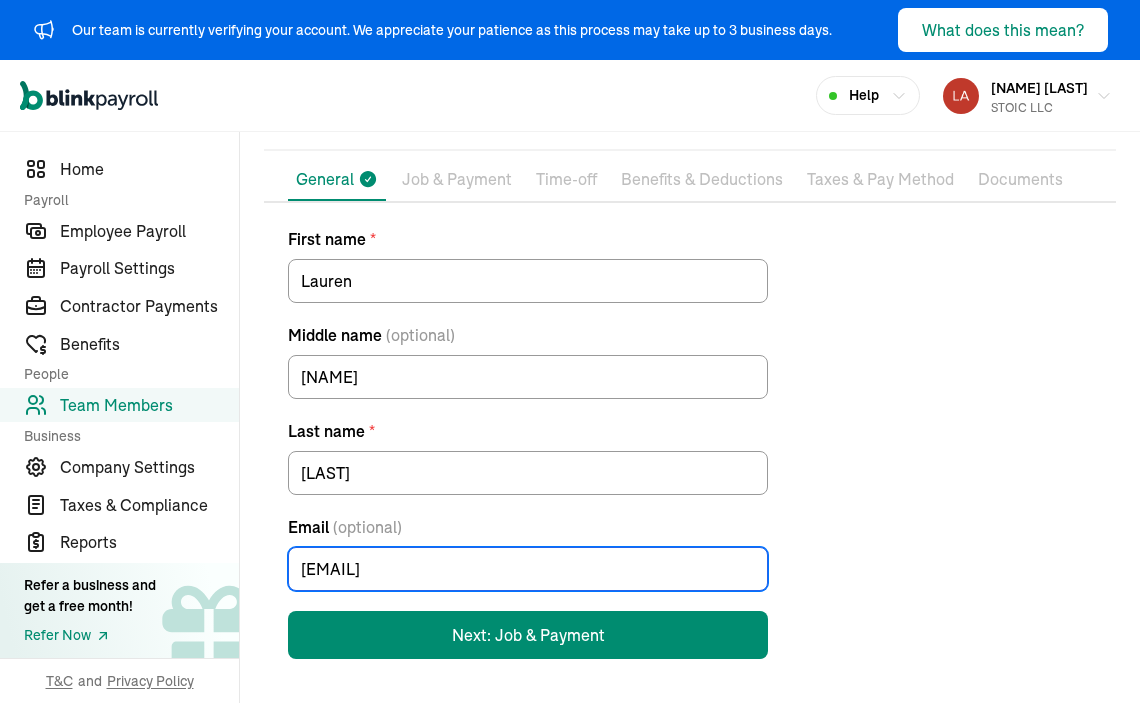 type on "lauren@stoic-nutrition.com" 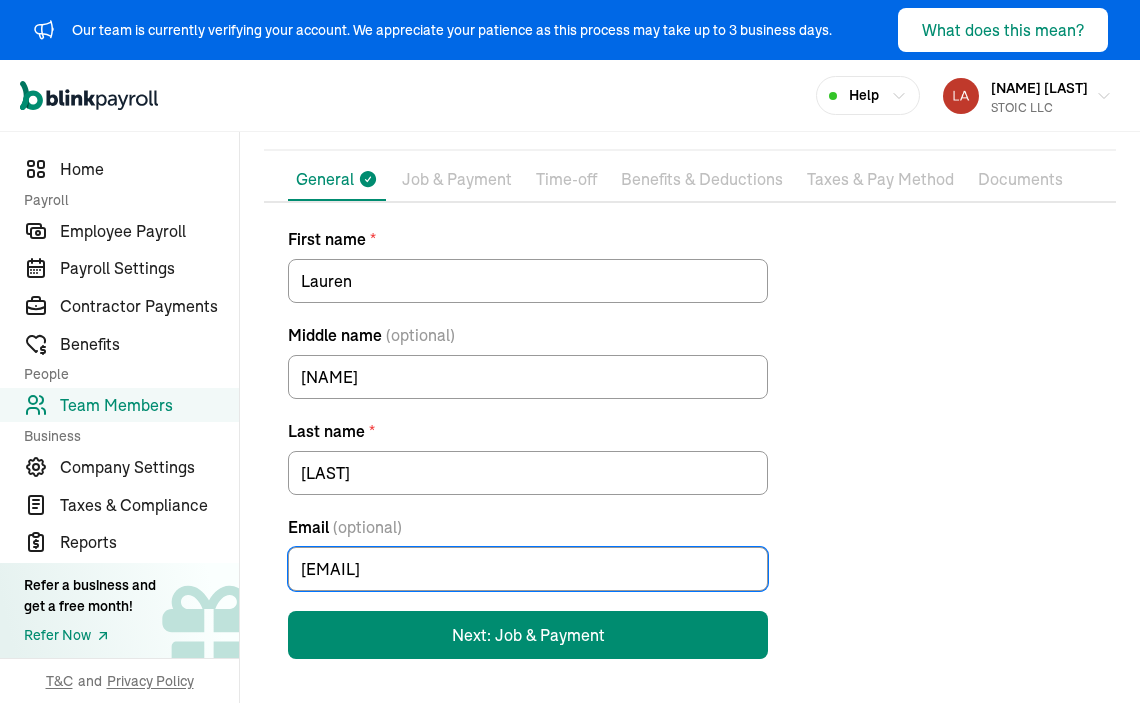 click on "First name   *  Lauren Middle name   (optional) Ashley Last name   *  Ortiz Email   (optional) lauren@stoic-nutrition.com Next: Job & Payment" at bounding box center (690, 443) 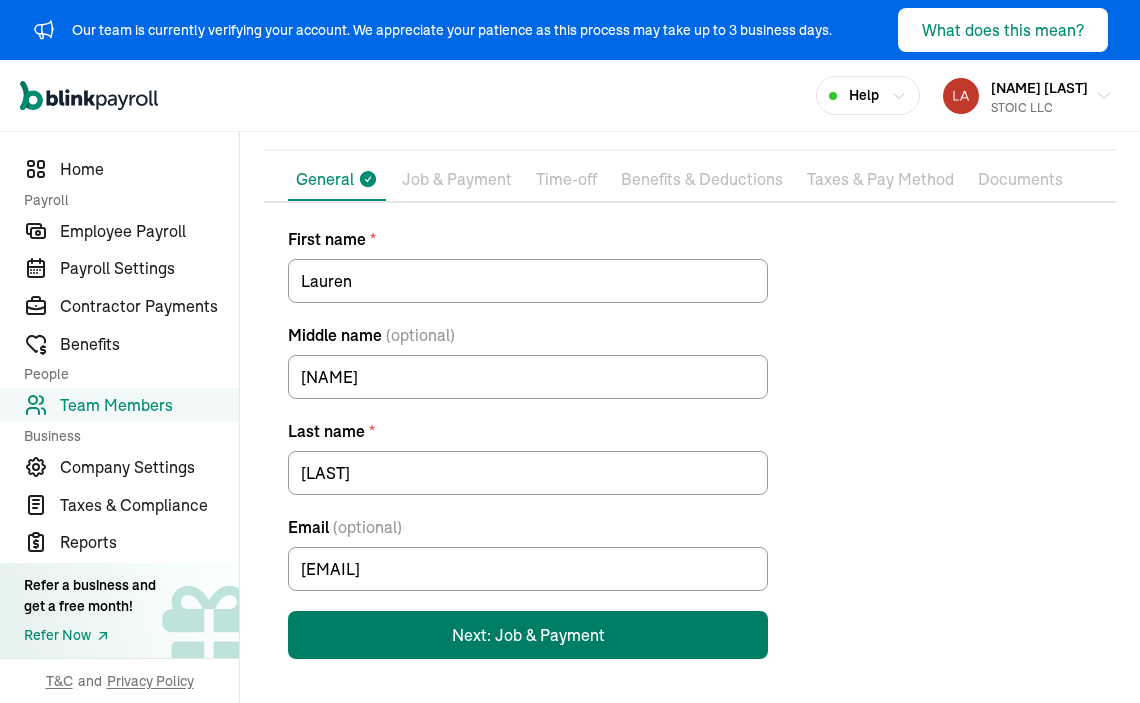click on "Next: Job & Payment" at bounding box center (528, 635) 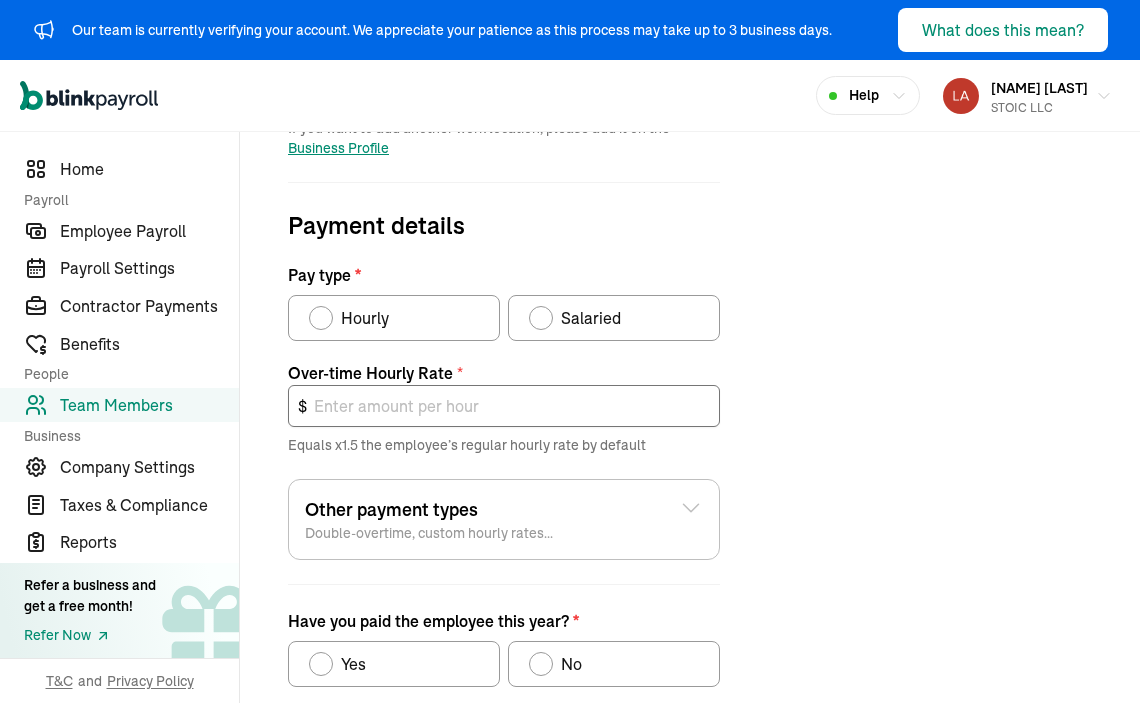 scroll, scrollTop: 633, scrollLeft: 0, axis: vertical 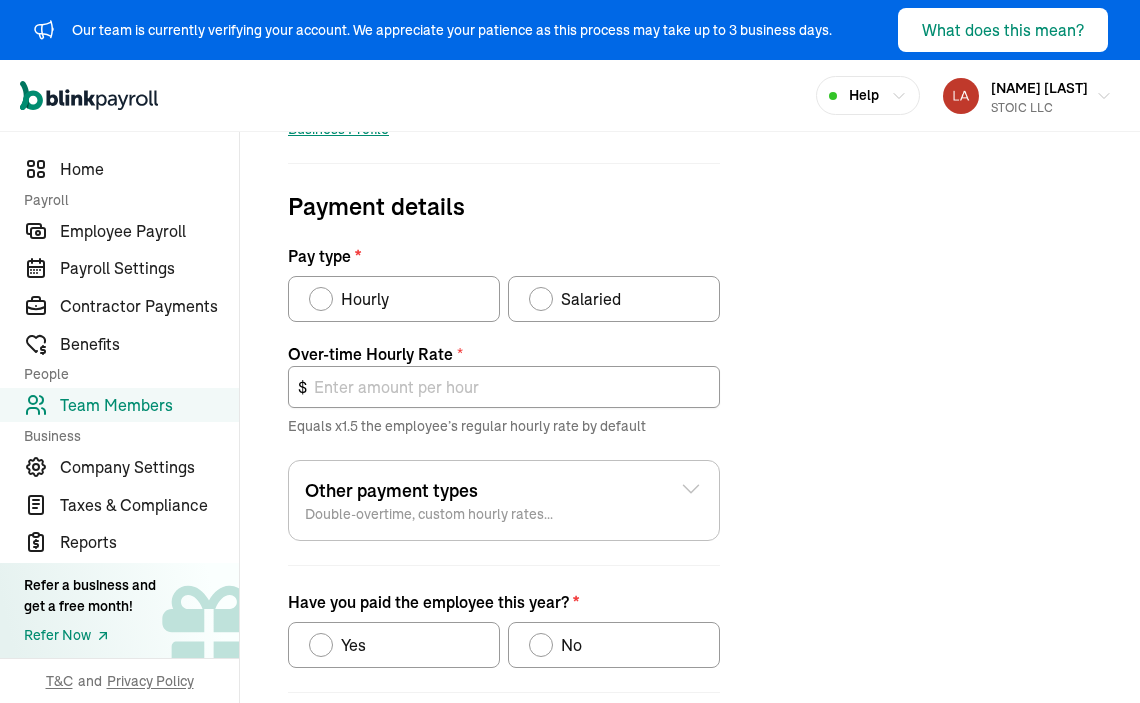 click on "Salaried" at bounding box center (591, 299) 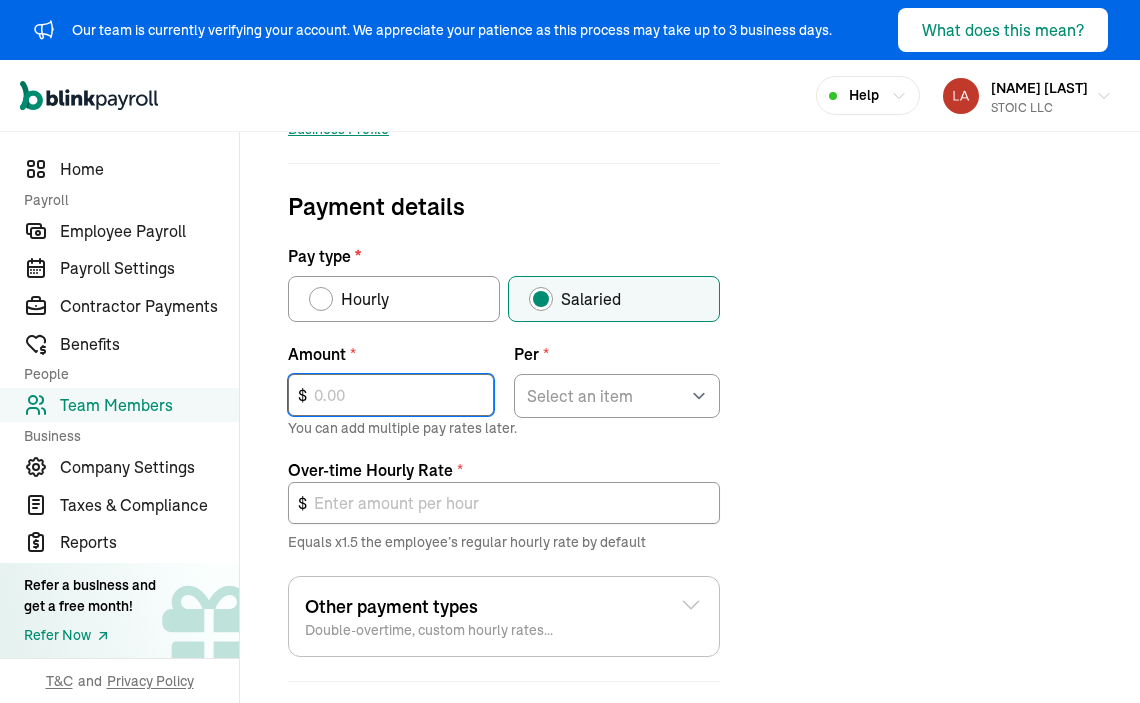 click at bounding box center [391, 395] 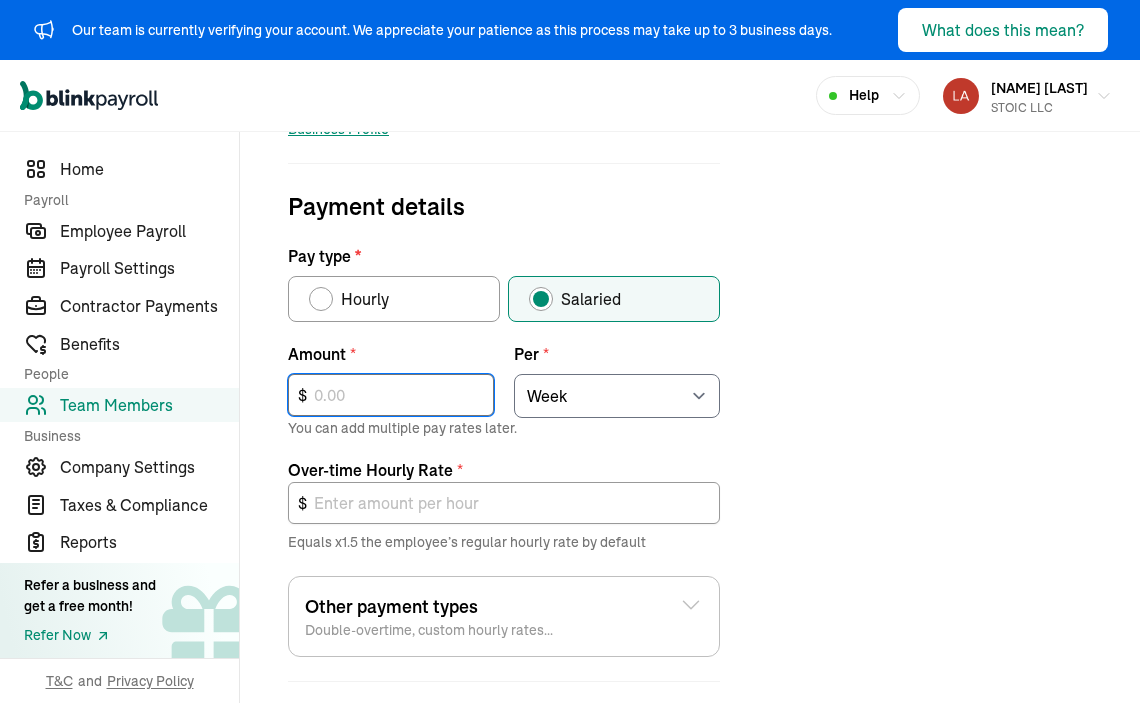 click at bounding box center [391, 395] 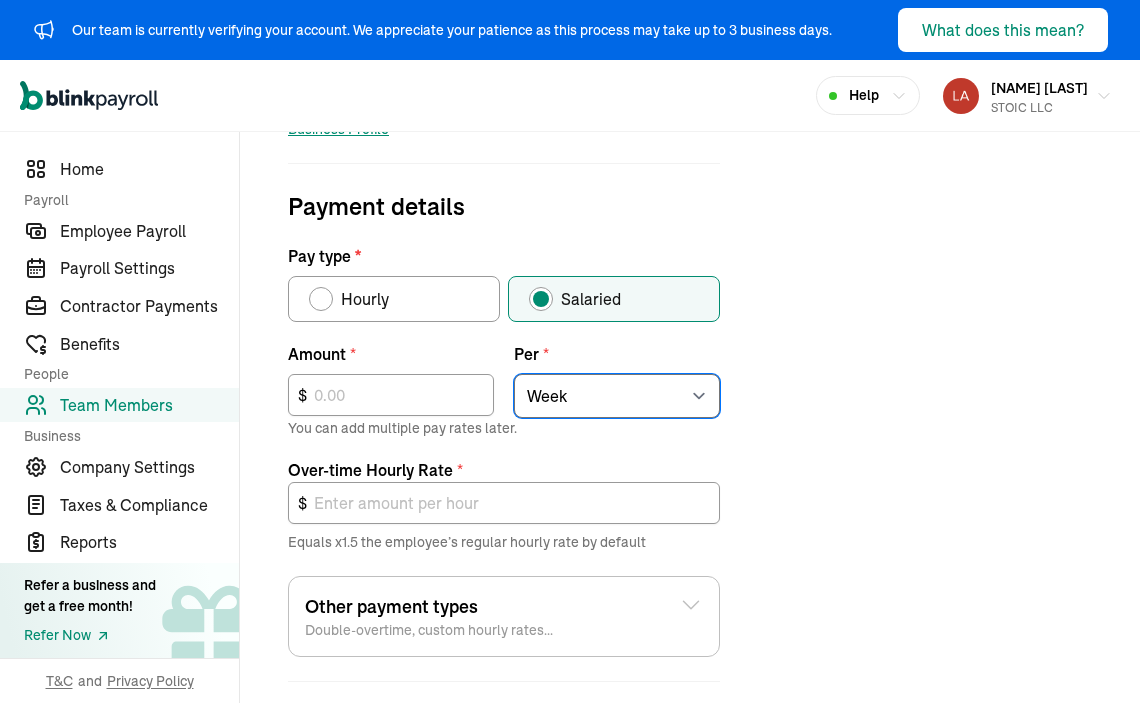 select on "3" 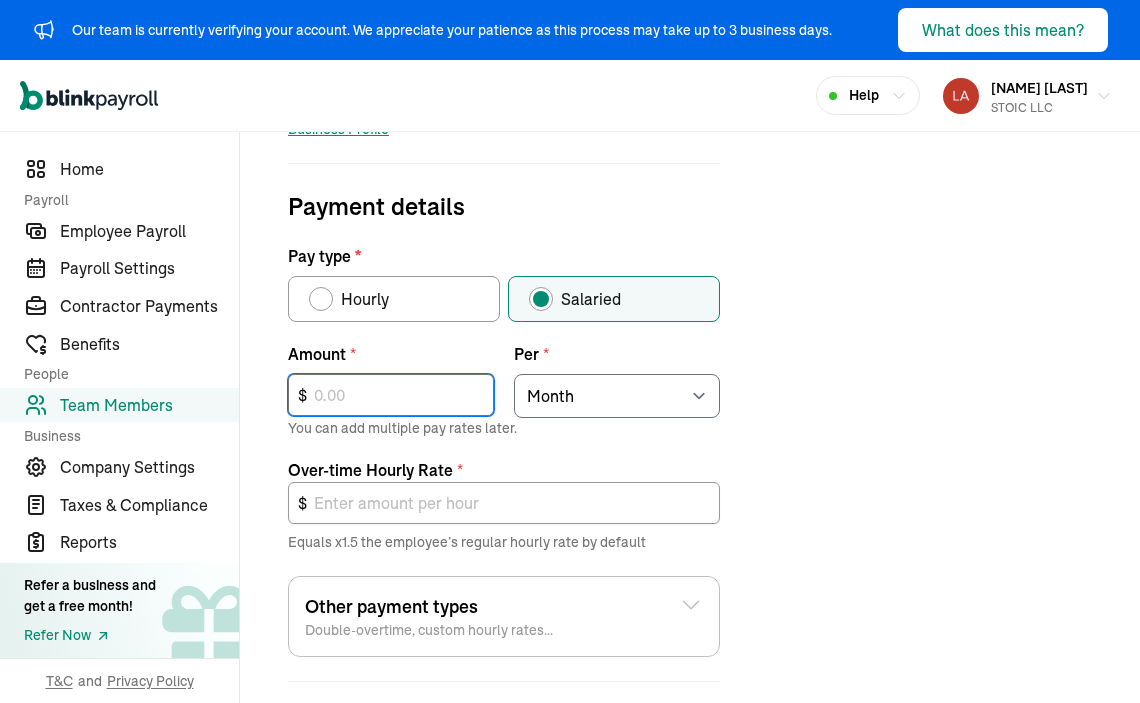 click at bounding box center [391, 395] 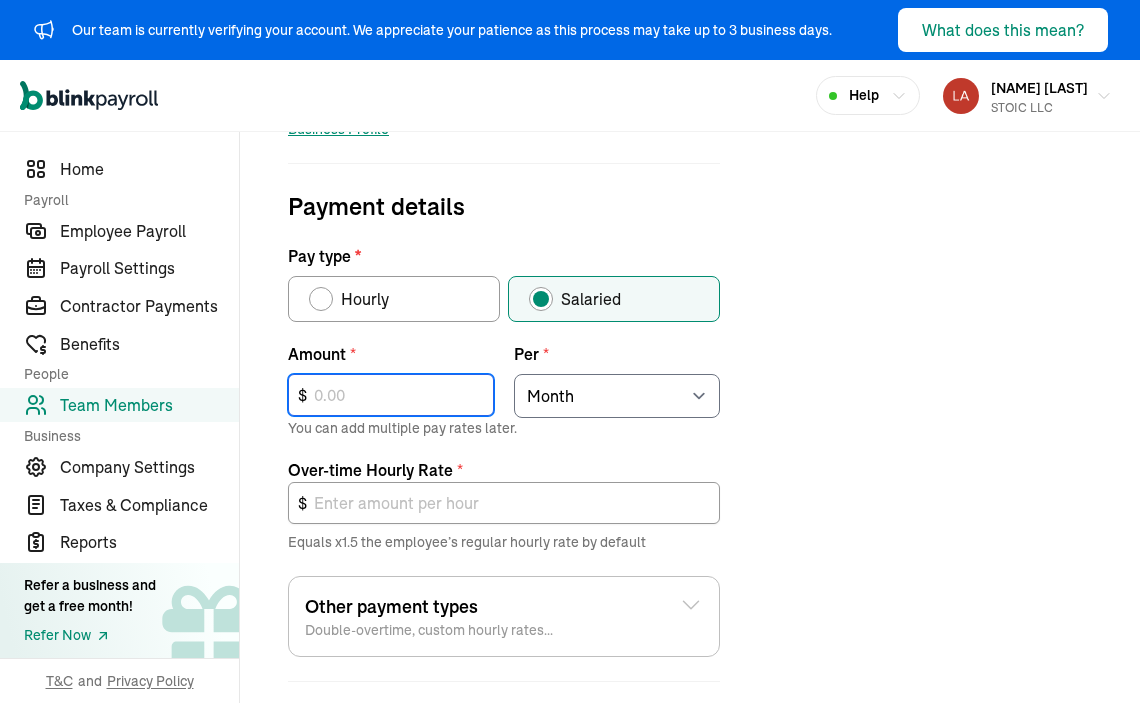 type on "5" 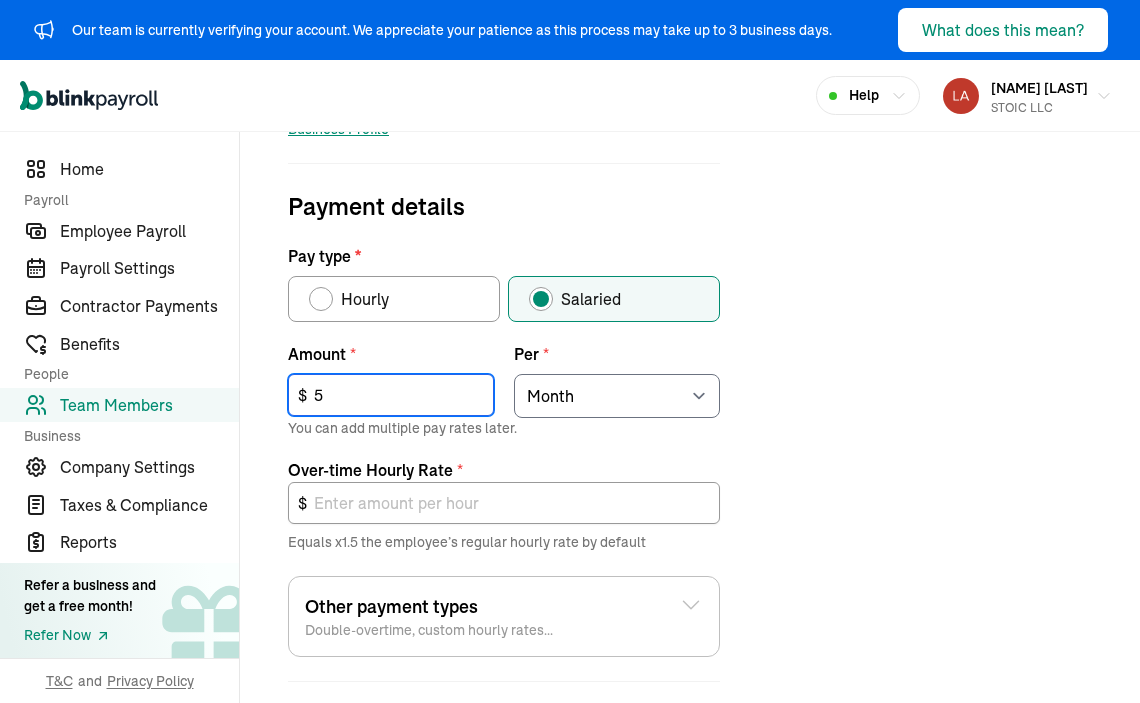 type on "0.04" 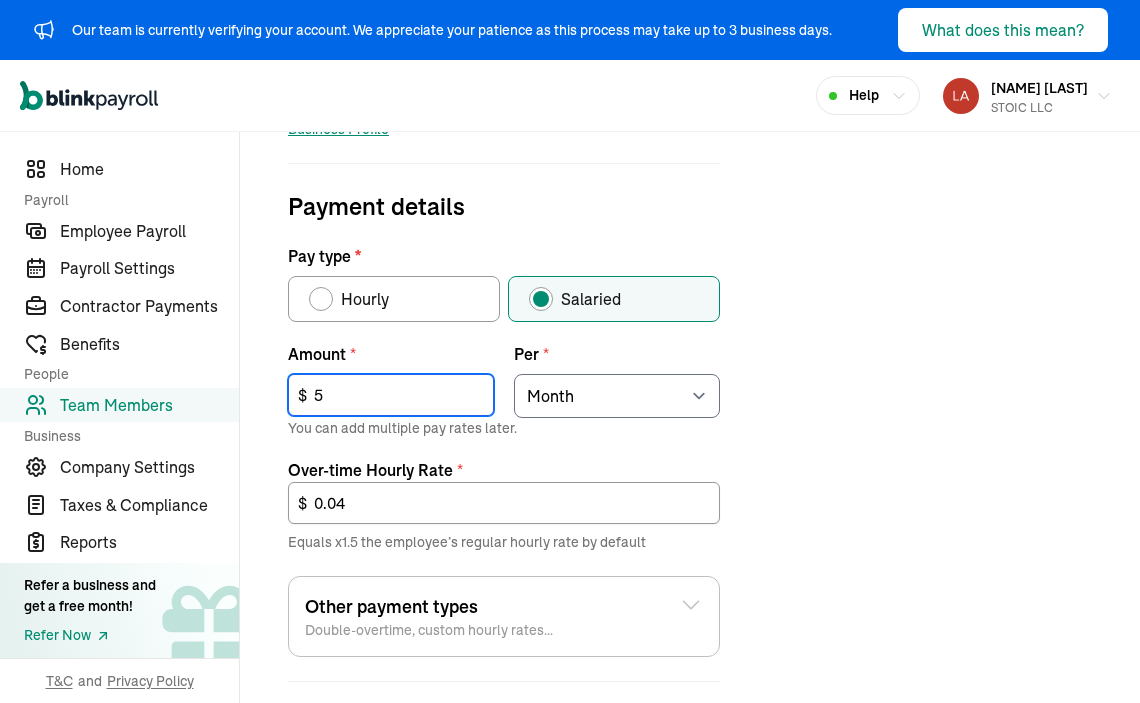 type on "50" 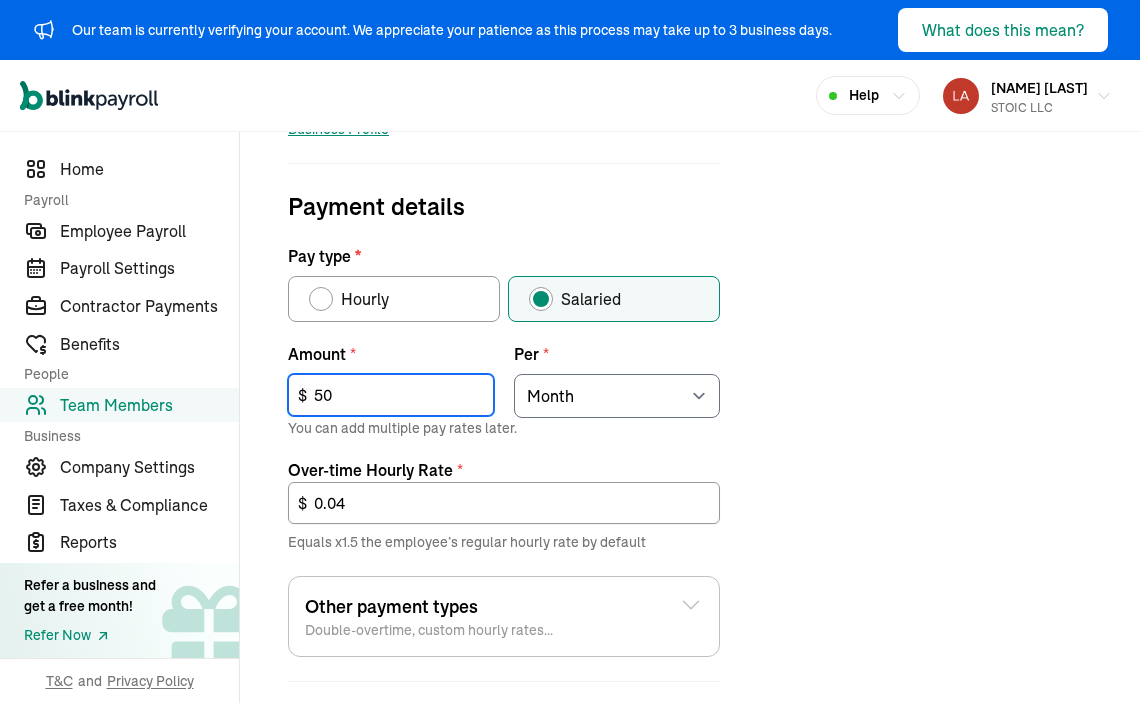 type on "0.43" 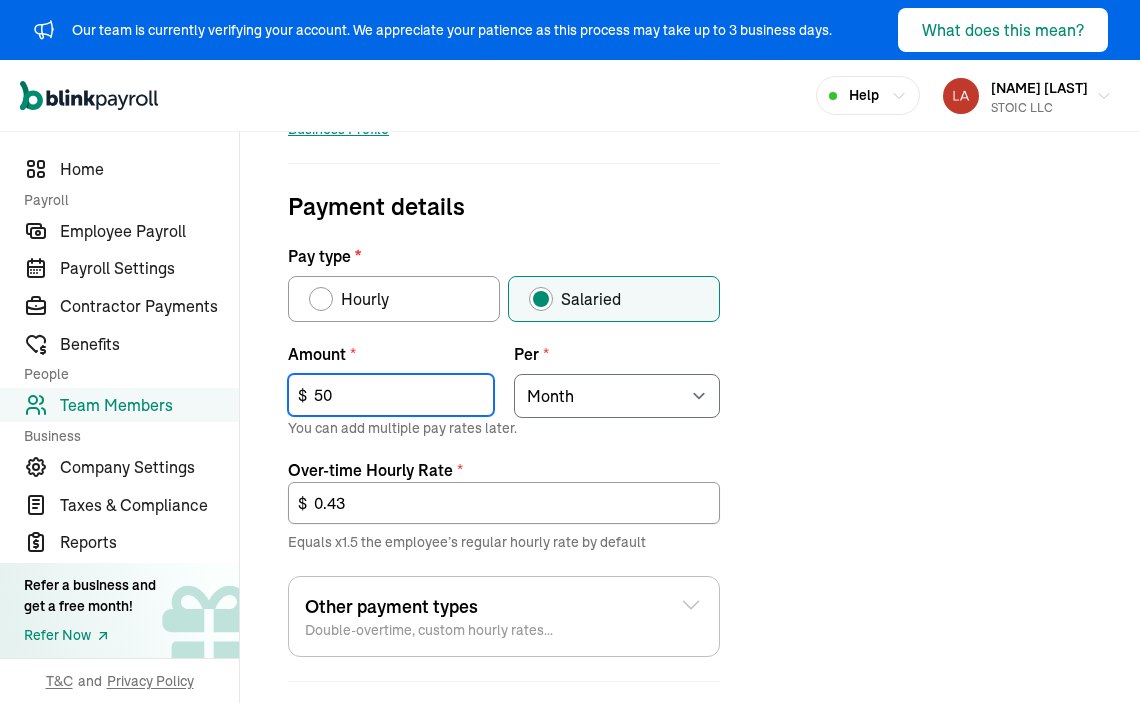 type on "500" 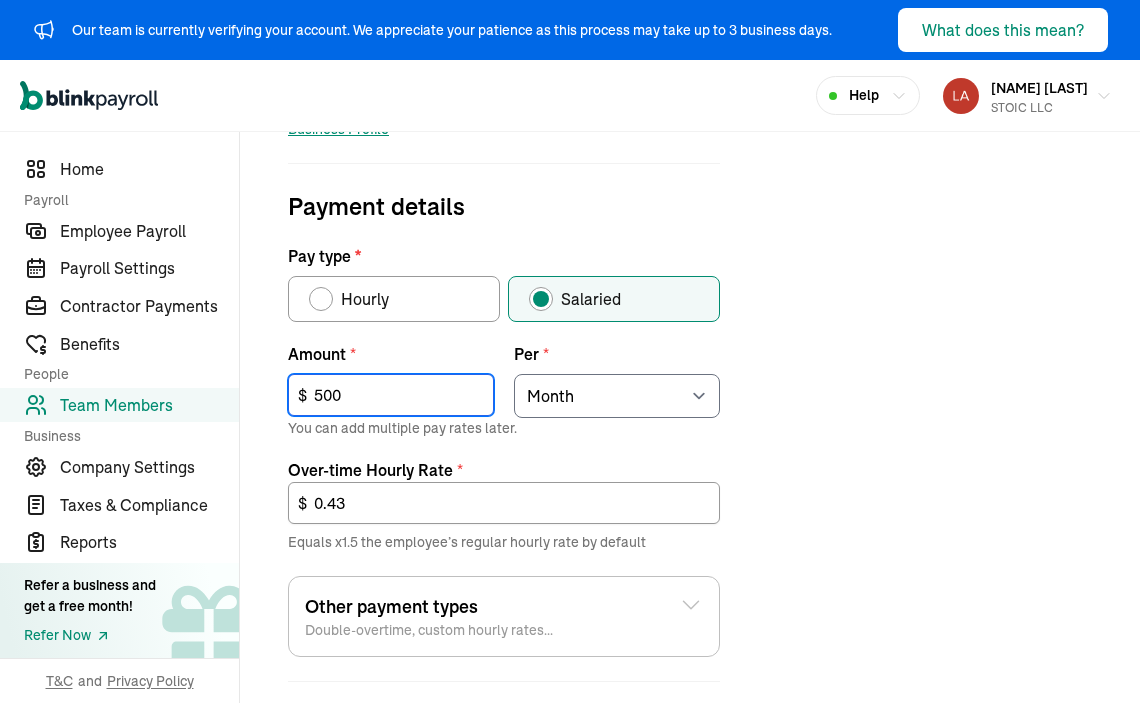 type on "4.33" 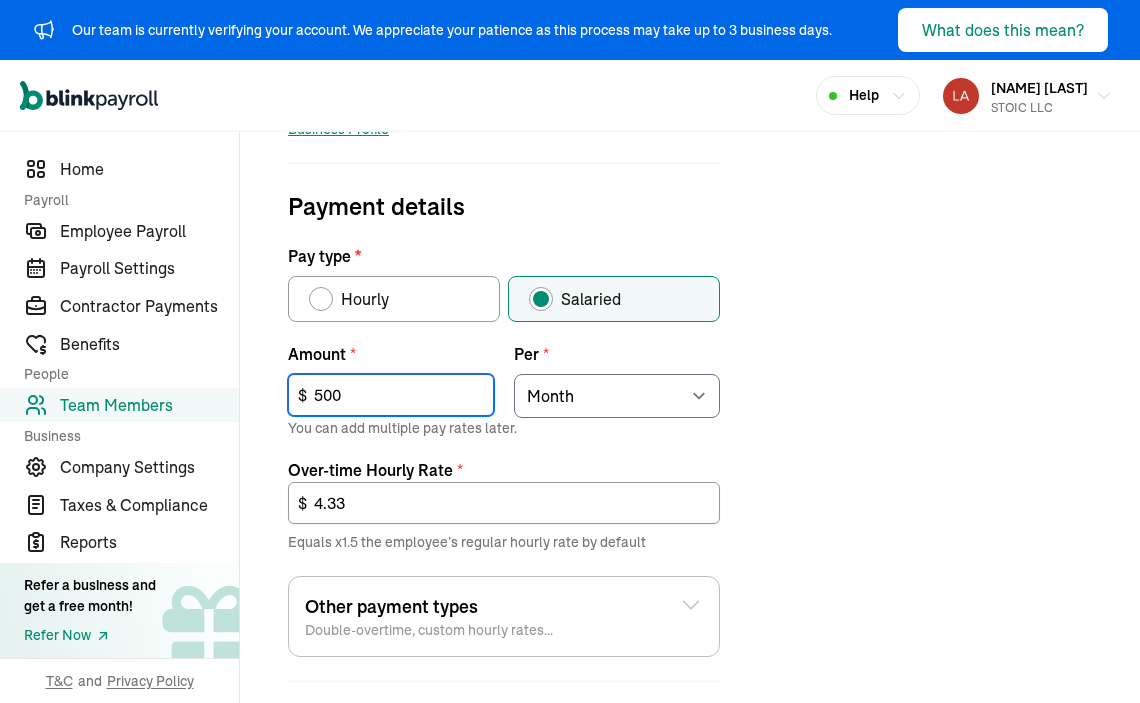 type on "5,000" 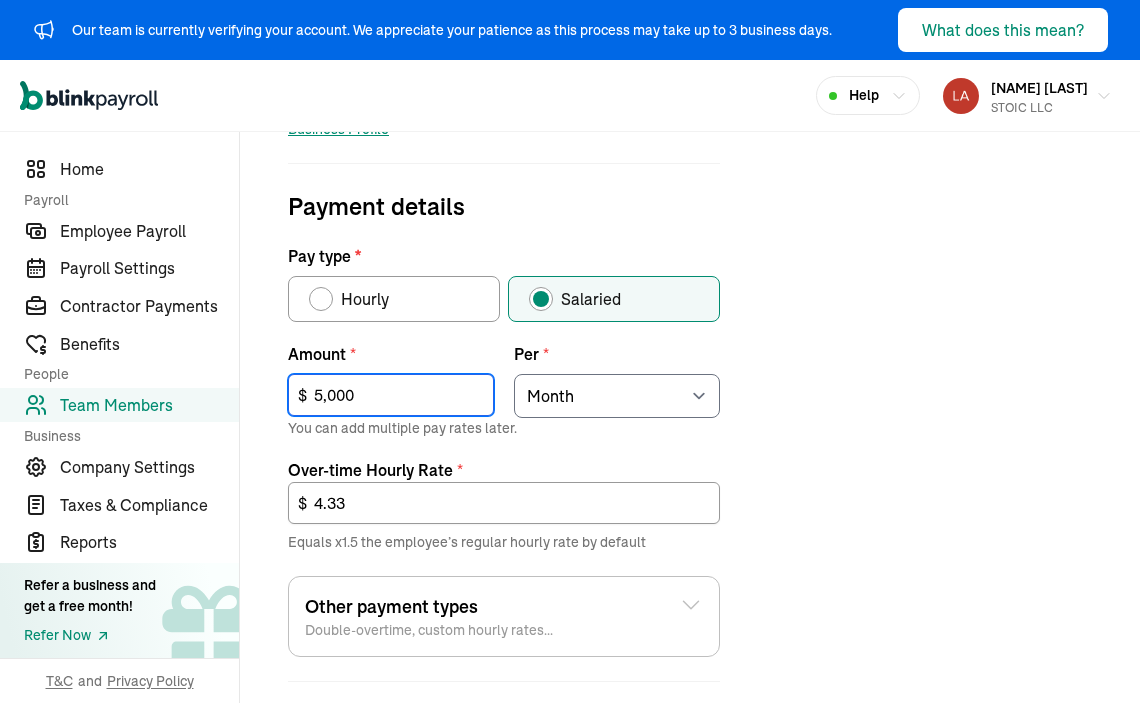 type on "43.27" 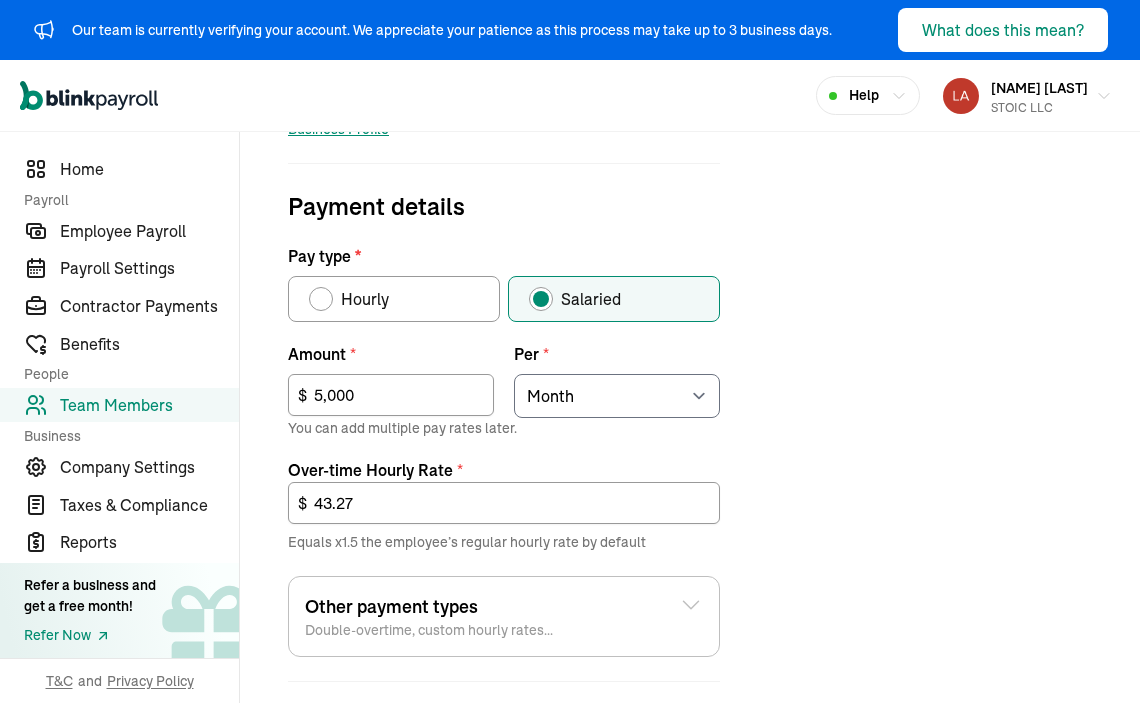 click on "Job details Job title   (optional) Hire date * Aug 2025 Mon Tue Wed Thu Fri Sat Sun 28 29 30 31 1 2 3 4 5 6 7 8 9 10 11 12 13 14 15 16 17 18 19 20 21 22 23 24 25 26 27 28 29 30 31 1 2 3 4 5 6 7 Termination date Aug 2025 Mon Tue Wed Thu Fri Sat Sun 28 29 30 31 1 2 3 4 5 6 7 8 9 10 11 12 13 14 15 16 17 18 19 20 21 22 23 24 25 26 27 28 29 30 31 1 2 3 4 5 6 7 Is currently employed Work location   *  Select an item 575 East Farm to Market Road 150 Works from home If you want to add another work location, please add it on the   Business Profile Payment details Pay type   * Hourly Salaried Regular Hourly Rate * $ Amount * 5,000 $ Per   *  Select an item Hour Week Month Year You can add multiple pay rates later. Over-time Hourly Rate * 43.27 $ Equals x1.5 the employee’s regular hourly rate by default Other payment types Double-overtime, custom hourly rates... Double over-time Hourly Rate * 57.69 $ Equals x2 the employee’s regular hourly rate by default Custom hourly rate Add a custom hourly rate   * Yes No" at bounding box center (690, 306) 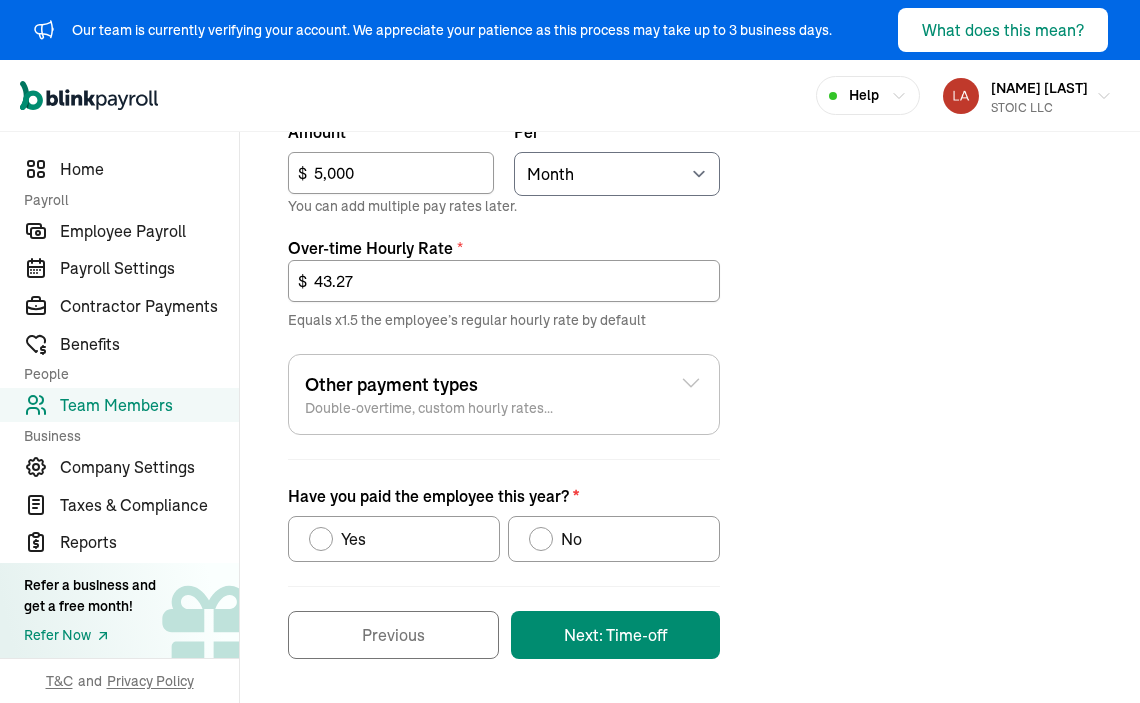 scroll, scrollTop: 855, scrollLeft: 0, axis: vertical 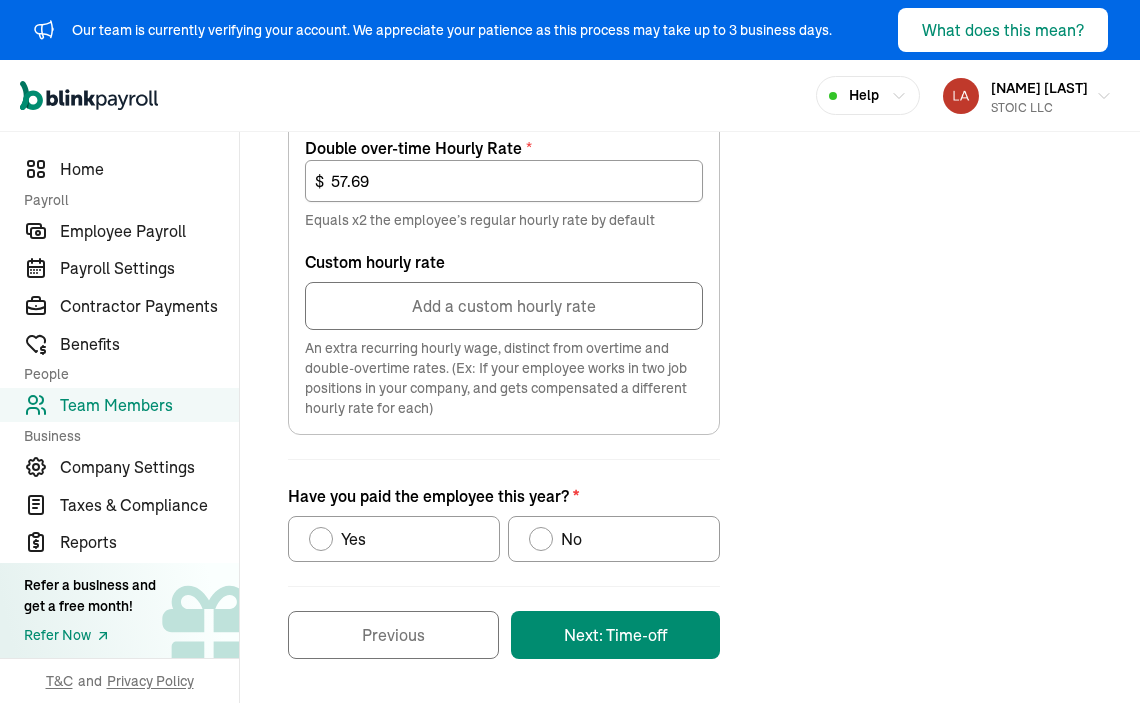 click on "No" at bounding box center (571, 539) 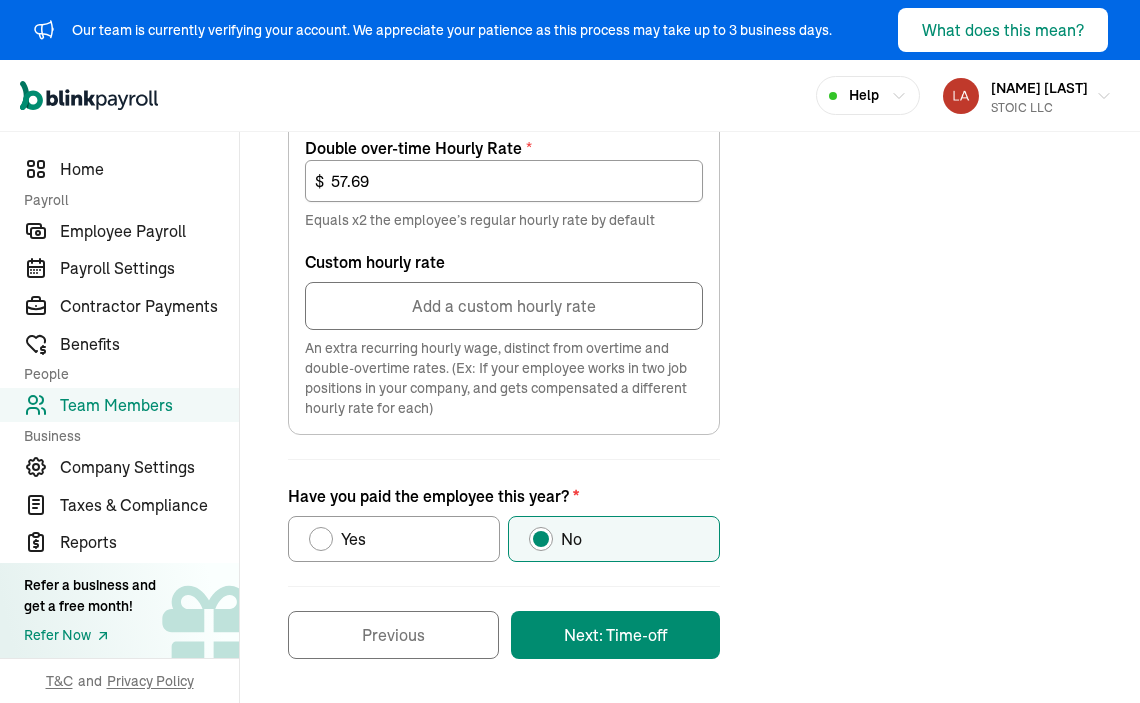 click on "Next: Time-off" at bounding box center (615, 635) 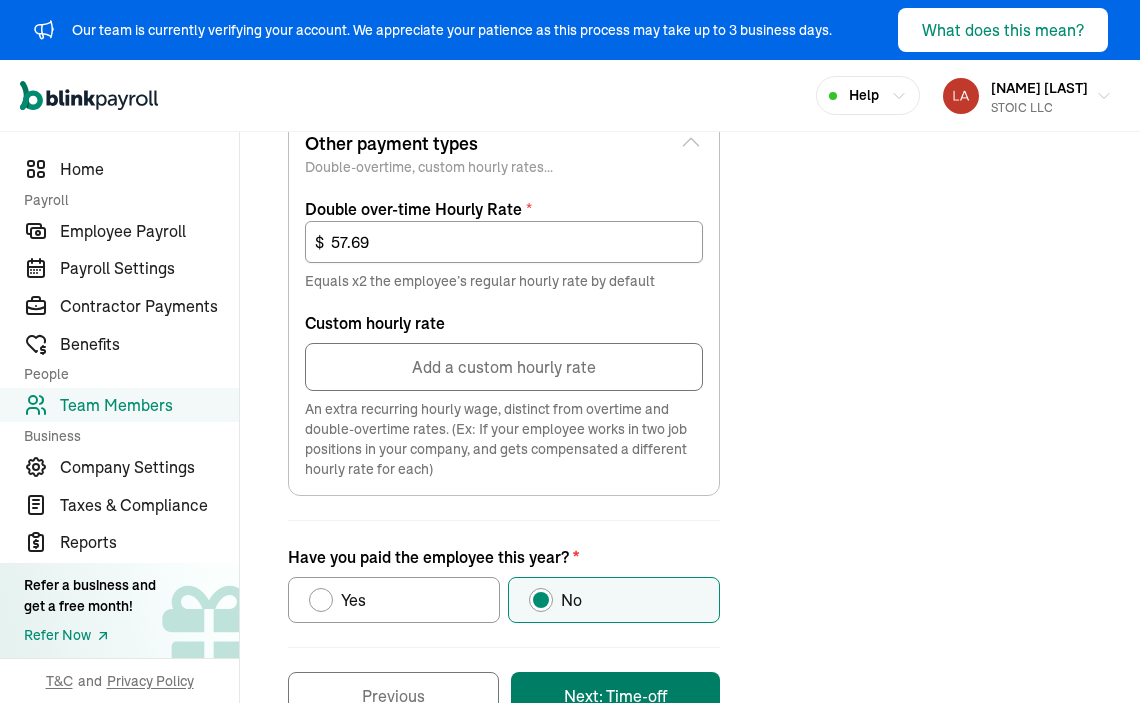 scroll, scrollTop: 380, scrollLeft: 0, axis: vertical 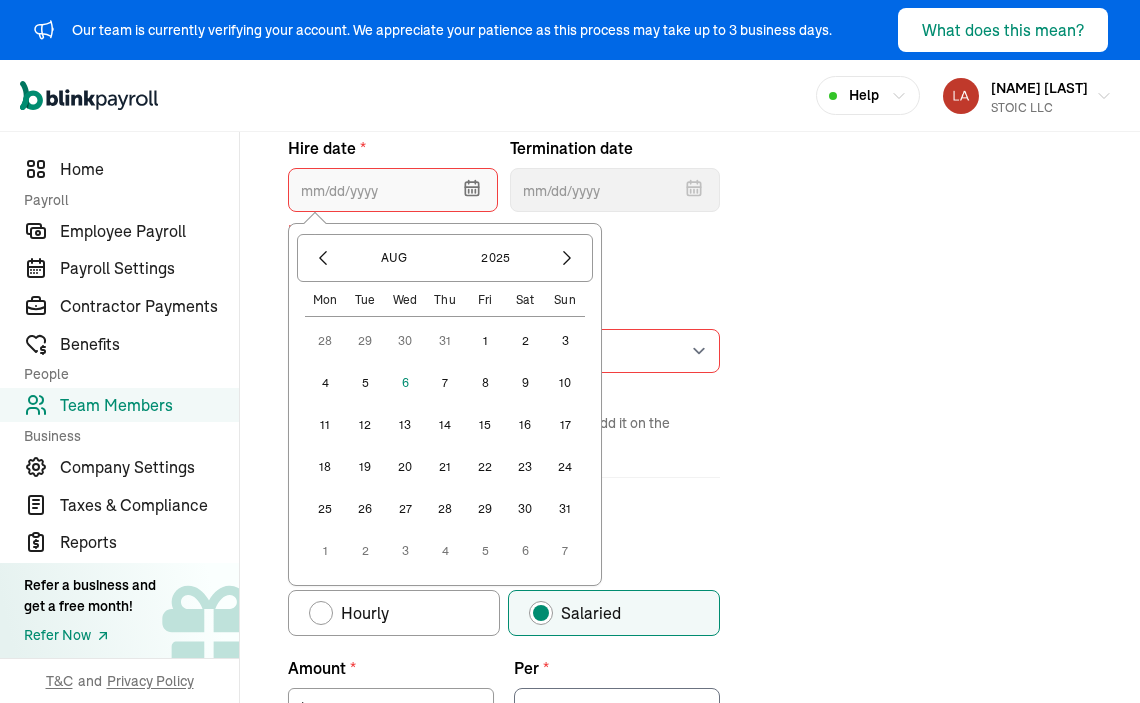 click at bounding box center [393, 190] 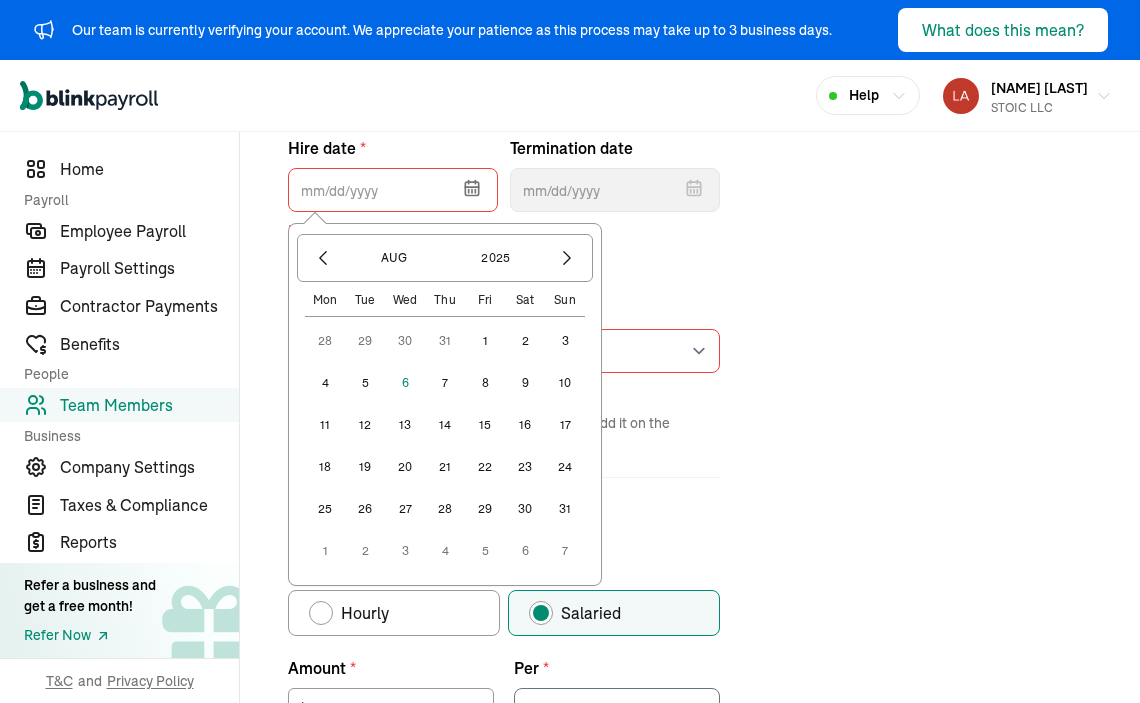click on "6" at bounding box center (405, 383) 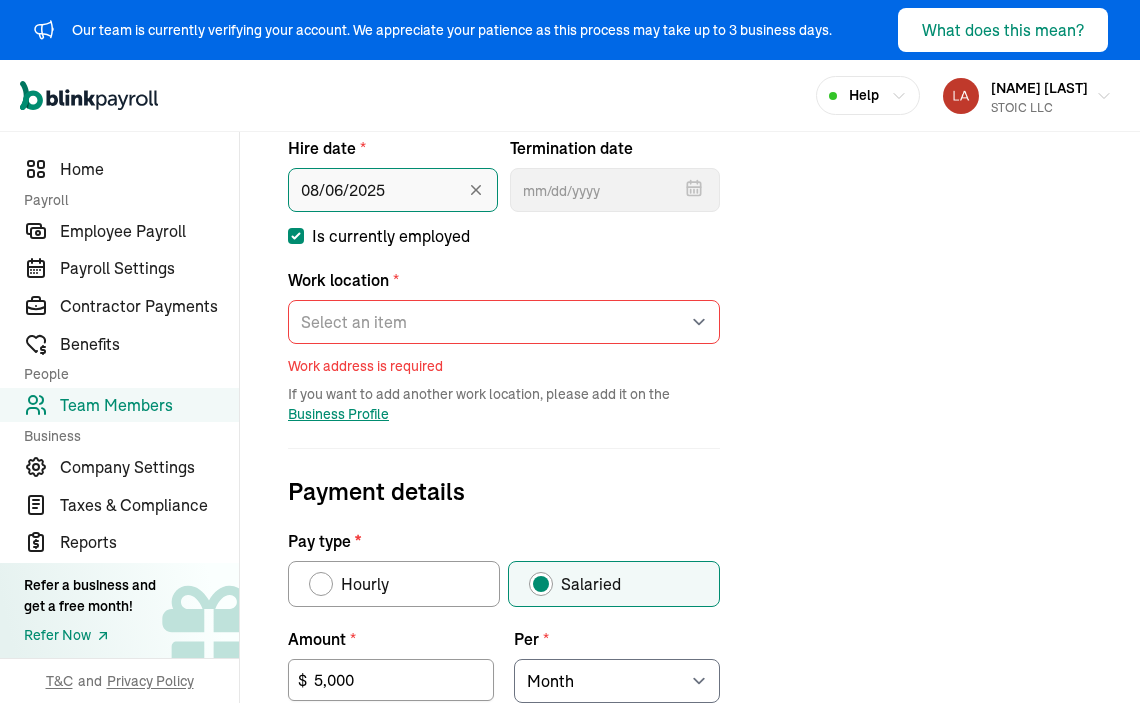 click on "08/06/2025" at bounding box center [393, 190] 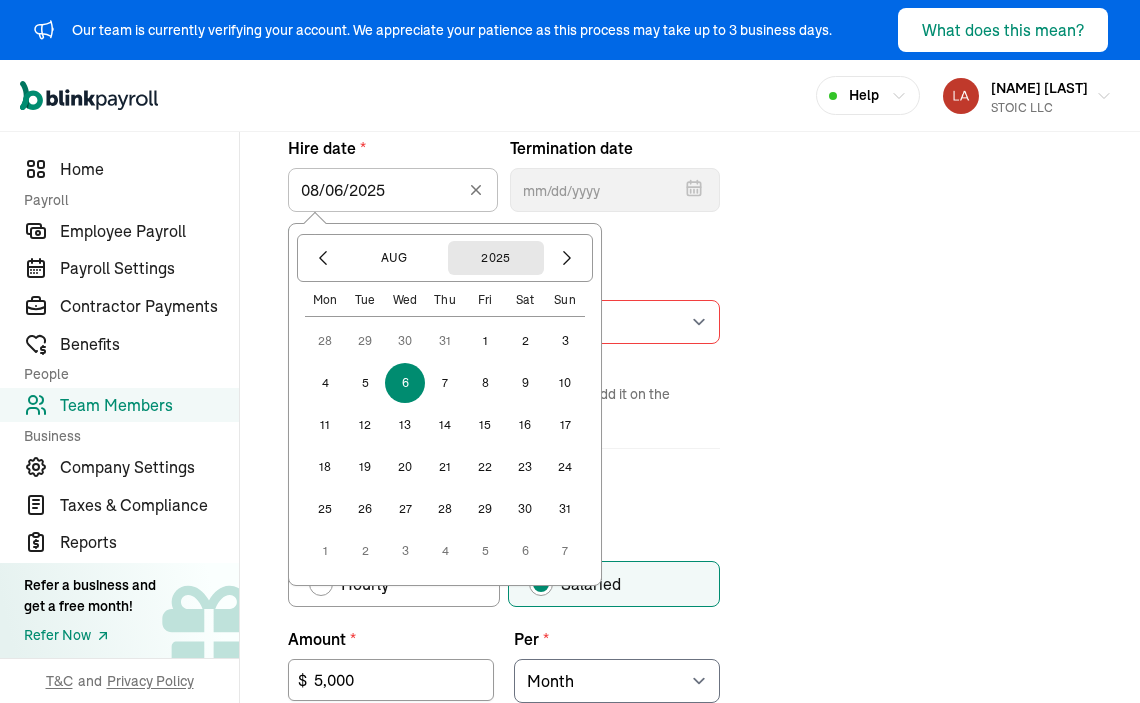 click on "2025" at bounding box center [496, 258] 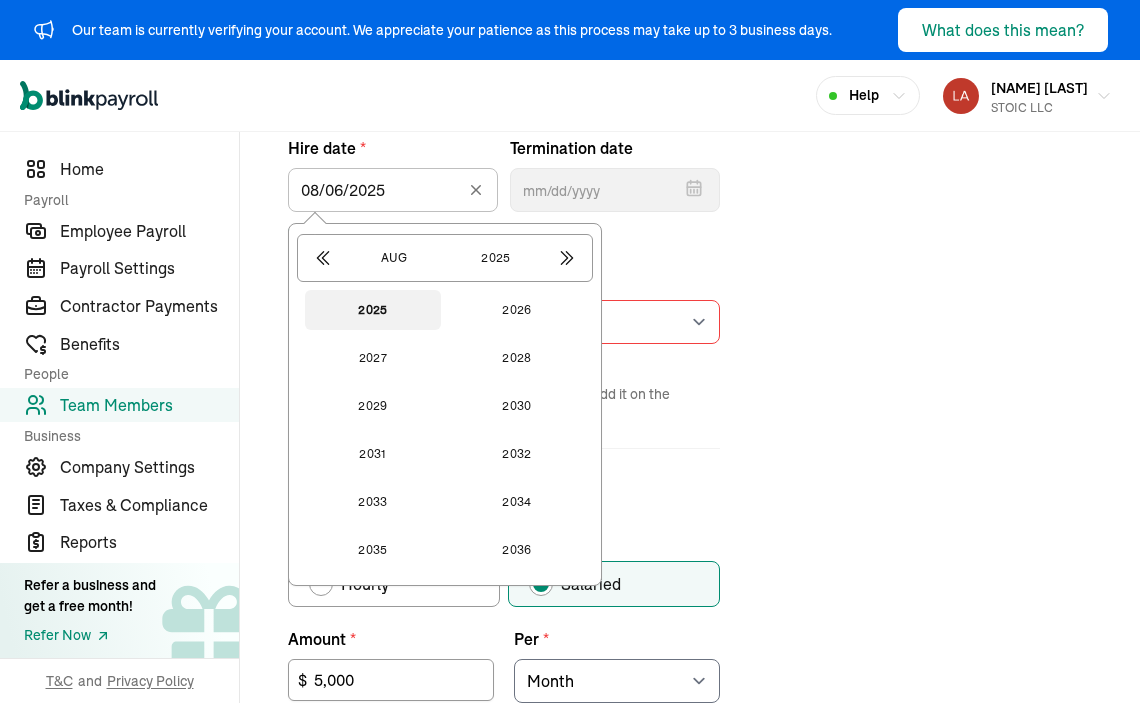 click on "Job details Job title   (optional) Hire date * 08/06/2025 Aug 2025 2025 2026 2027 2028 2029 2030 2031 2032 2033 2034 2035 2036 Termination date Aug 2025 Mon Tue Wed Thu Fri Sat Sun 28 29 30 31 1 2 3 4 5 6 7 8 9 10 11 12 13 14 15 16 17 18 19 20 21 22 23 24 25 26 27 28 29 30 31 1 2 3 4 5 6 7 Is currently employed Work location   *  Select an item 575 East Farm to Market Road 150 Works from home Work address is required If you want to add another work location, please add it on the   Business Profile Payment details Pay type   * Hourly Salaried Regular Hourly Rate * $ Amount * 5,000 $ Per   *  Select an item Hour Week Month Year You can add multiple pay rates later. Over-time Hourly Rate * 43.27 $ Equals x1.5 the employee’s regular hourly rate by default Other payment types Double-overtime, custom hourly rates... Double over-time Hourly Rate * 57.69 $ Equals x2 the employee’s regular hourly rate by default Custom hourly rate Add a custom hourly rate Have you paid the employee this year?   * Yes No" at bounding box center [690, 726] 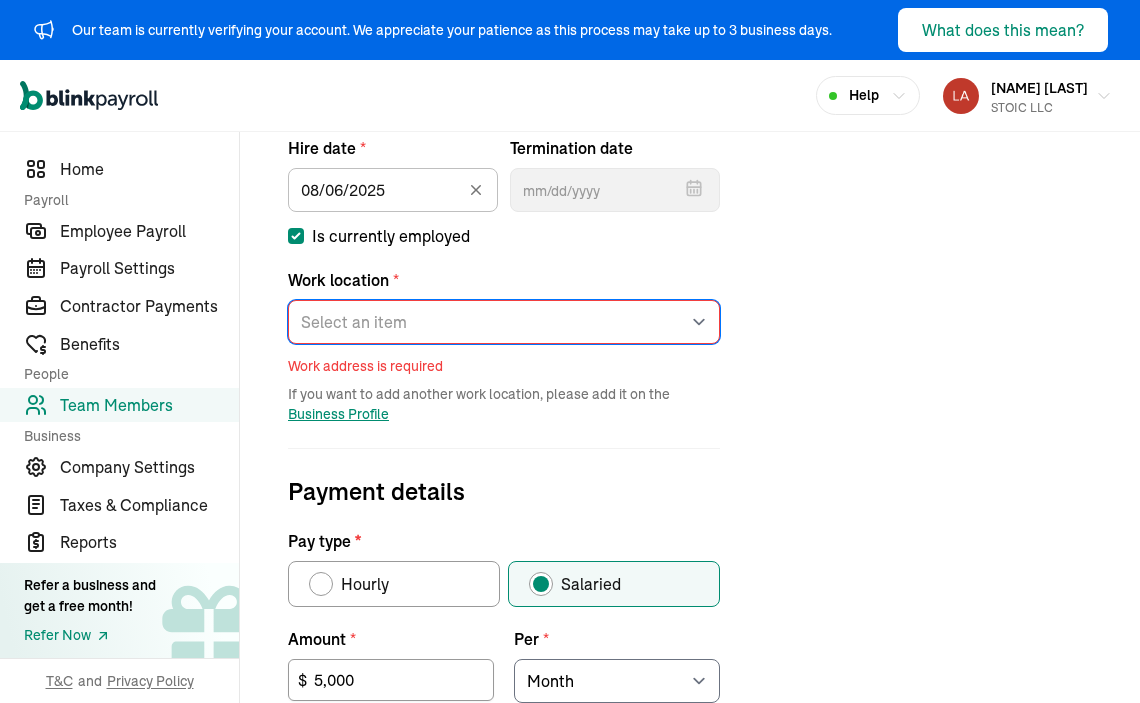select on "575 East Farm to Market Road 150" 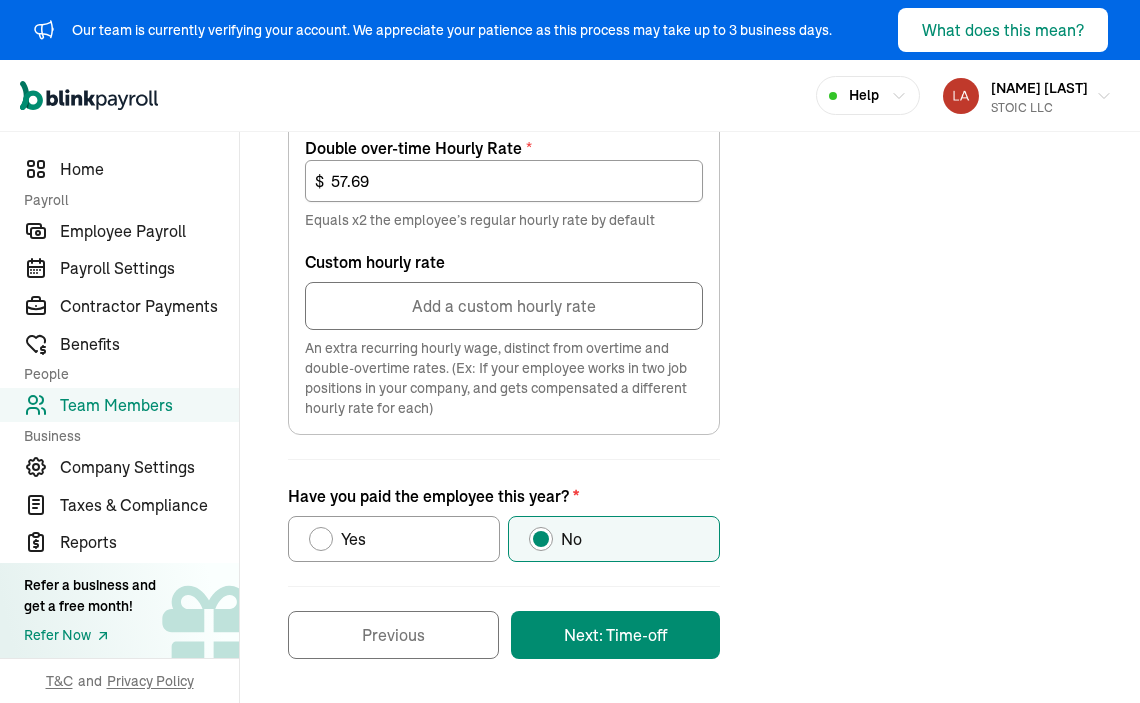 scroll, scrollTop: 1157, scrollLeft: 0, axis: vertical 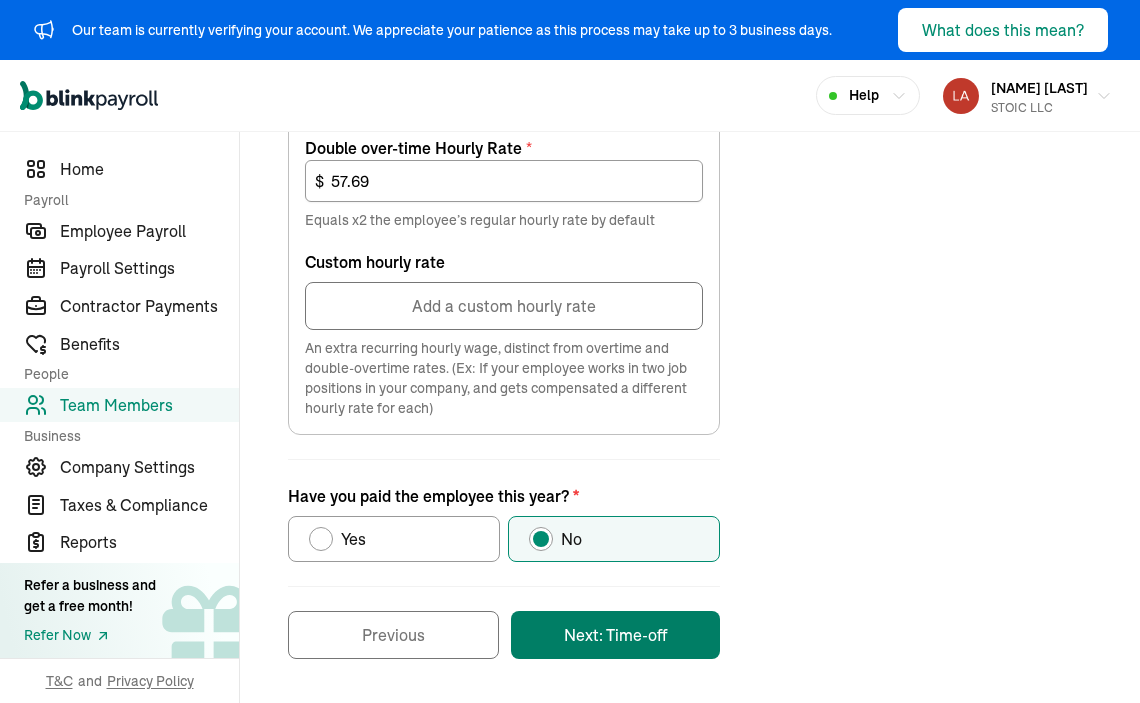 click on "Next: Time-off" at bounding box center (615, 635) 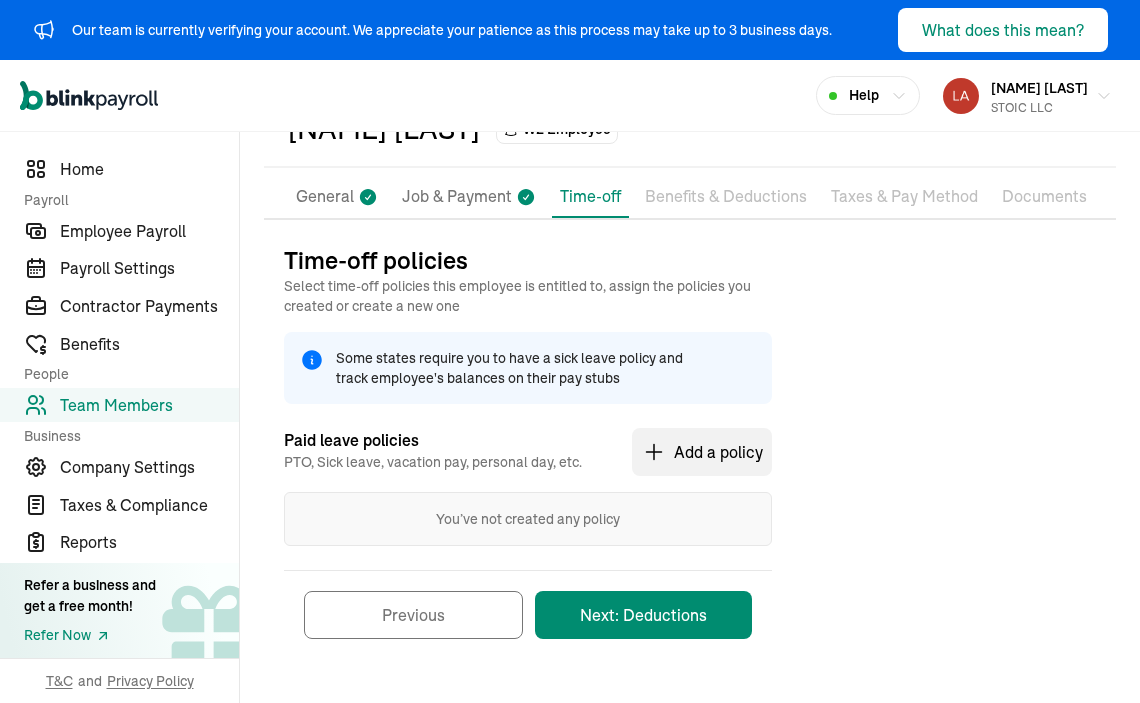 scroll, scrollTop: 120, scrollLeft: 0, axis: vertical 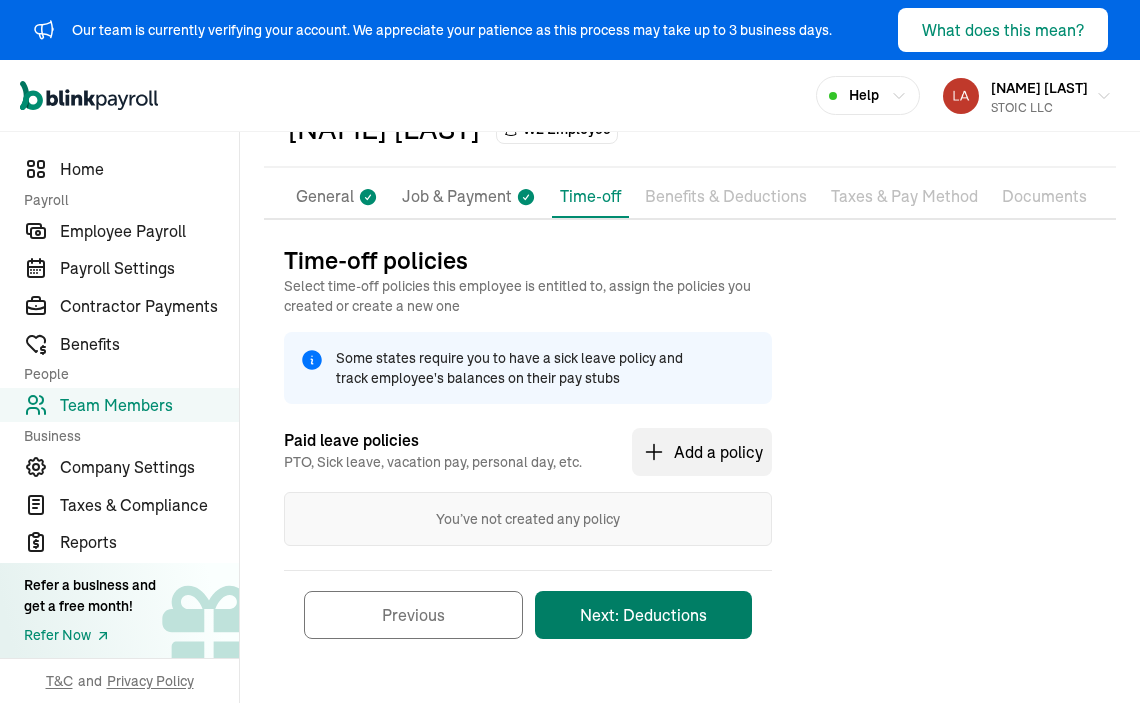 click on "Next: Deductions" at bounding box center [643, 615] 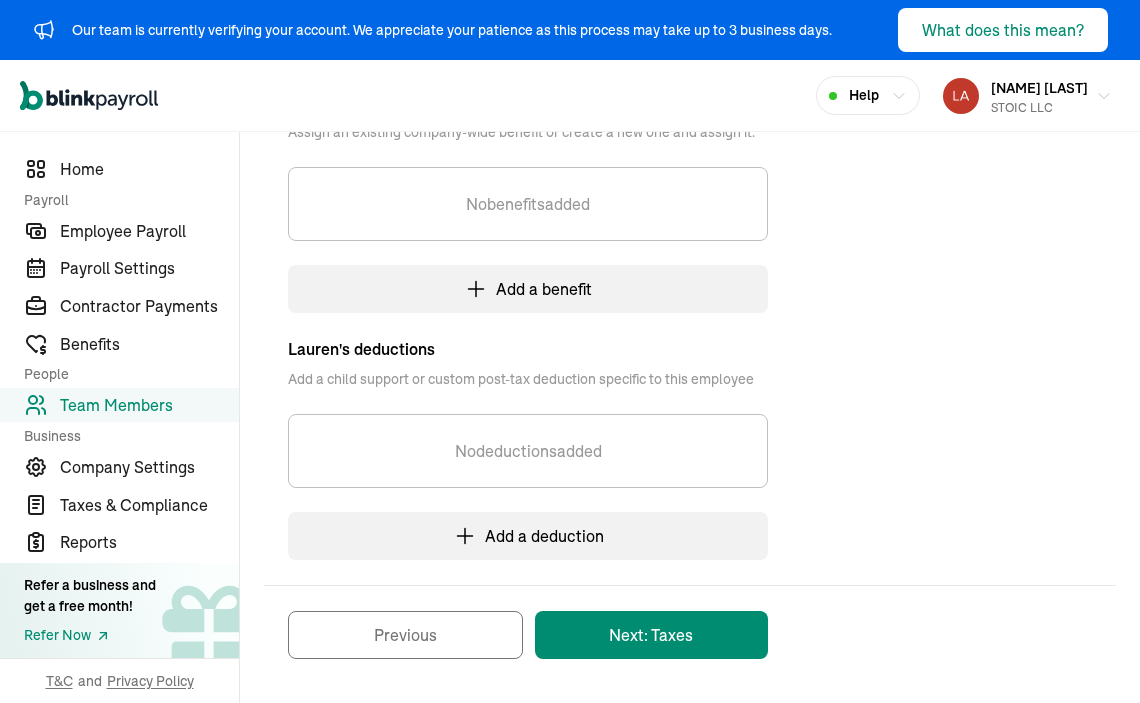 scroll, scrollTop: 488, scrollLeft: 0, axis: vertical 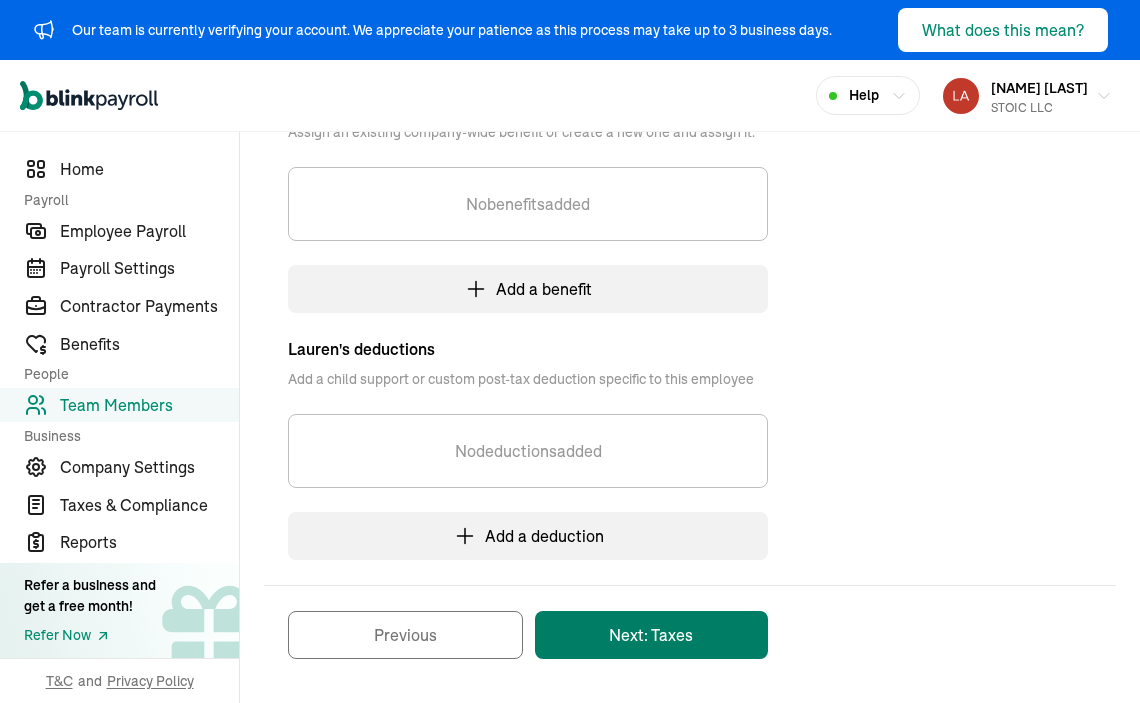 click on "Next: Taxes" at bounding box center (651, 635) 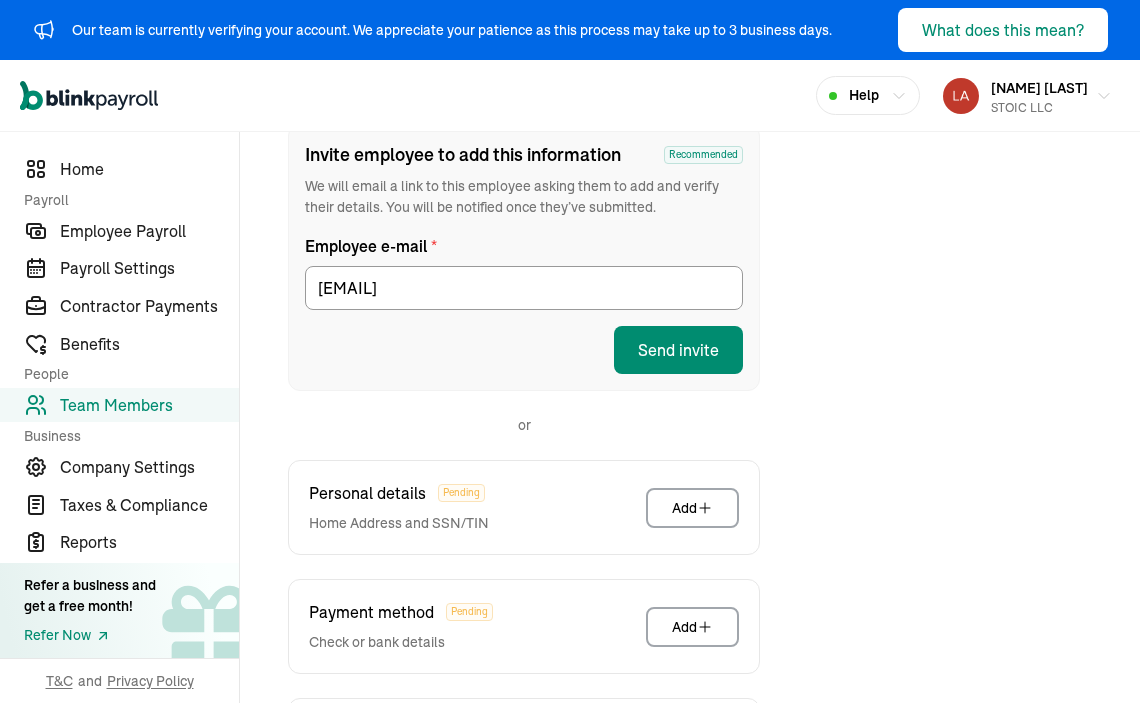 scroll, scrollTop: 334, scrollLeft: 0, axis: vertical 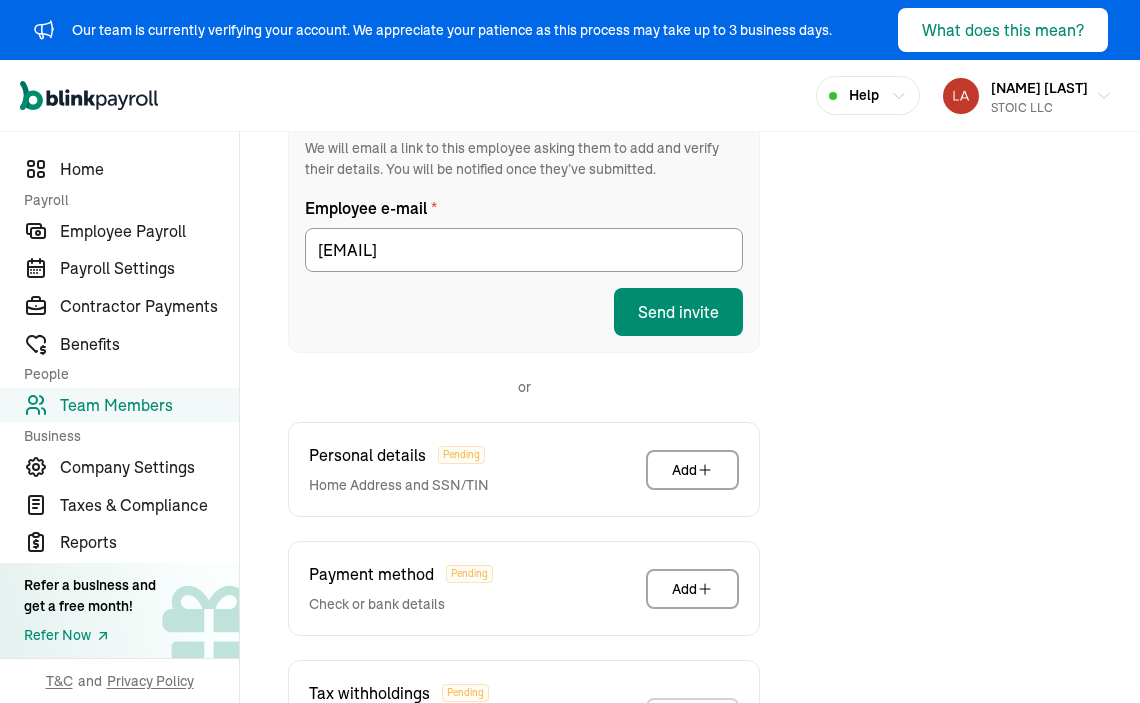 click on "Add" at bounding box center [692, 470] 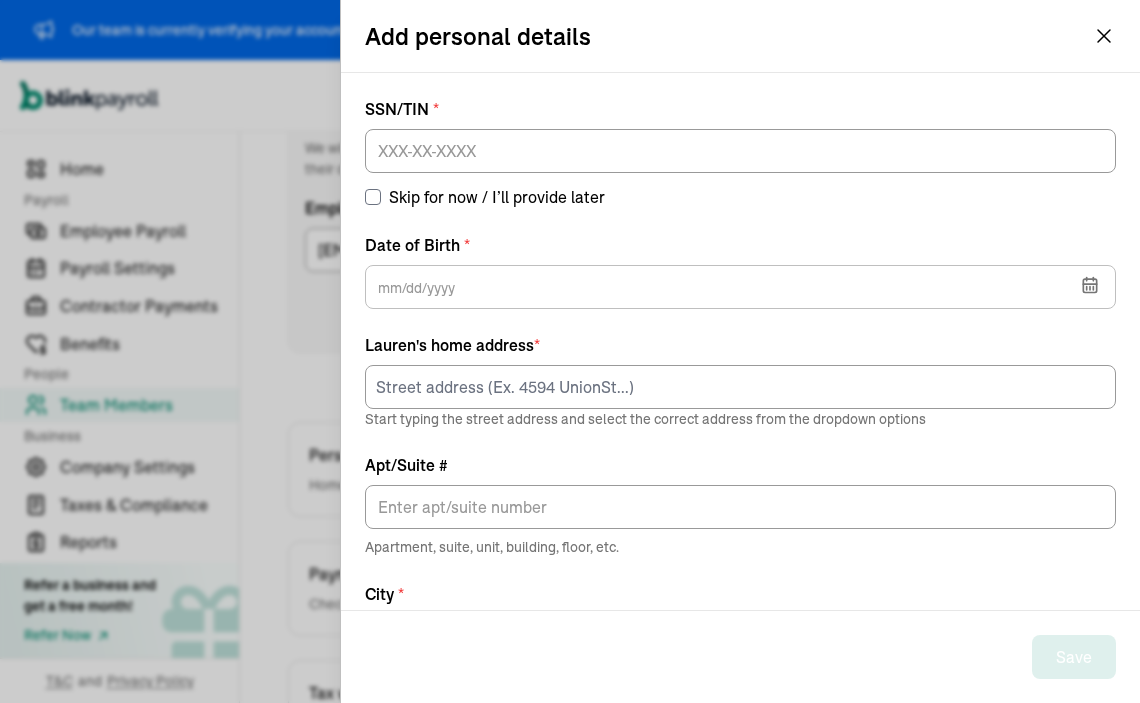 click on "Skip for now / I’ll provide later" at bounding box center (740, 197) 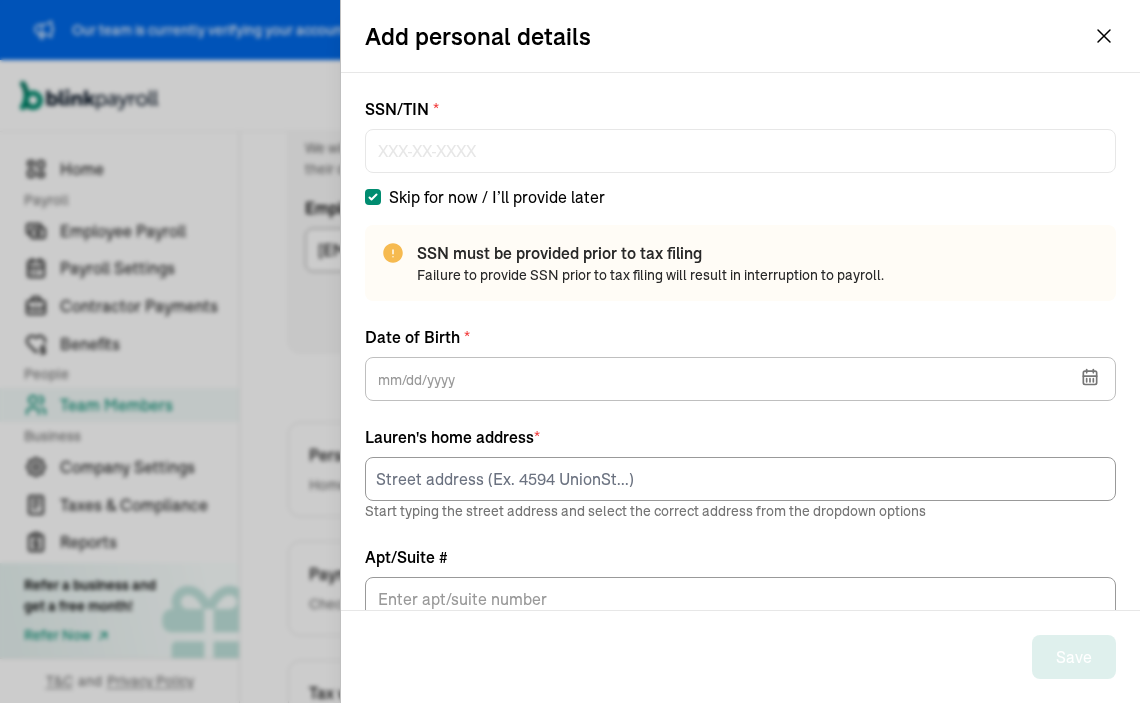 scroll, scrollTop: 296, scrollLeft: 0, axis: vertical 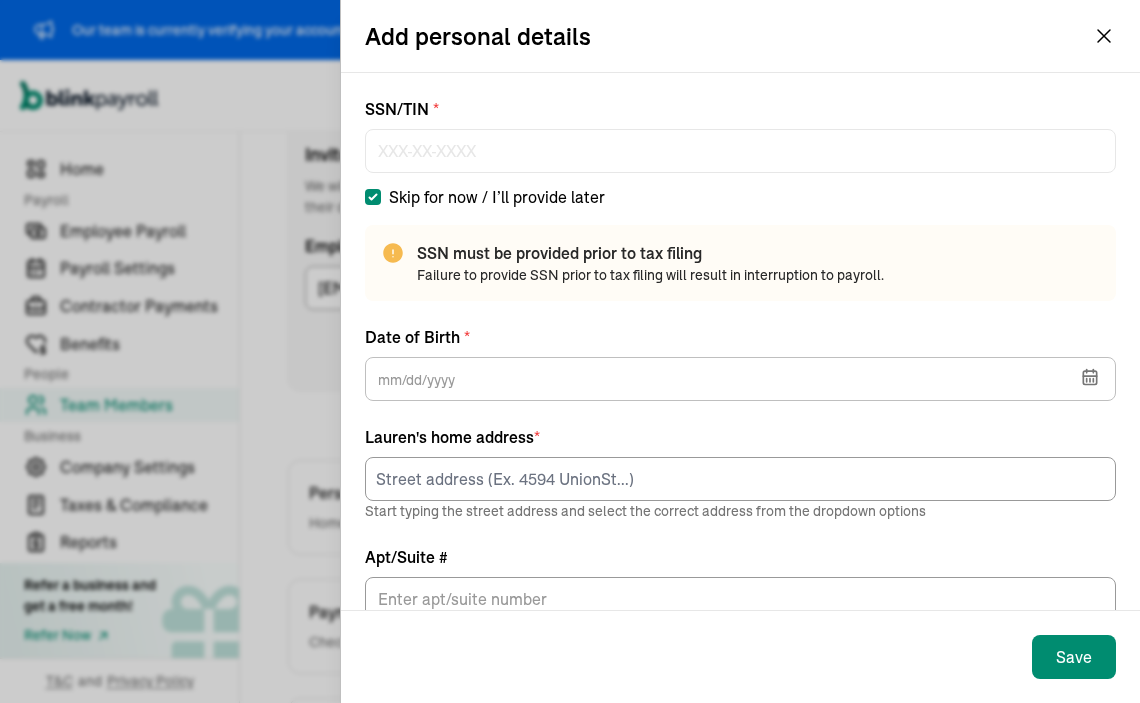 click on "Skip for now / I’ll provide later" at bounding box center (740, 197) 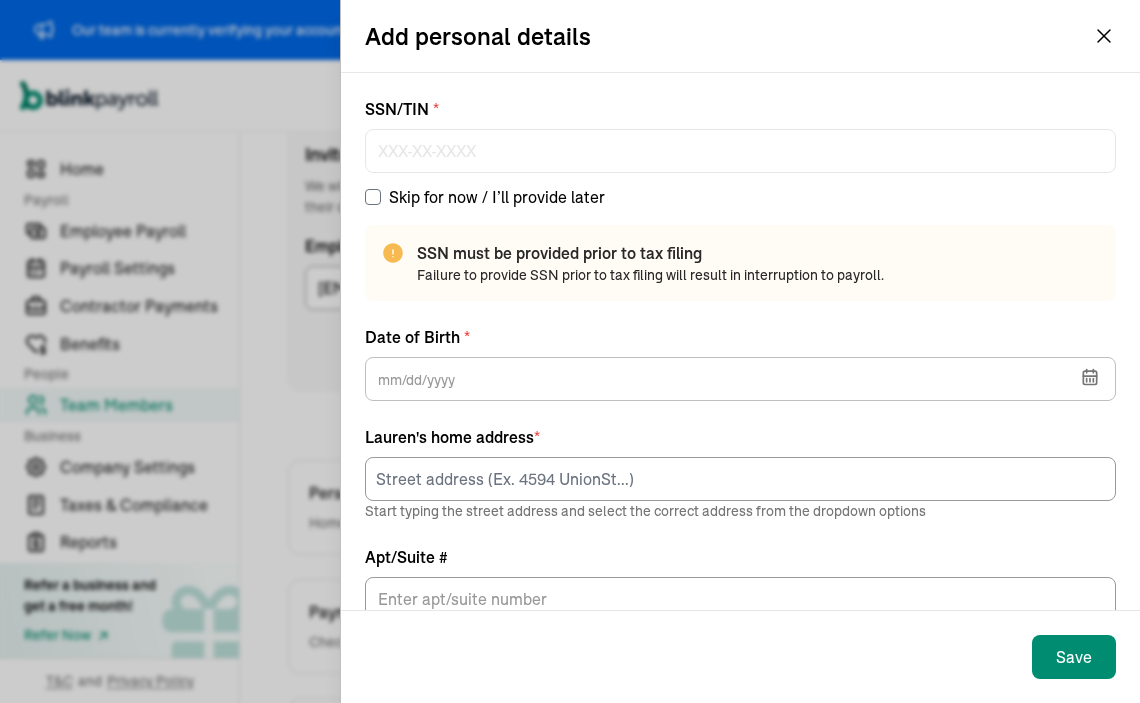 checkbox on "false" 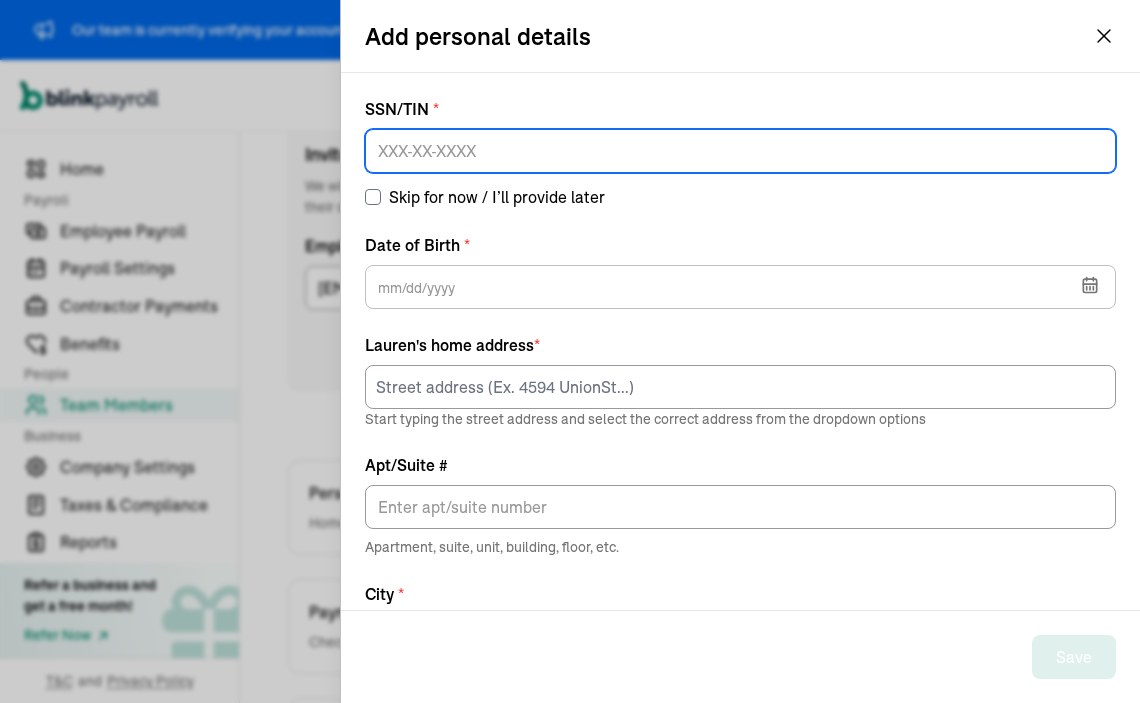 click at bounding box center (740, 151) 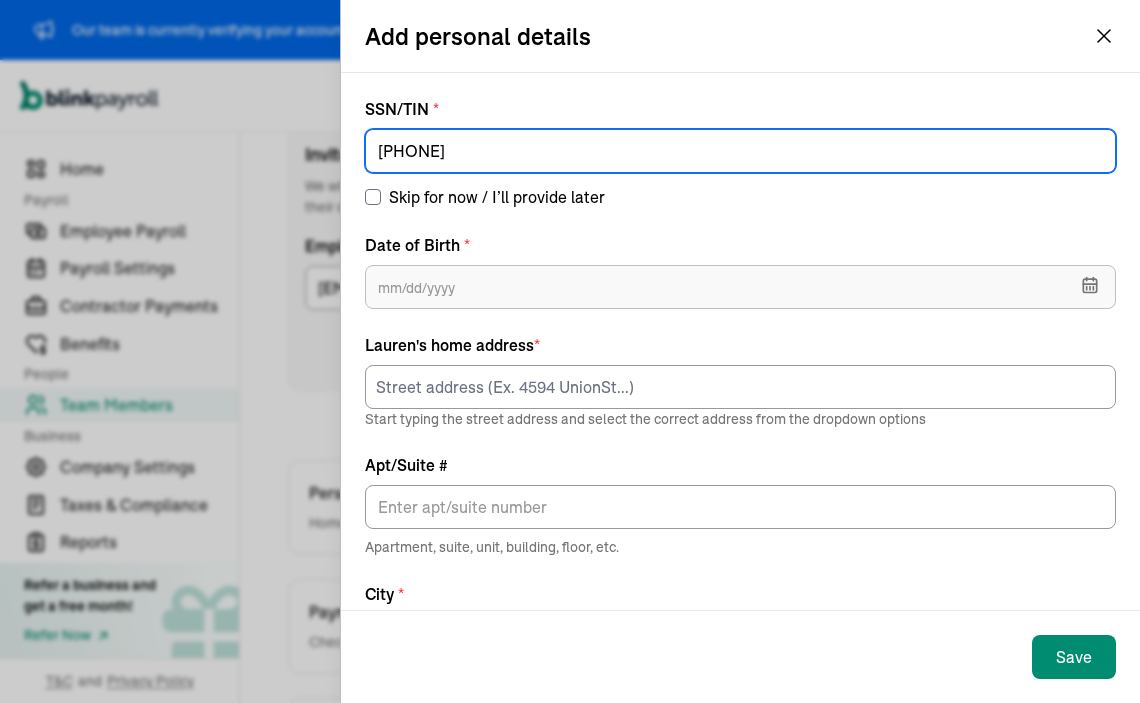 type on "641-36-4858" 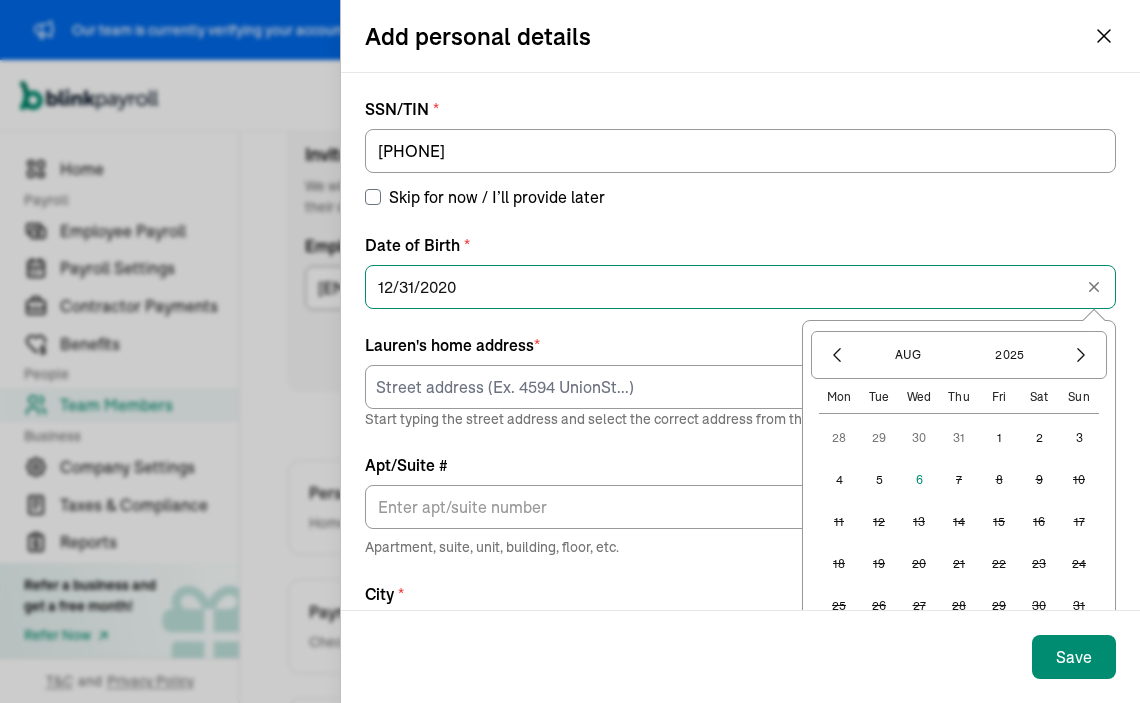 drag, startPoint x: 487, startPoint y: 280, endPoint x: 324, endPoint y: 286, distance: 163.1104 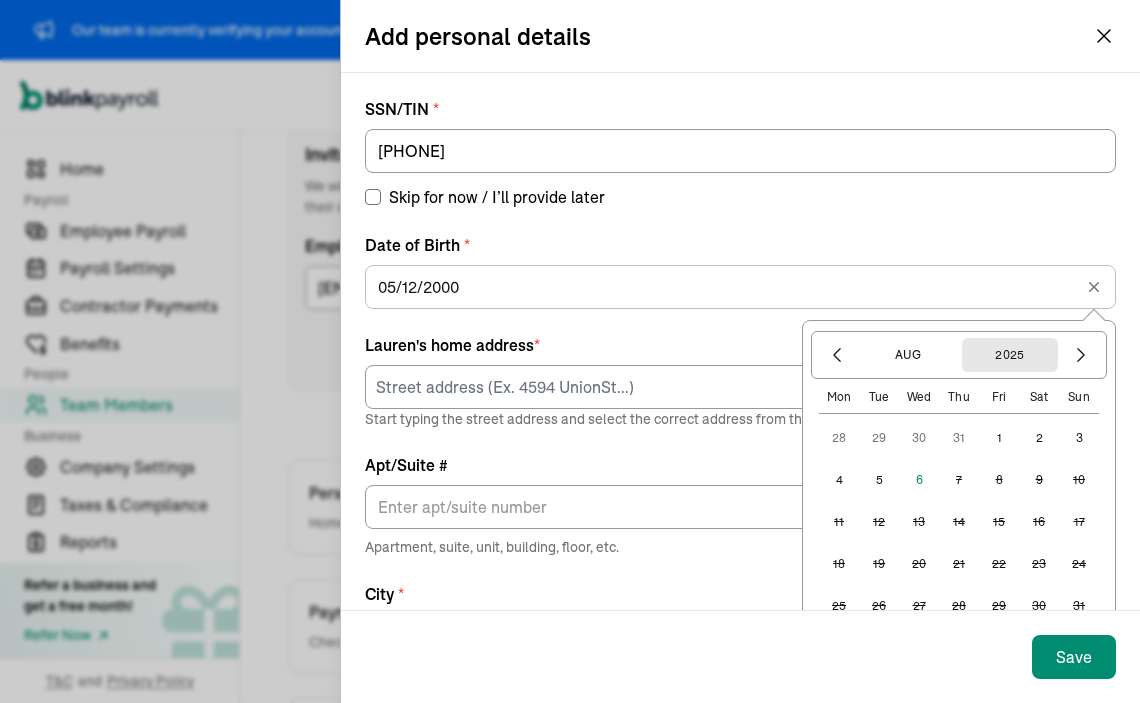 click on "2025" at bounding box center [1010, 355] 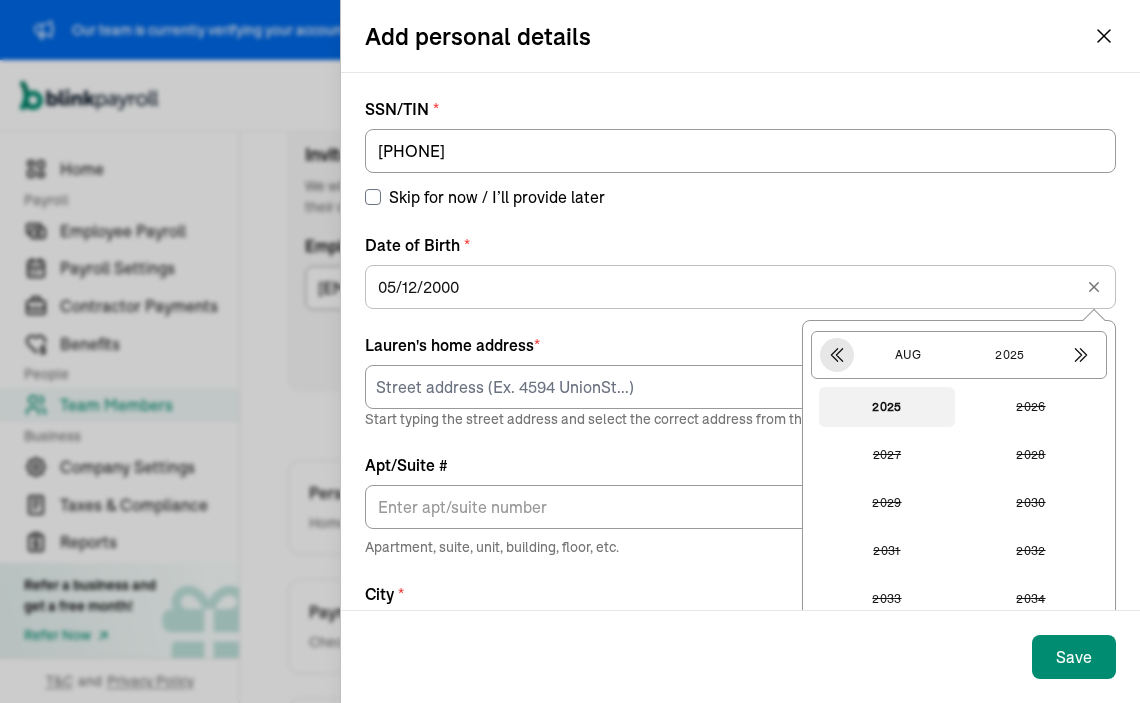click 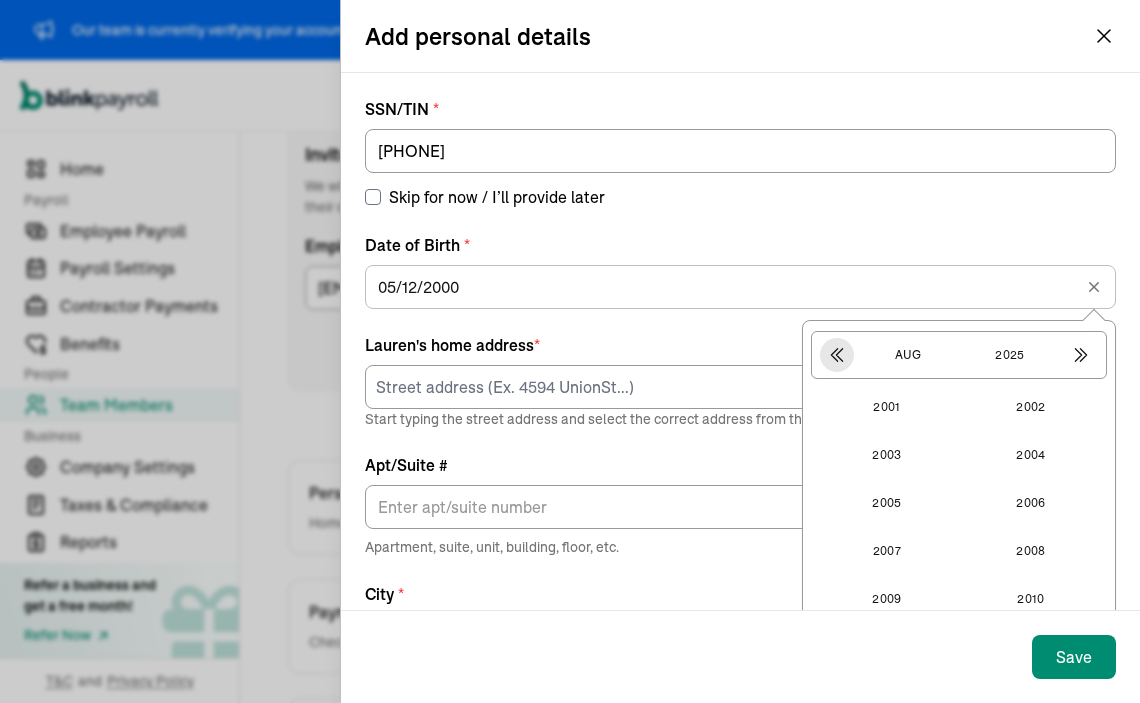 click 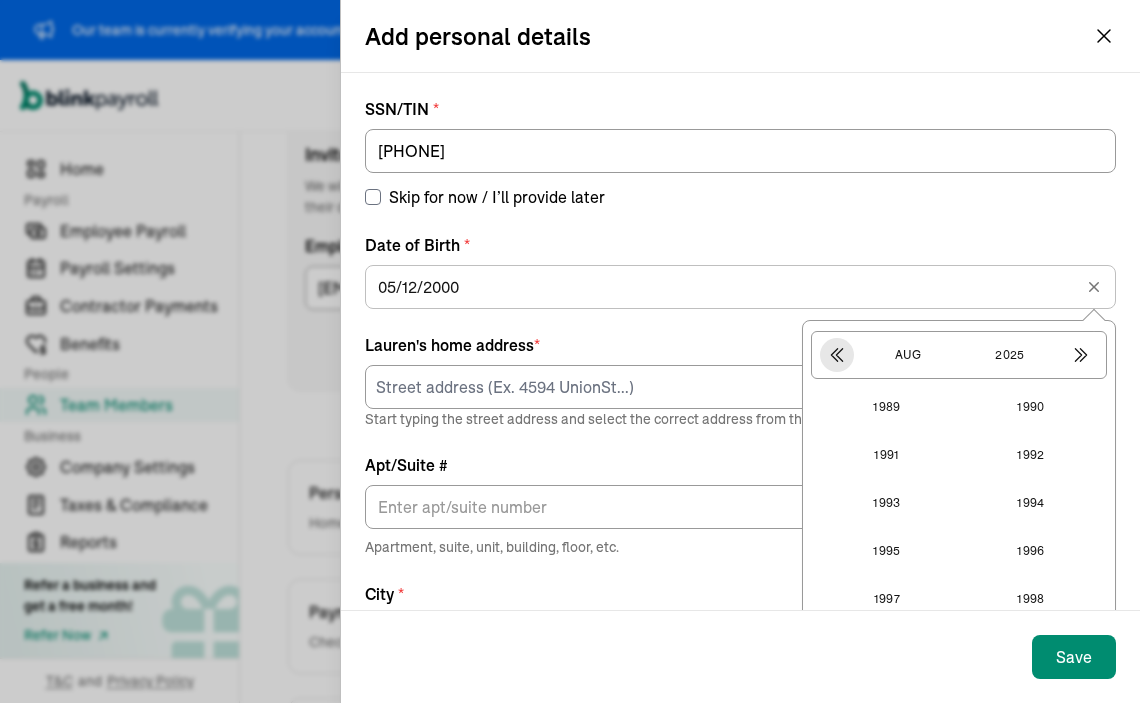 click 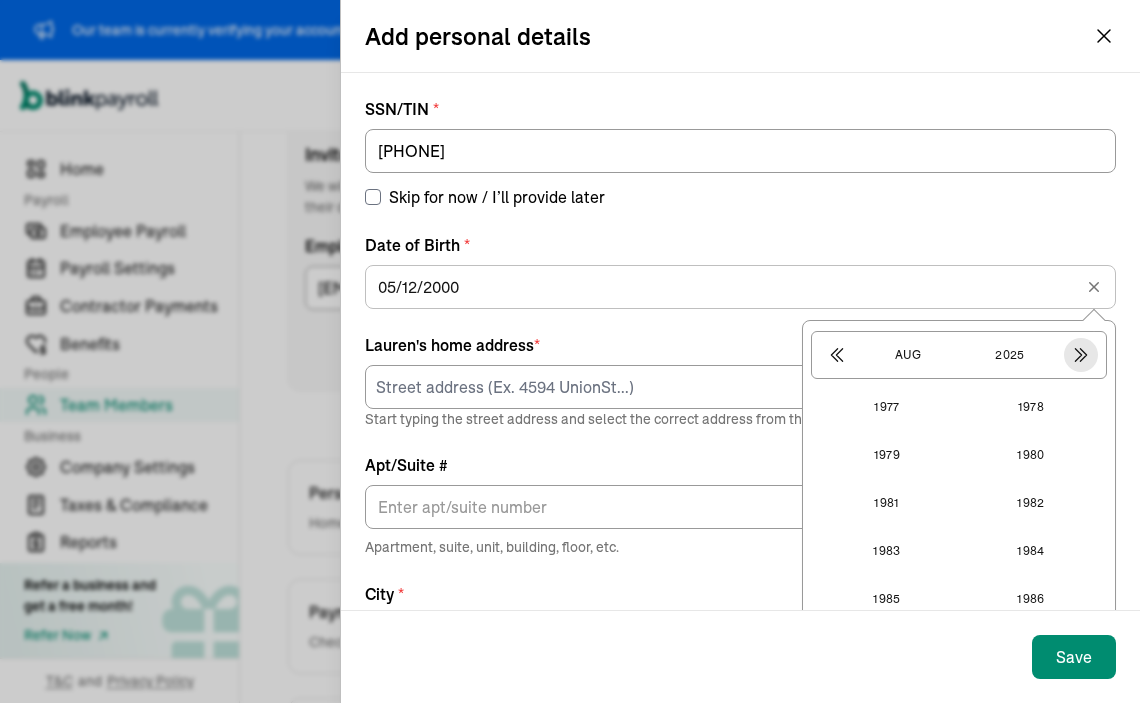 click 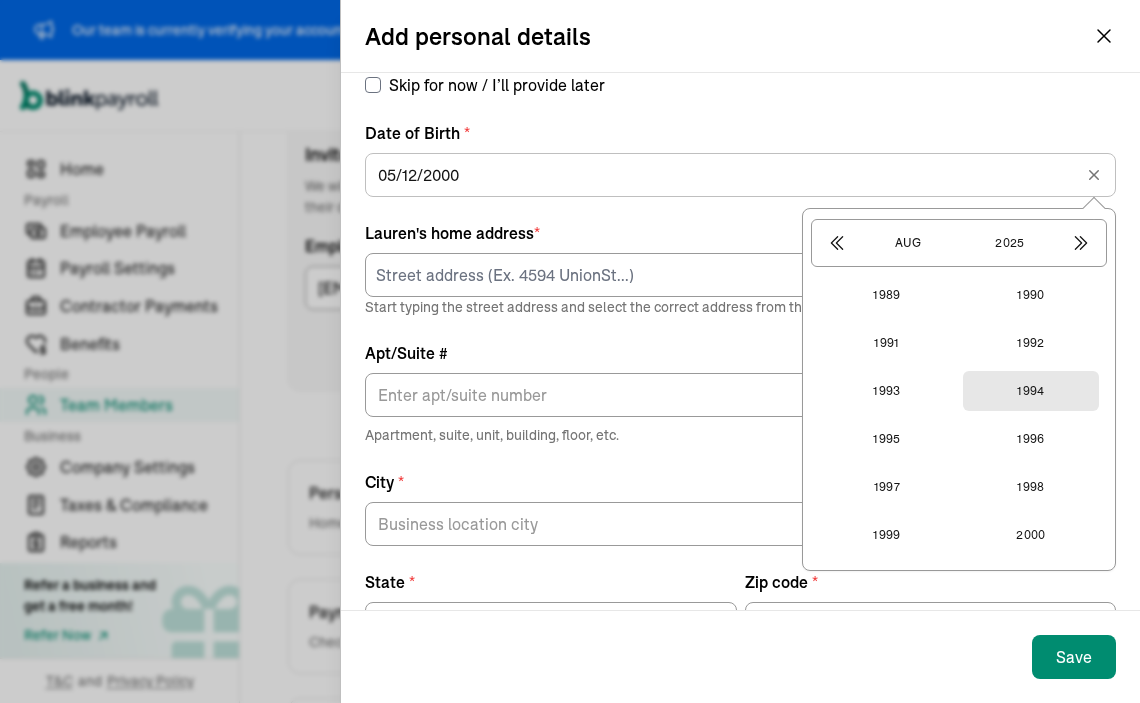 scroll, scrollTop: 138, scrollLeft: 0, axis: vertical 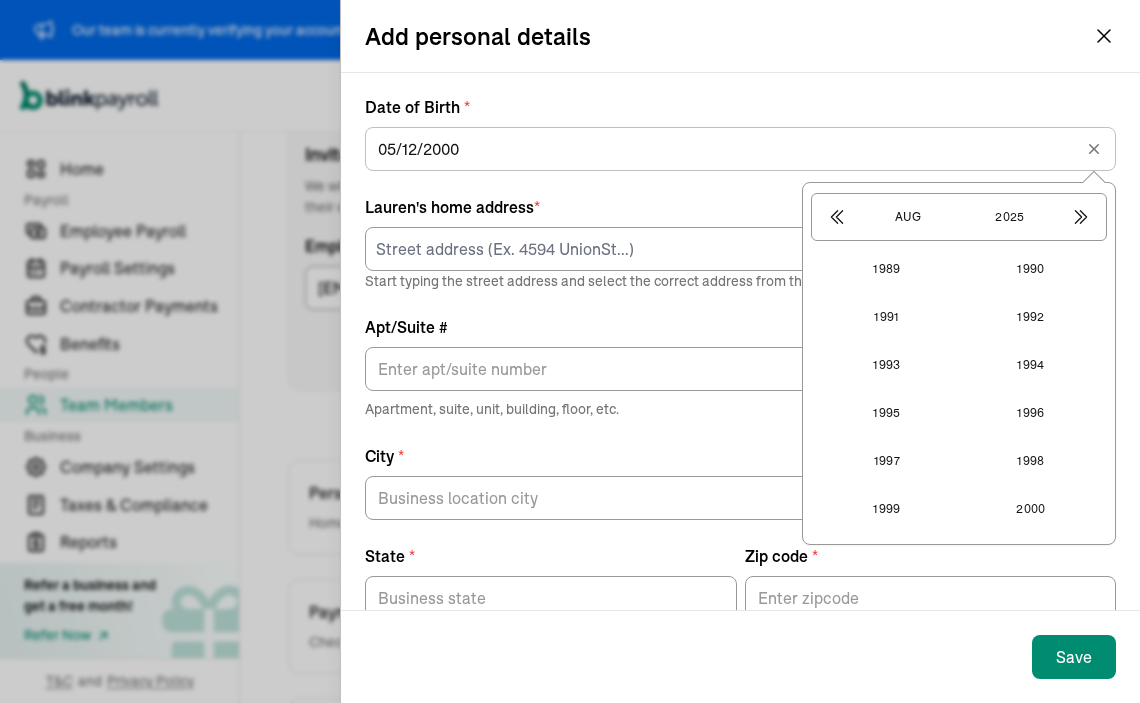 click on "1989 1990 1991 1992 1993 1994 1995 1996 1997 1998 1999 2000" at bounding box center (959, 389) 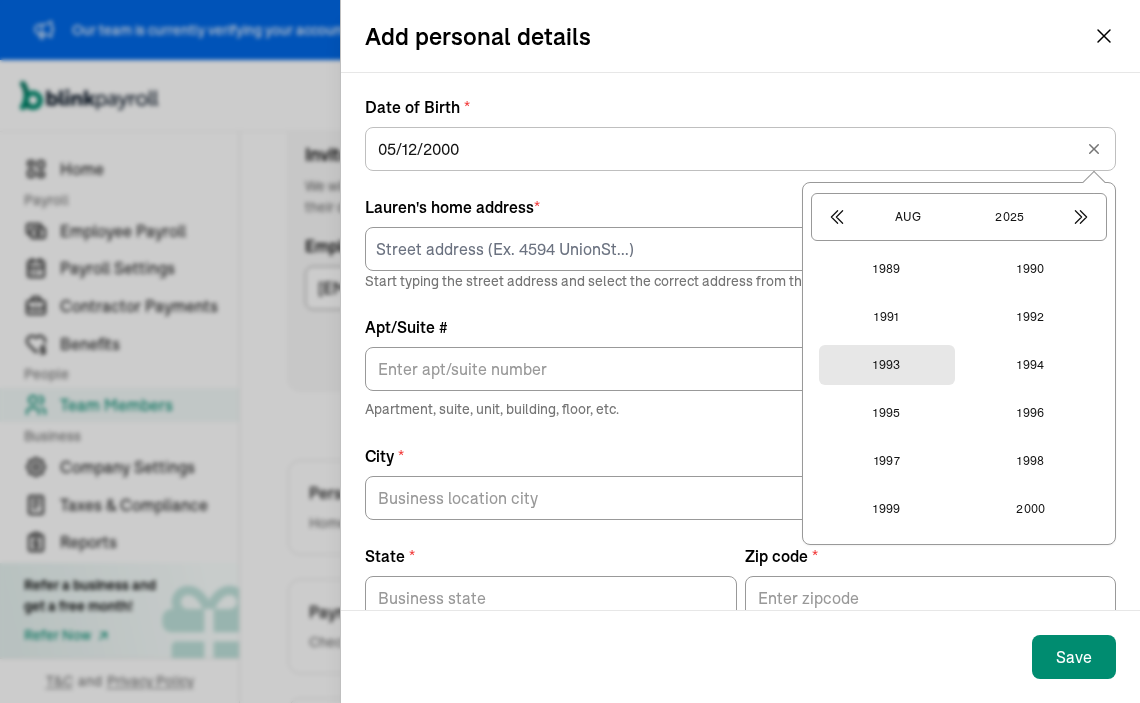 click on "1993" at bounding box center (887, 365) 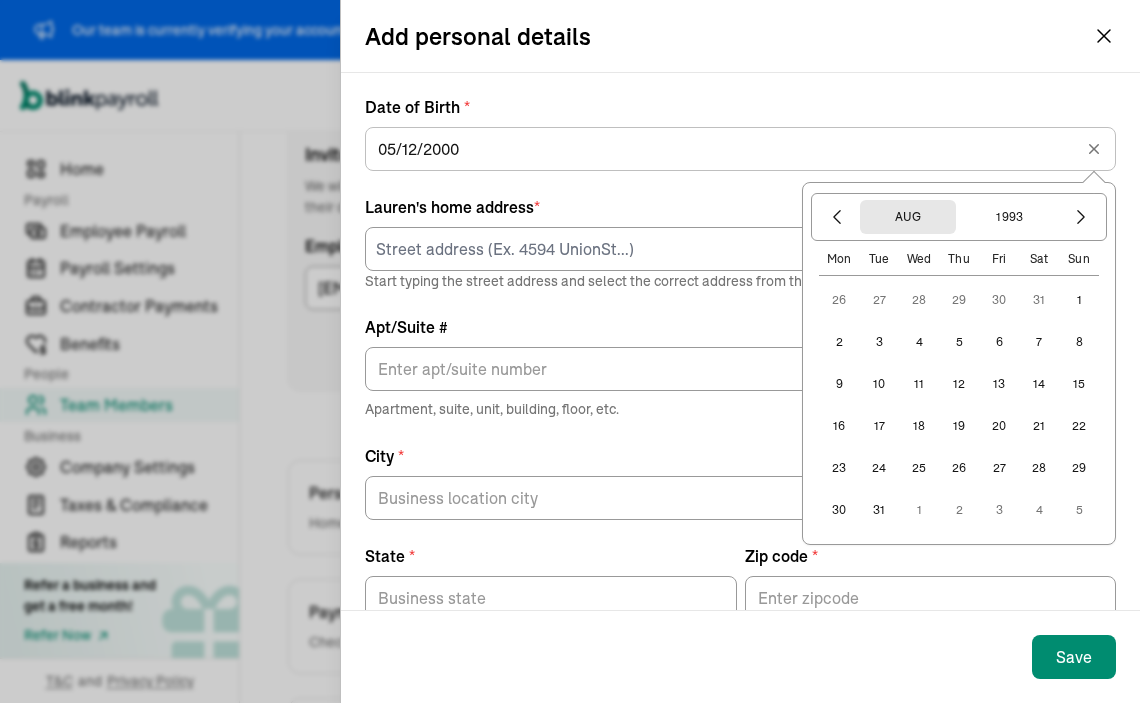 click on "Aug" at bounding box center (908, 217) 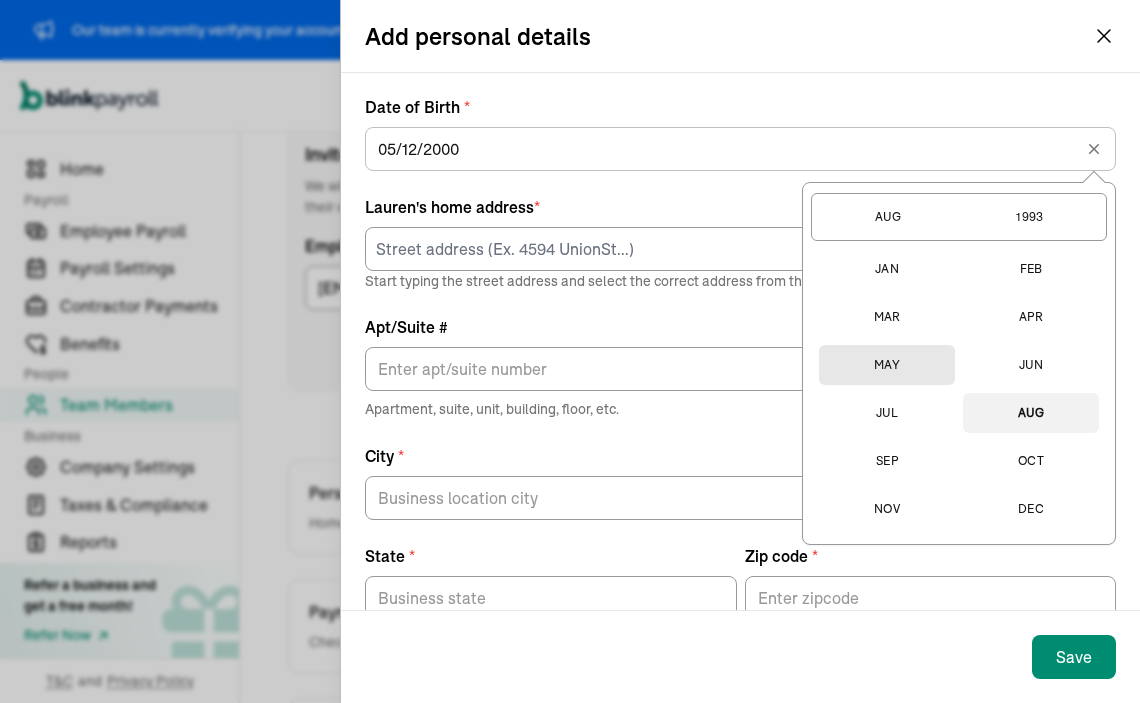 click on "May" at bounding box center (887, 365) 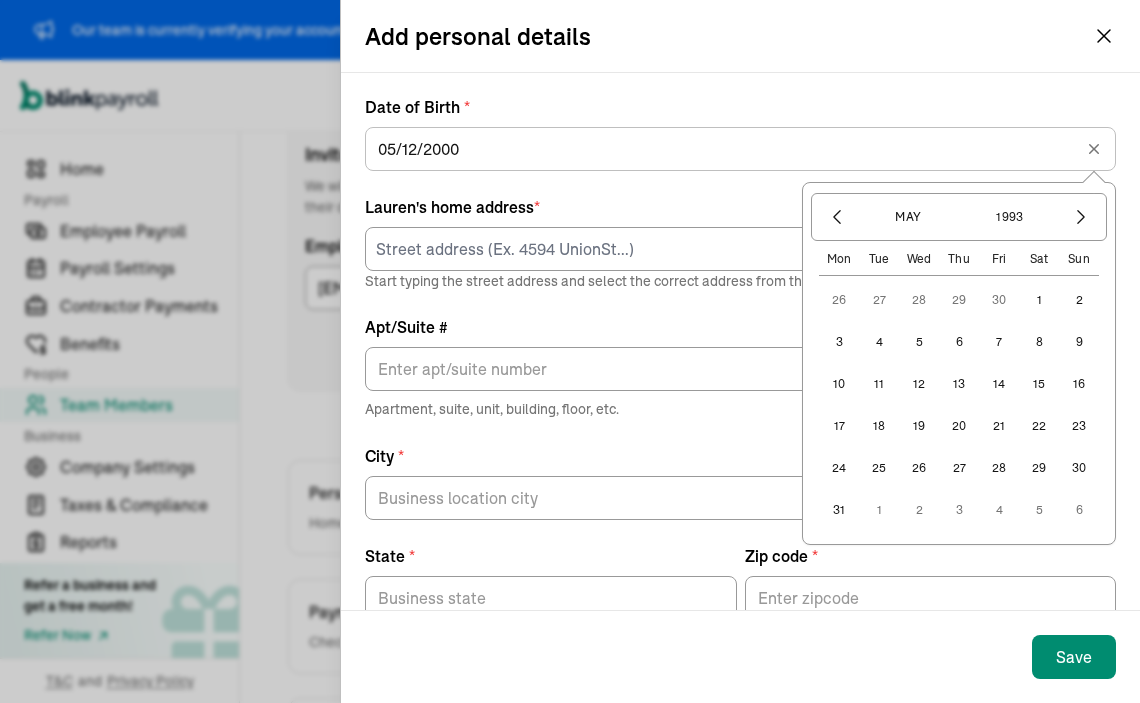 click on "21" at bounding box center (999, 426) 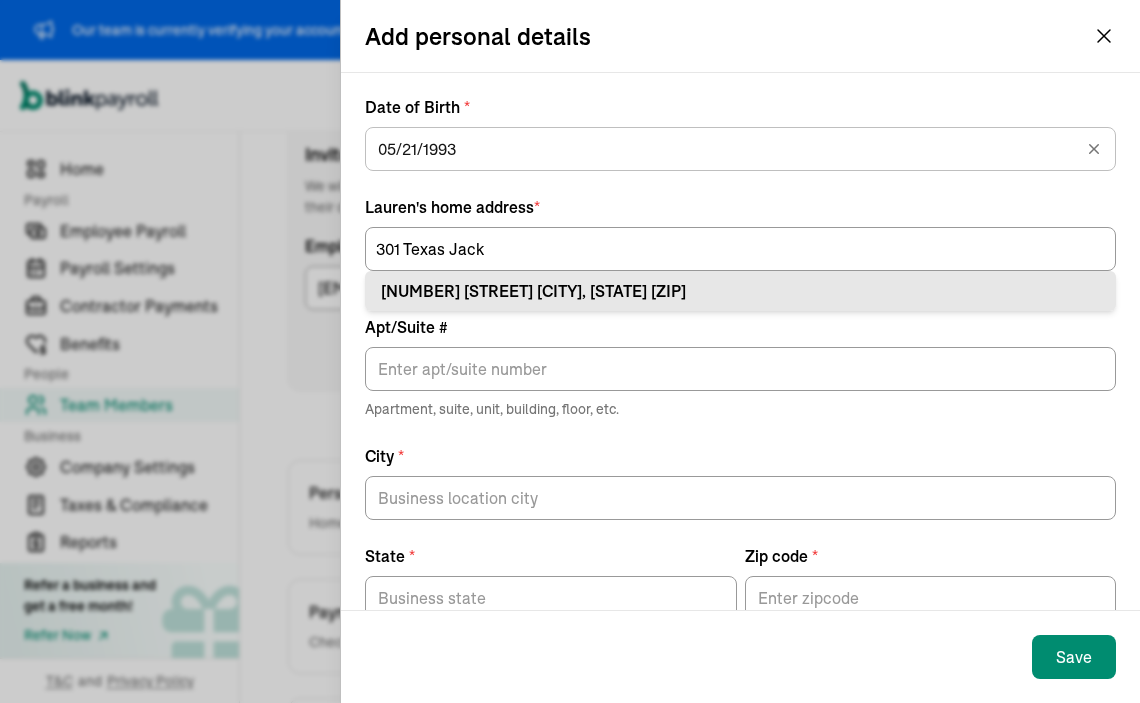 click on "301 Texas Jack Dr  Kyle, TX 78640" at bounding box center [740, 291] 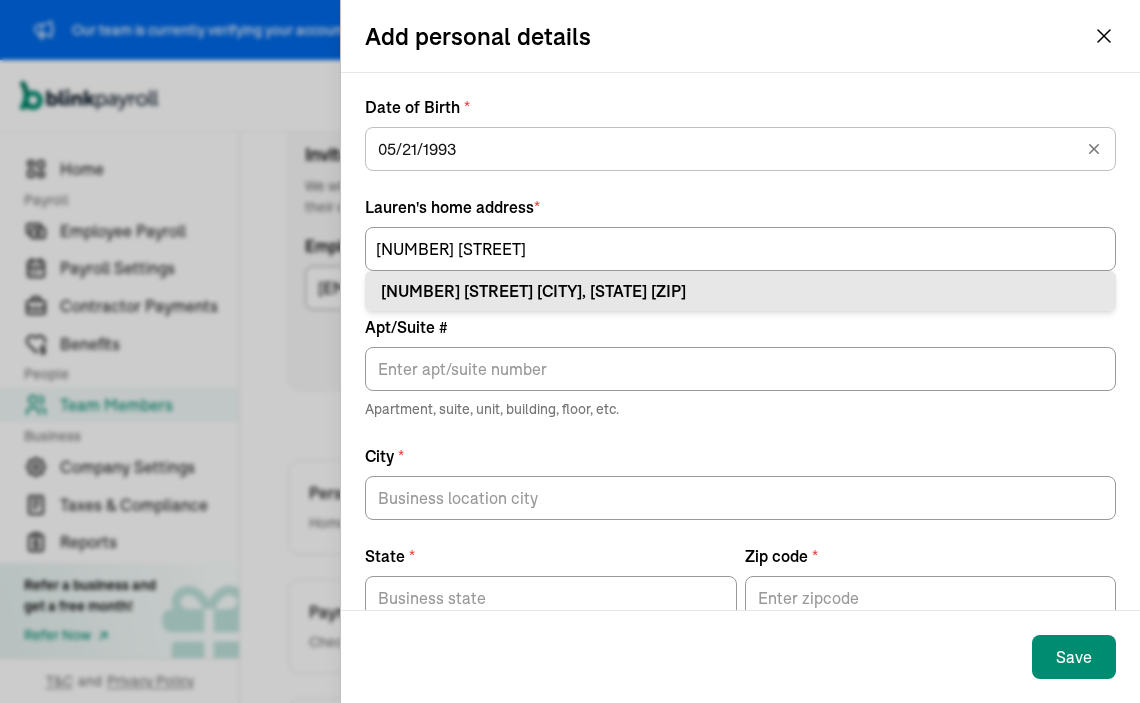 type on "Kyle" 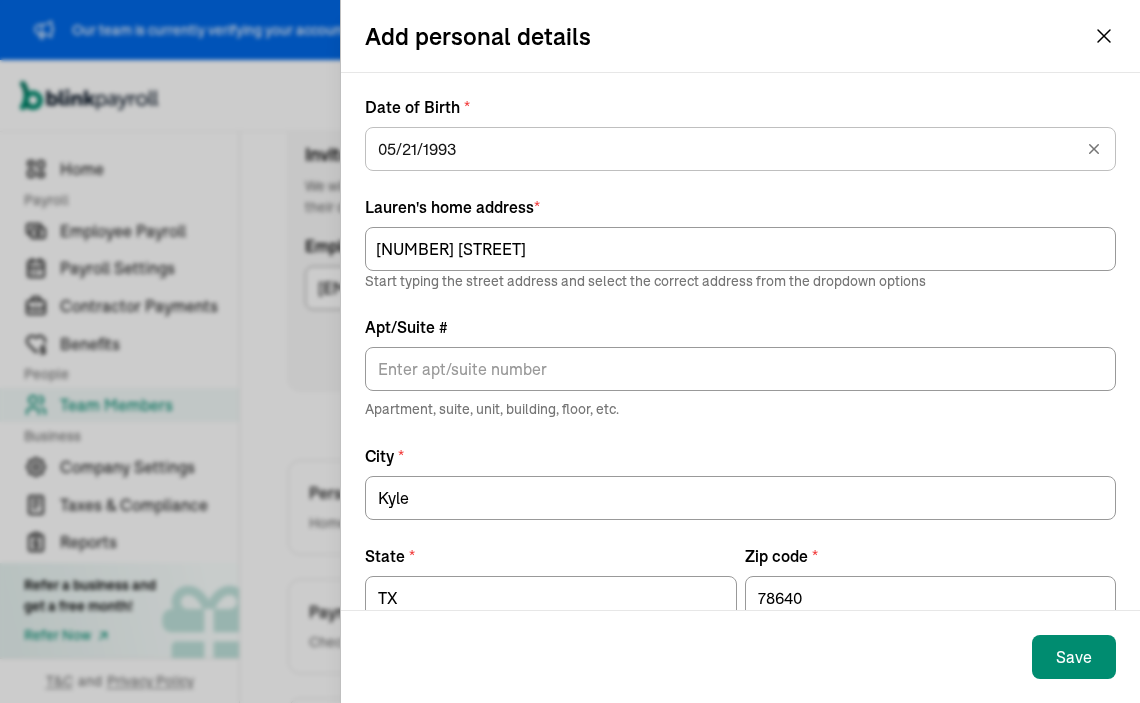 scroll, scrollTop: 188, scrollLeft: 0, axis: vertical 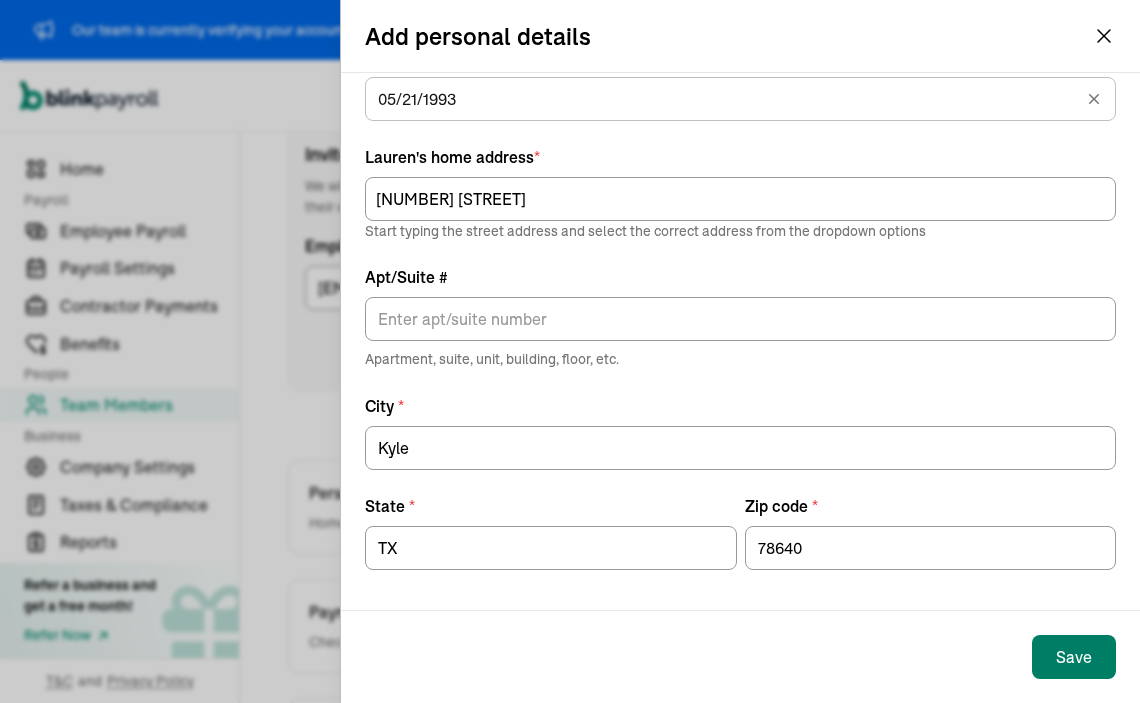 click on "Save" at bounding box center [1074, 657] 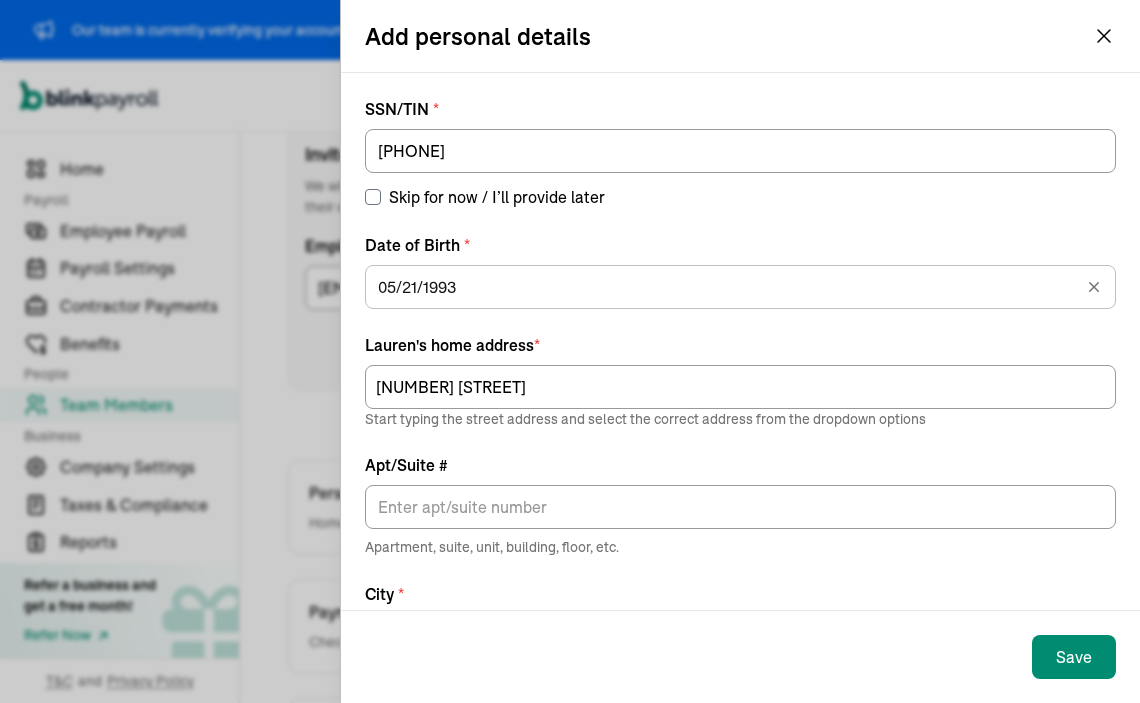 scroll, scrollTop: 0, scrollLeft: 0, axis: both 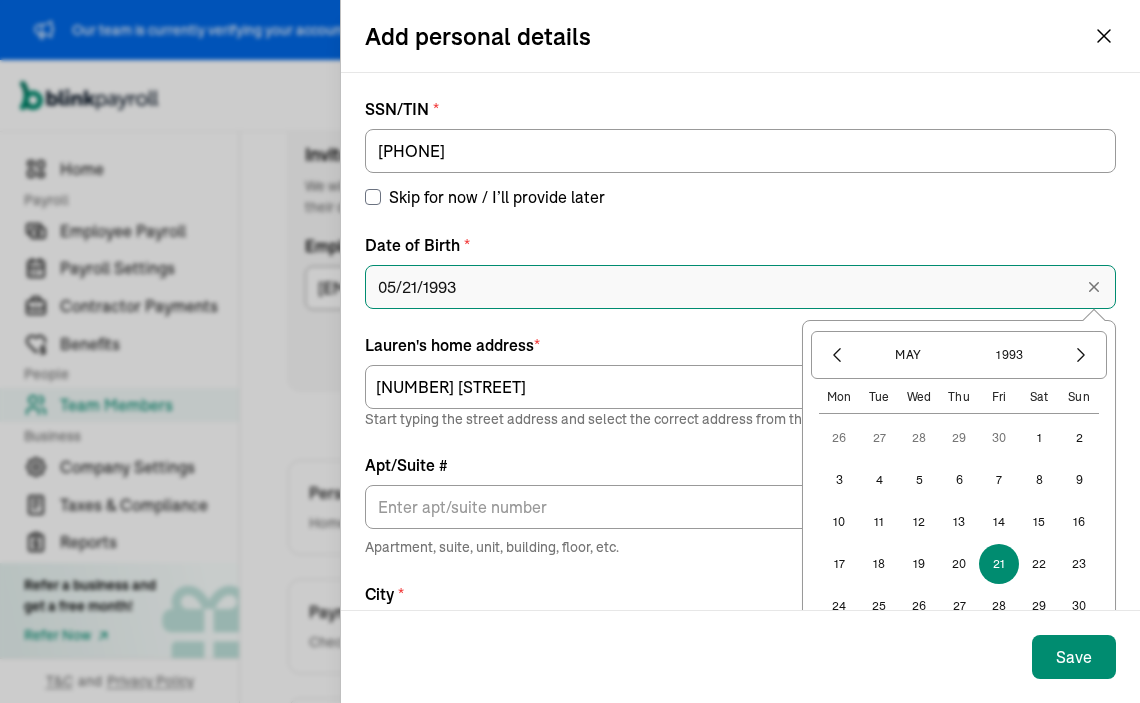click on "05/21/1993" at bounding box center (740, 287) 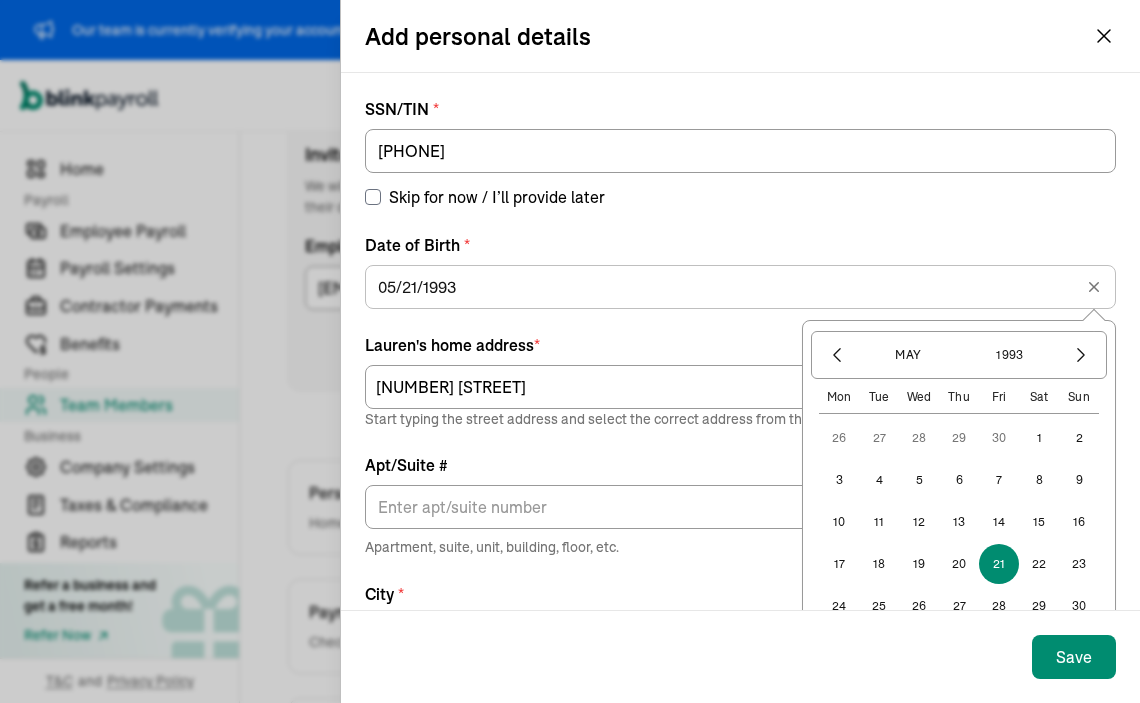 click on "21" at bounding box center [999, 564] 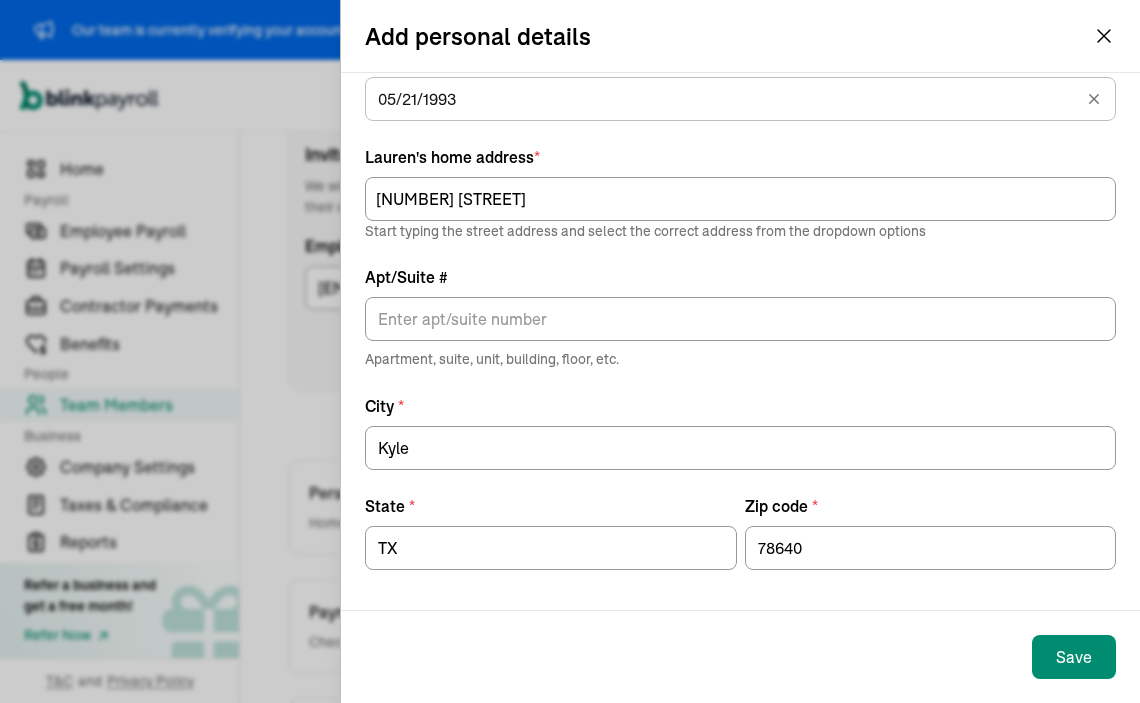 scroll, scrollTop: 188, scrollLeft: 0, axis: vertical 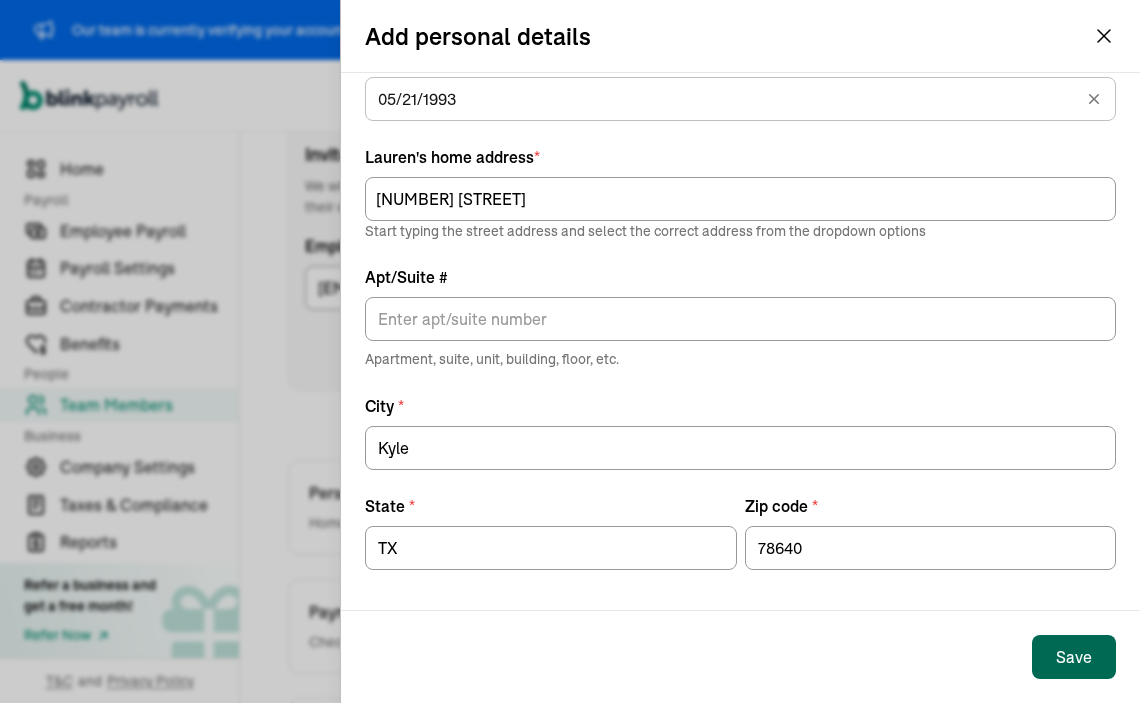 click on "Save" at bounding box center (1074, 657) 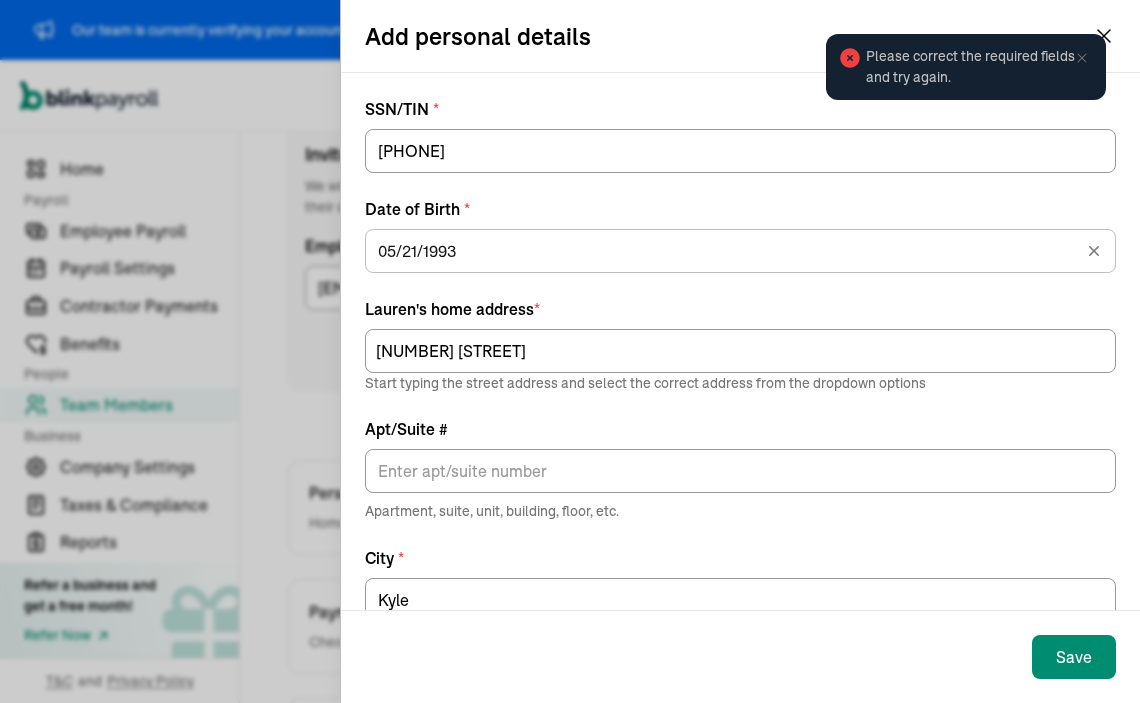 scroll, scrollTop: 0, scrollLeft: 0, axis: both 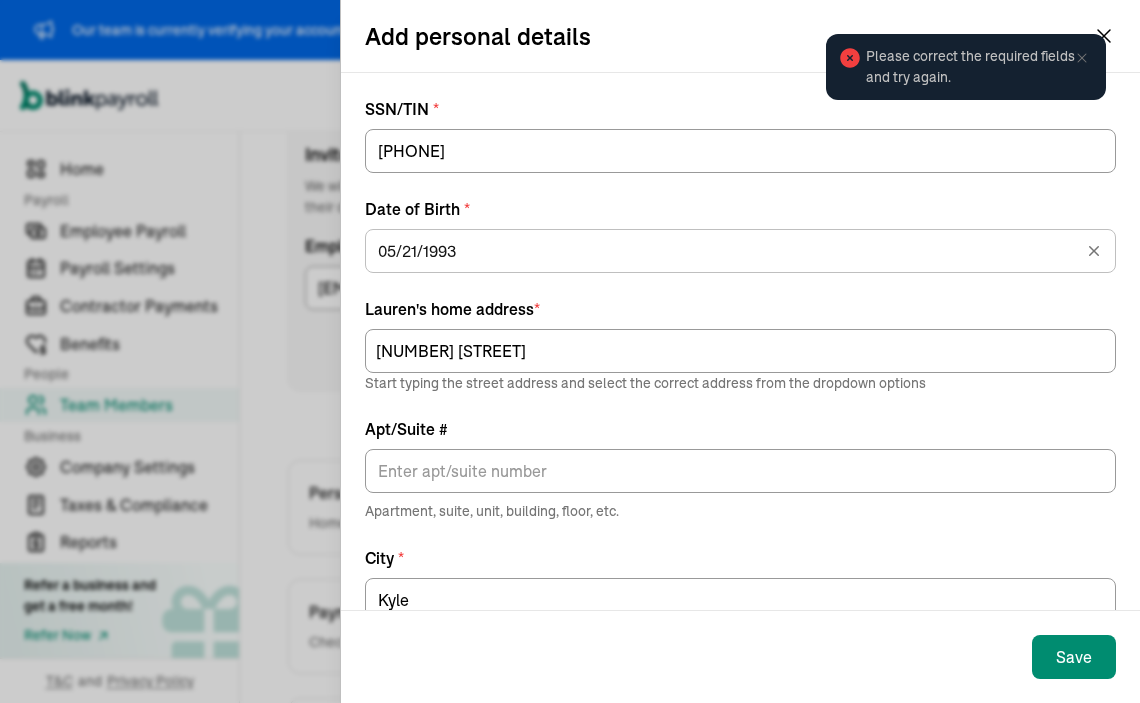 click on "Please correct the required fields and try again." at bounding box center (966, 67) 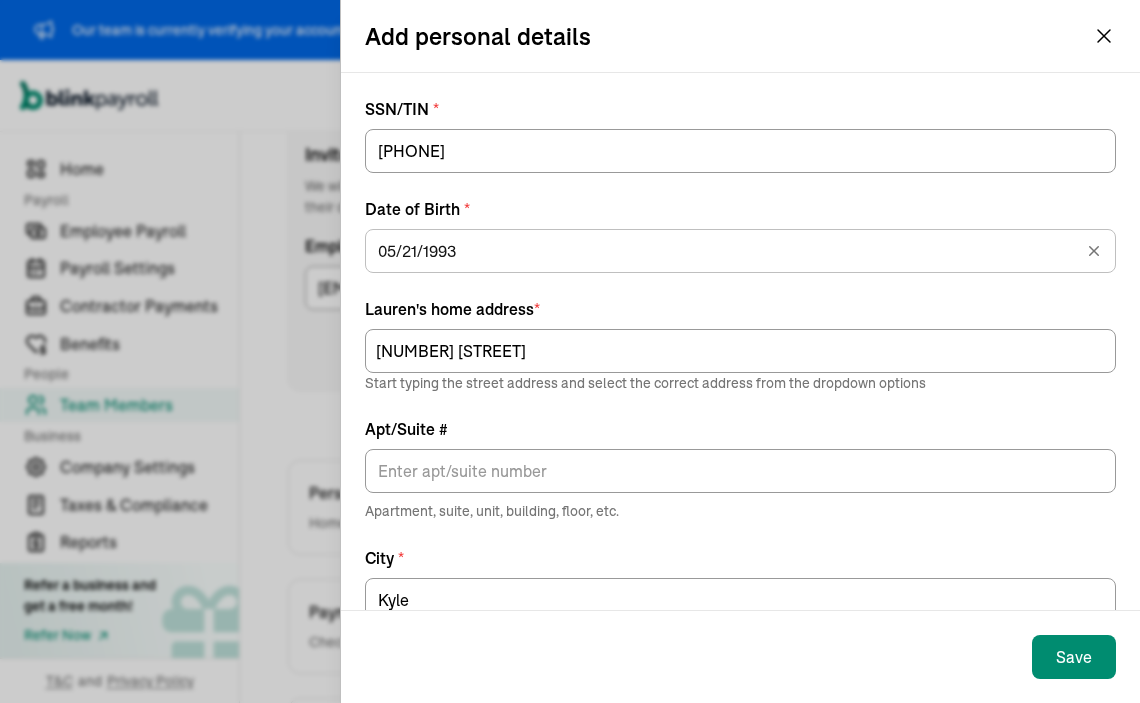 click on "Please correct the required fields and try again." at bounding box center [966, 75] 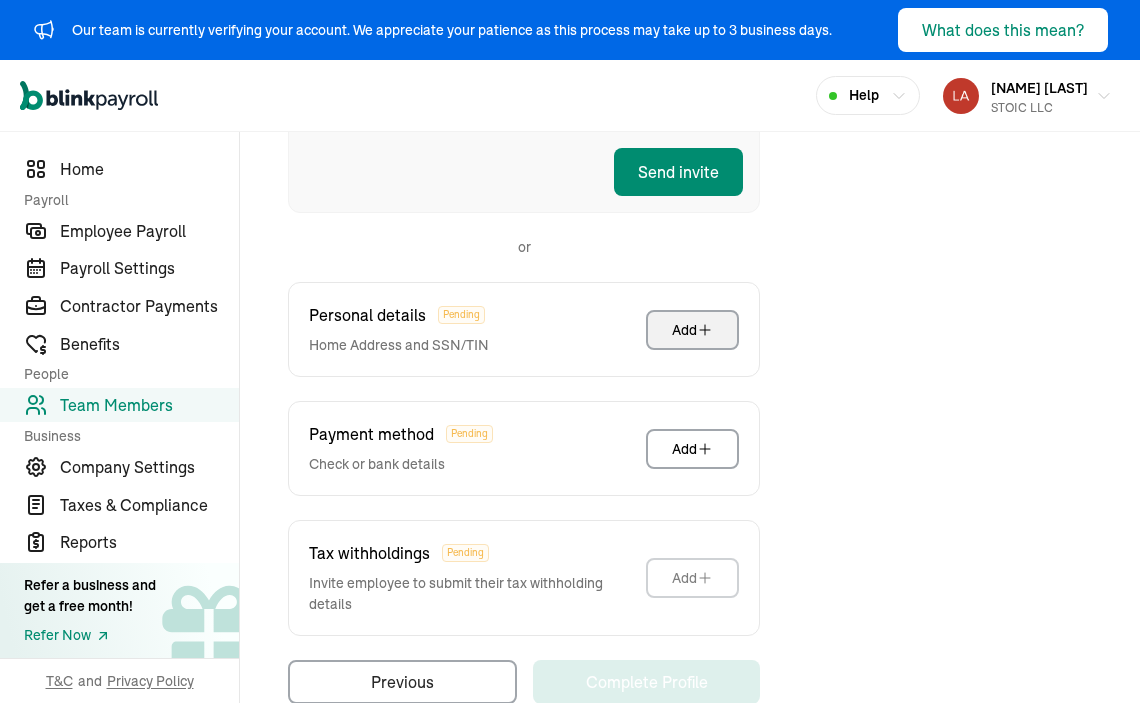 scroll, scrollTop: 476, scrollLeft: 0, axis: vertical 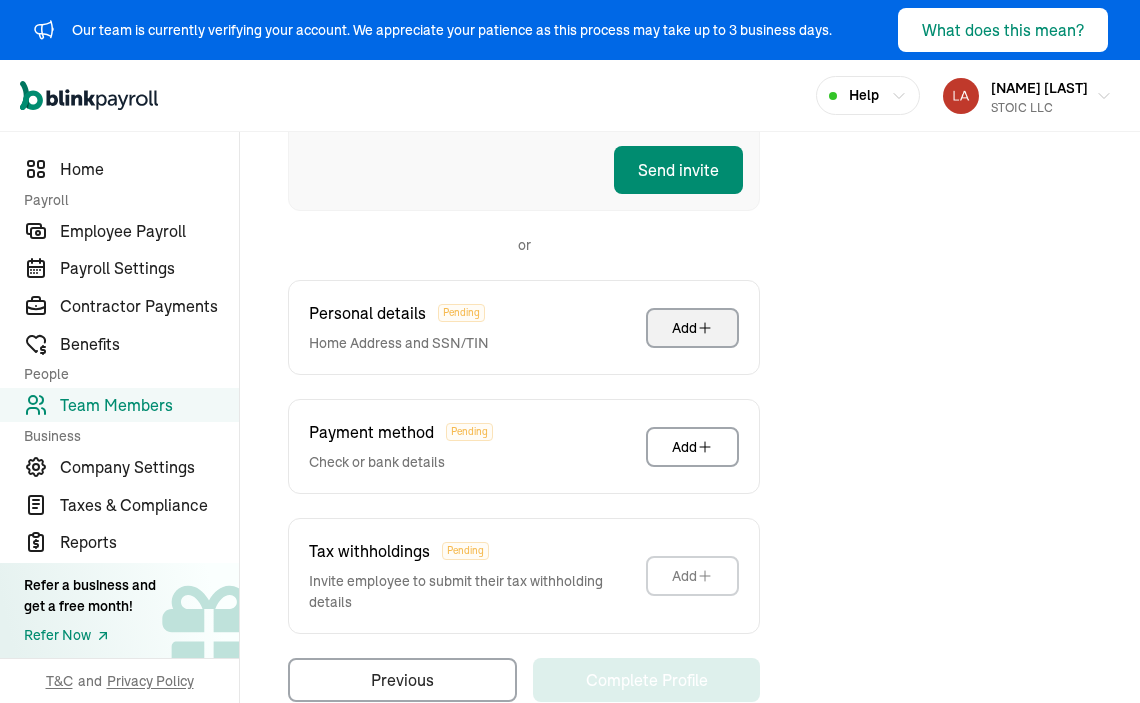 click on "Add" at bounding box center (692, 328) 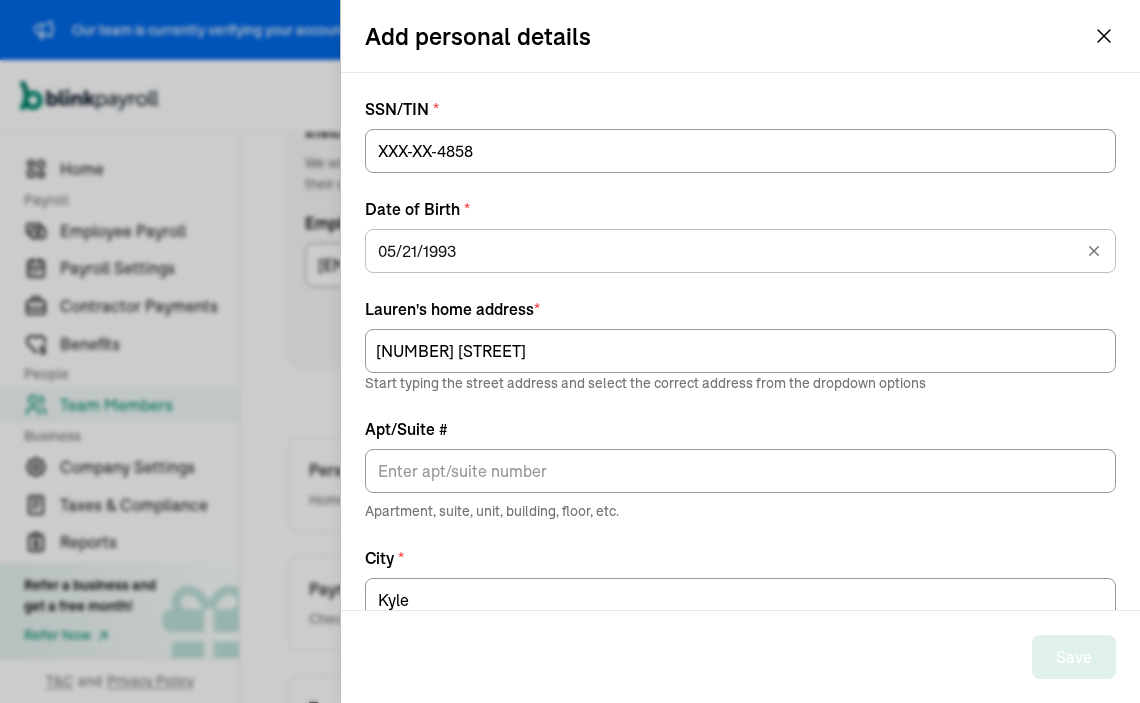 scroll, scrollTop: 296, scrollLeft: 0, axis: vertical 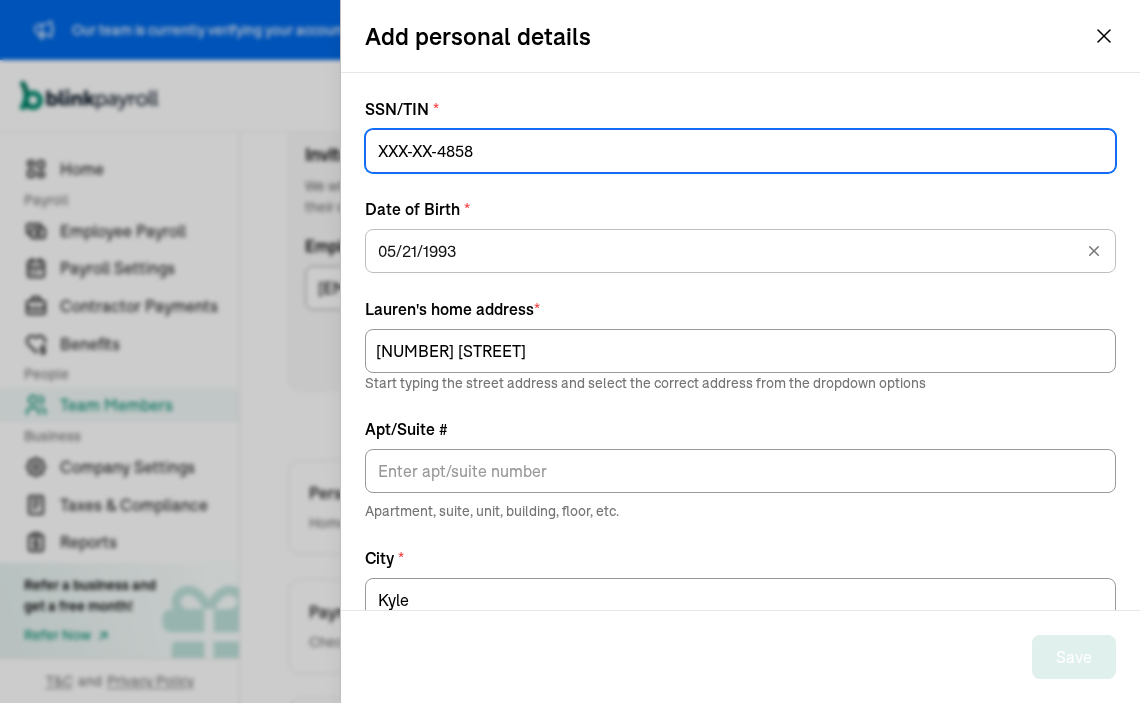 click at bounding box center [740, 151] 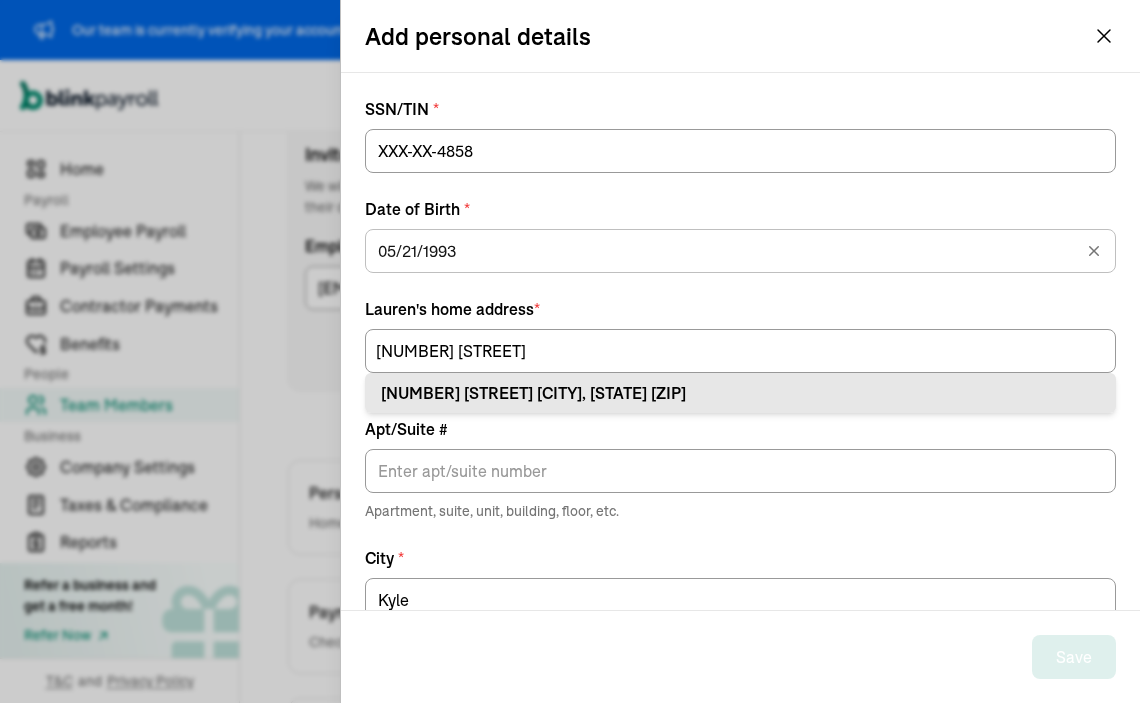 click on "301 Texas Jack Dr  Kyle, TX 78640" at bounding box center (740, 393) 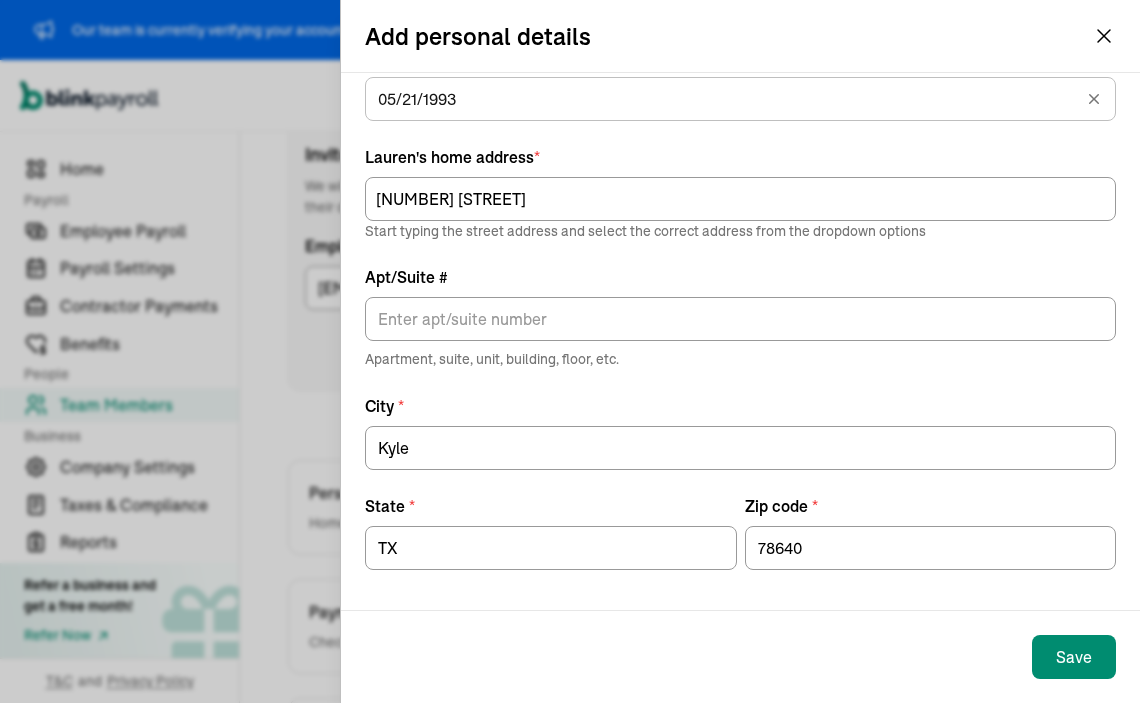 scroll, scrollTop: 152, scrollLeft: 0, axis: vertical 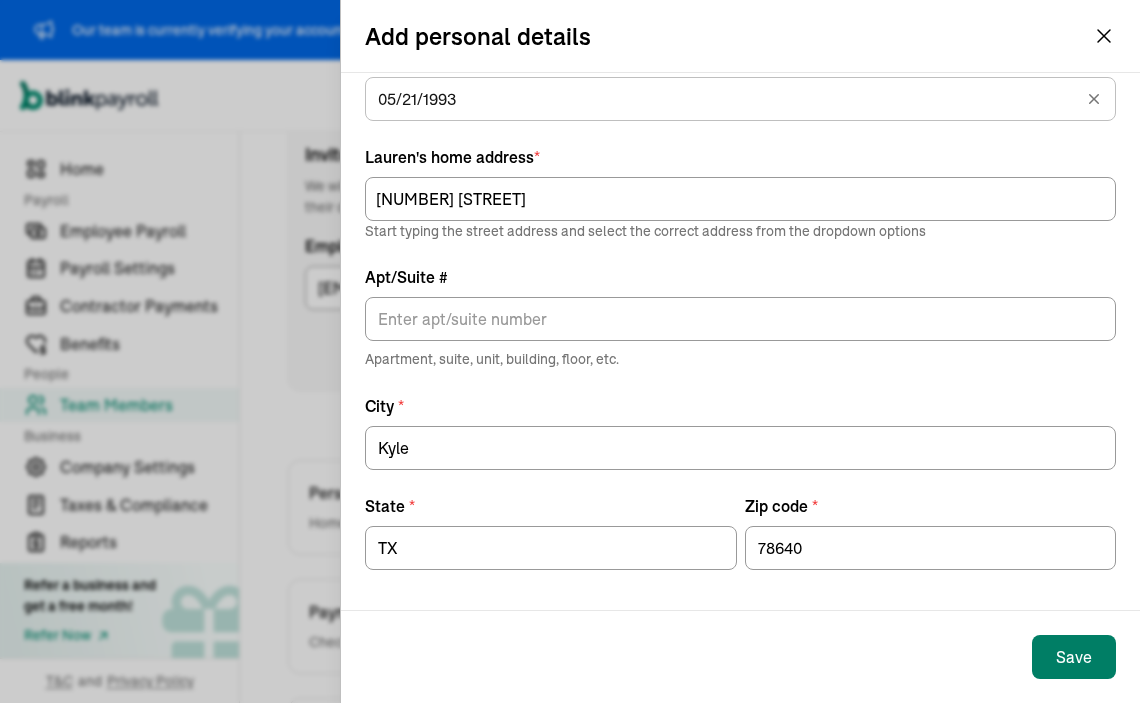 click on "Save" at bounding box center [1074, 657] 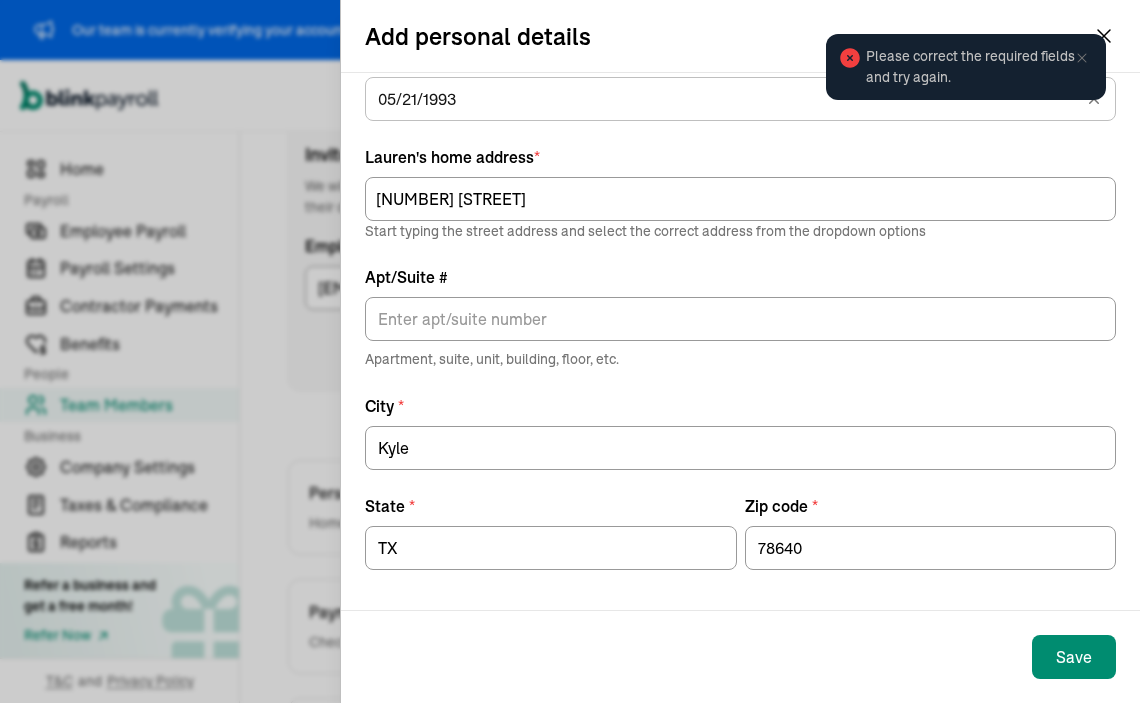 click on "Please correct the required fields and try again." at bounding box center [966, 67] 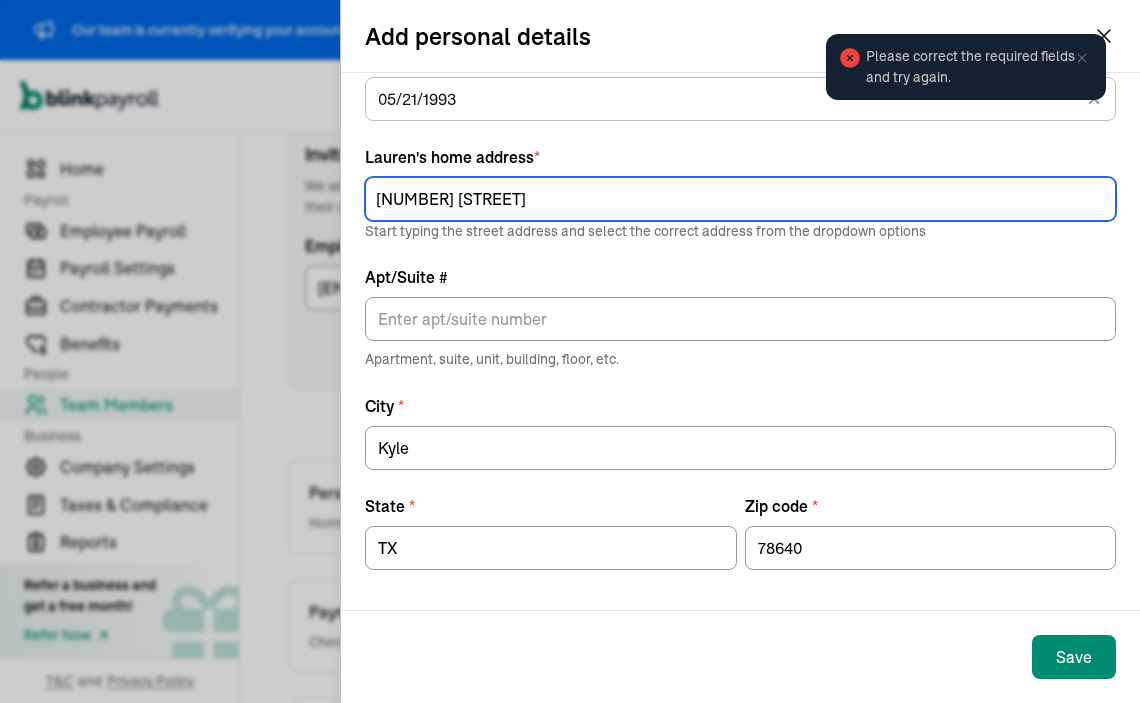 click on "301 Texas Jack Dr" at bounding box center (740, 199) 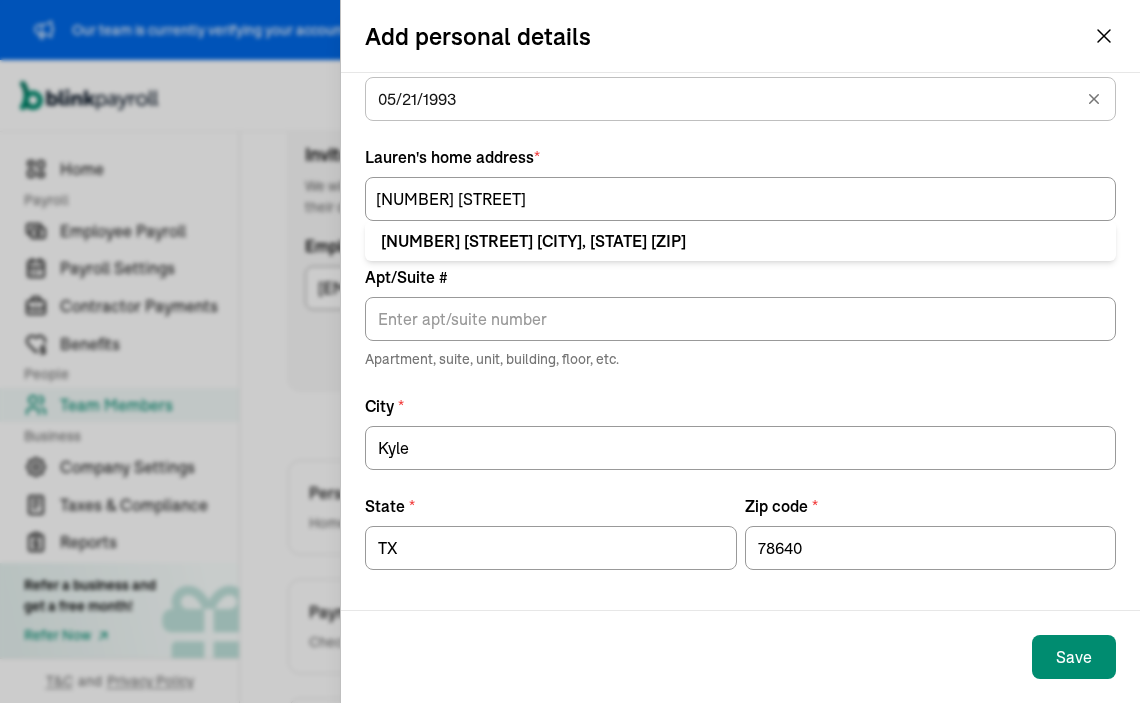 click on "Apt/Suite #" at bounding box center (740, 277) 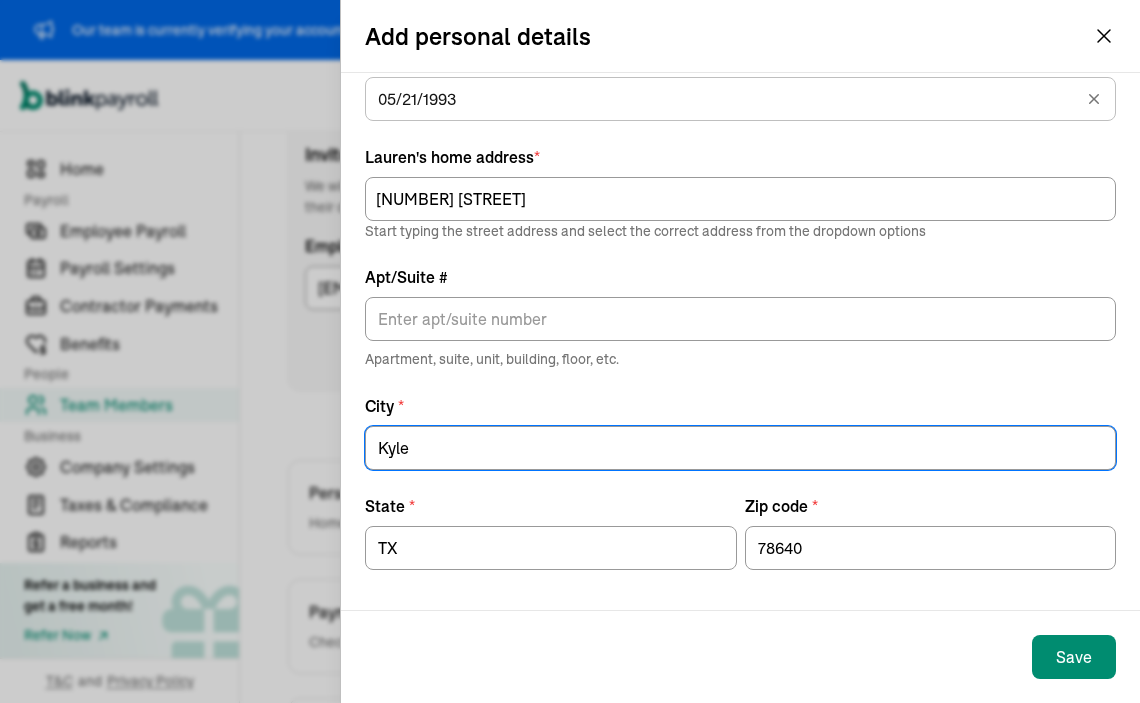 click on "State   *" at bounding box center [551, 506] 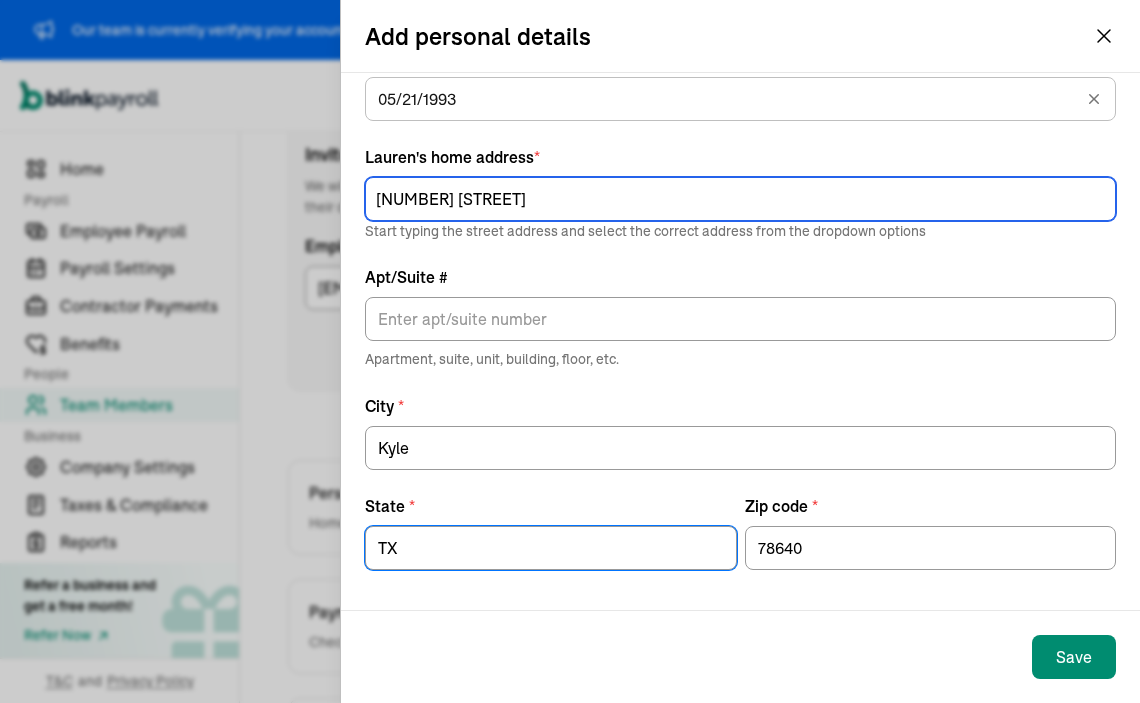 click on "301 Texas Jack Dr" at bounding box center [740, 199] 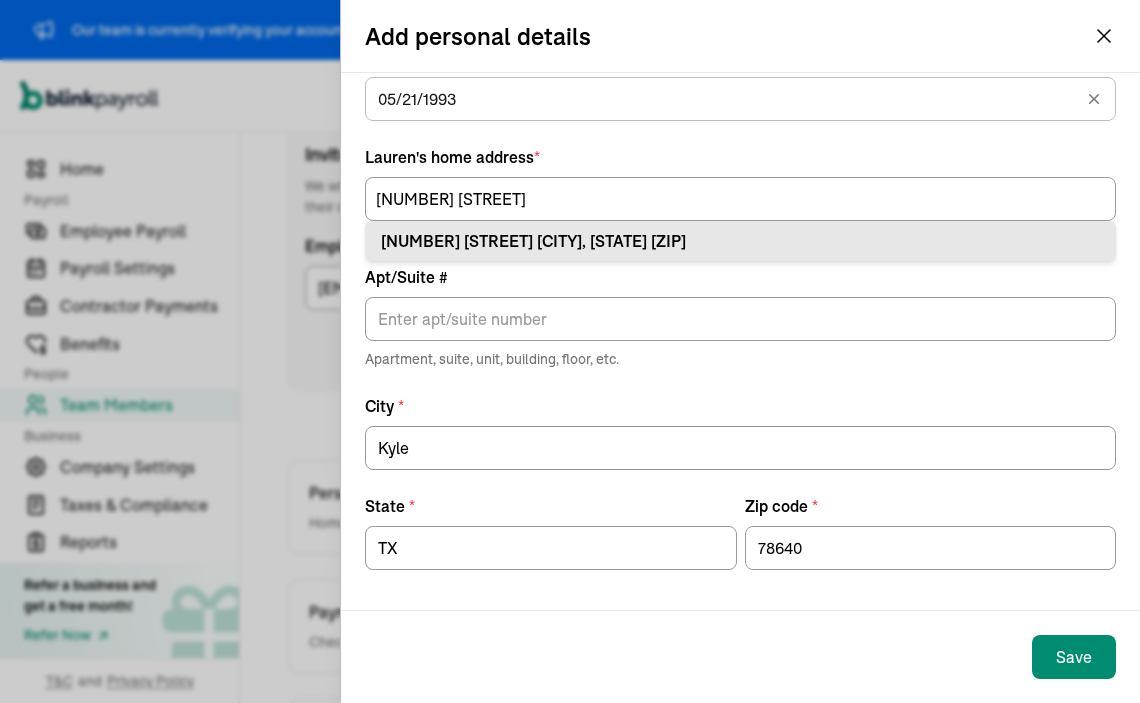 click on "301 Texas Jack Dr  Kyle, TX 78640" at bounding box center (740, 241) 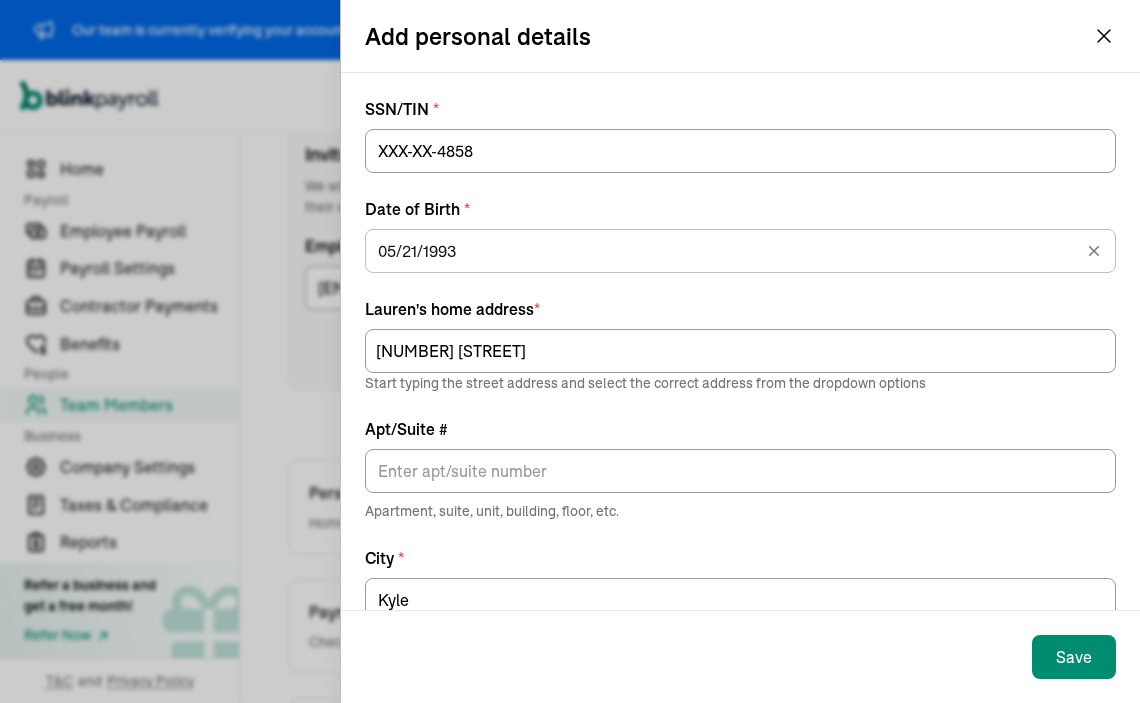 scroll, scrollTop: 0, scrollLeft: 0, axis: both 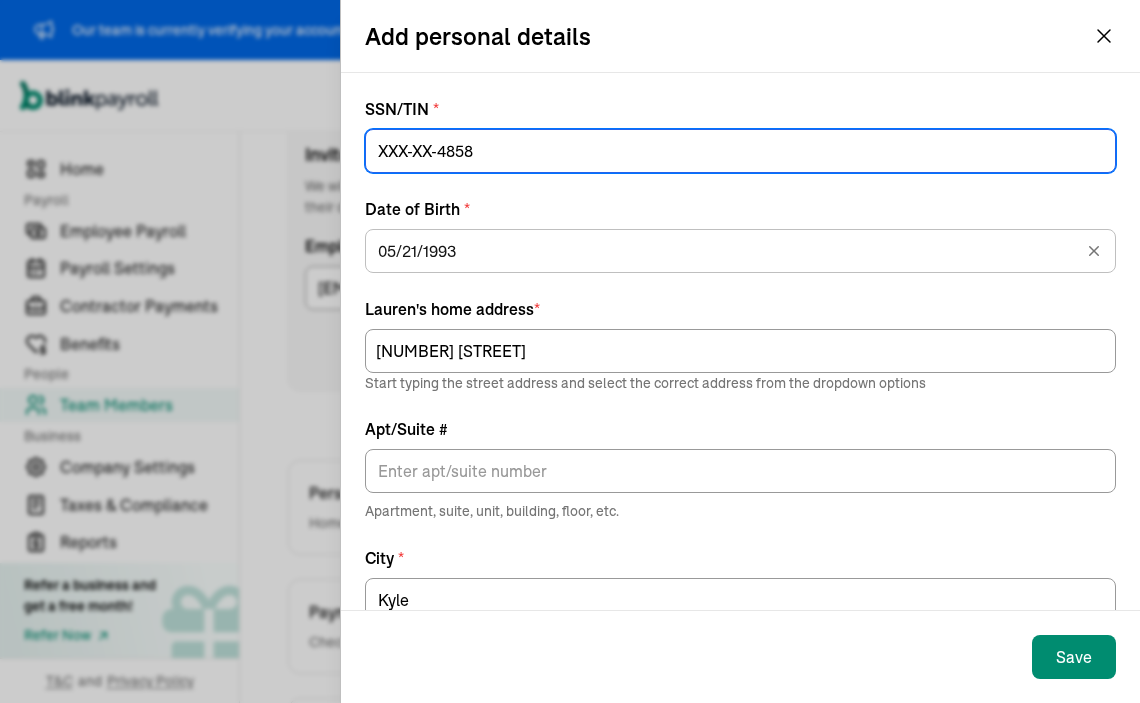 click at bounding box center (740, 151) 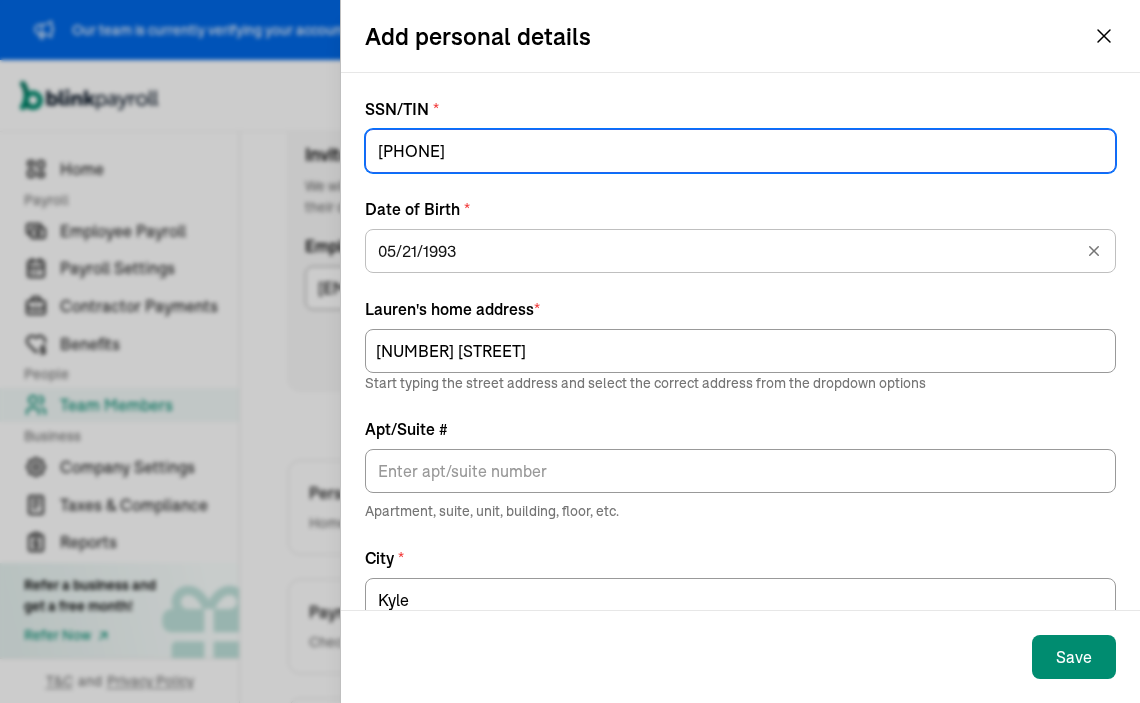 type on "641-36-4858" 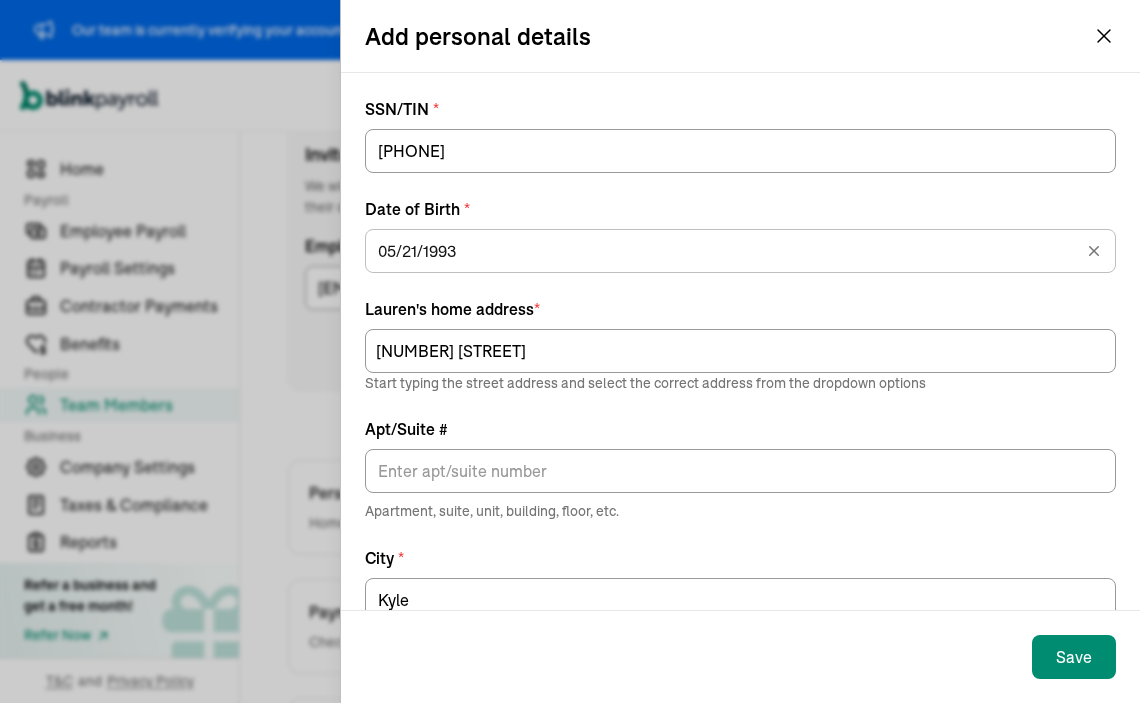 click 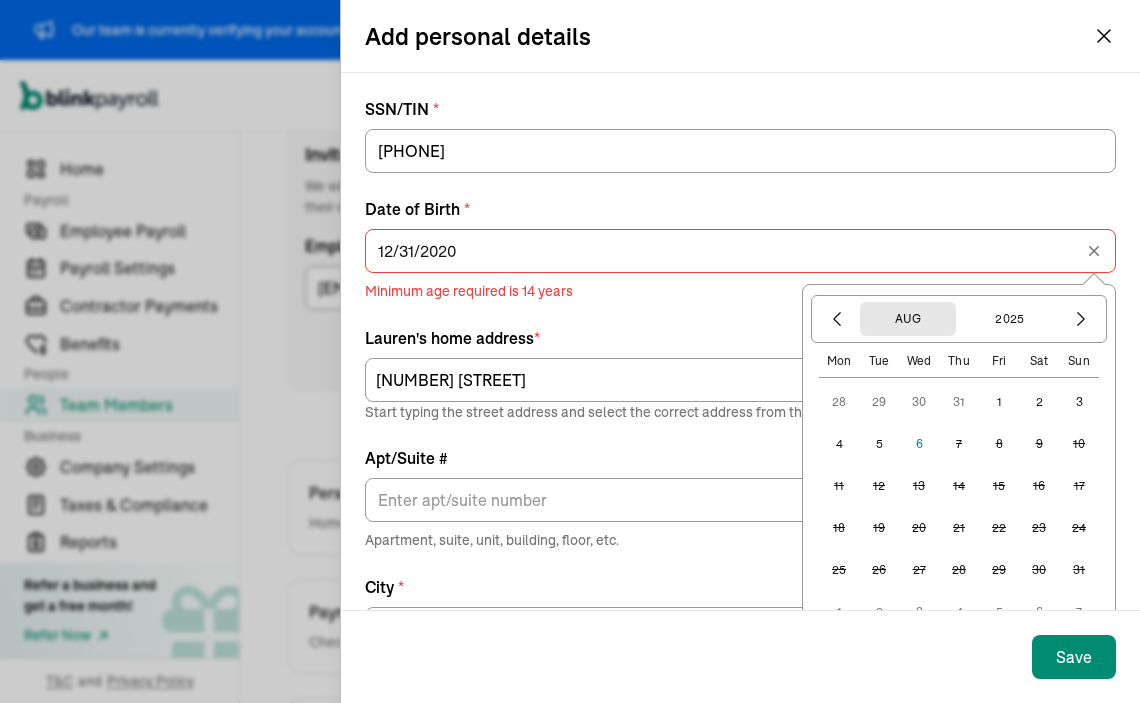 click on "Aug" at bounding box center (908, 319) 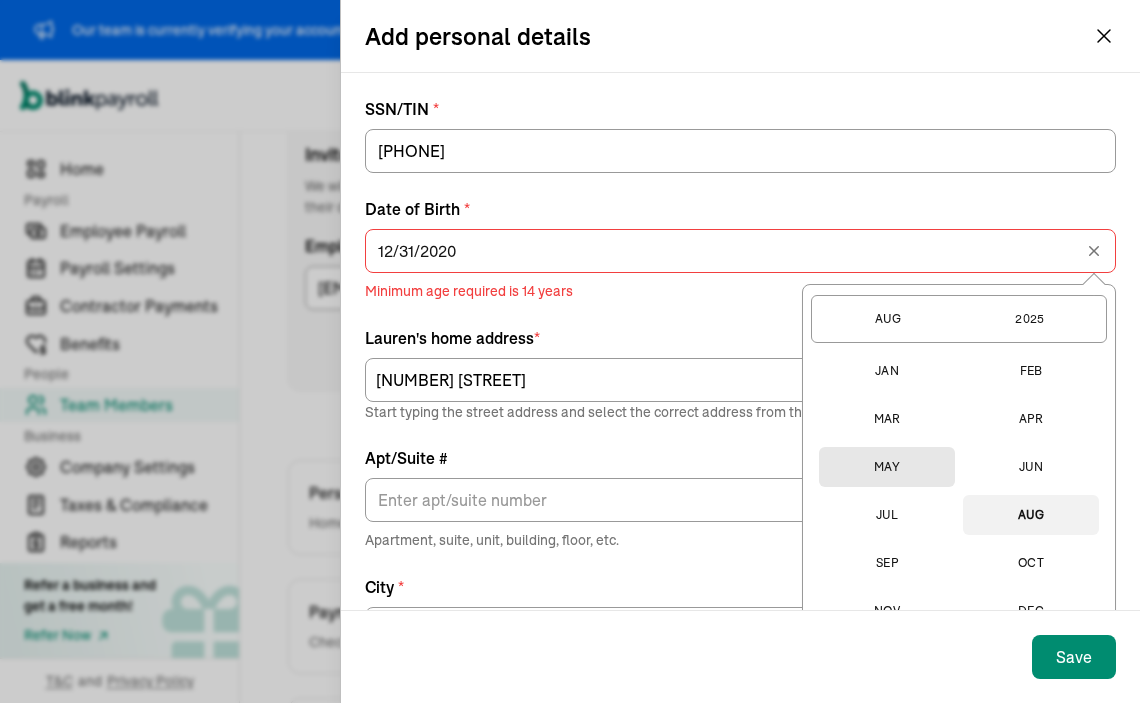 click on "May" at bounding box center [887, 467] 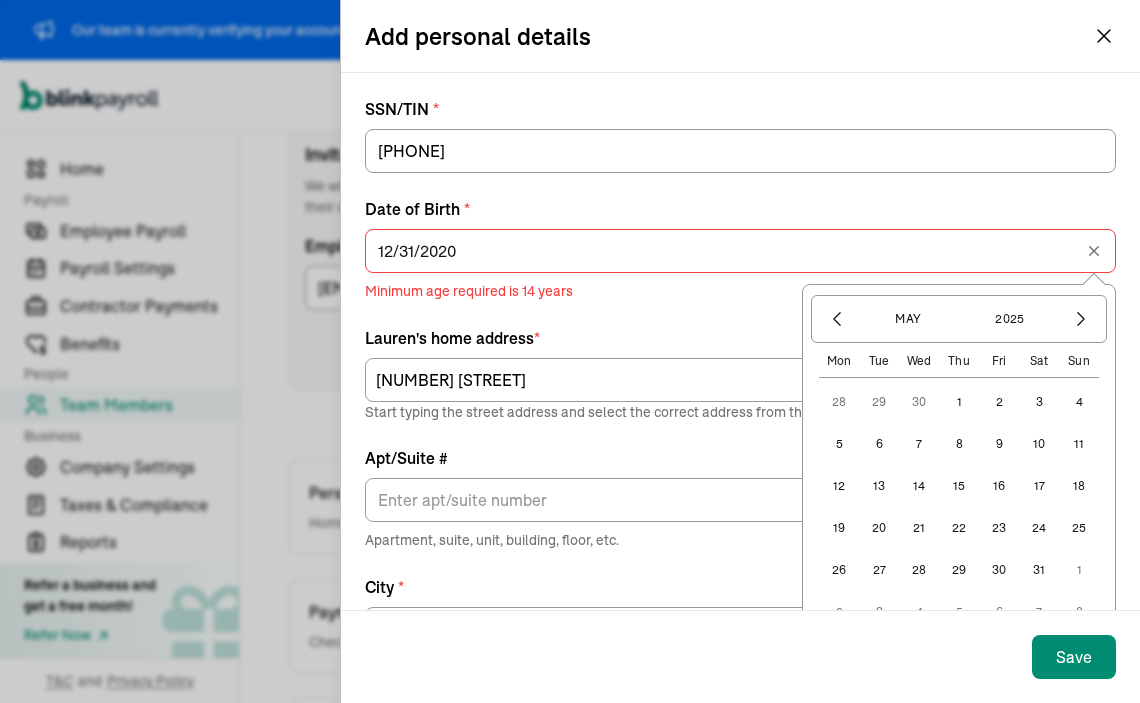 click on "21" at bounding box center [919, 528] 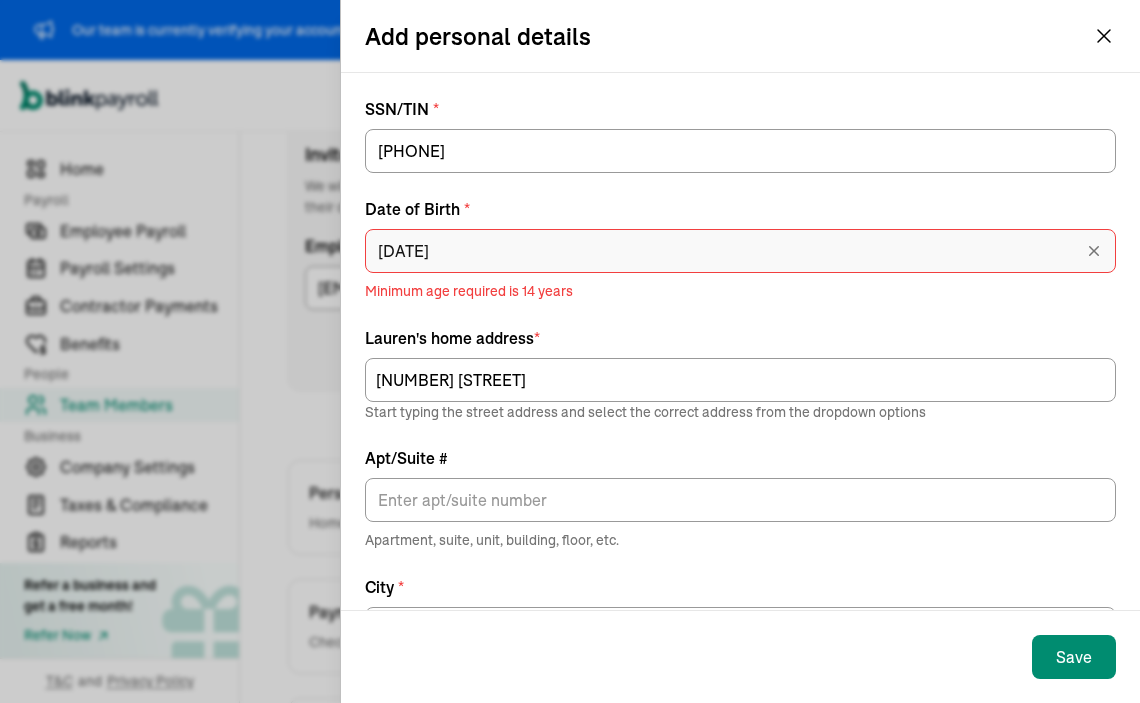 click on "05/21/2025" at bounding box center [740, 251] 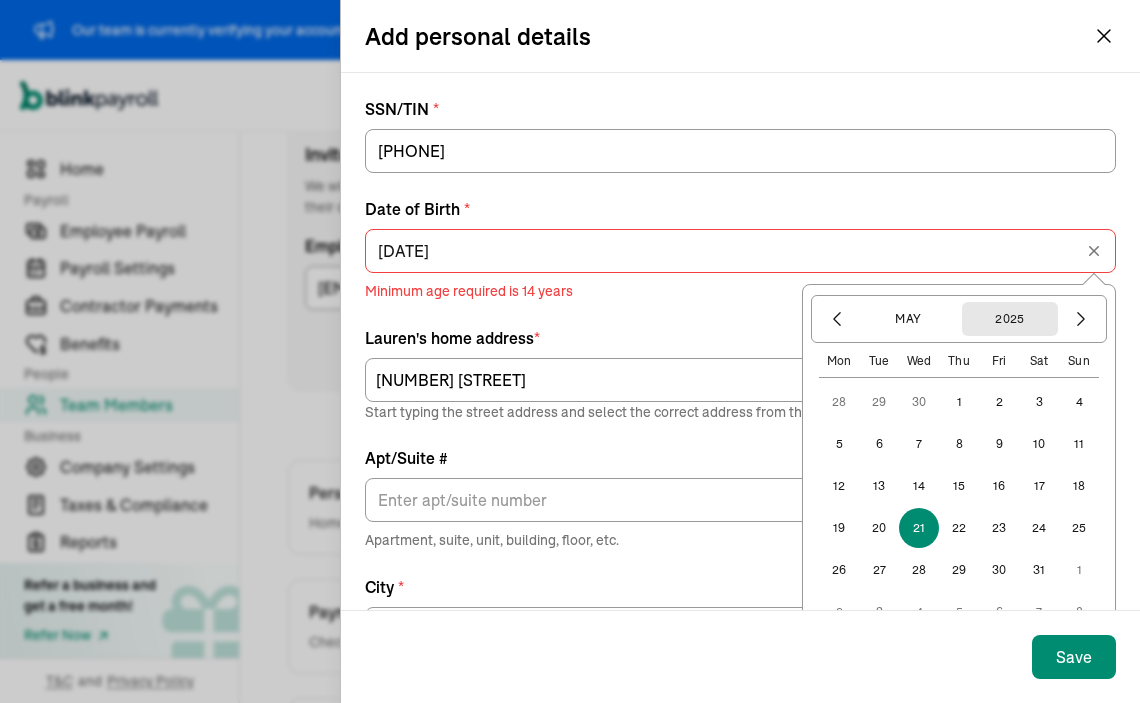 click on "2025" at bounding box center (1010, 319) 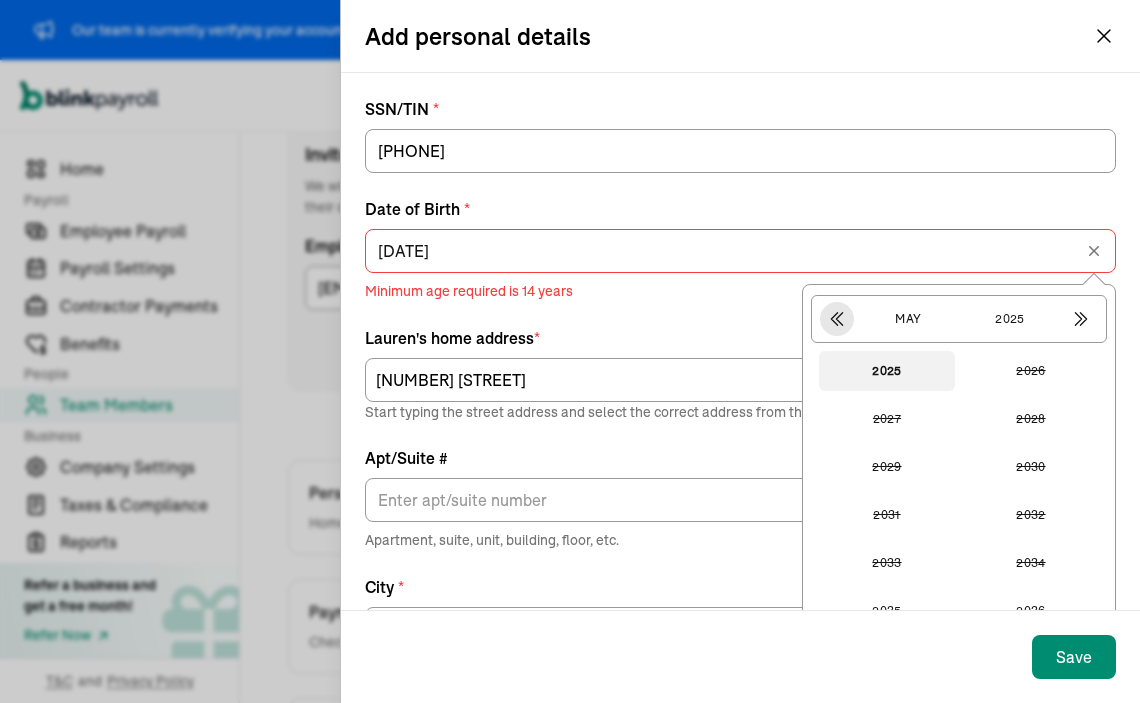 click 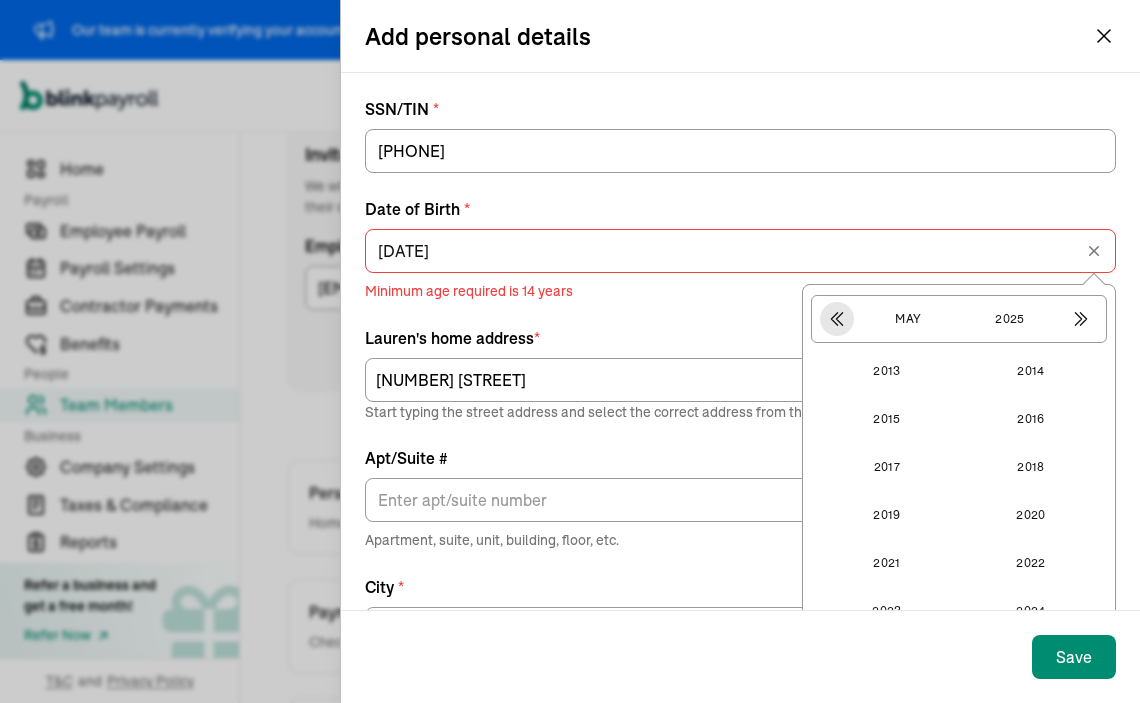 click 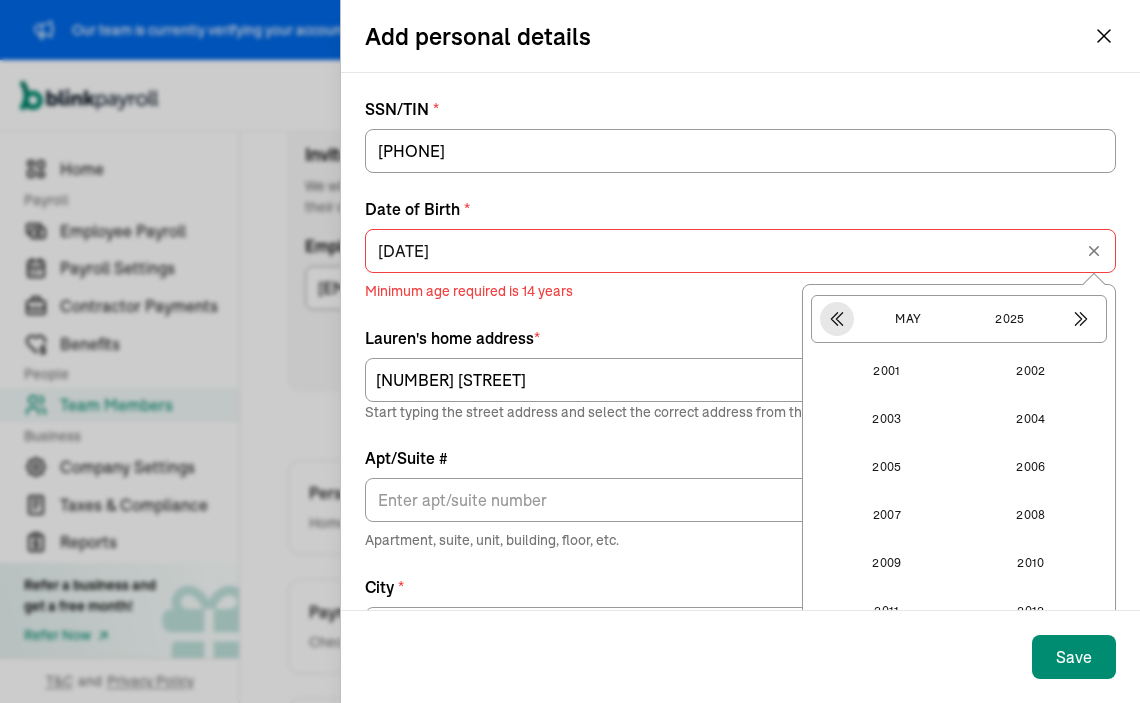 click 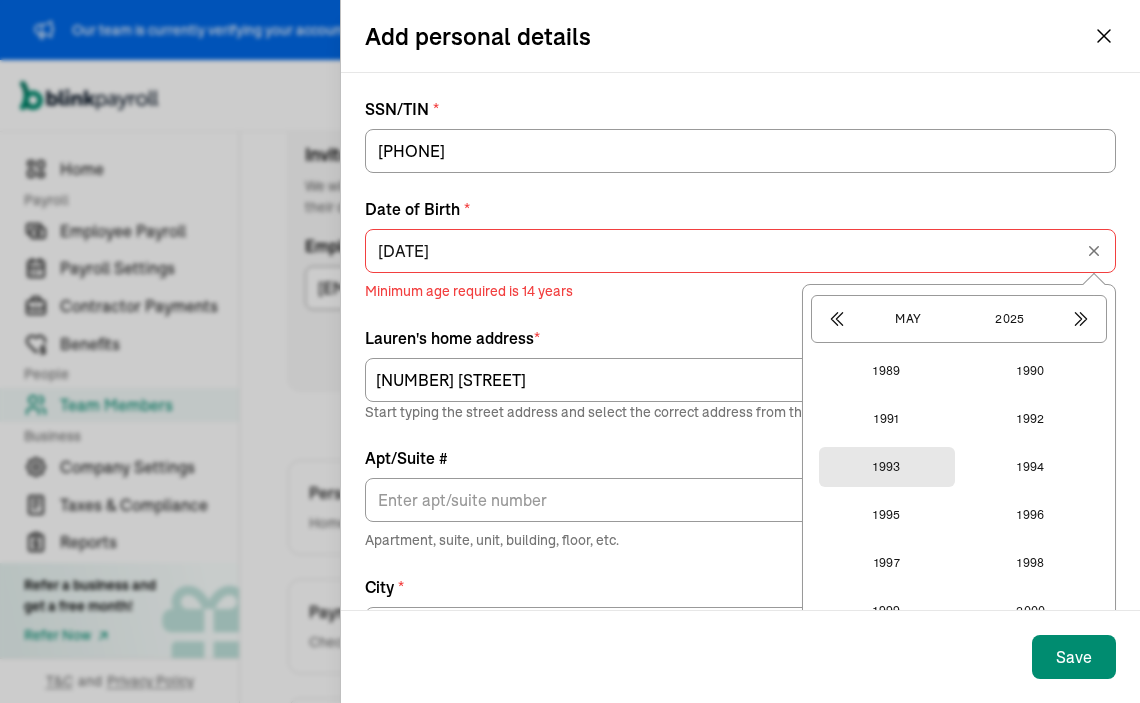 click on "1993" at bounding box center (887, 467) 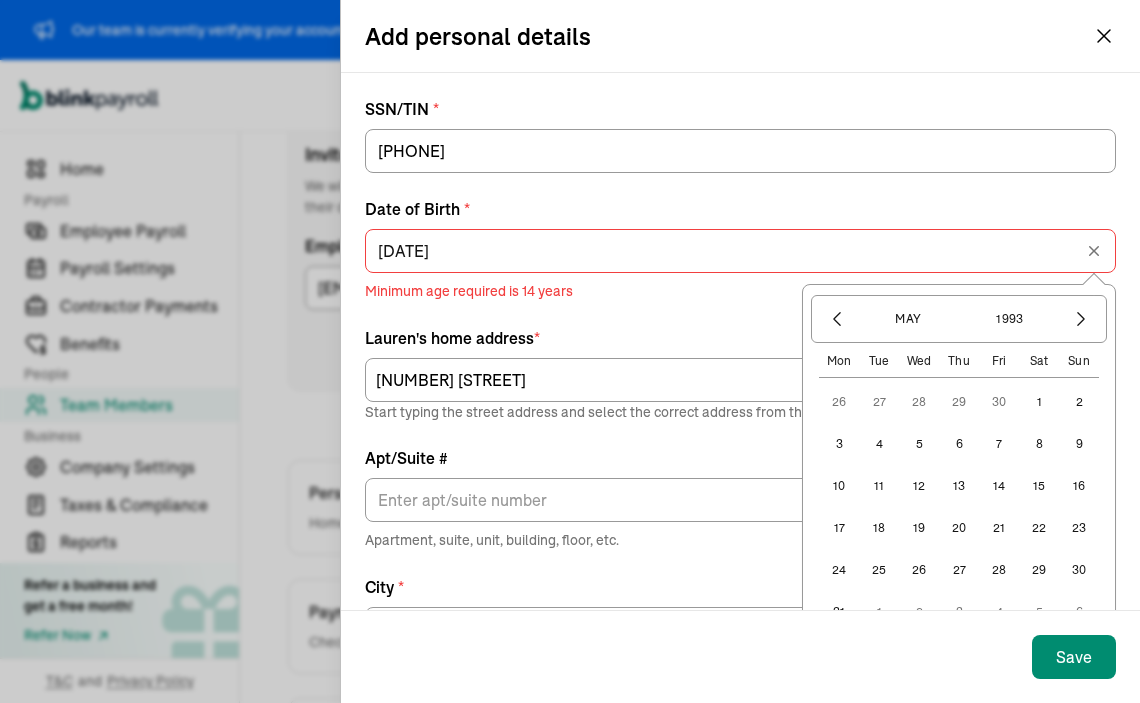 click on "21" at bounding box center [999, 528] 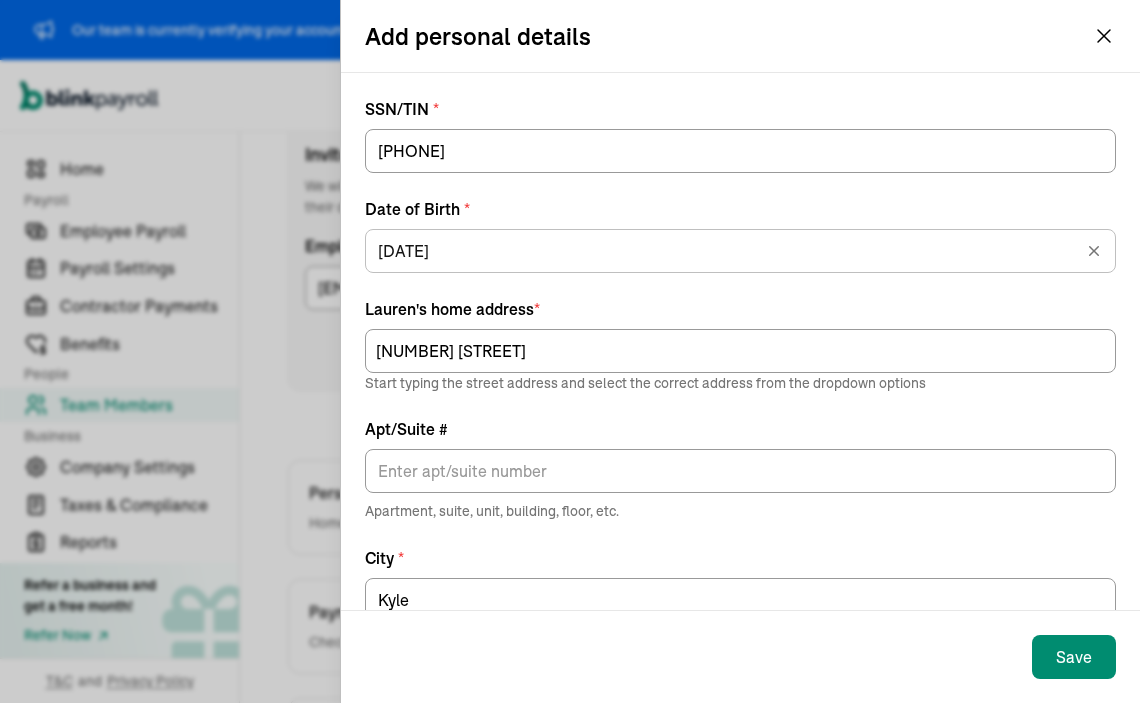type on "05/21/1993" 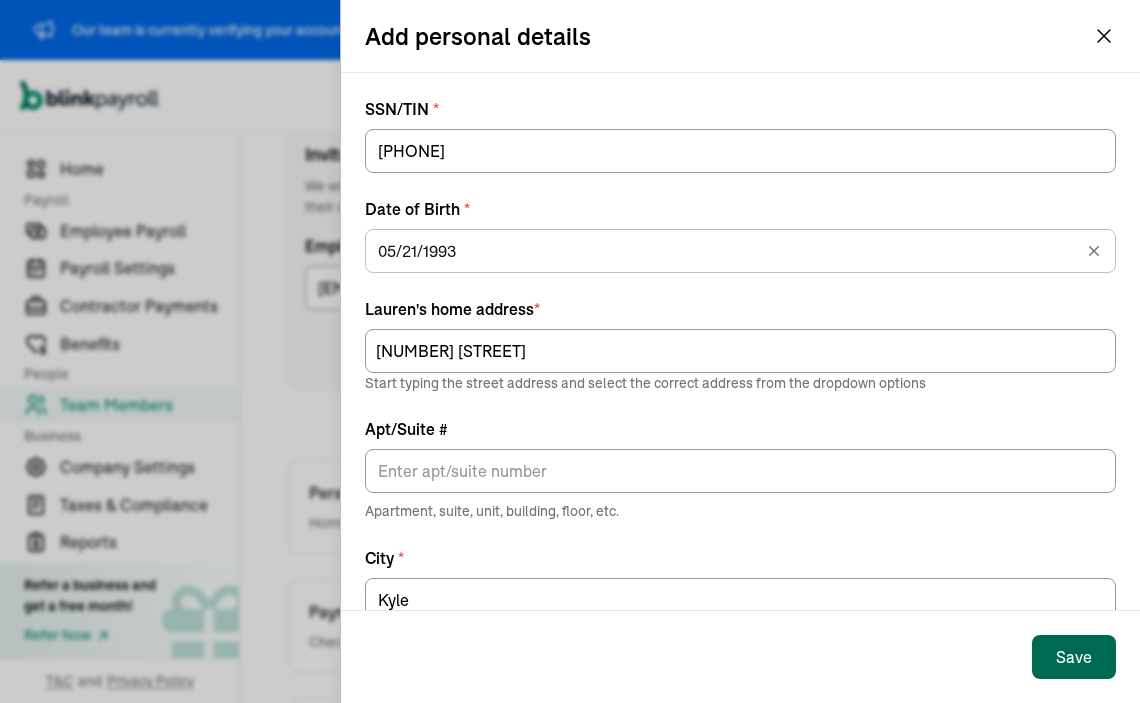 click on "Save" at bounding box center (1074, 657) 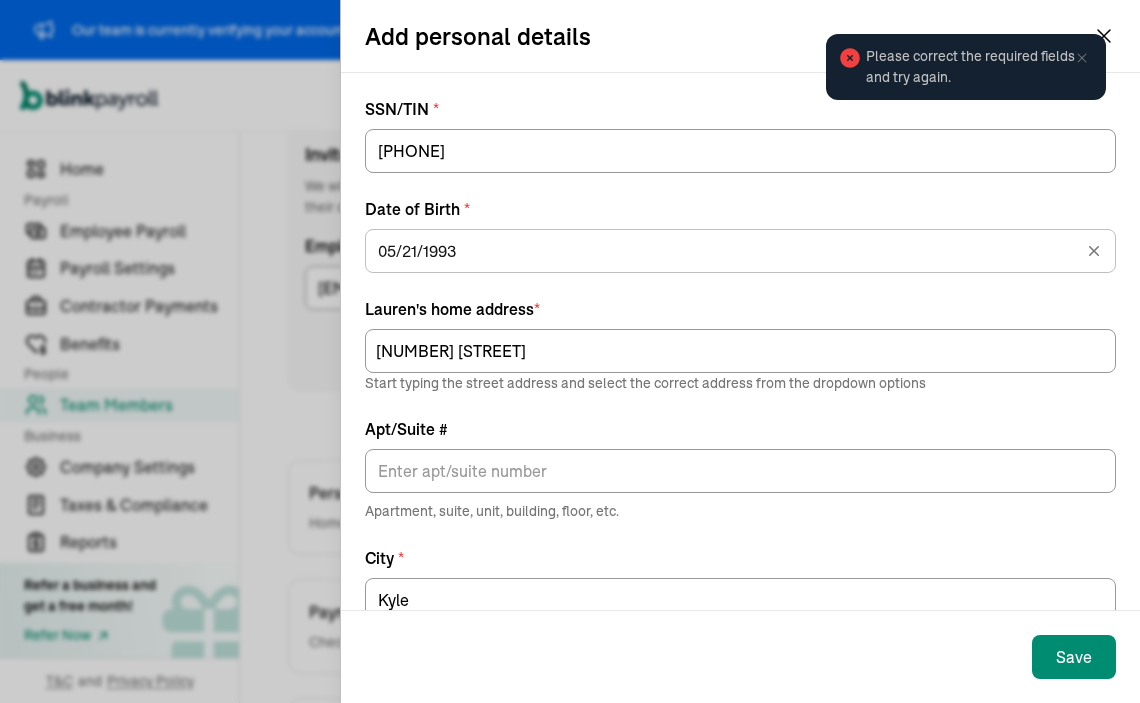 click 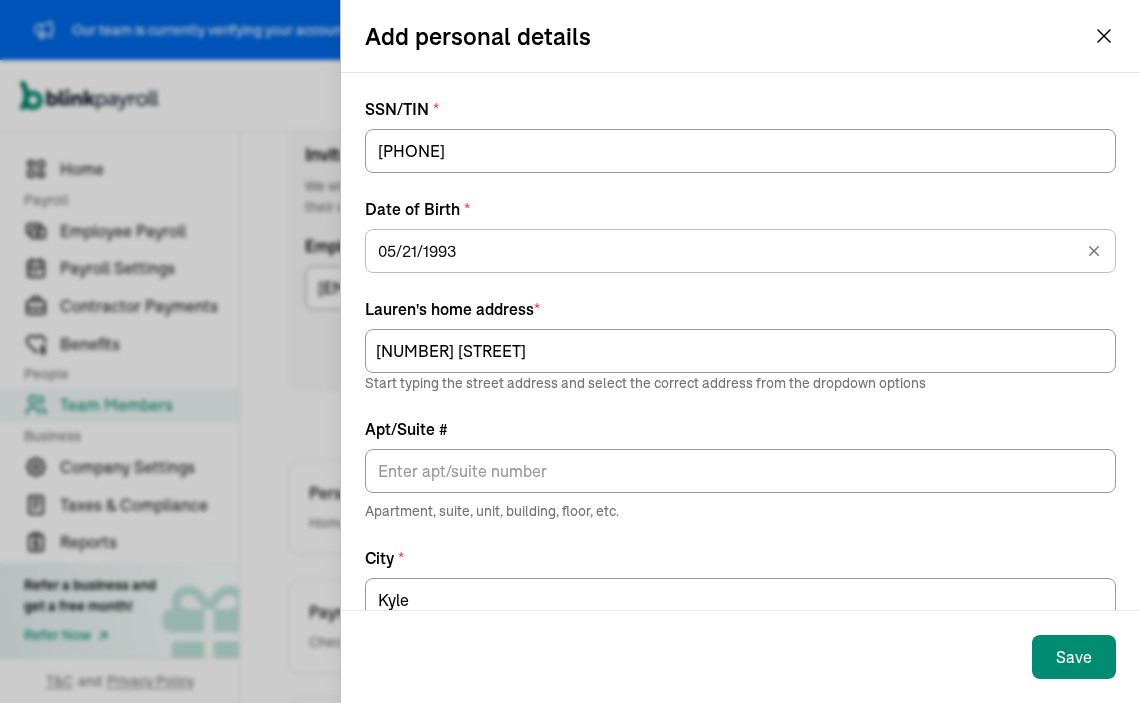 click 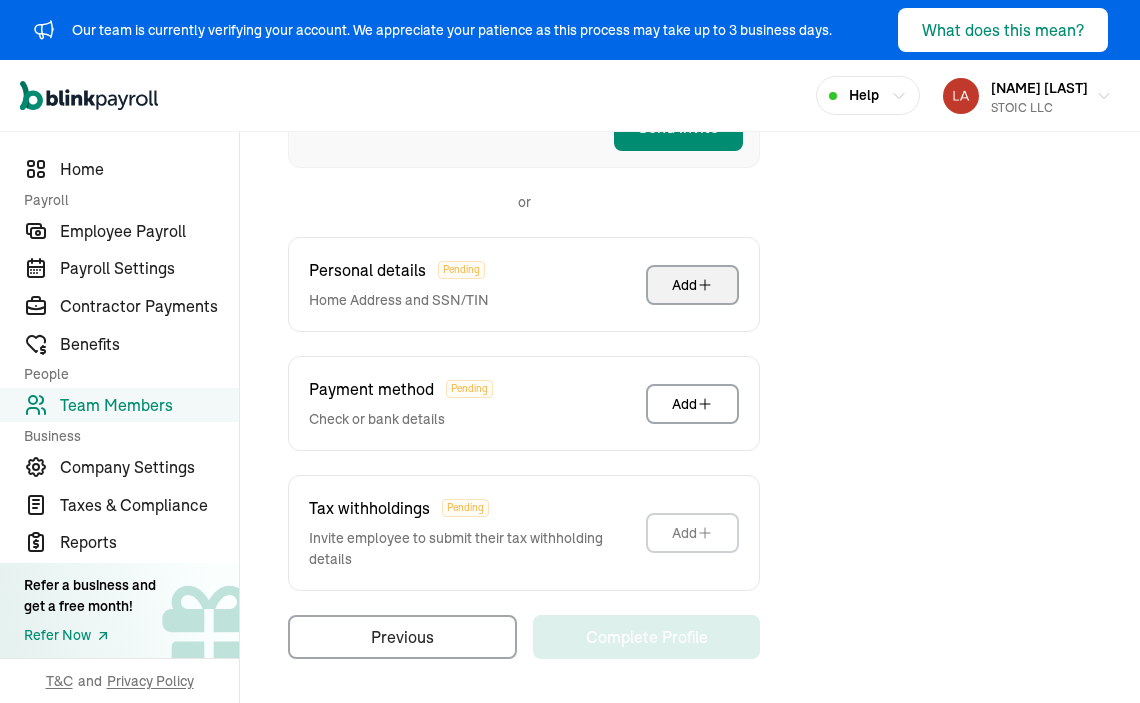 scroll, scrollTop: 519, scrollLeft: 0, axis: vertical 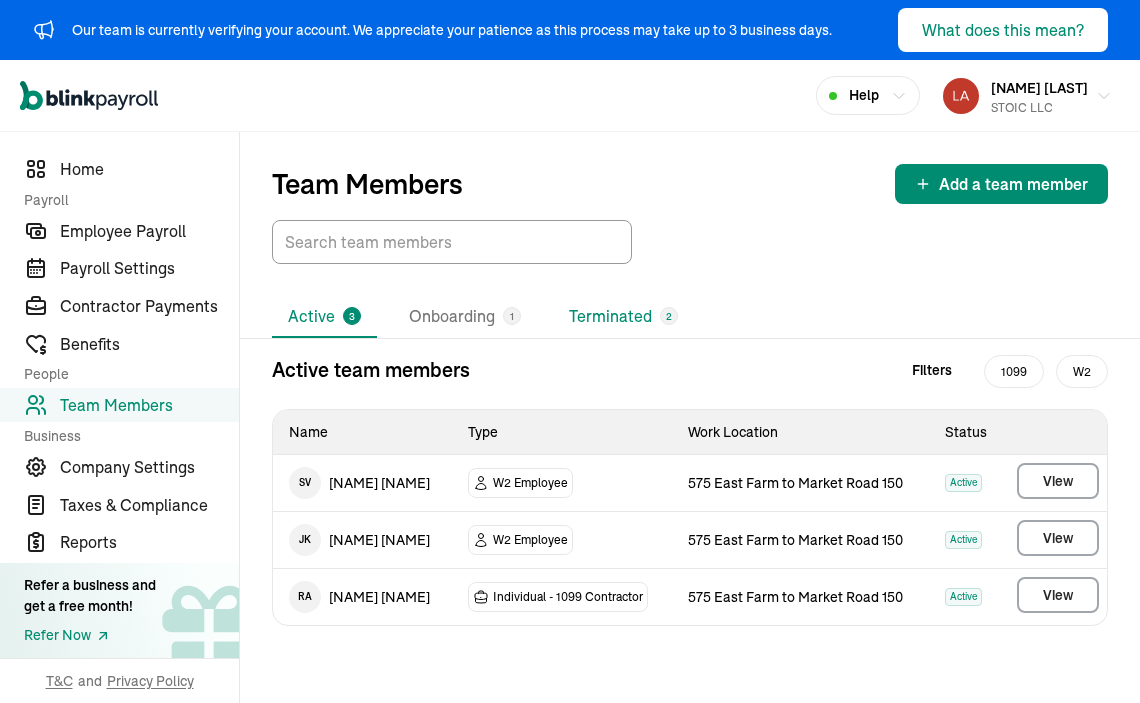 click on "Terminated 2" at bounding box center [623, 317] 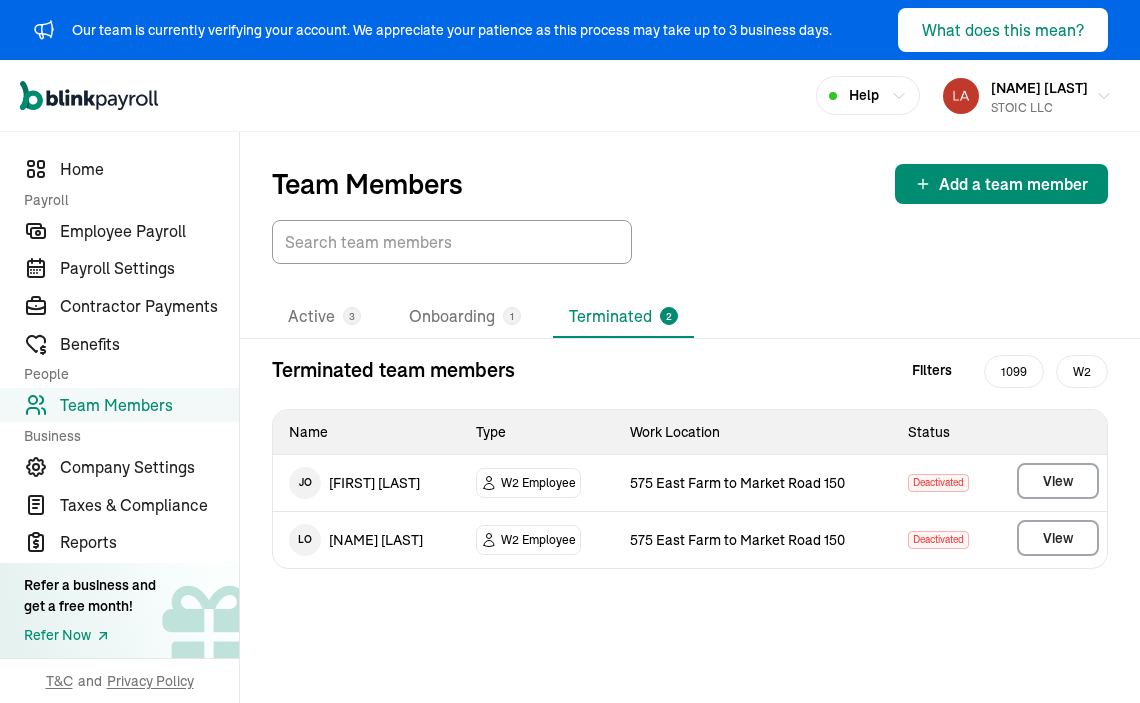 click on "W2 Employee" at bounding box center [528, 483] 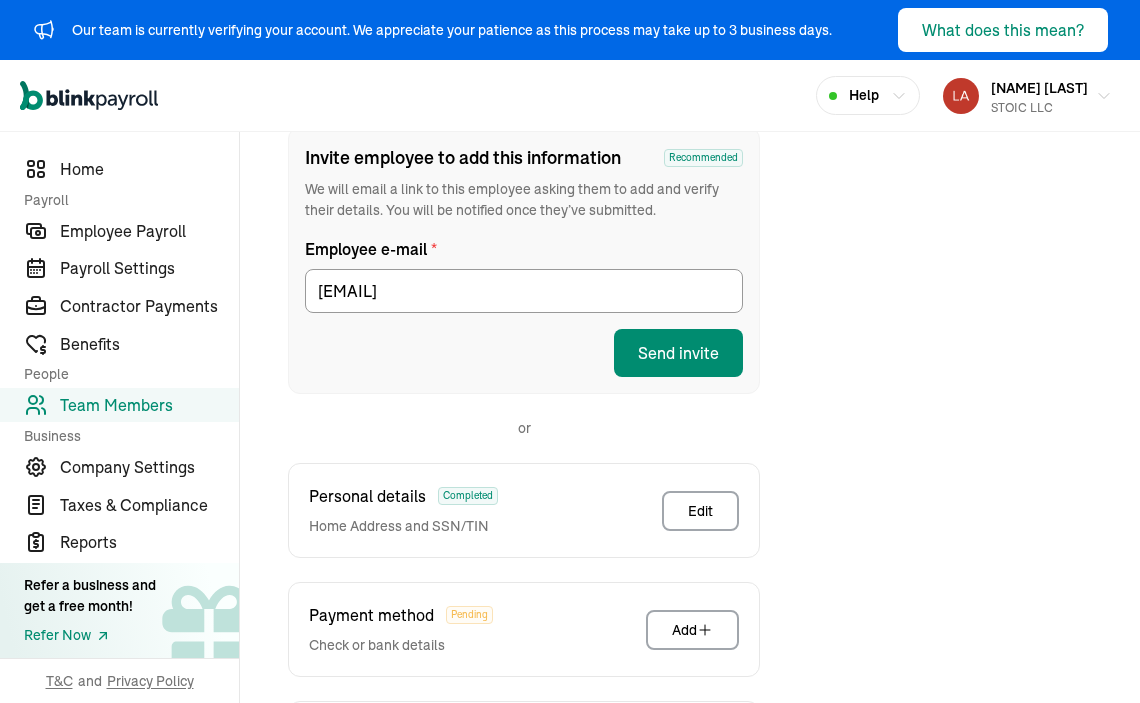 scroll, scrollTop: 296, scrollLeft: 0, axis: vertical 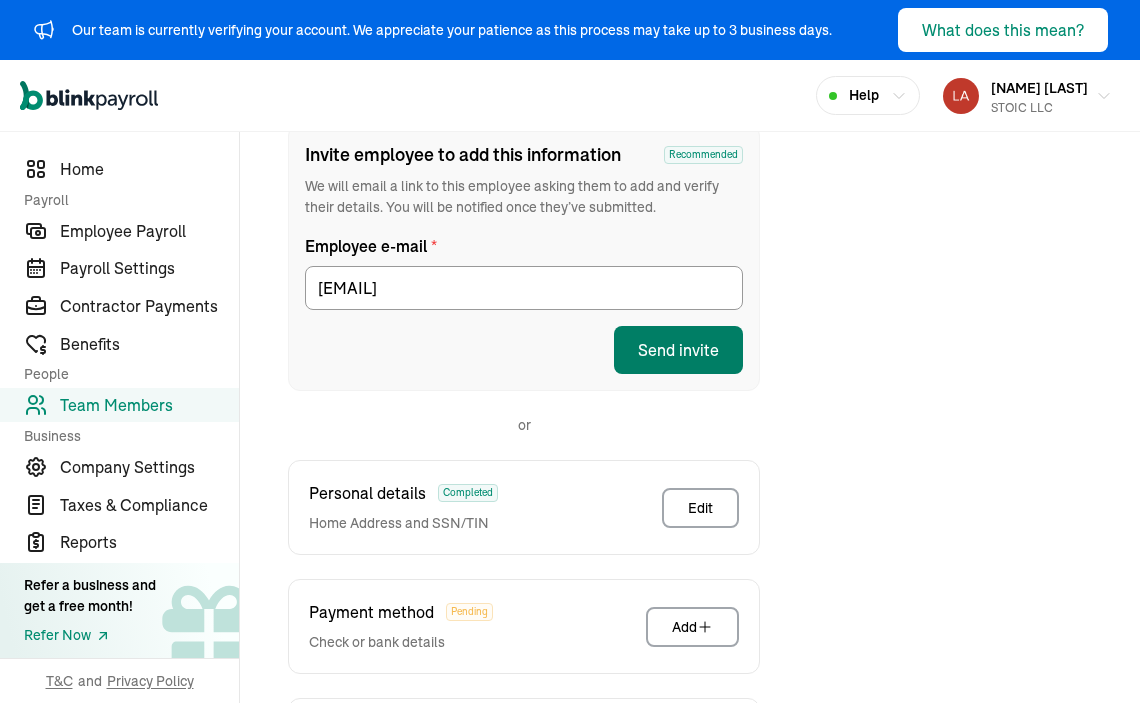 click on "Send invite" at bounding box center [678, 350] 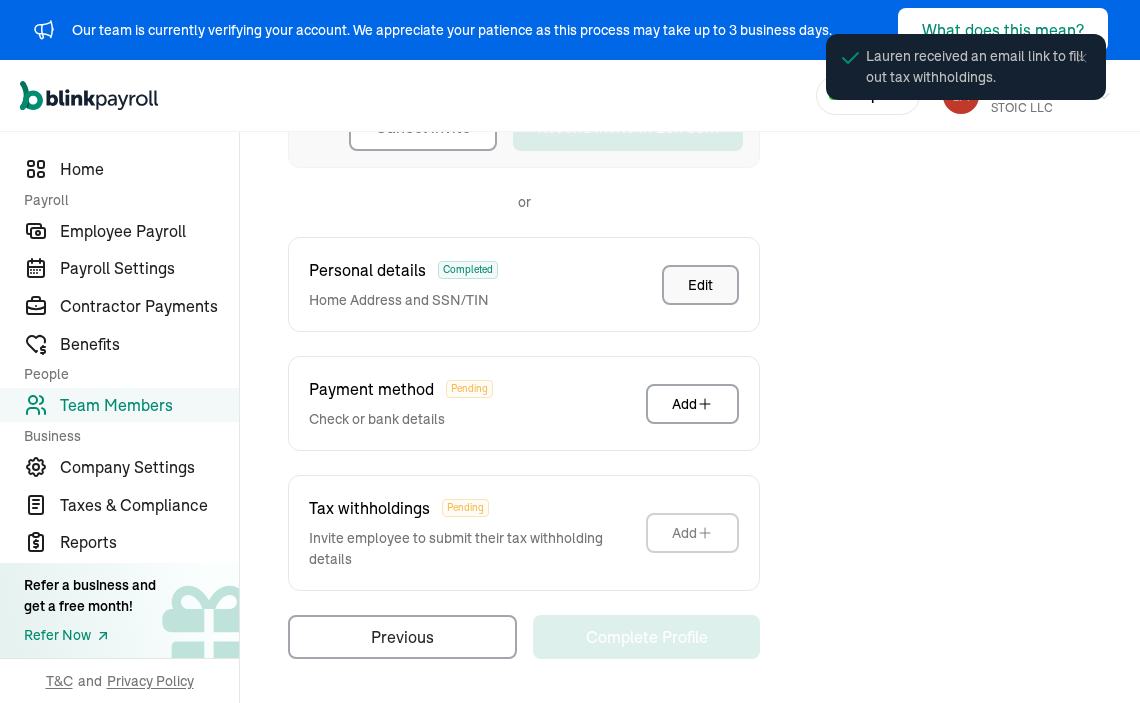 scroll, scrollTop: 493, scrollLeft: 0, axis: vertical 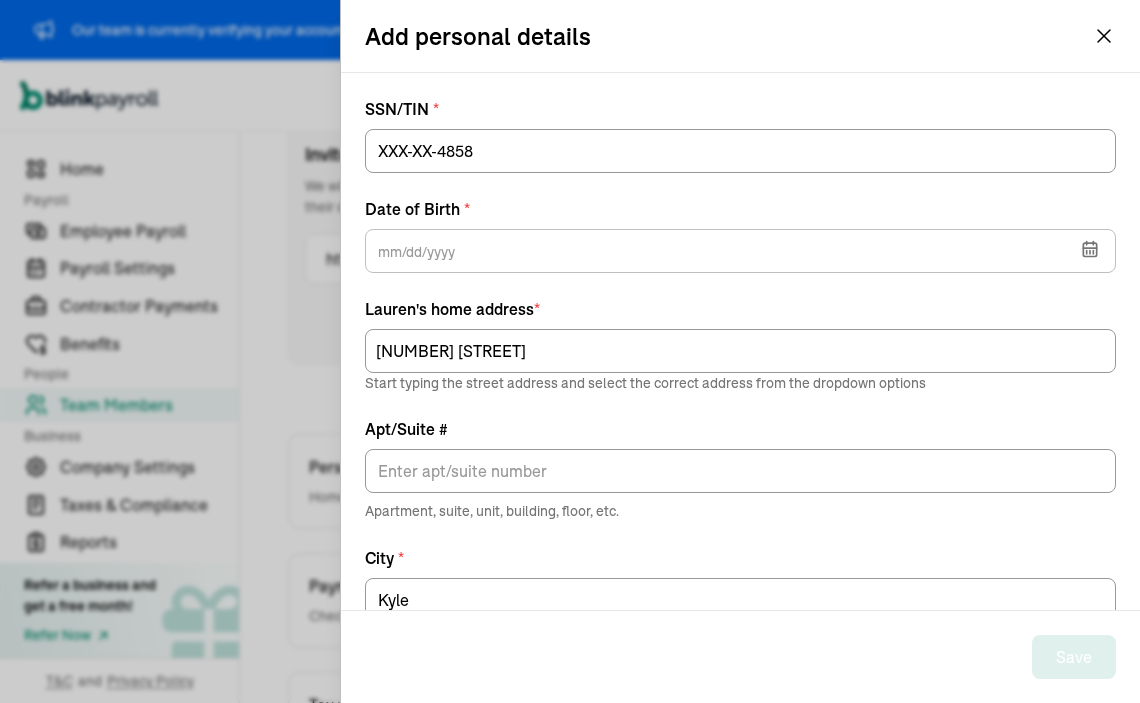 click on "Add personal details" at bounding box center (740, 36) 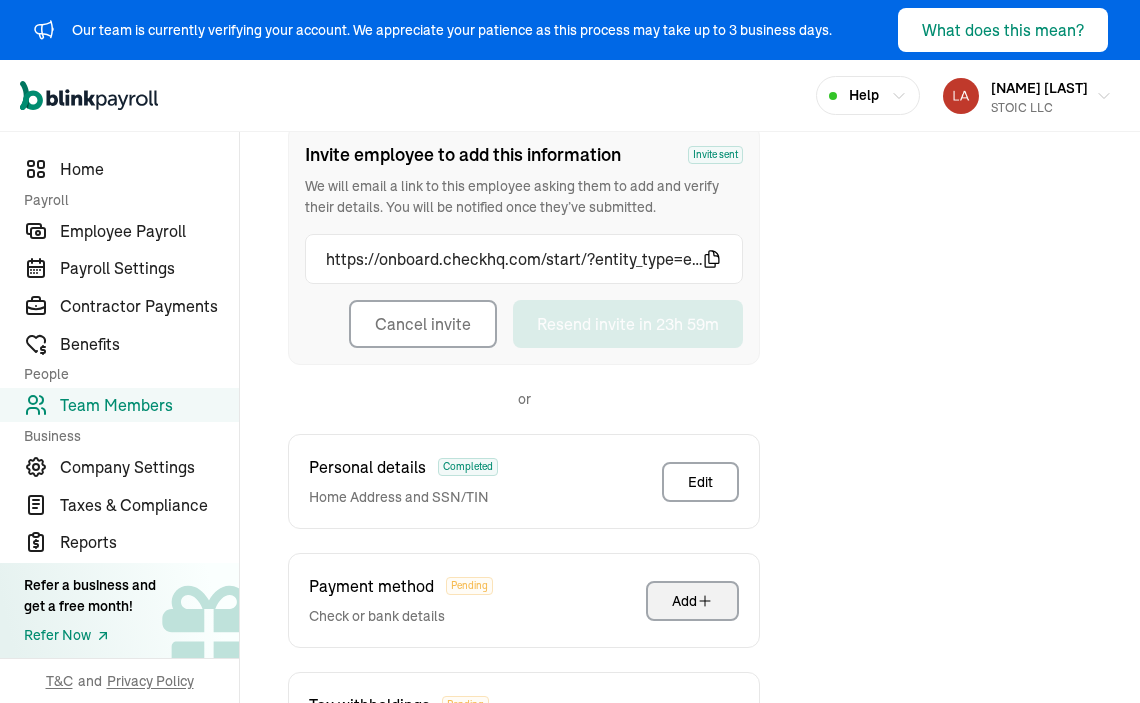 click on "Add" at bounding box center (692, 601) 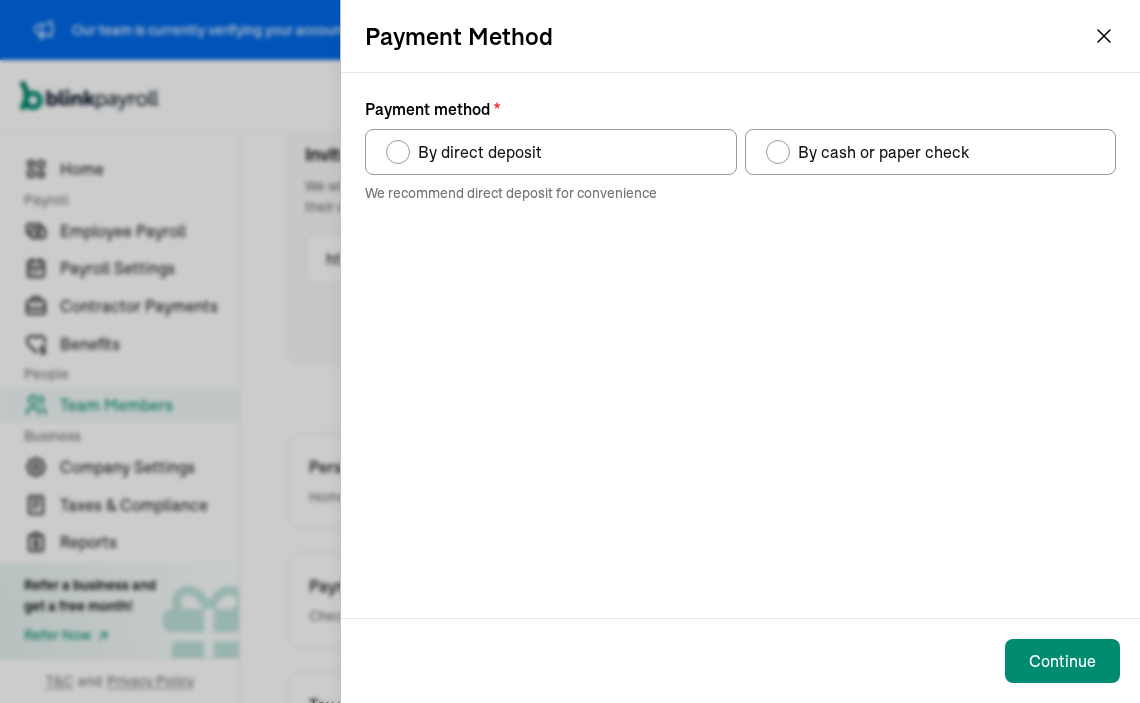 click on "By direct deposit" at bounding box center (551, 152) 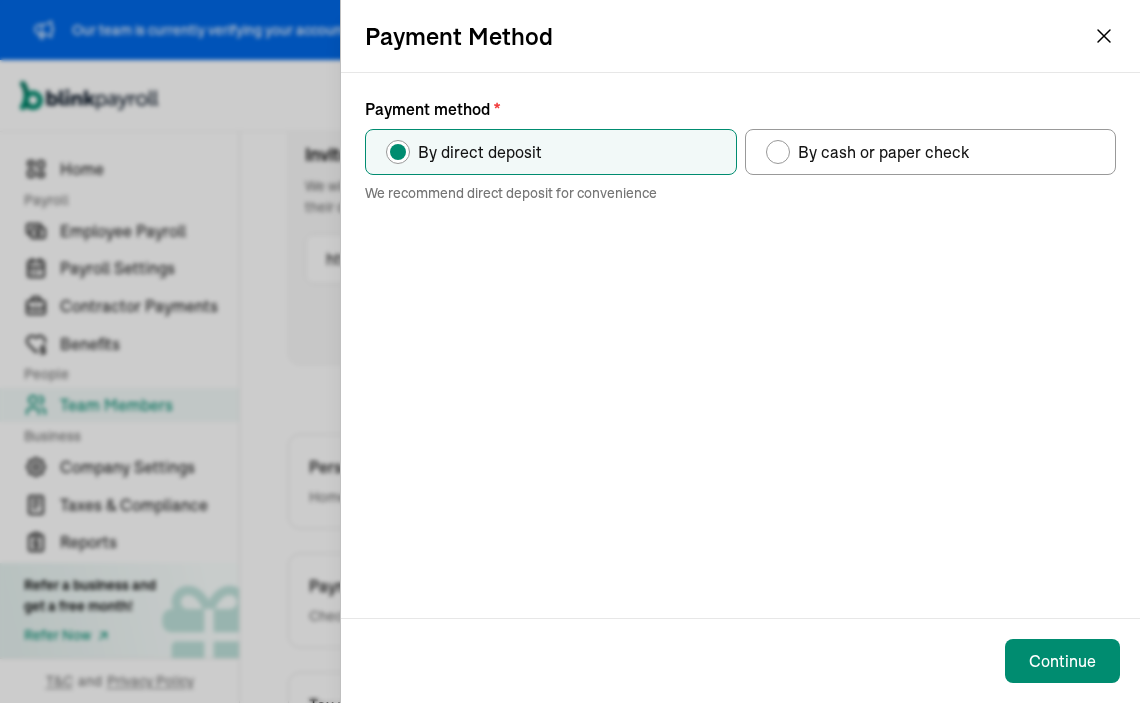 click on "Continue" at bounding box center [740, 661] 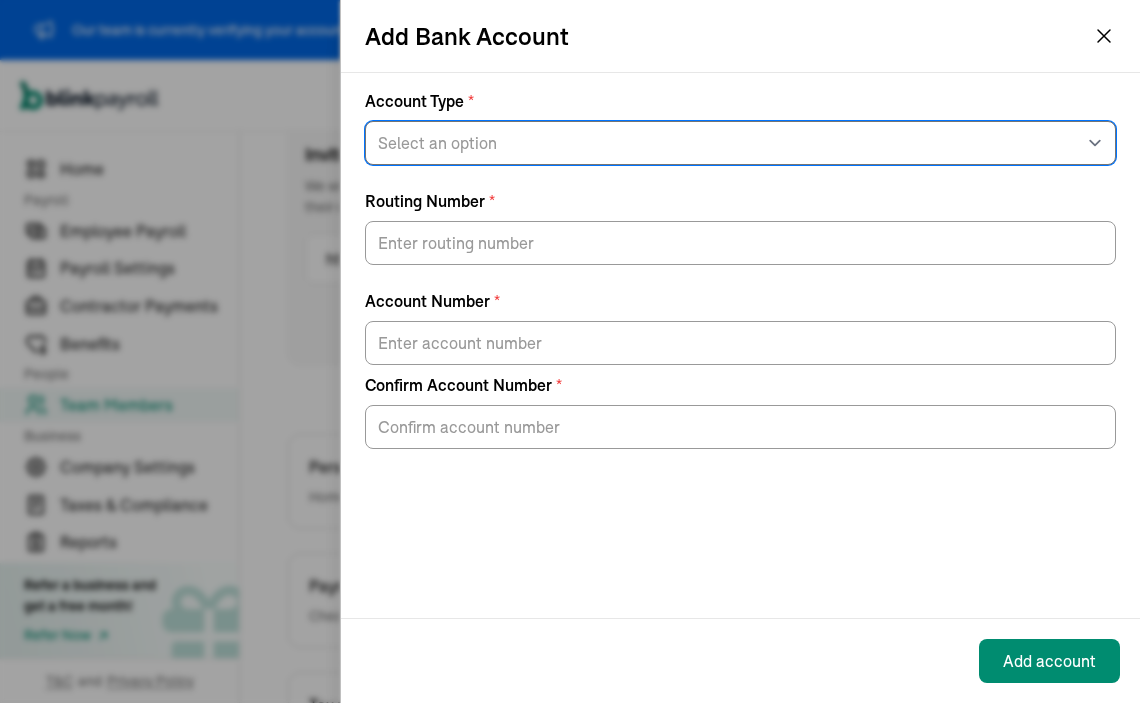 select on "Checking" 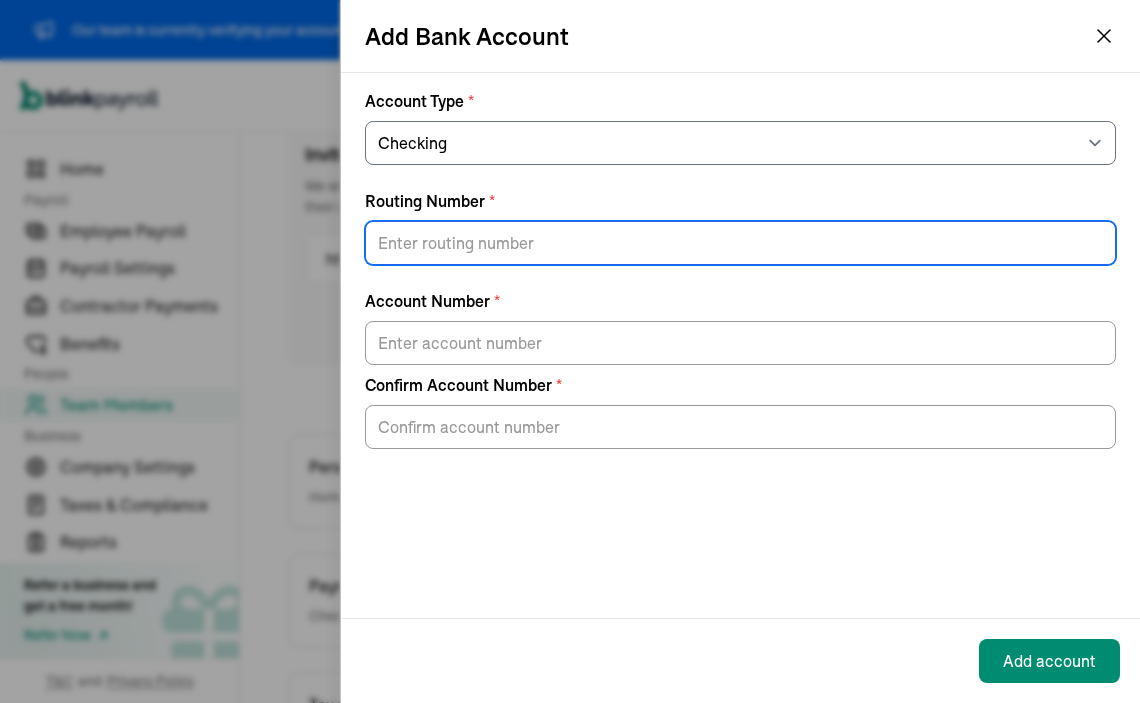 click on "Routing Number   *" at bounding box center (740, 243) 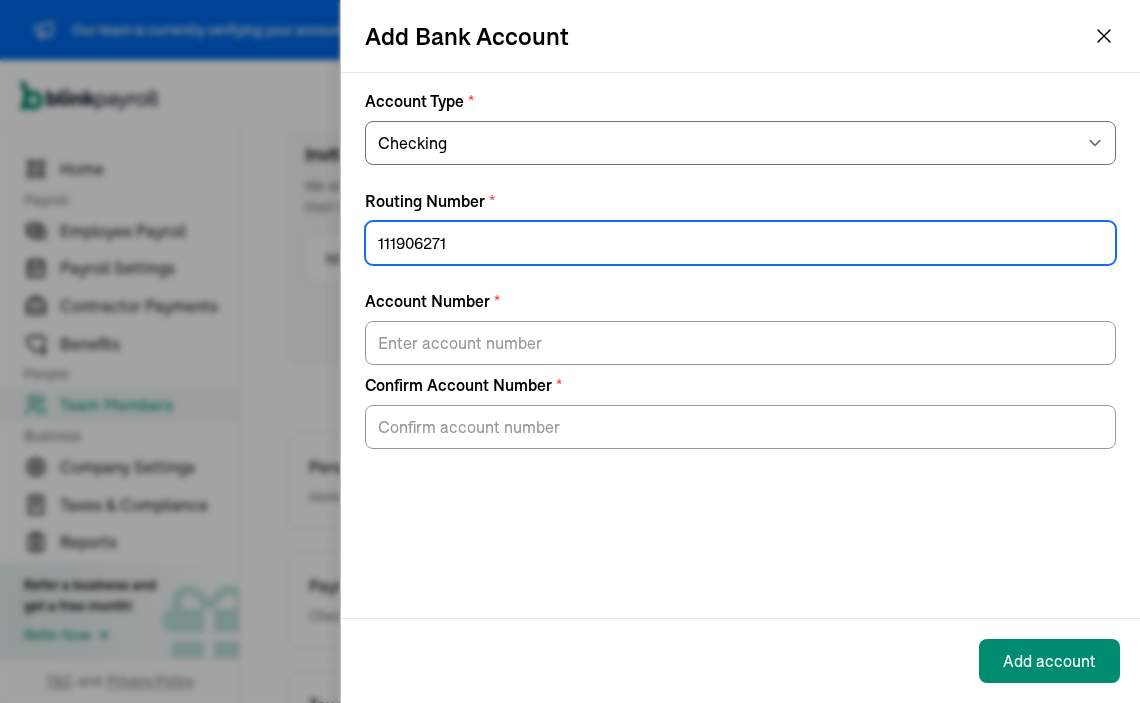 type on "111906271" 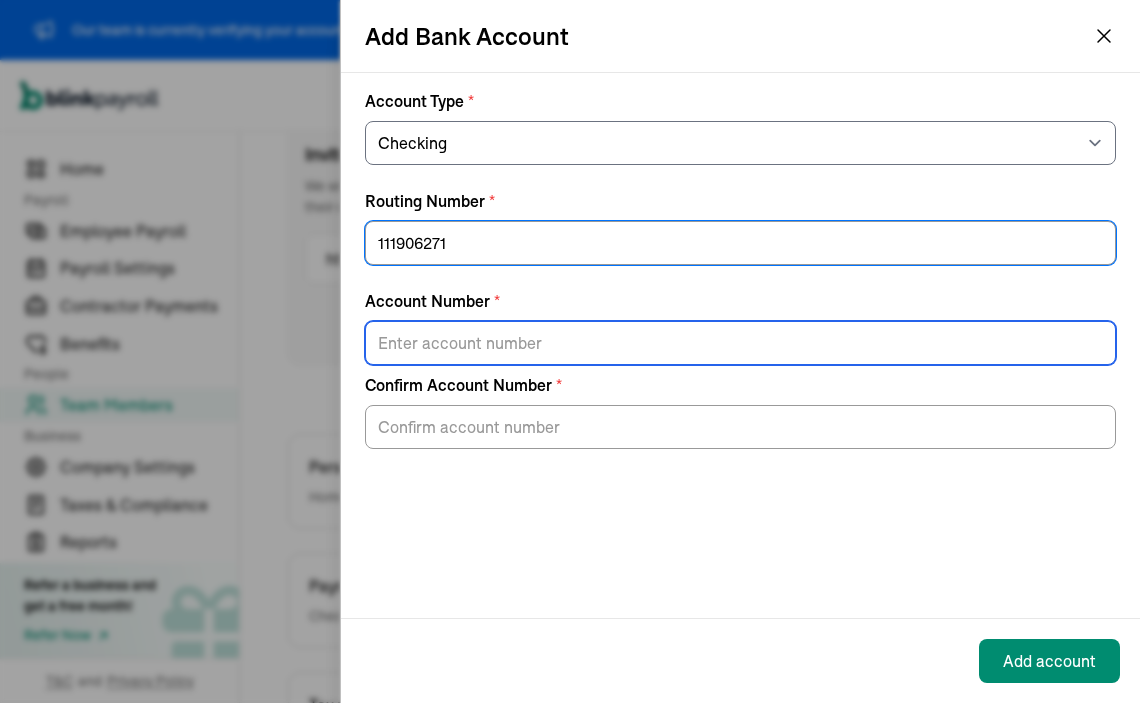 click on "Account Number   *" at bounding box center (740, 343) 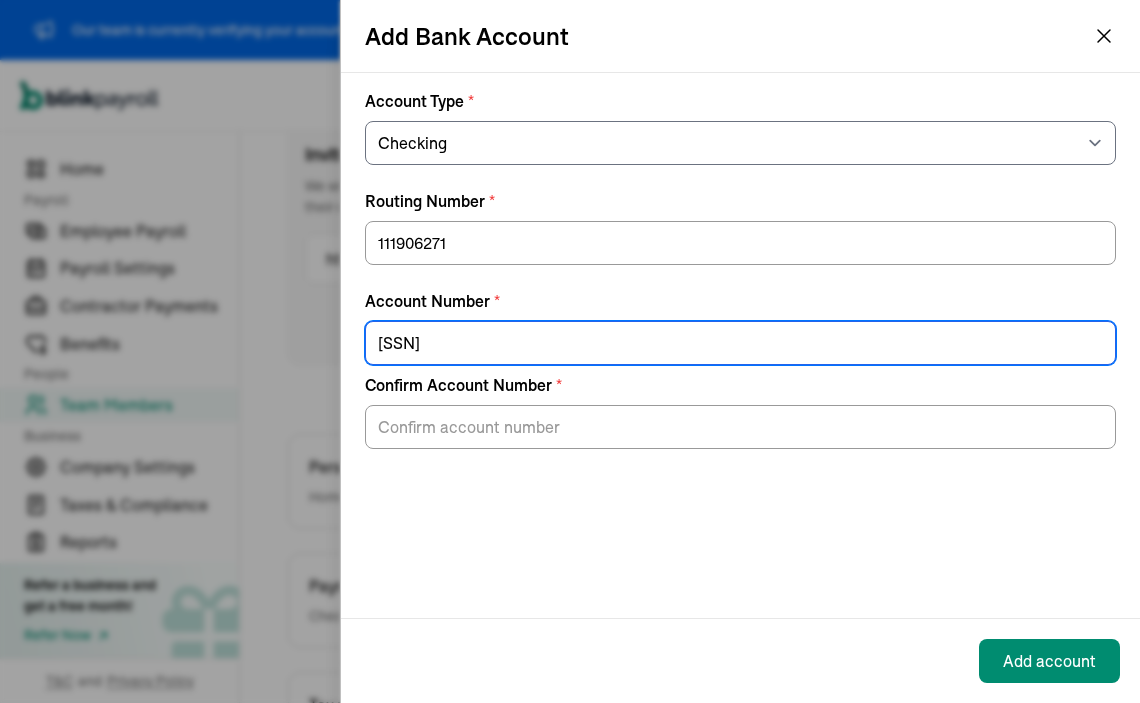 type on "446058372" 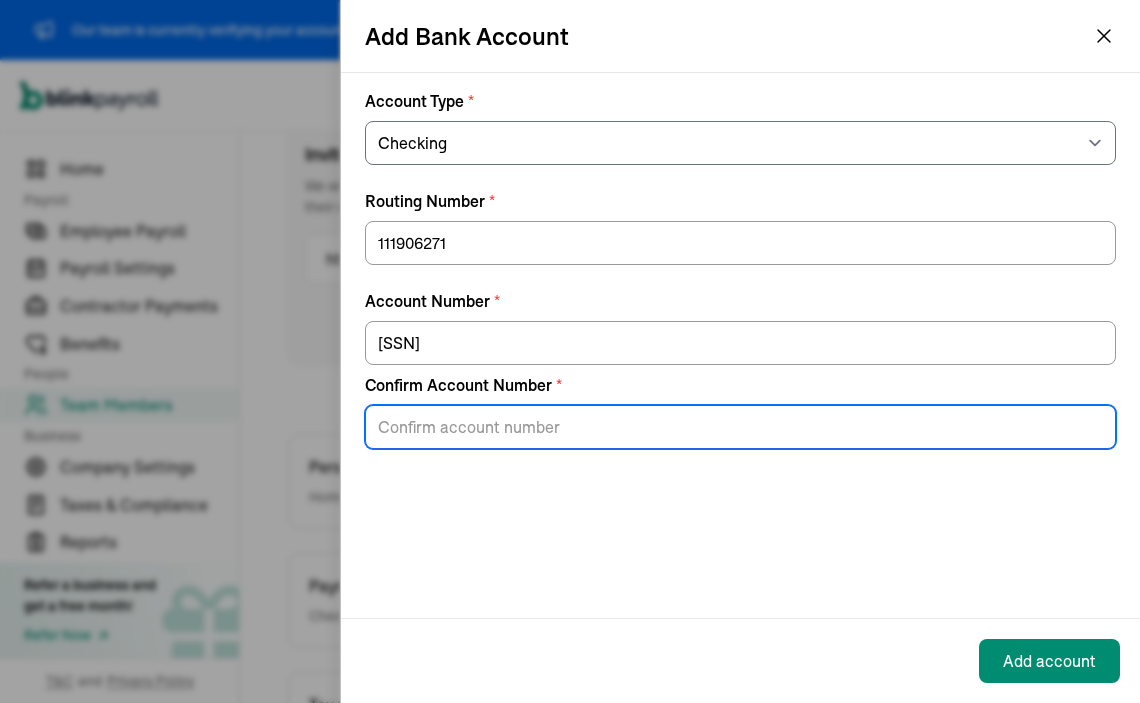 click on "Confirm Account Number   *" at bounding box center [740, 427] 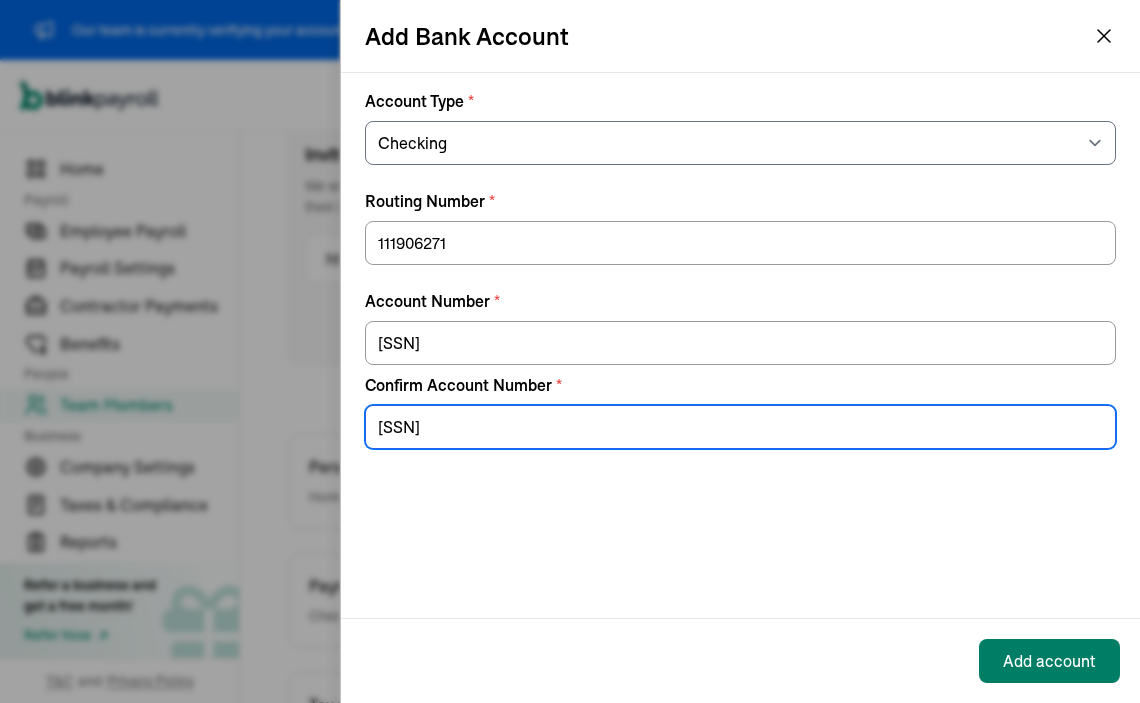 type on "446058372" 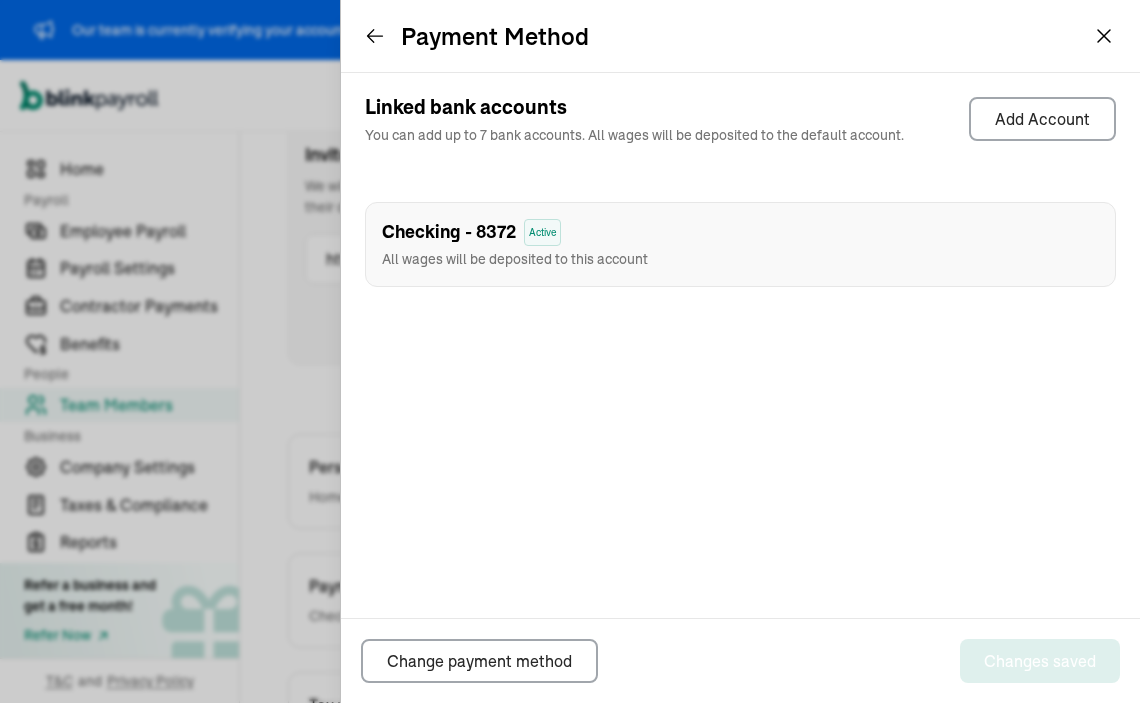 click on "Payment Method" at bounding box center (740, 36) 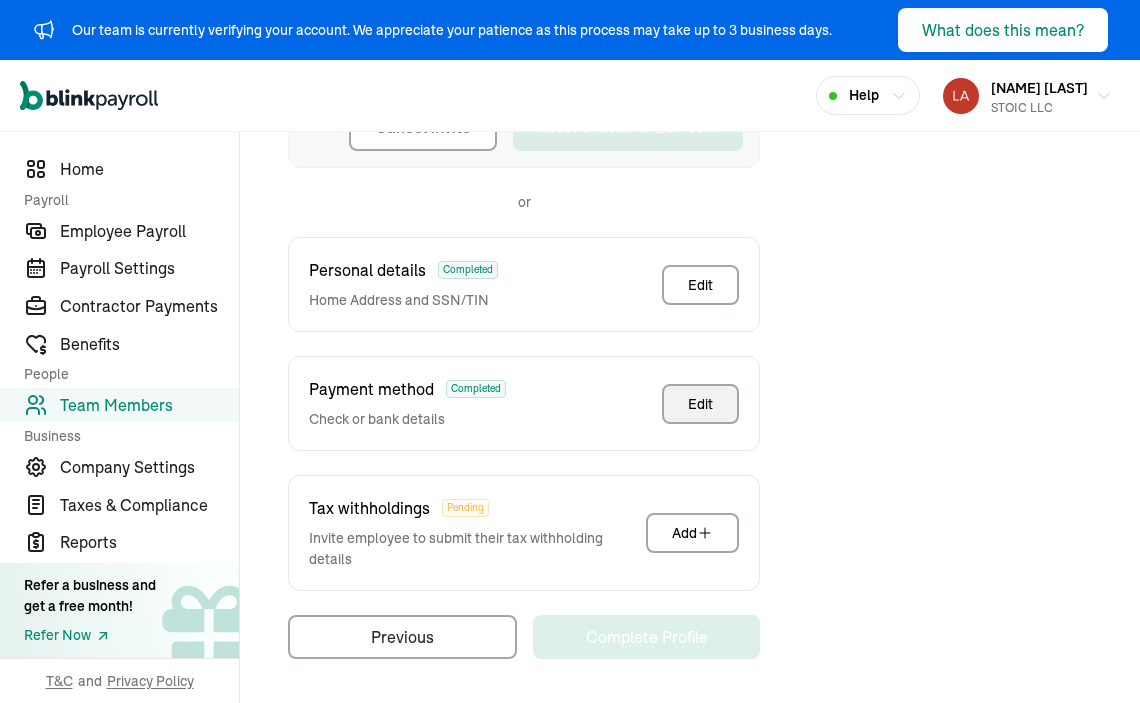 scroll, scrollTop: 493, scrollLeft: 0, axis: vertical 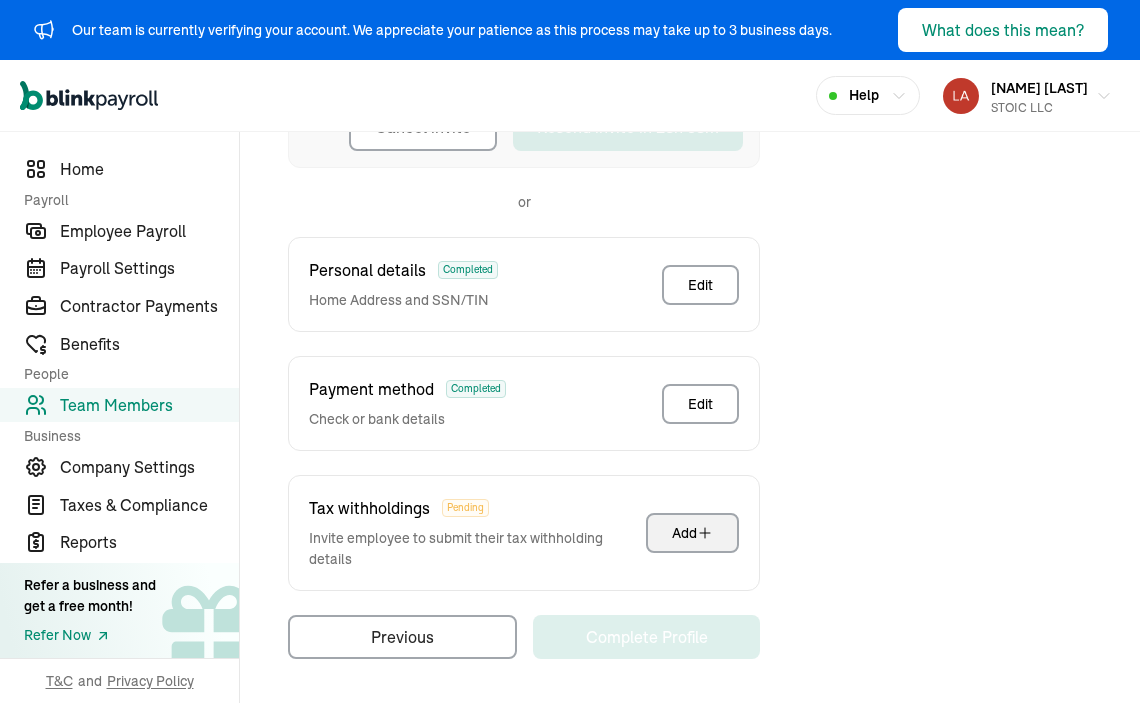 click on "Add" at bounding box center [692, 533] 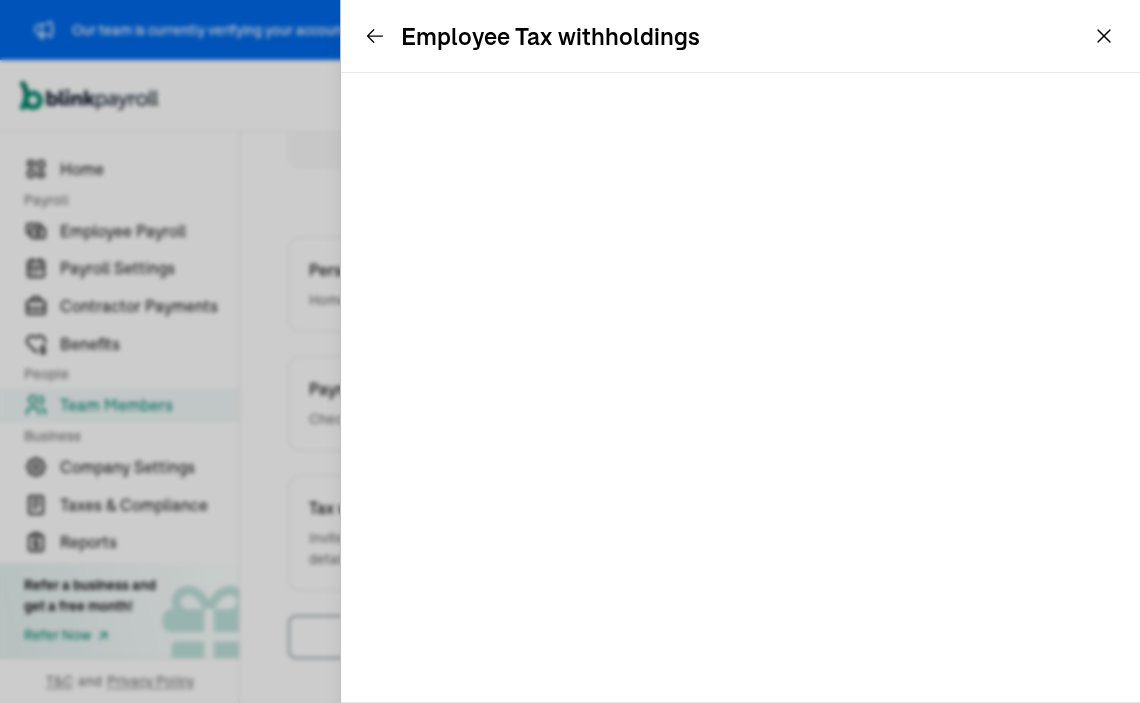 scroll, scrollTop: 296, scrollLeft: 0, axis: vertical 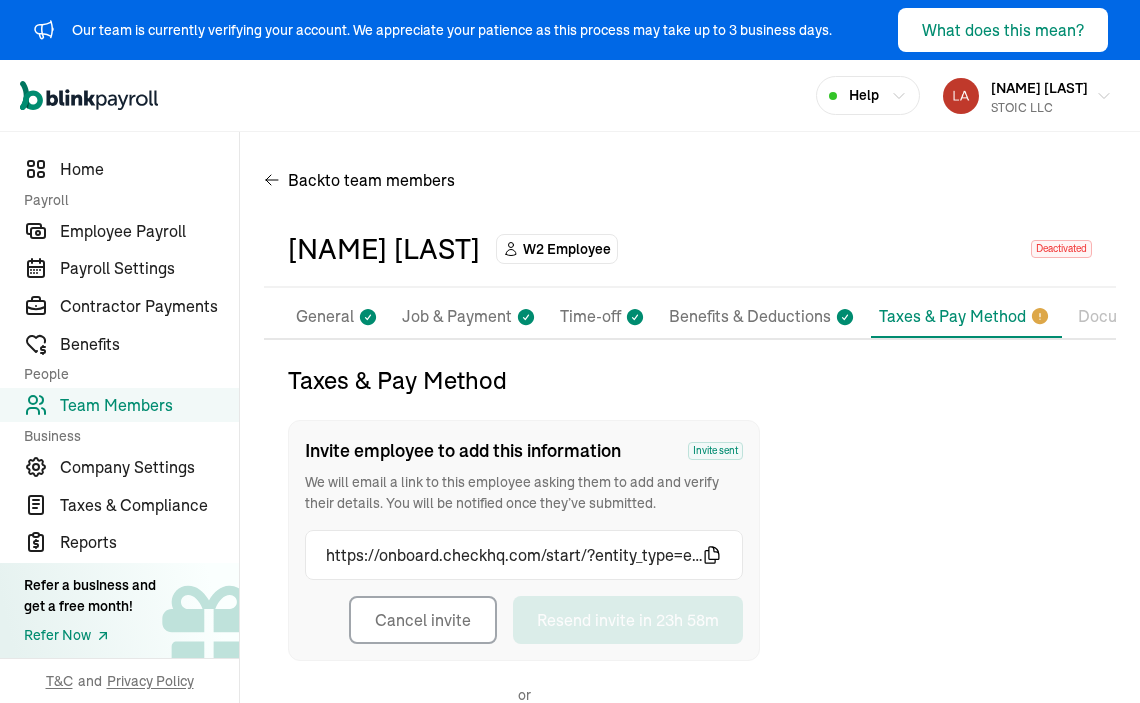 click on "Lauren Ortiz W2 Employee Deactivated" at bounding box center (690, 249) 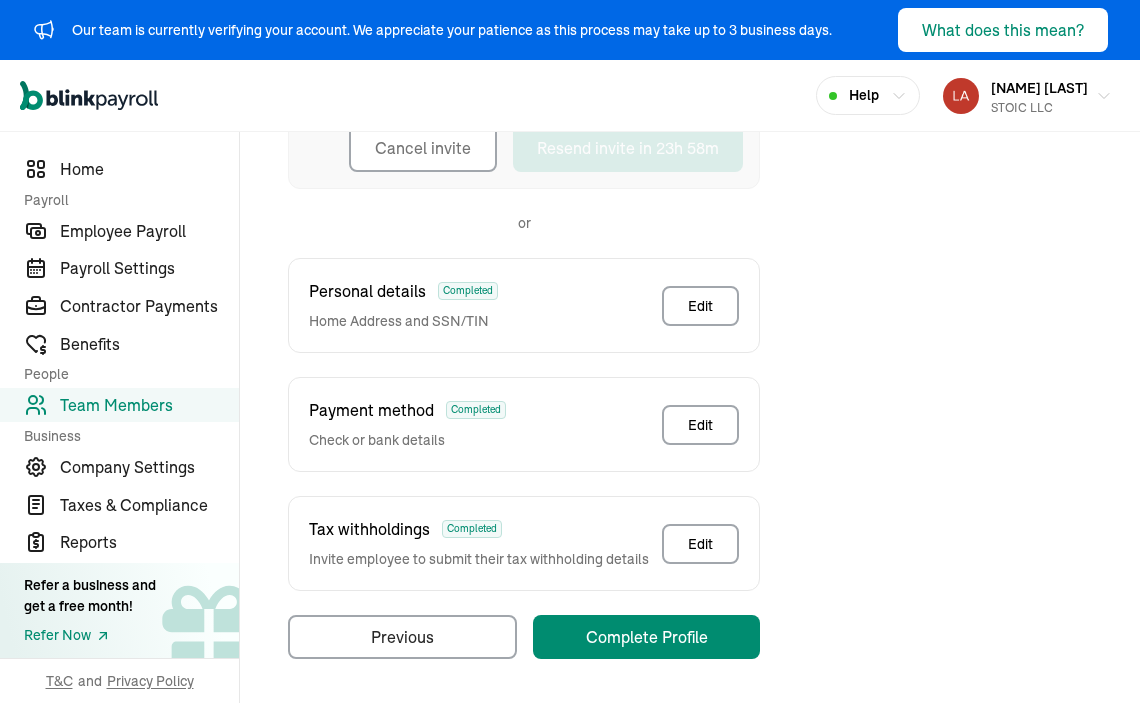 scroll, scrollTop: 472, scrollLeft: 0, axis: vertical 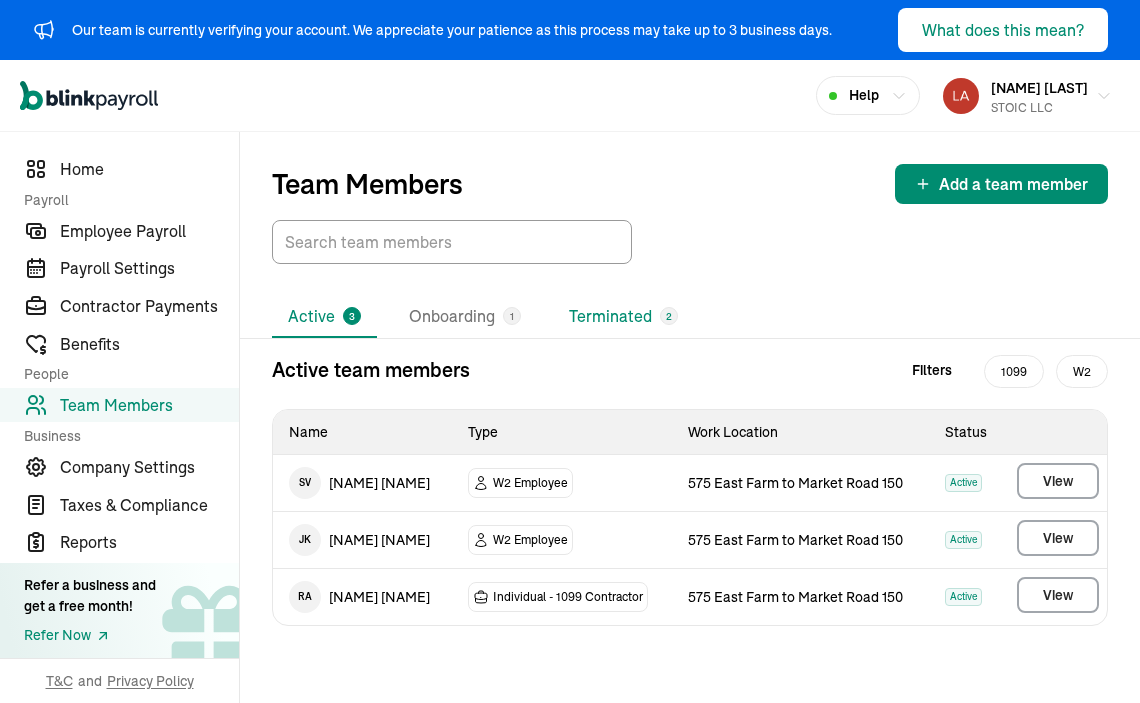 click on "Terminated 2" at bounding box center (623, 317) 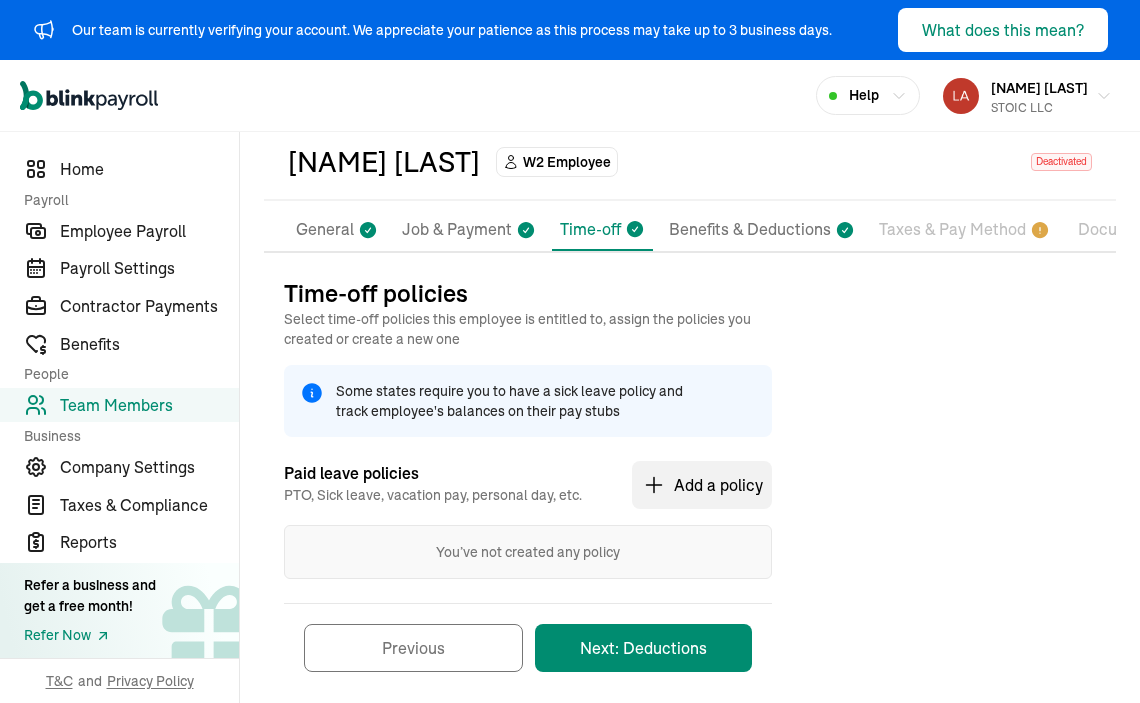 scroll, scrollTop: 120, scrollLeft: 0, axis: vertical 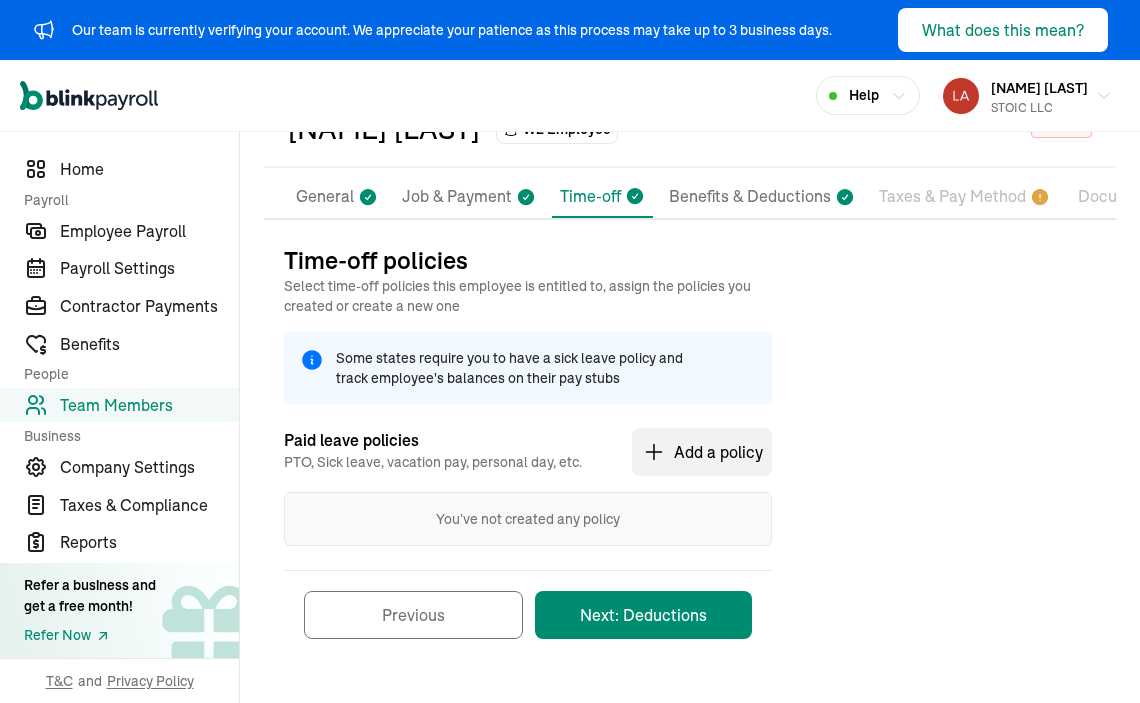 click on "Taxes & Pay Method" at bounding box center (952, 197) 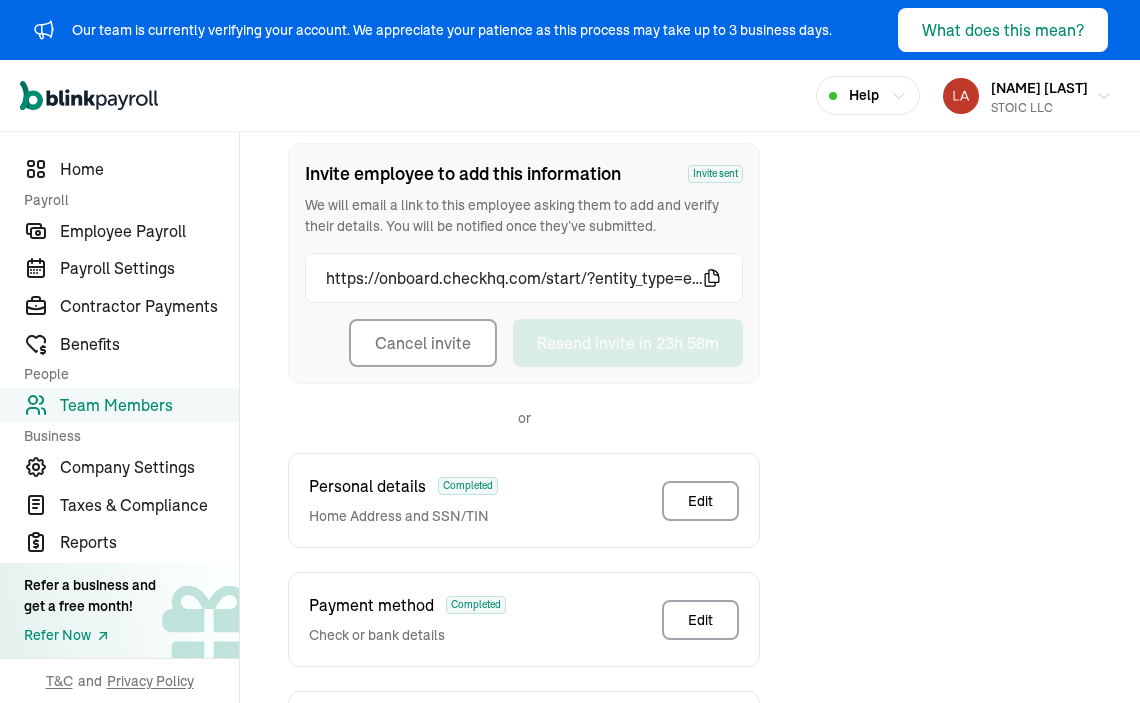 scroll, scrollTop: 296, scrollLeft: 0, axis: vertical 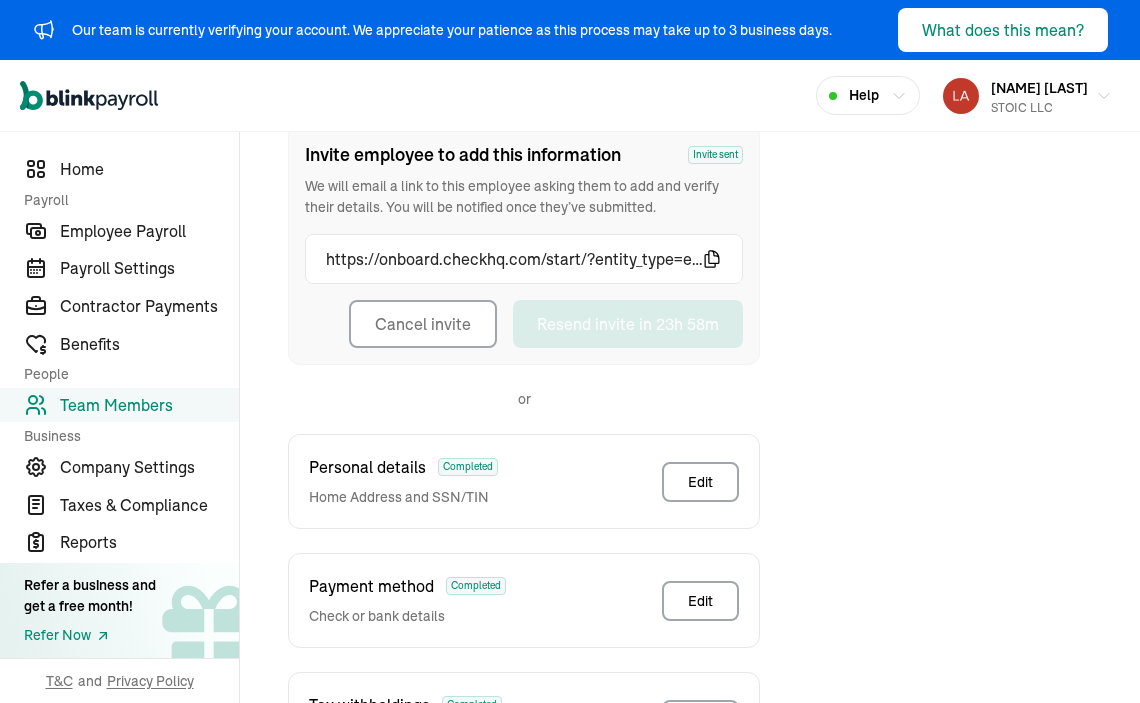 click on "Cancel invite" at bounding box center [423, 324] 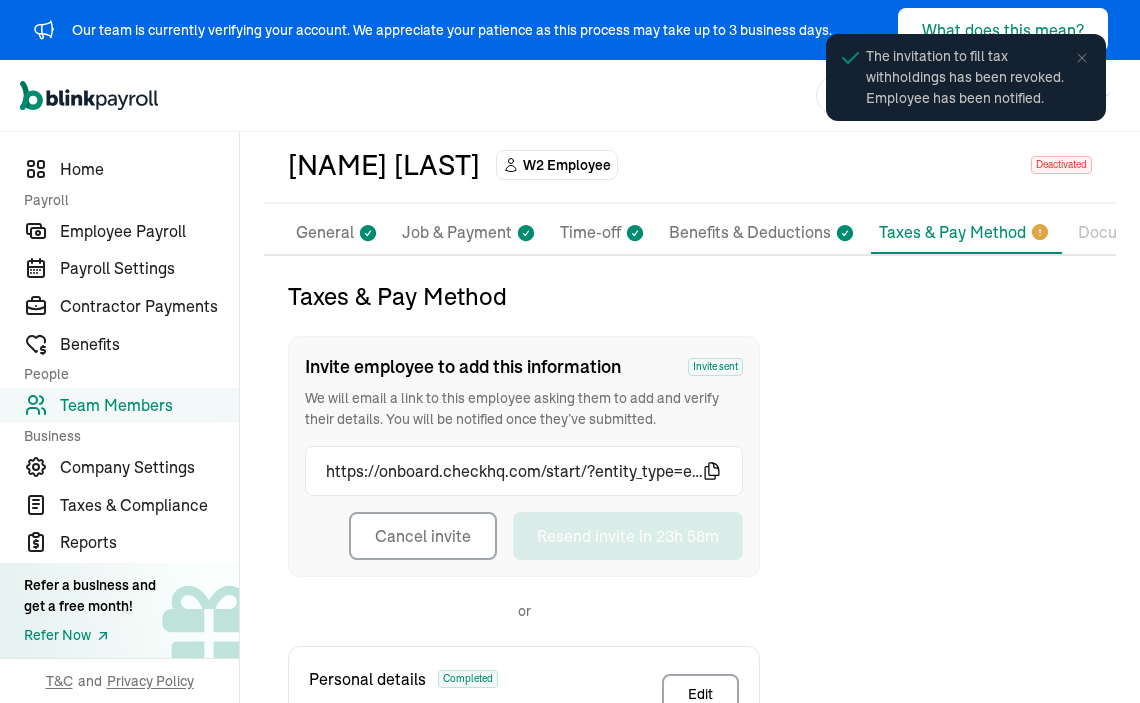 scroll, scrollTop: 296, scrollLeft: 0, axis: vertical 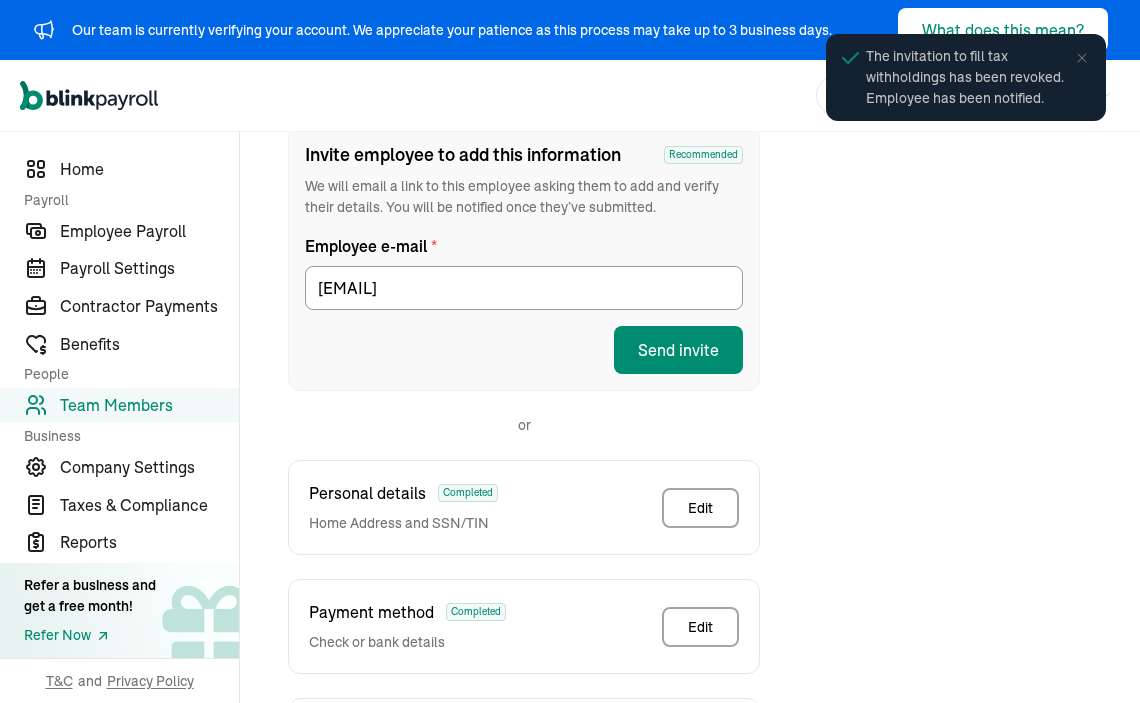 click 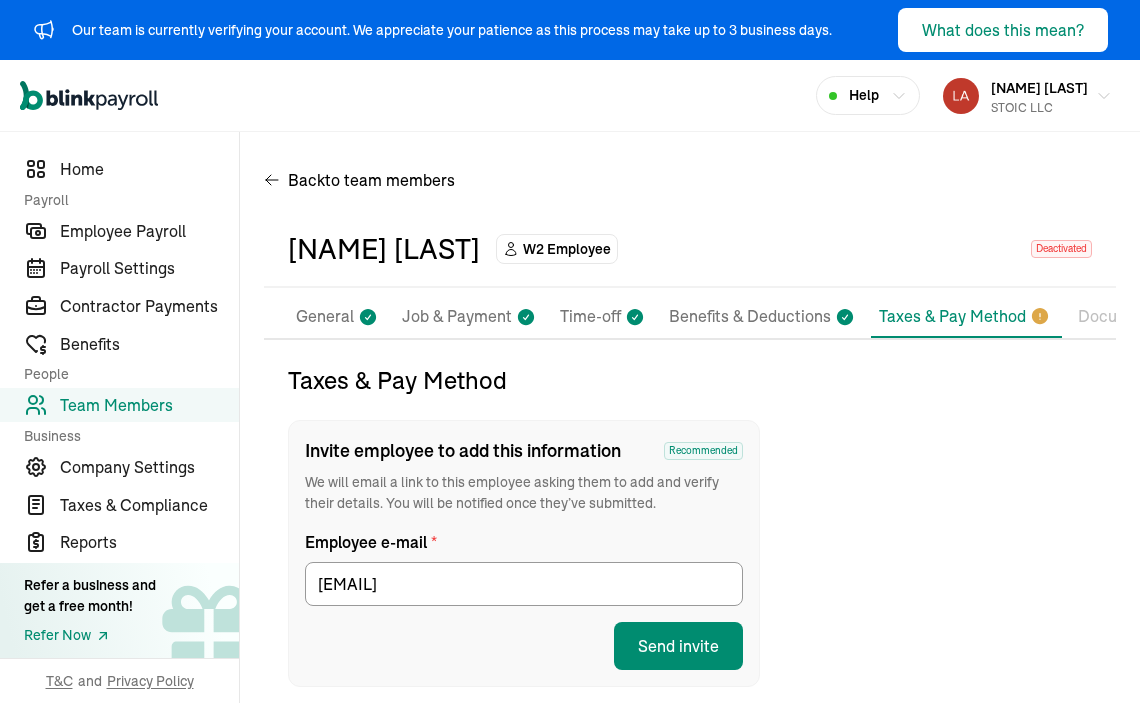 scroll, scrollTop: 0, scrollLeft: 0, axis: both 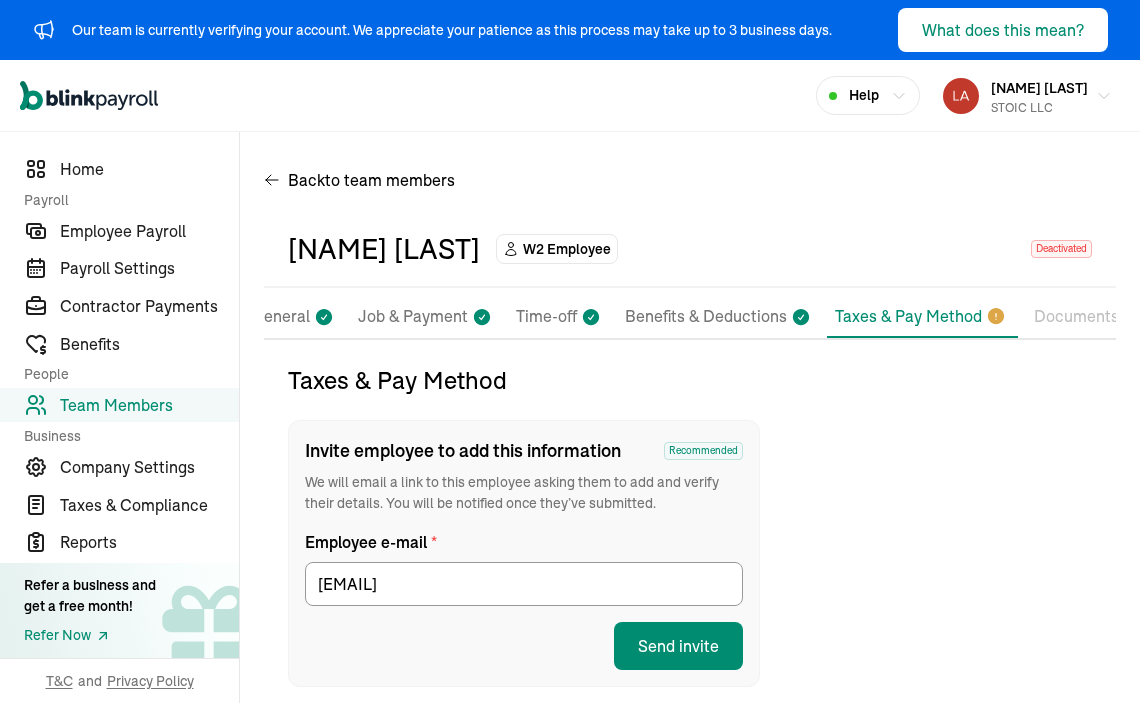 click on "Documents" at bounding box center [1076, 317] 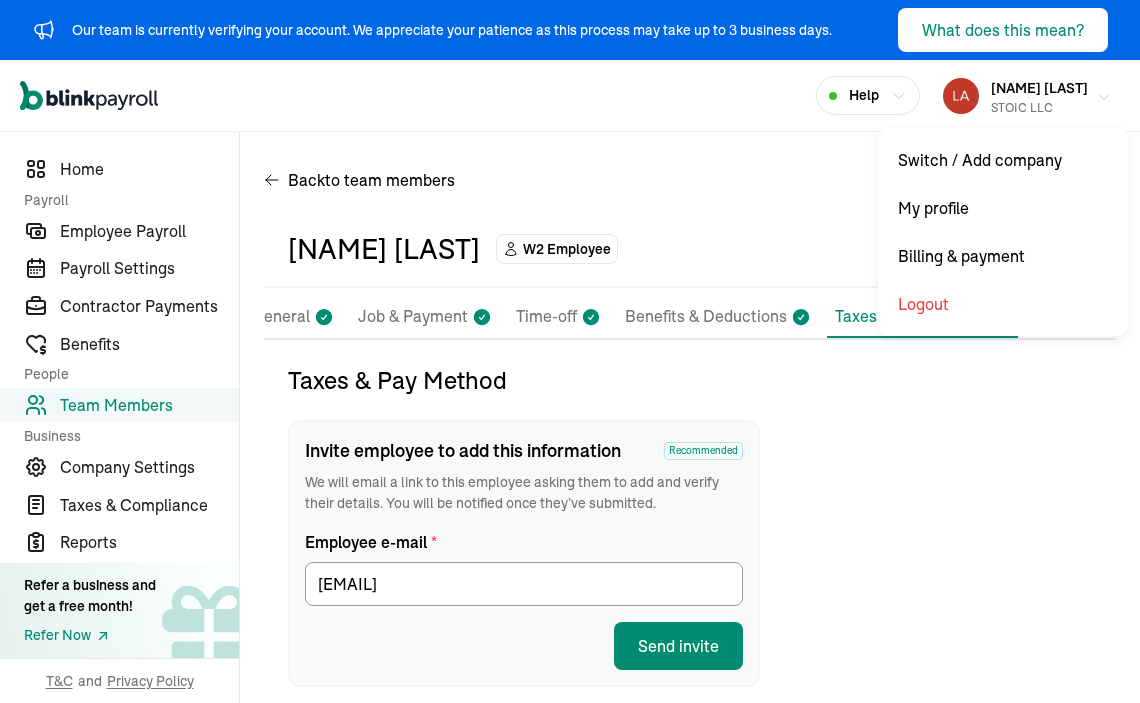 click 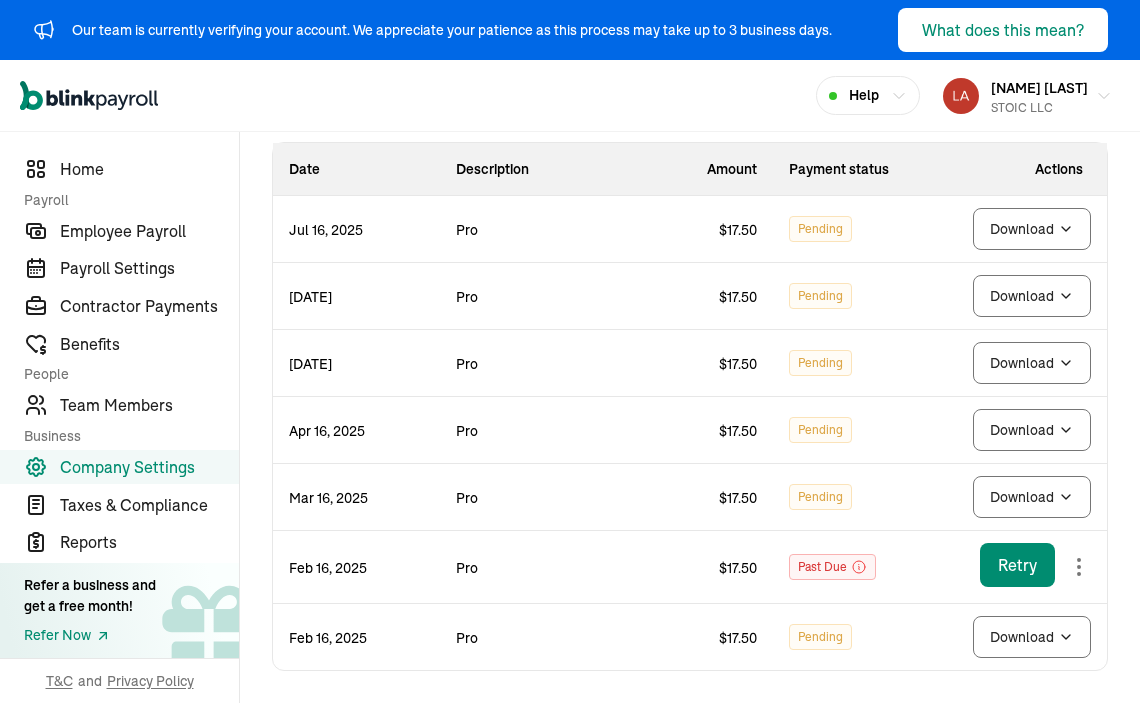 scroll, scrollTop: 402, scrollLeft: 0, axis: vertical 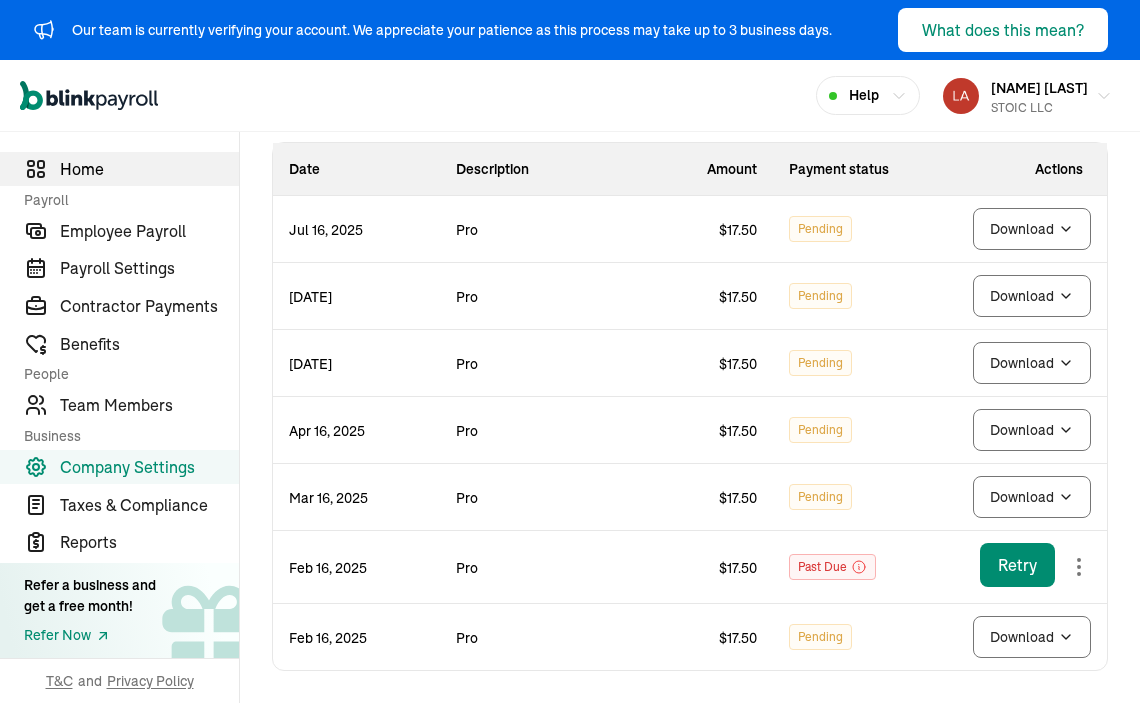 click on "Home" at bounding box center [149, 169] 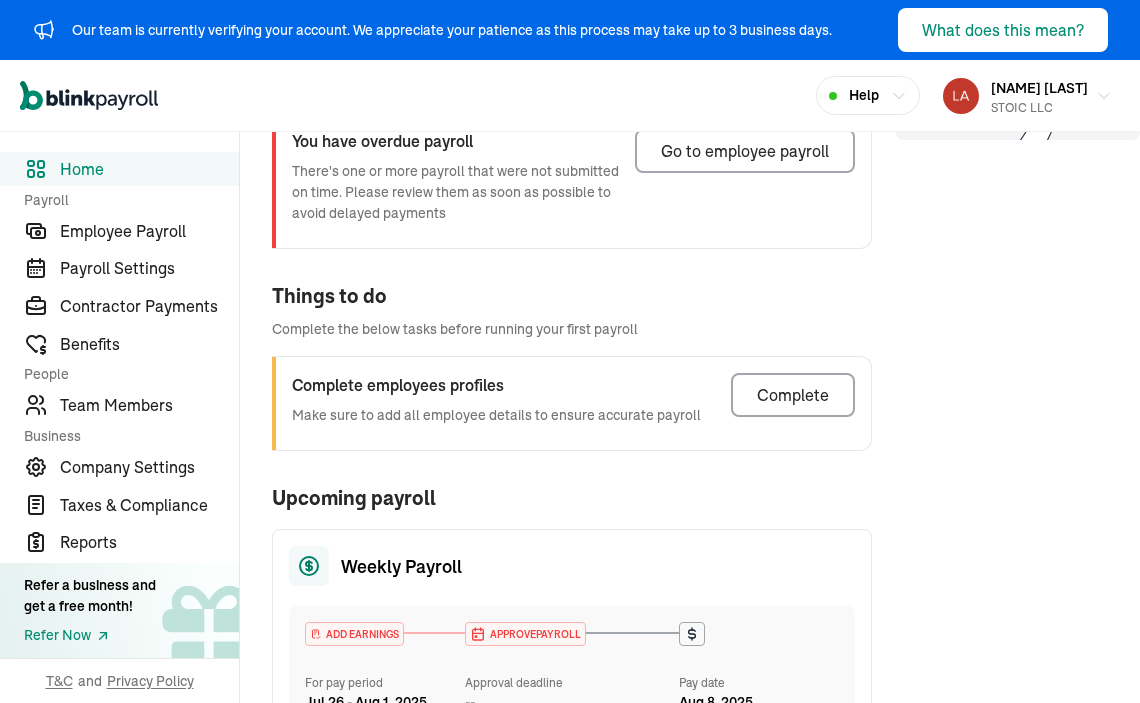 scroll, scrollTop: 262, scrollLeft: 0, axis: vertical 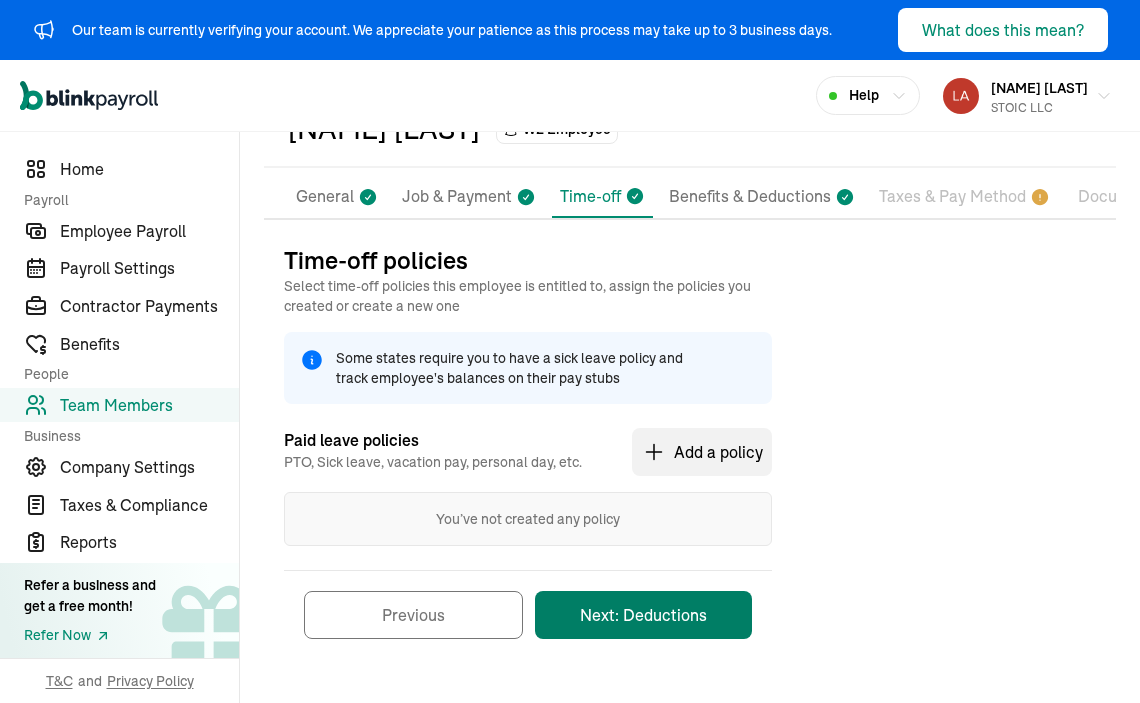 click on "Next: Deductions" at bounding box center (643, 615) 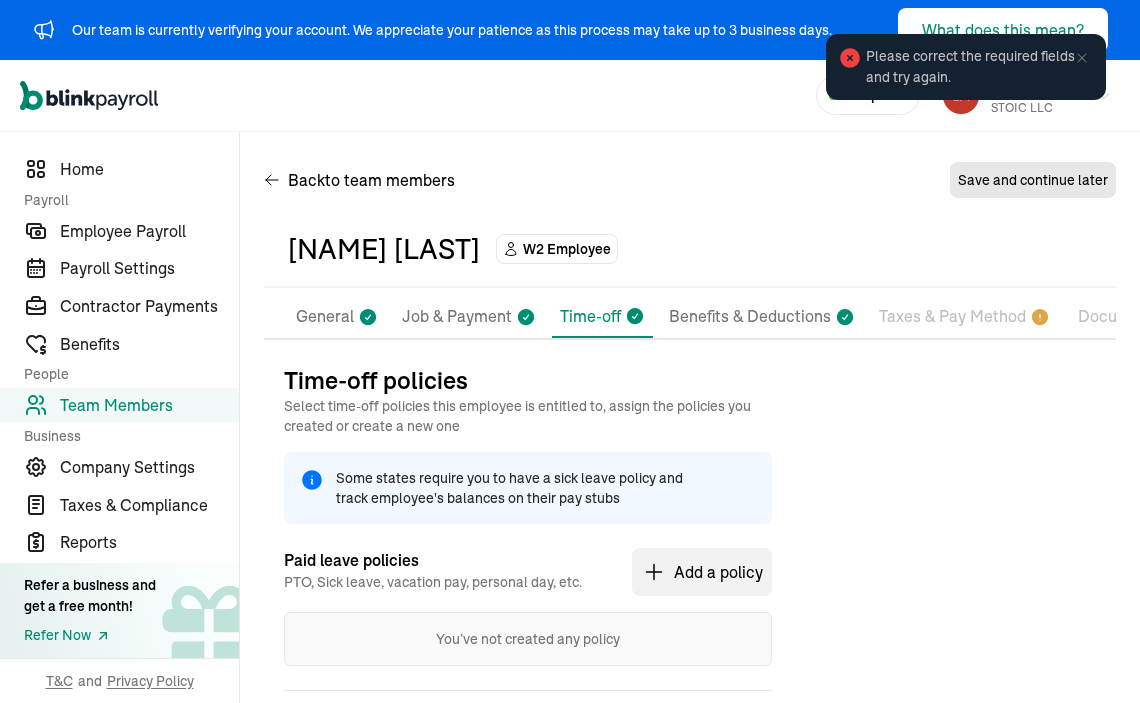 scroll, scrollTop: 0, scrollLeft: 0, axis: both 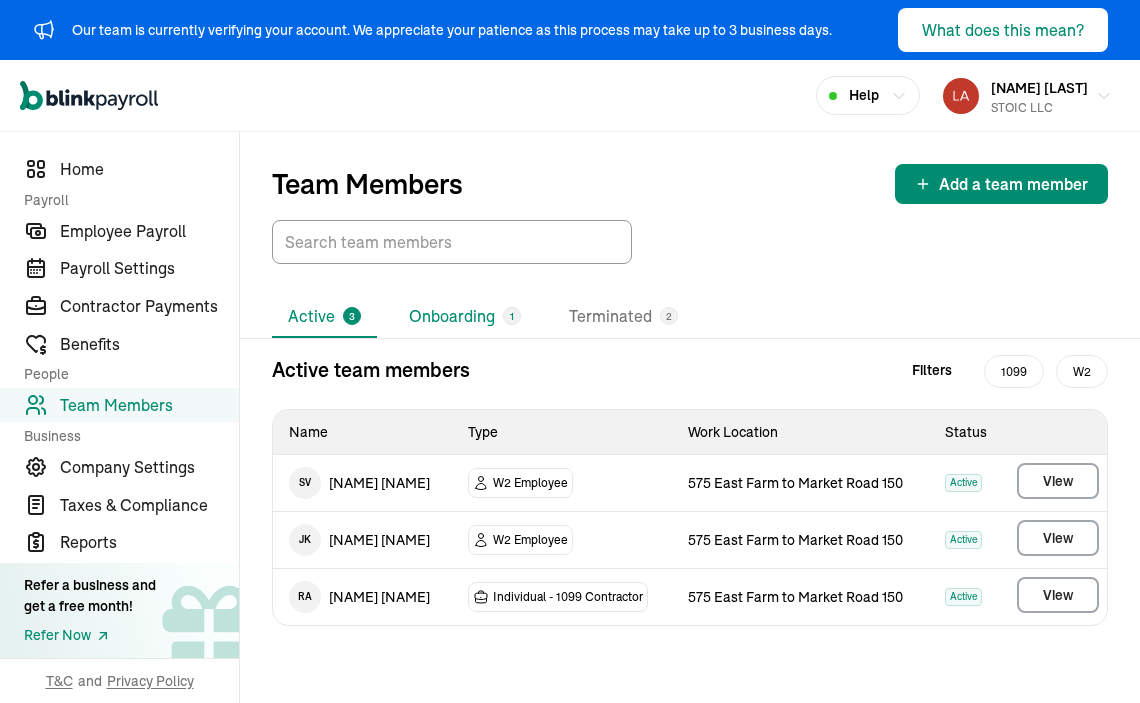 click on "1" at bounding box center (512, 316) 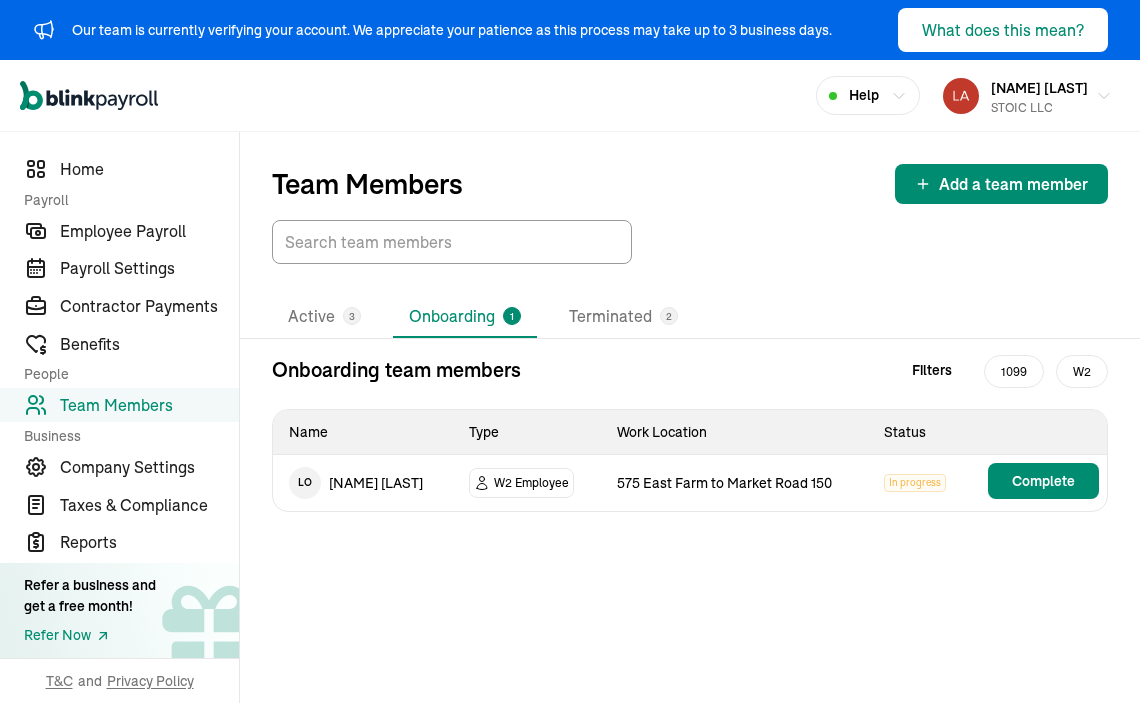 scroll, scrollTop: 0, scrollLeft: 0, axis: both 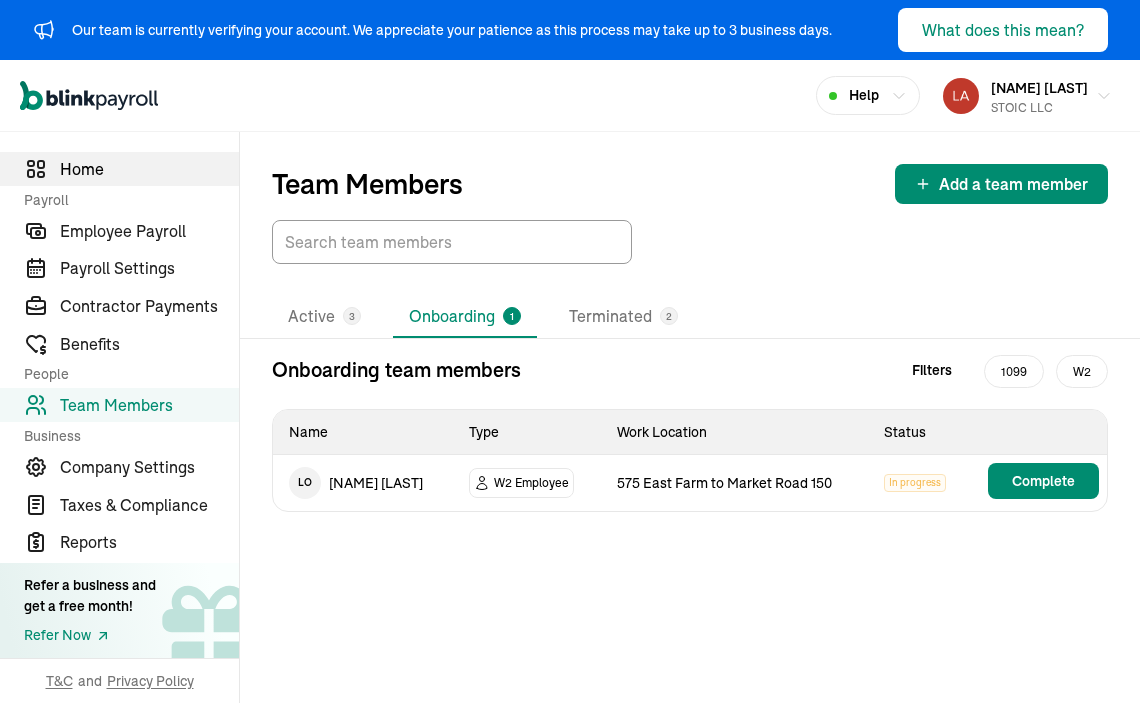 click on "Home" at bounding box center (119, 169) 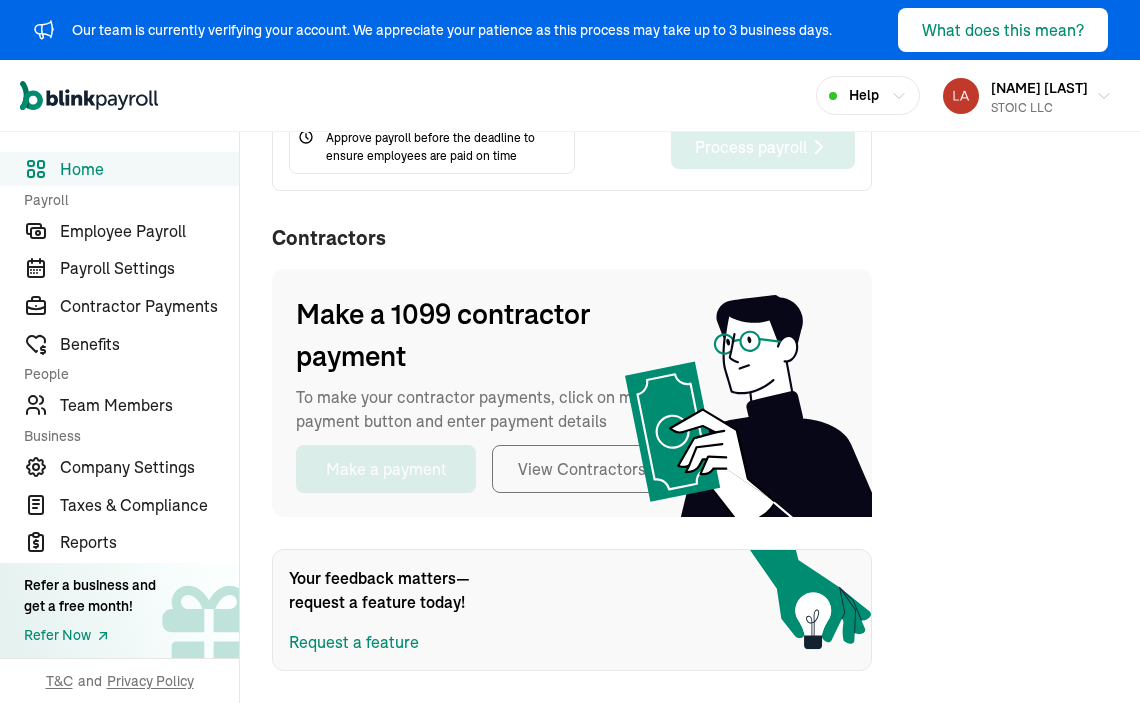 scroll, scrollTop: 824, scrollLeft: 0, axis: vertical 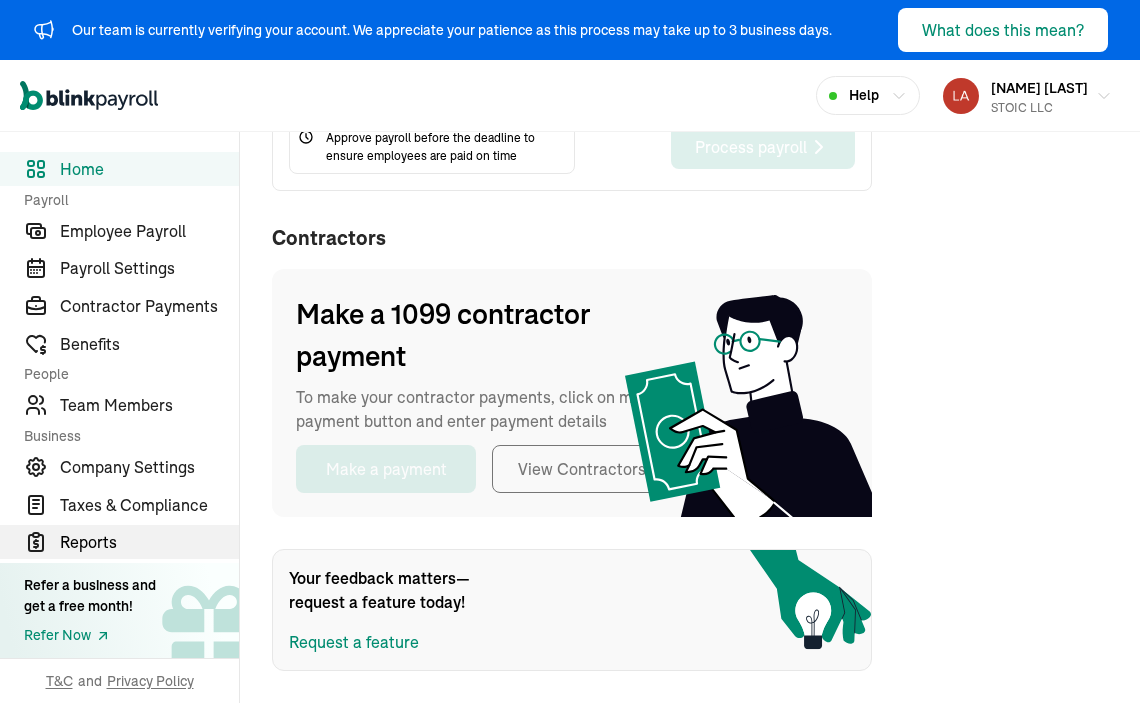 click on "Reports" at bounding box center [149, 542] 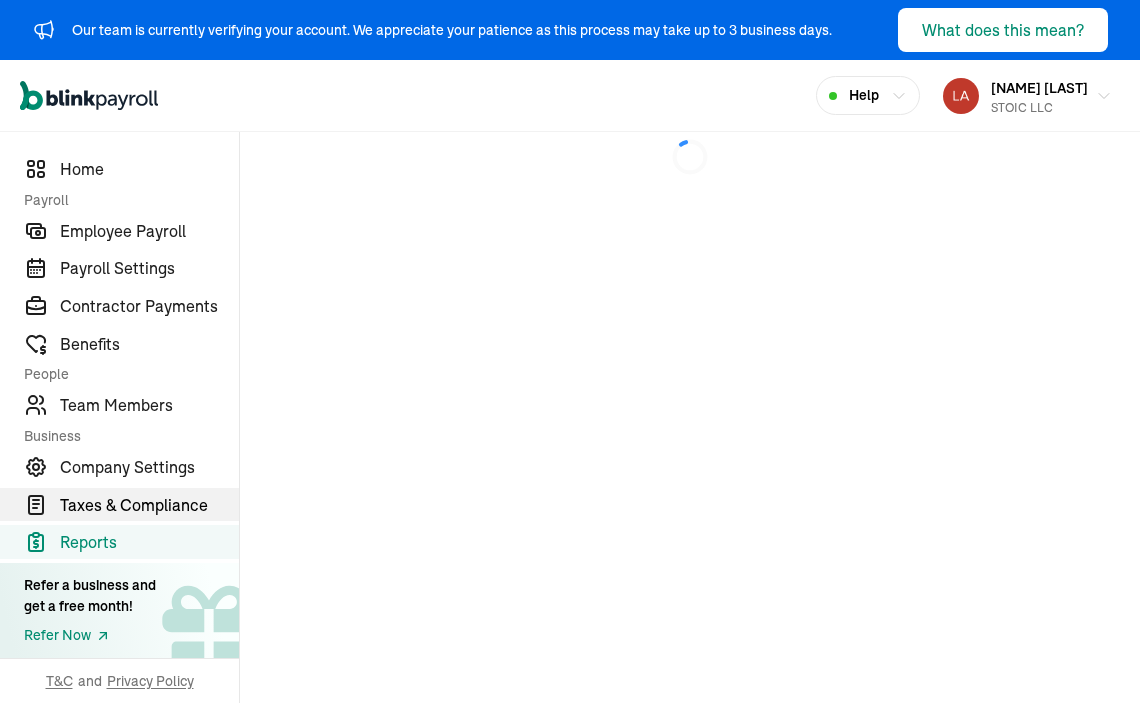 scroll, scrollTop: 0, scrollLeft: 0, axis: both 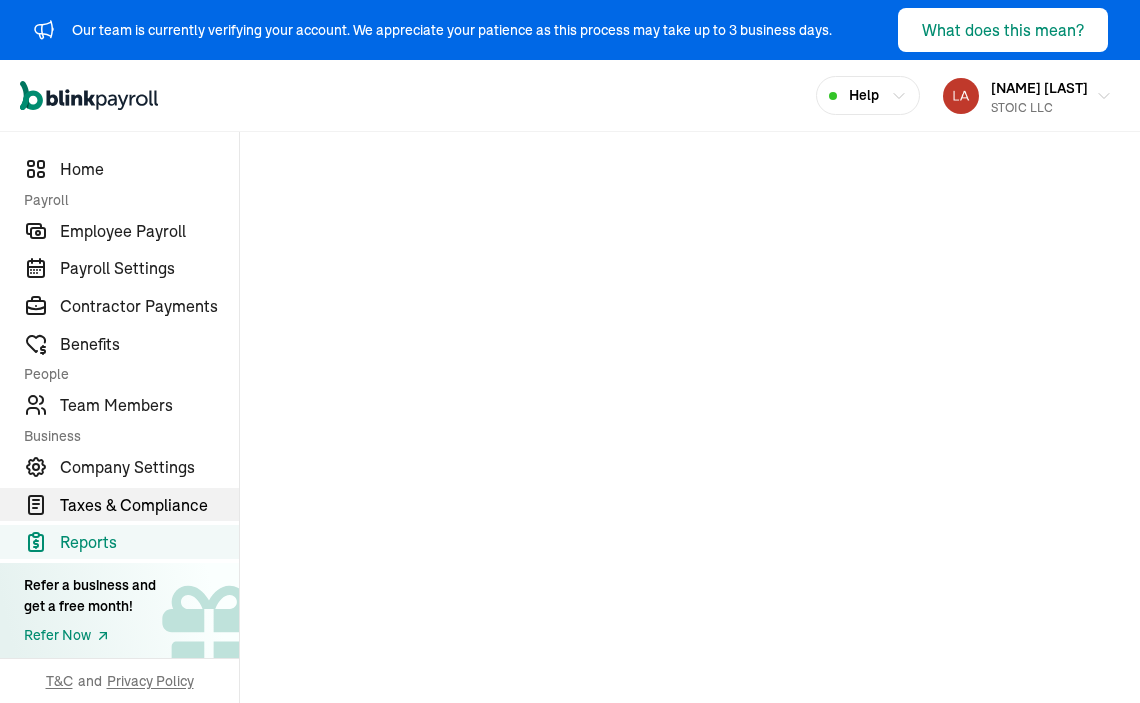 click on "Taxes & Compliance" at bounding box center (149, 505) 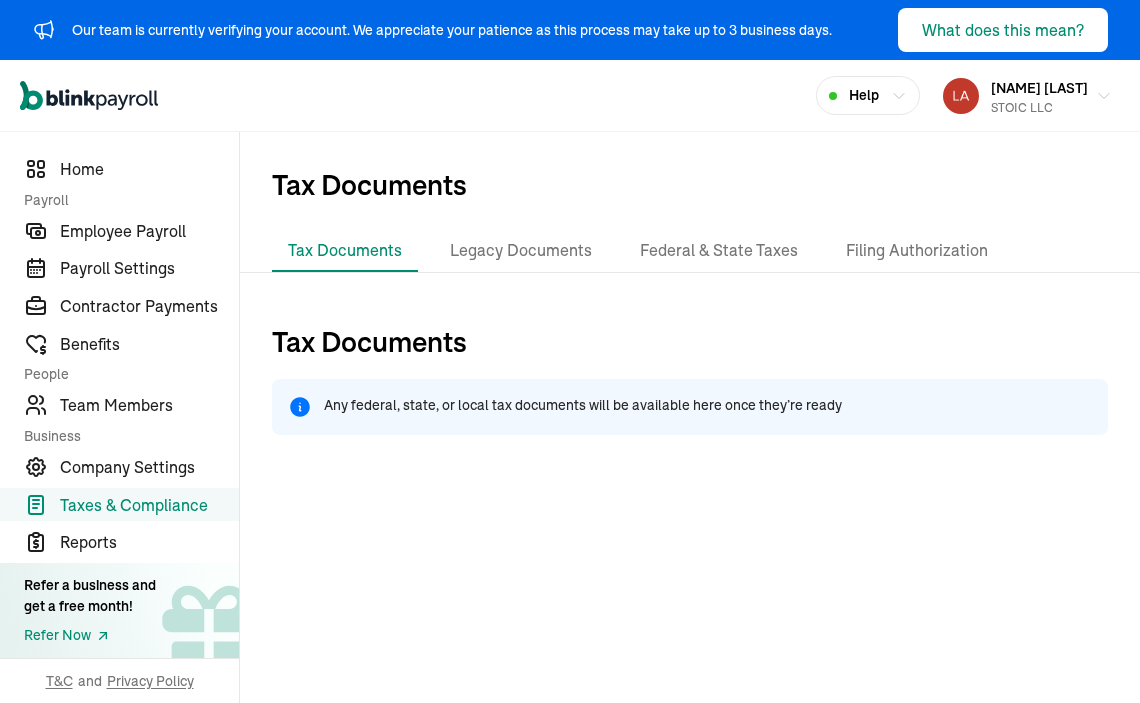 click on "Tax Documents" at bounding box center [690, 350] 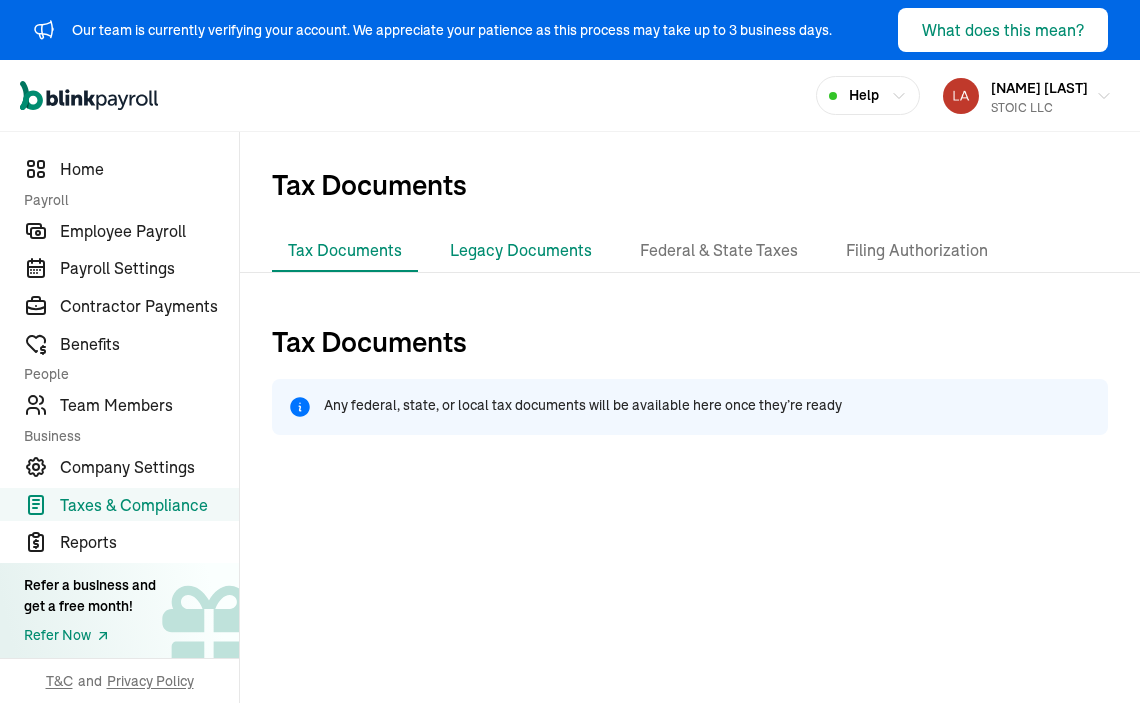 click on "Legacy Documents" at bounding box center (521, 251) 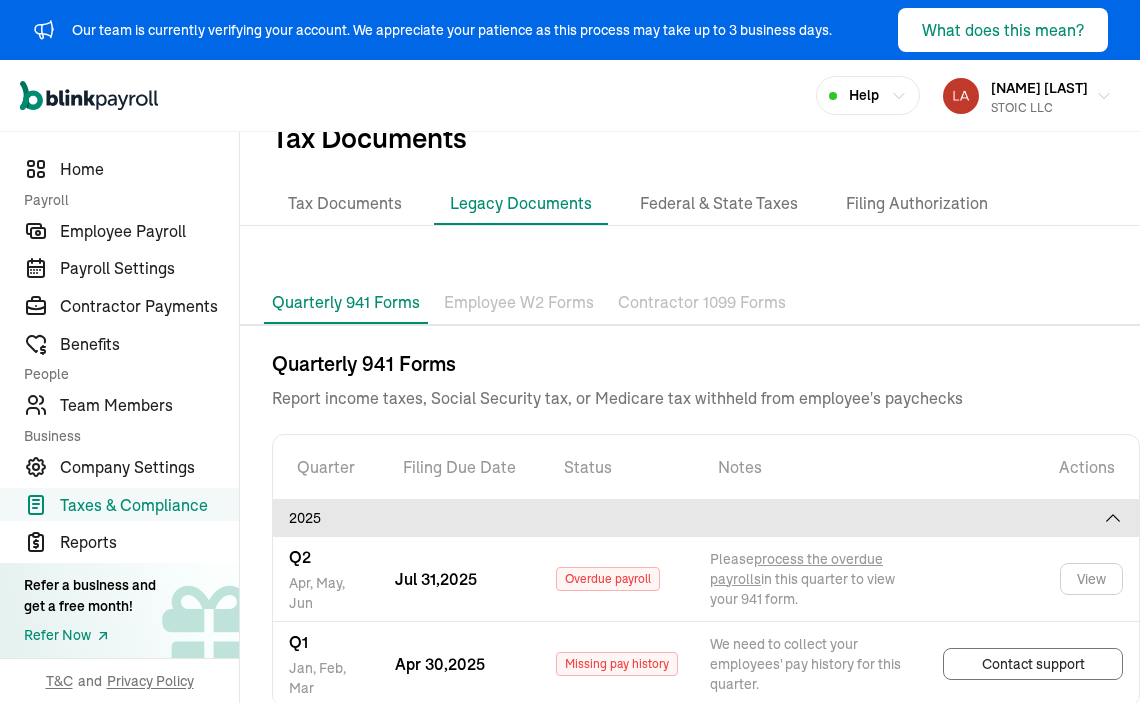 scroll, scrollTop: 47, scrollLeft: 0, axis: vertical 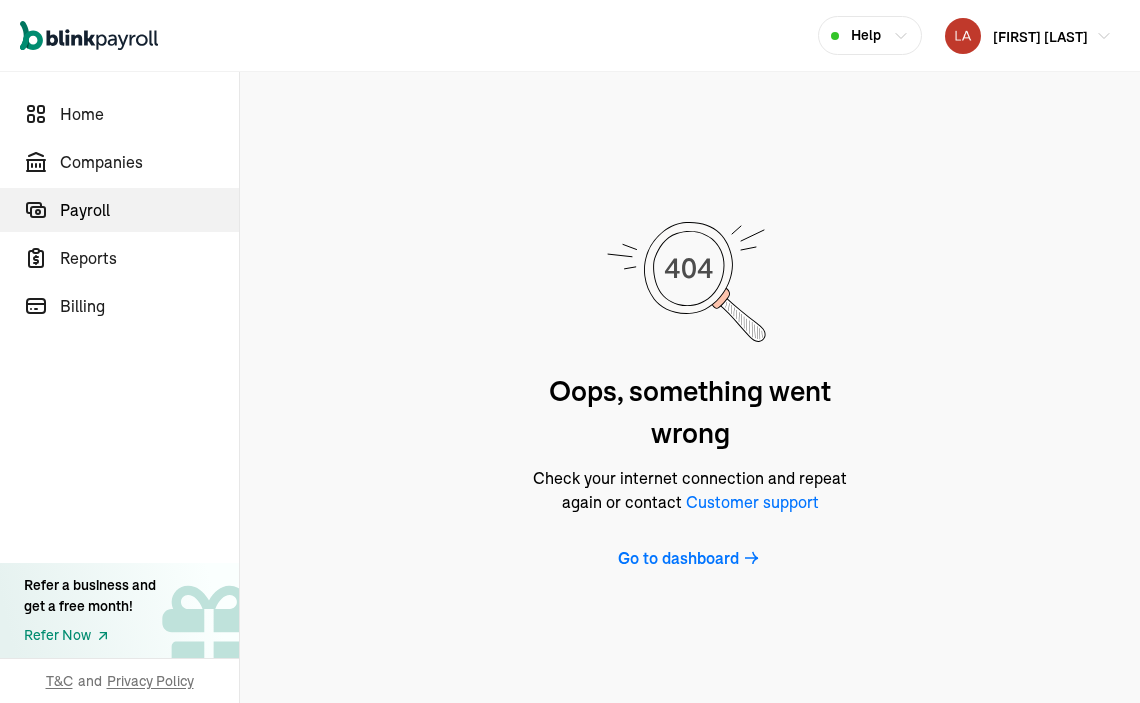 click on "Payroll" at bounding box center [149, 210] 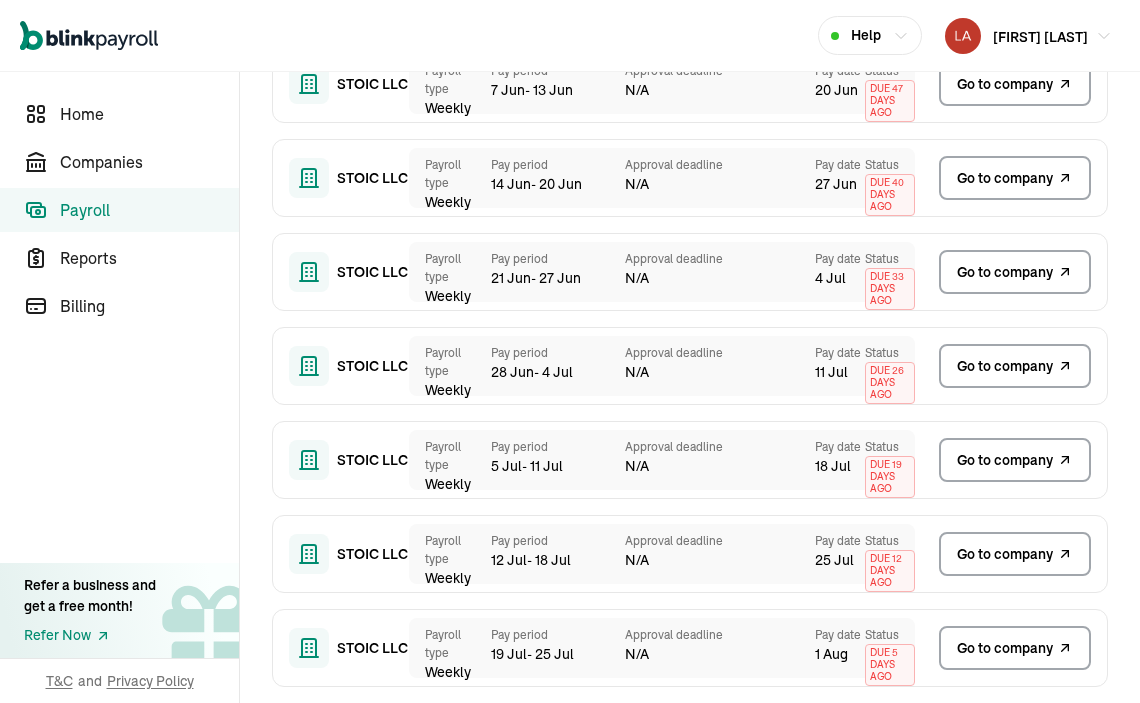 scroll, scrollTop: 2204, scrollLeft: 0, axis: vertical 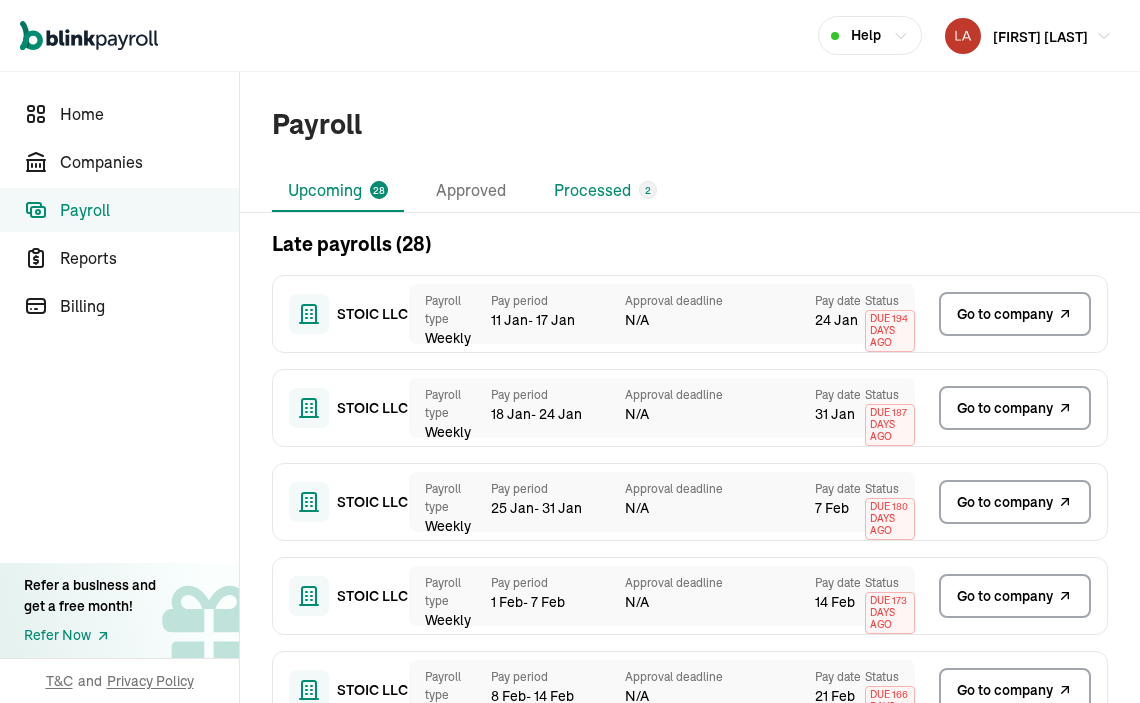 click on "Processed 2" at bounding box center [605, 191] 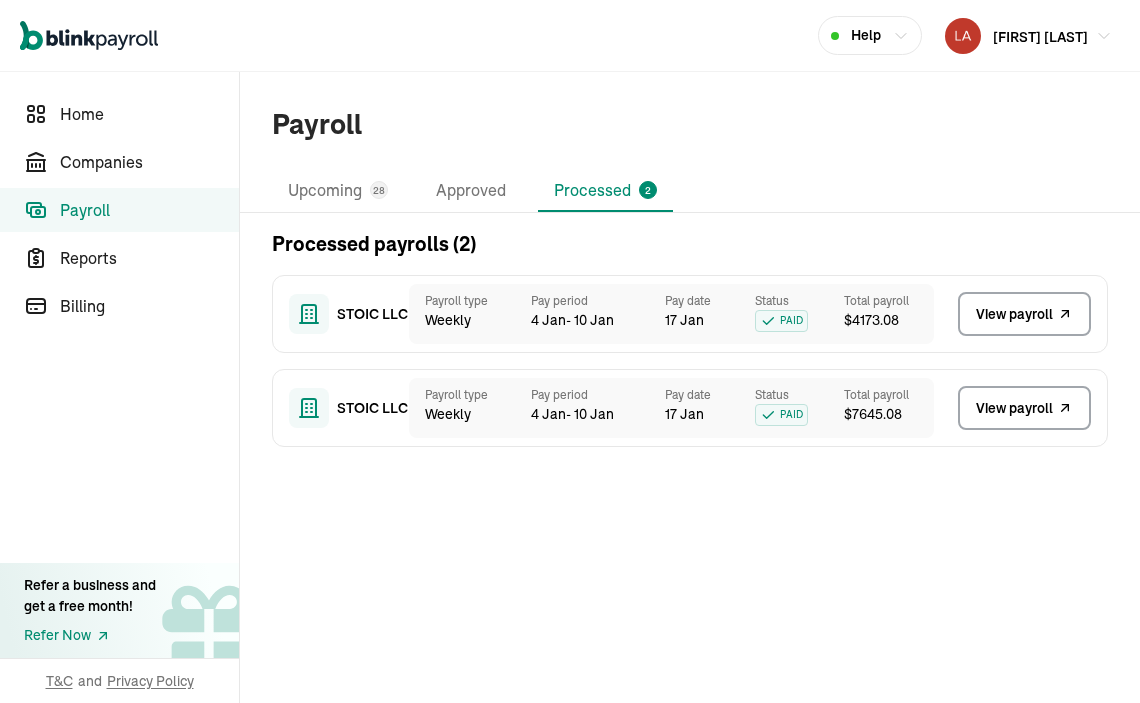 click on "View payroll" at bounding box center [1014, 314] 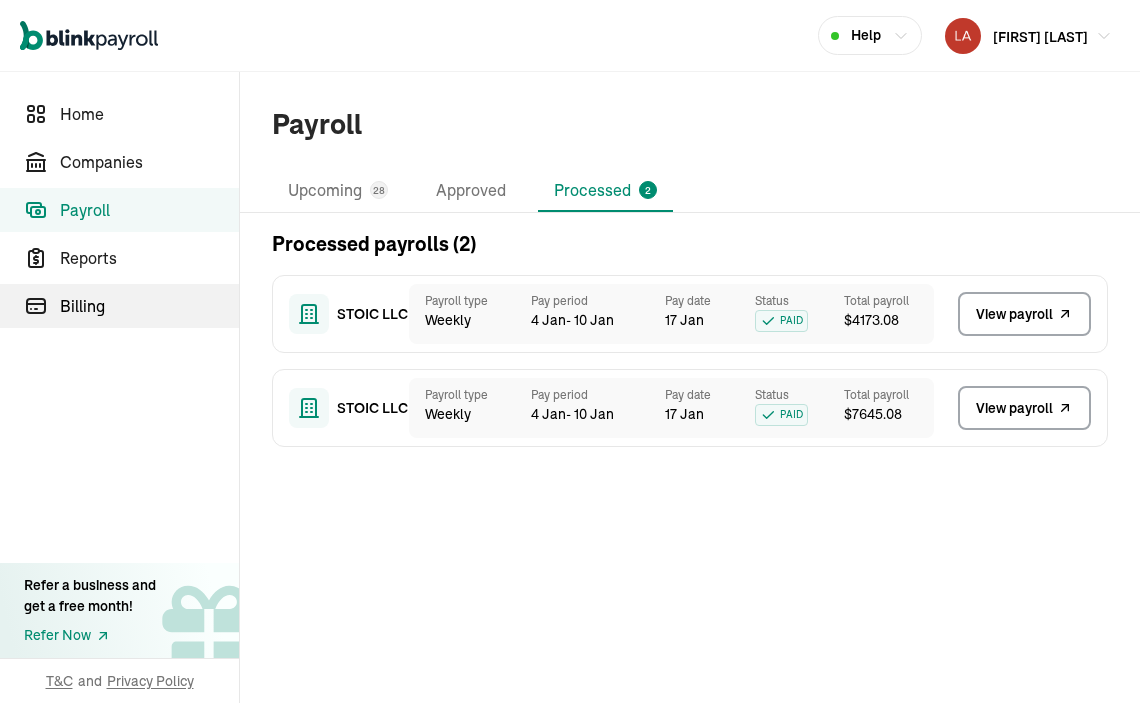 click on "Billing" at bounding box center [149, 306] 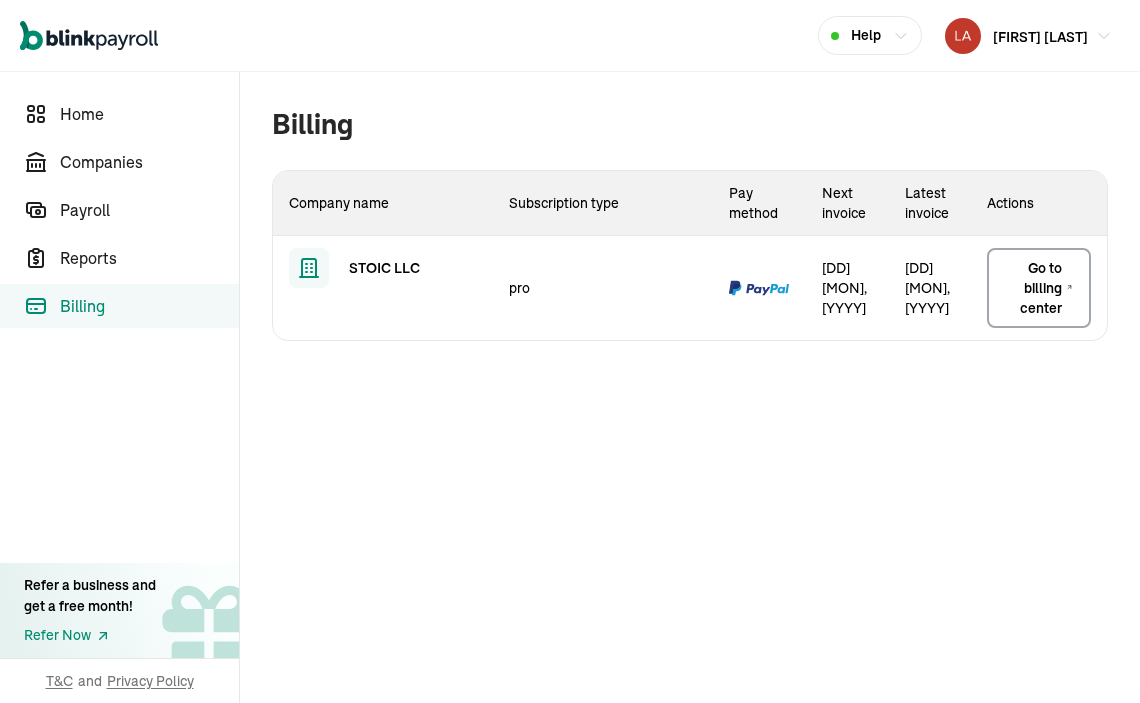 scroll, scrollTop: 255, scrollLeft: 0, axis: vertical 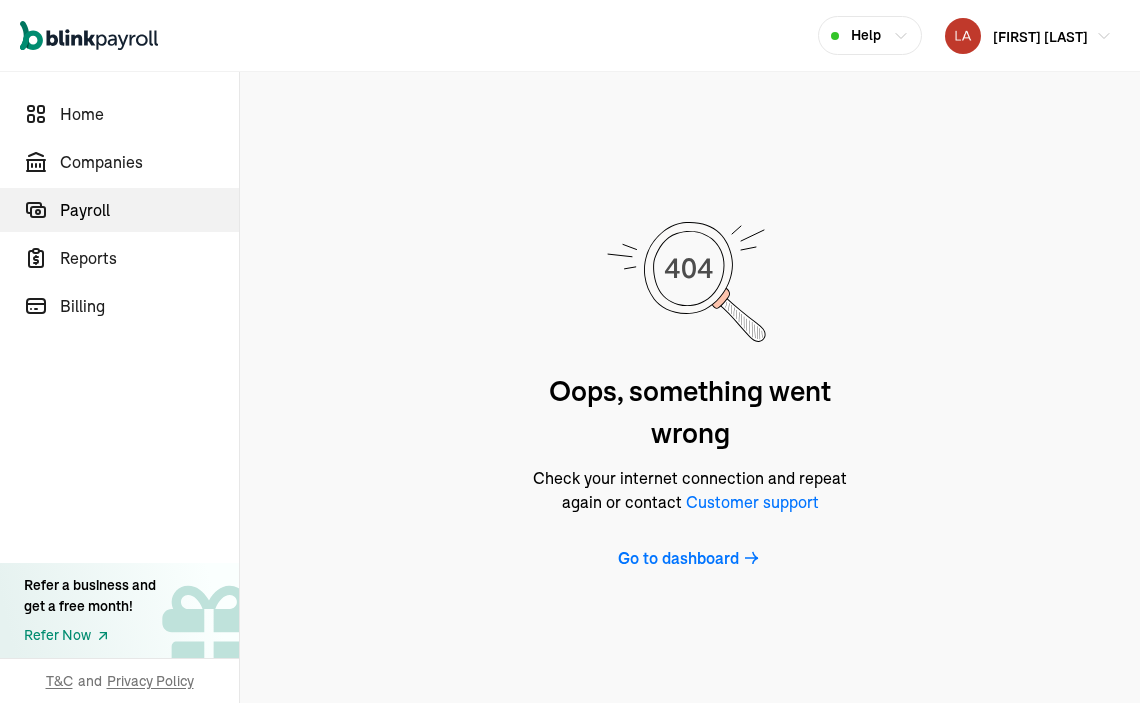 click on "Payroll" at bounding box center (149, 210) 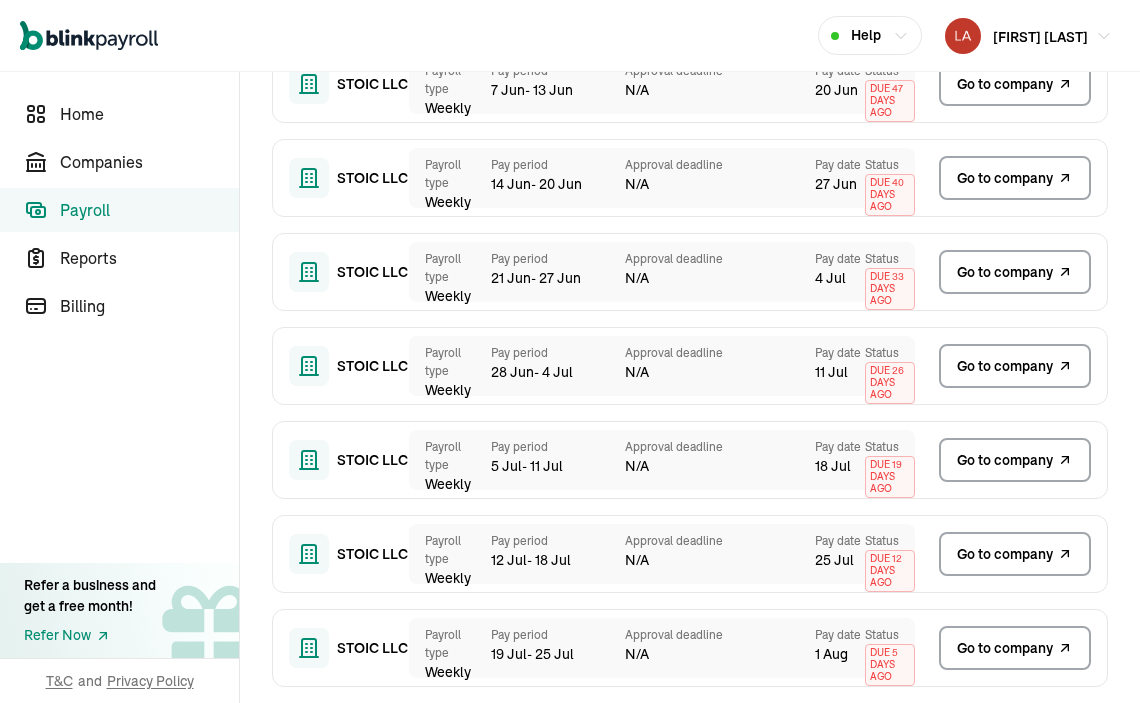 scroll, scrollTop: 2204, scrollLeft: 0, axis: vertical 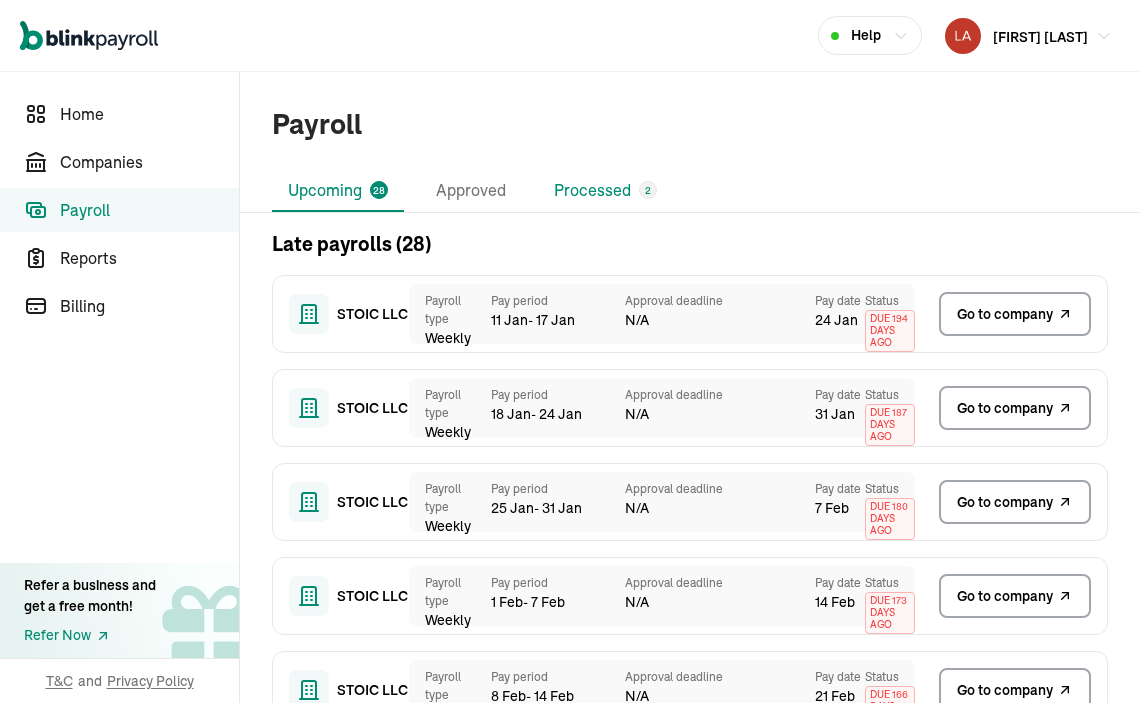 click on "Processed 2" at bounding box center [605, 191] 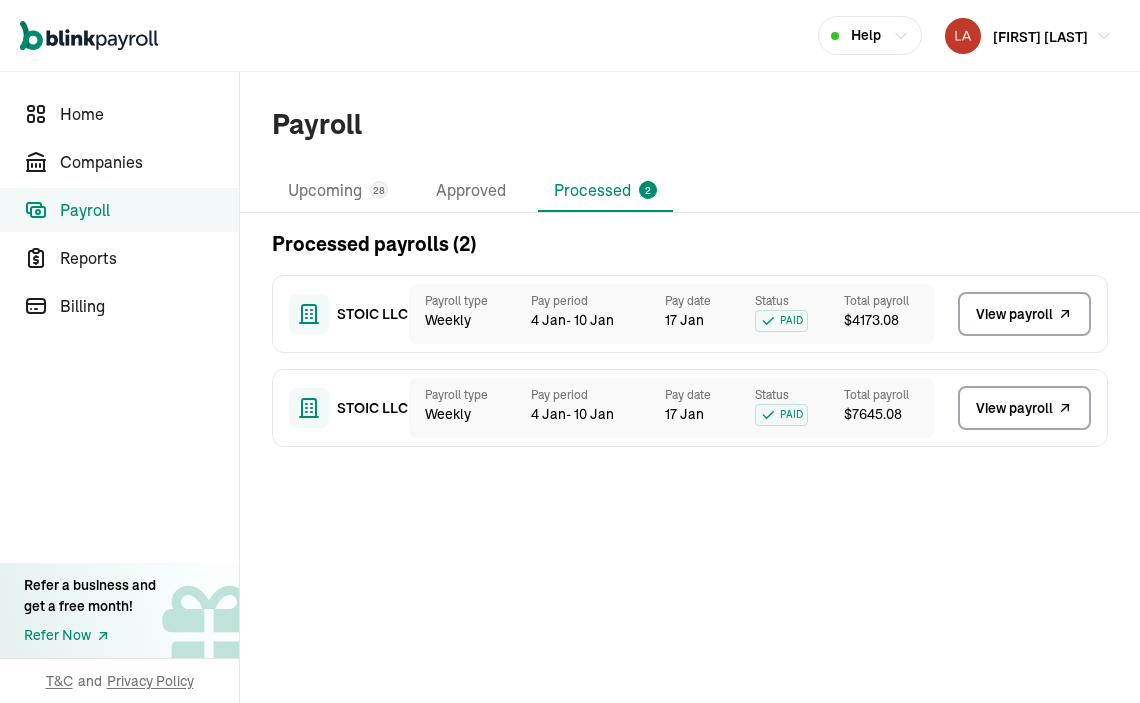click on "View payroll" at bounding box center (1014, 314) 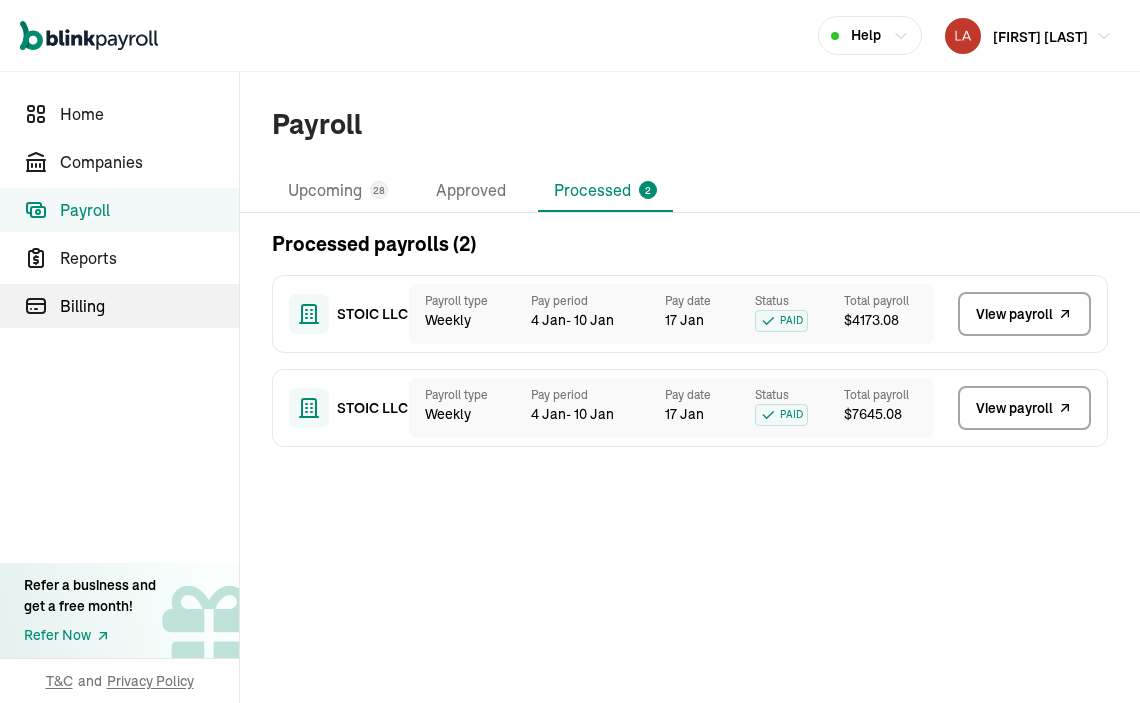 click on "Billing" at bounding box center (149, 306) 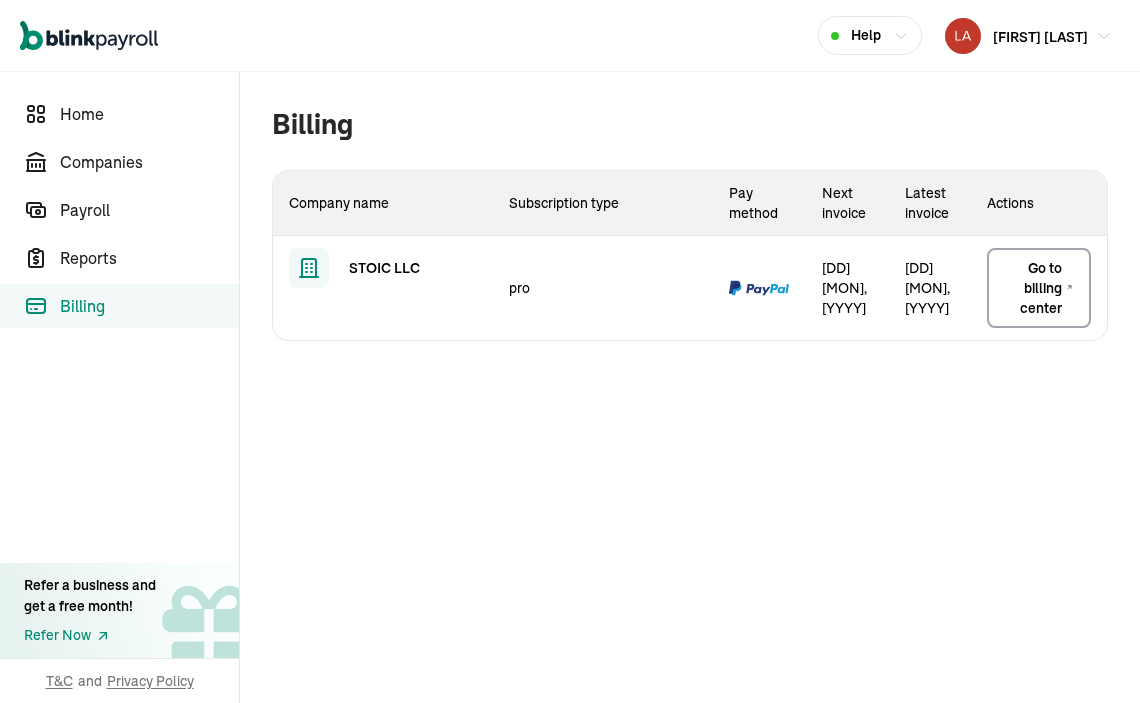 scroll, scrollTop: 255, scrollLeft: 0, axis: vertical 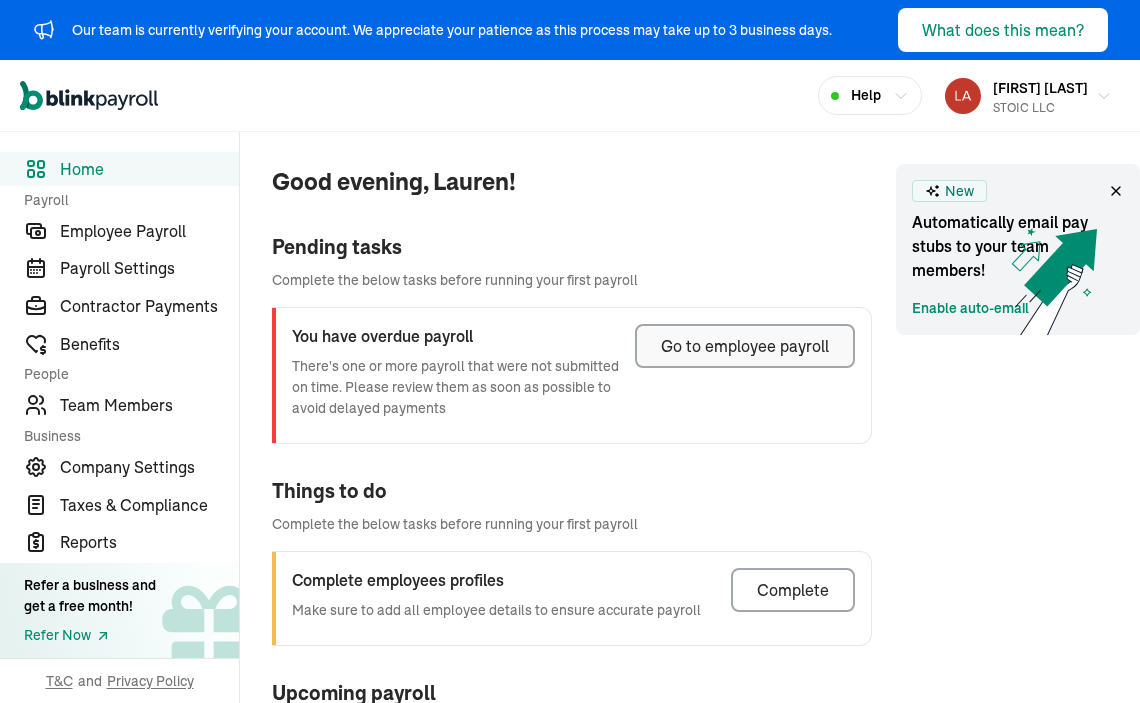 click on "Go to employee payroll" at bounding box center (745, 346) 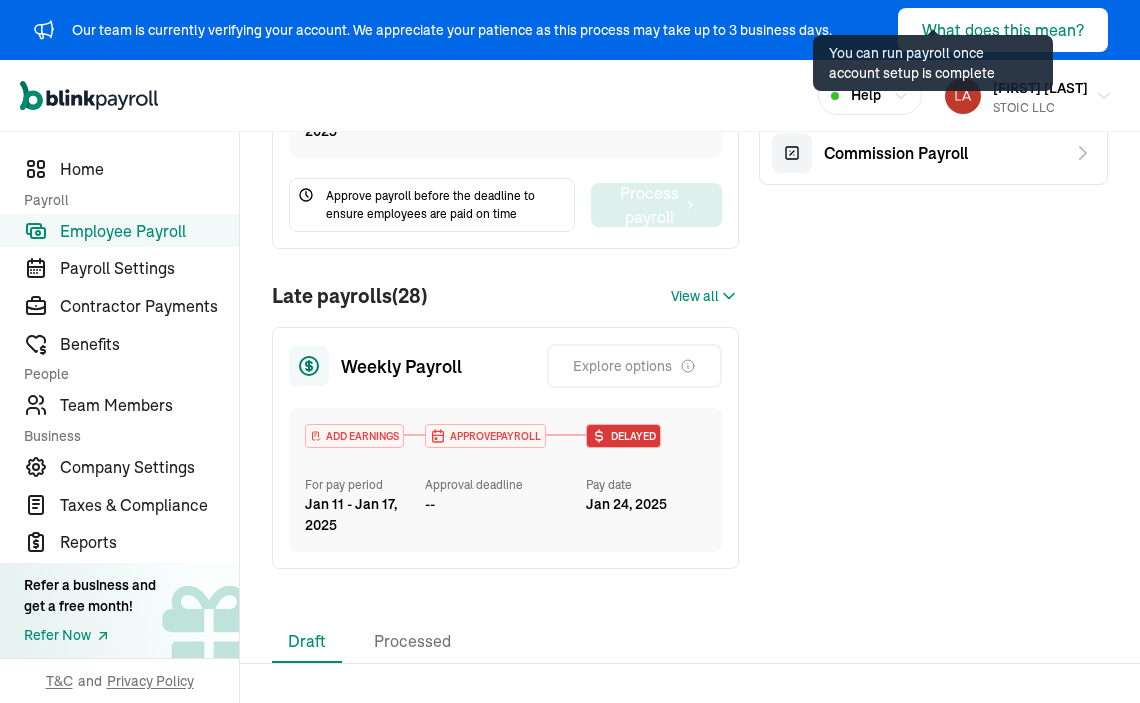 scroll, scrollTop: 443, scrollLeft: 0, axis: vertical 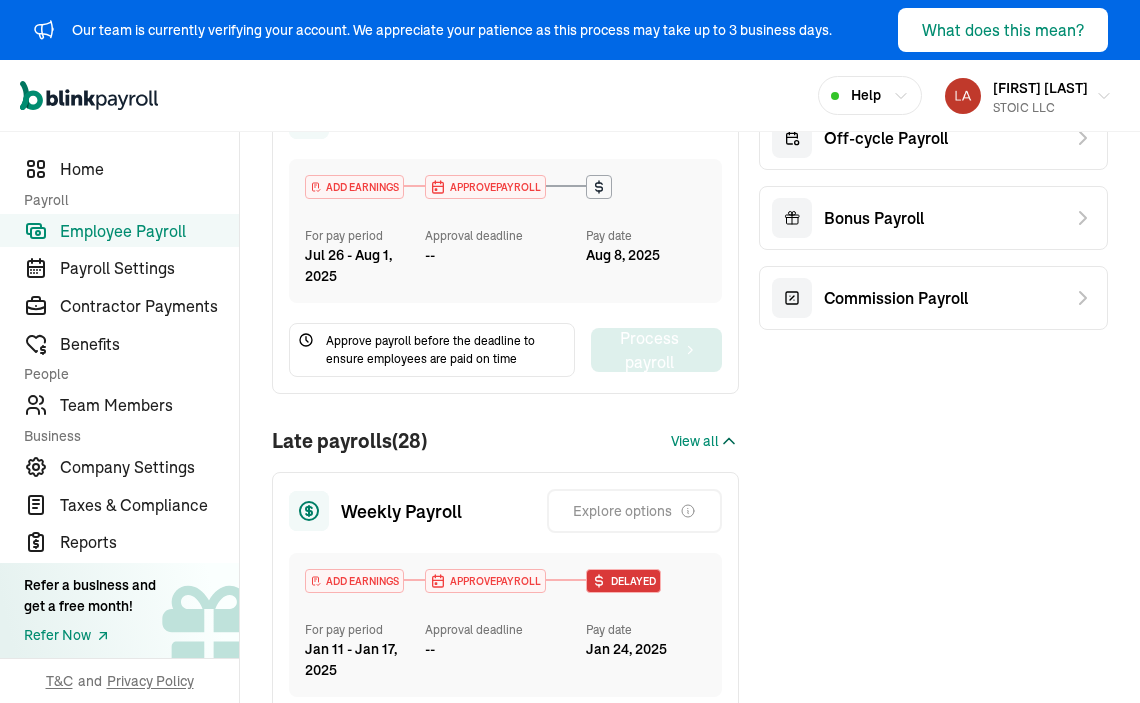 click on "View all" at bounding box center (695, 441) 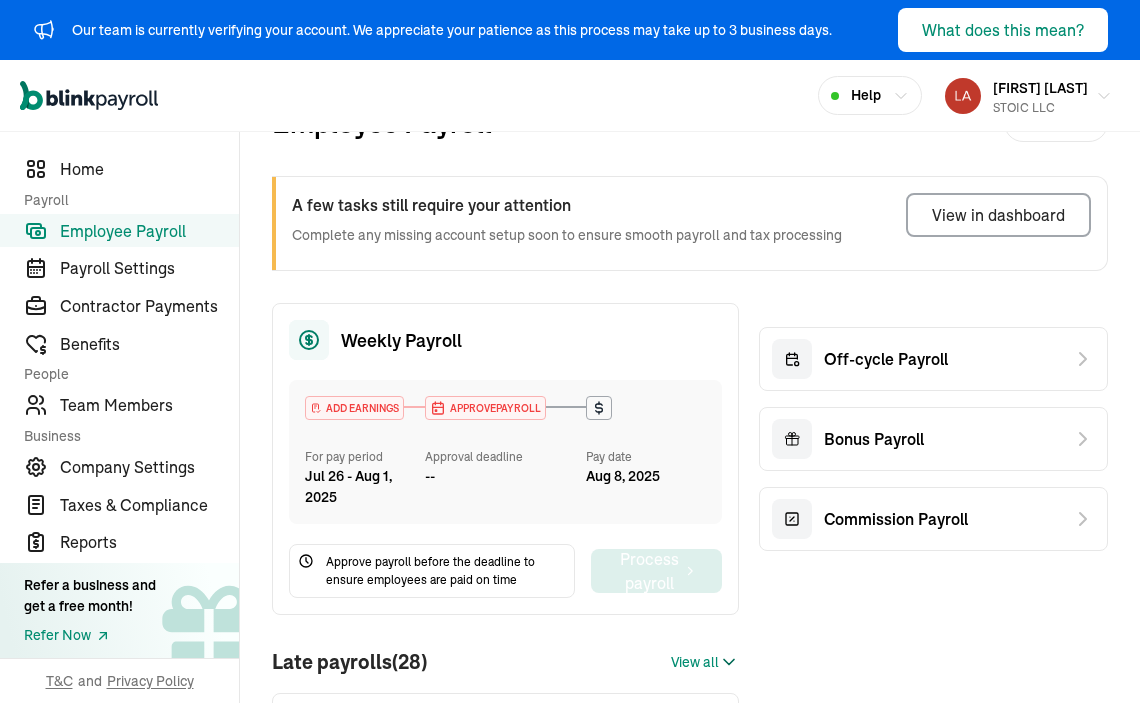 scroll, scrollTop: 46, scrollLeft: 0, axis: vertical 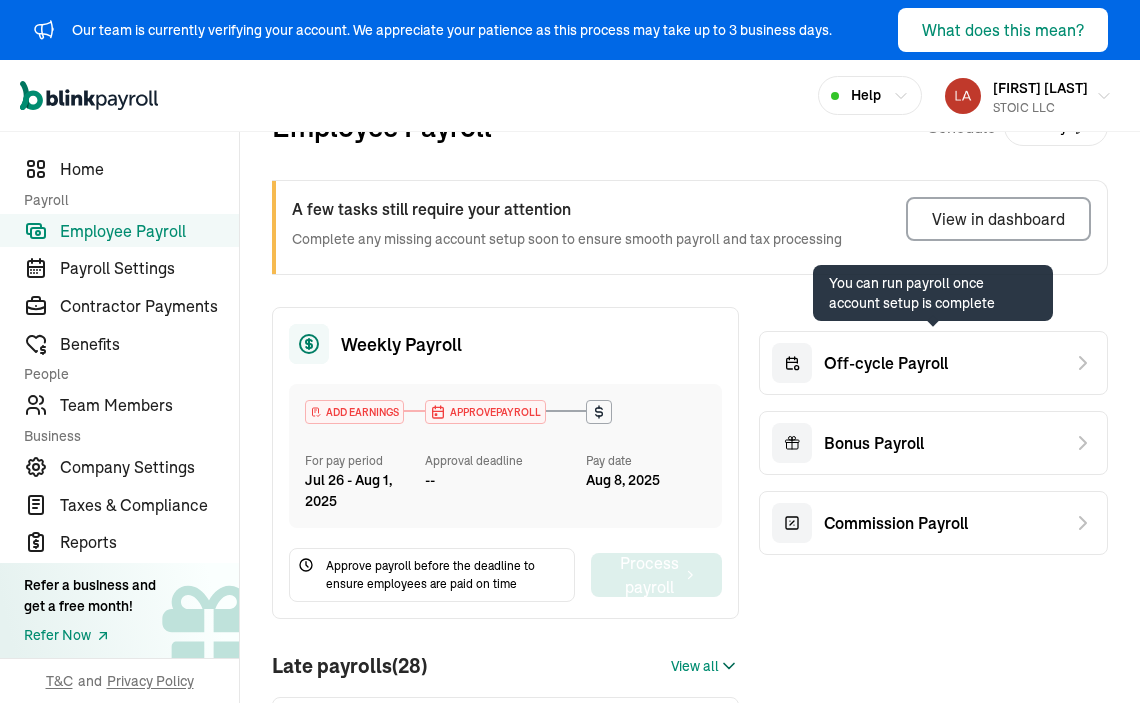 click on "Off-cycle Payroll" at bounding box center (933, 363) 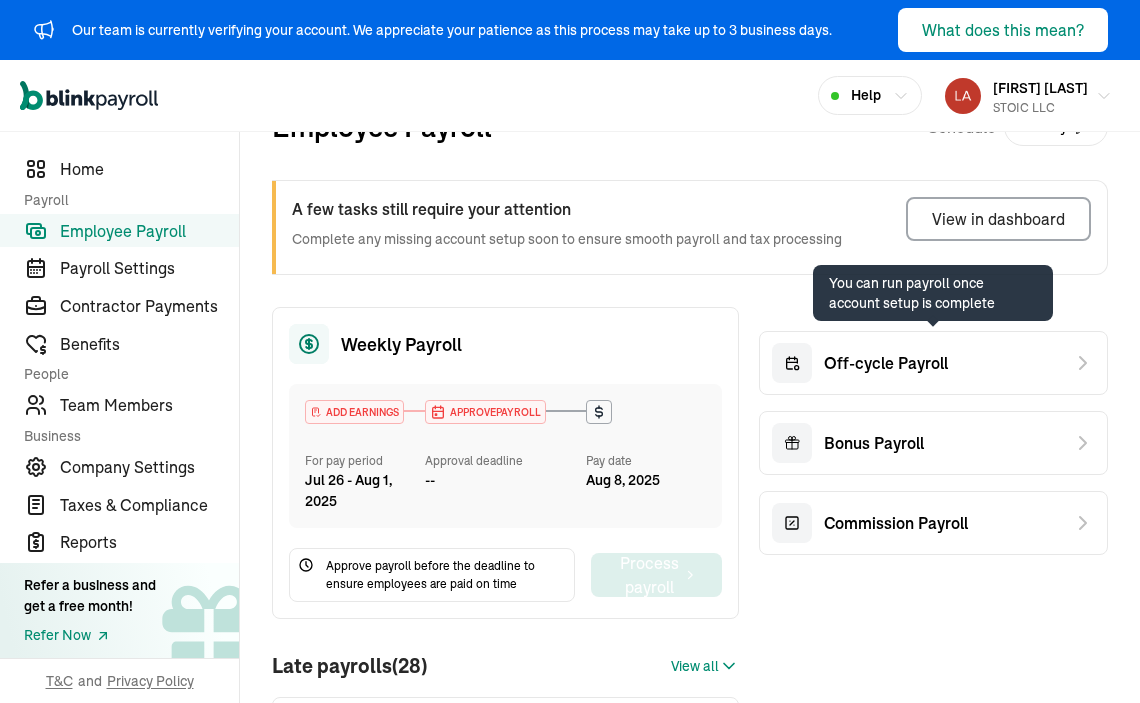 click on "Off-cycle Payroll" at bounding box center [933, 363] 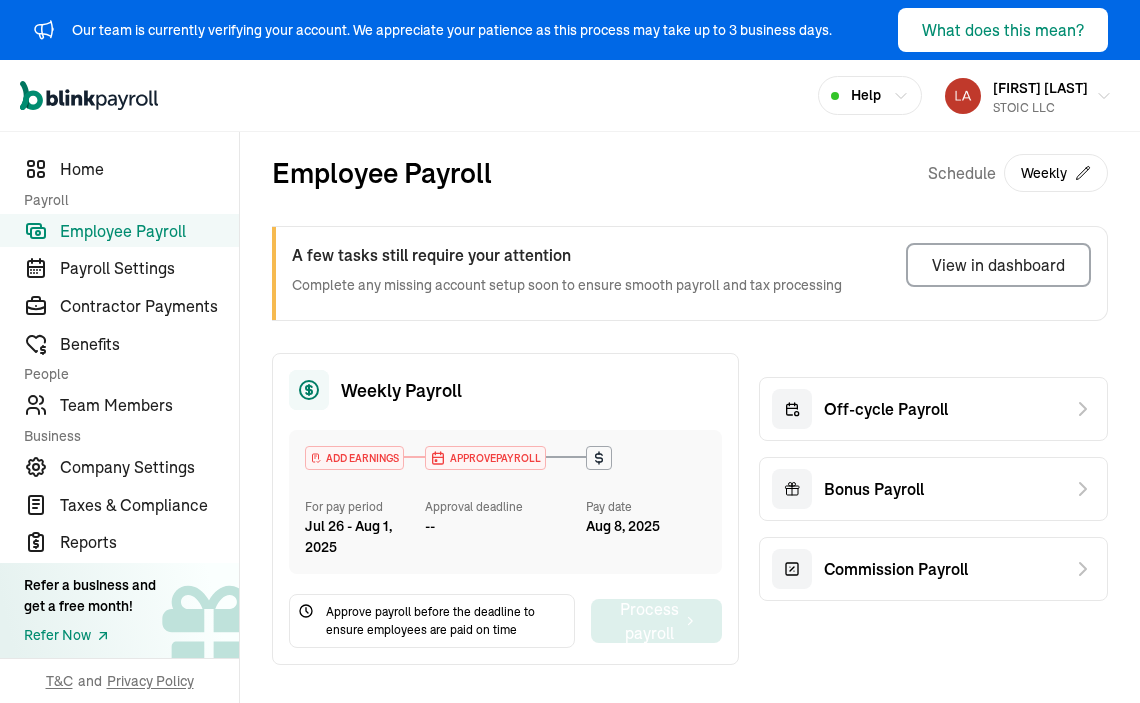 scroll, scrollTop: 0, scrollLeft: 0, axis: both 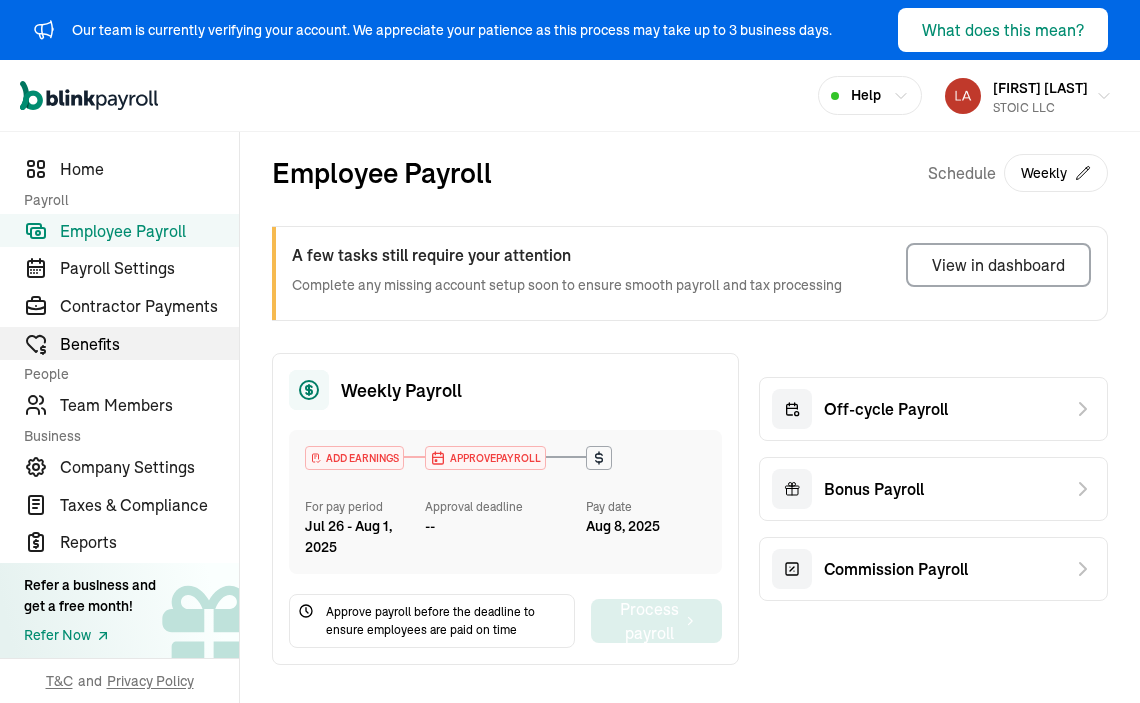 click on "Benefits" at bounding box center (149, 344) 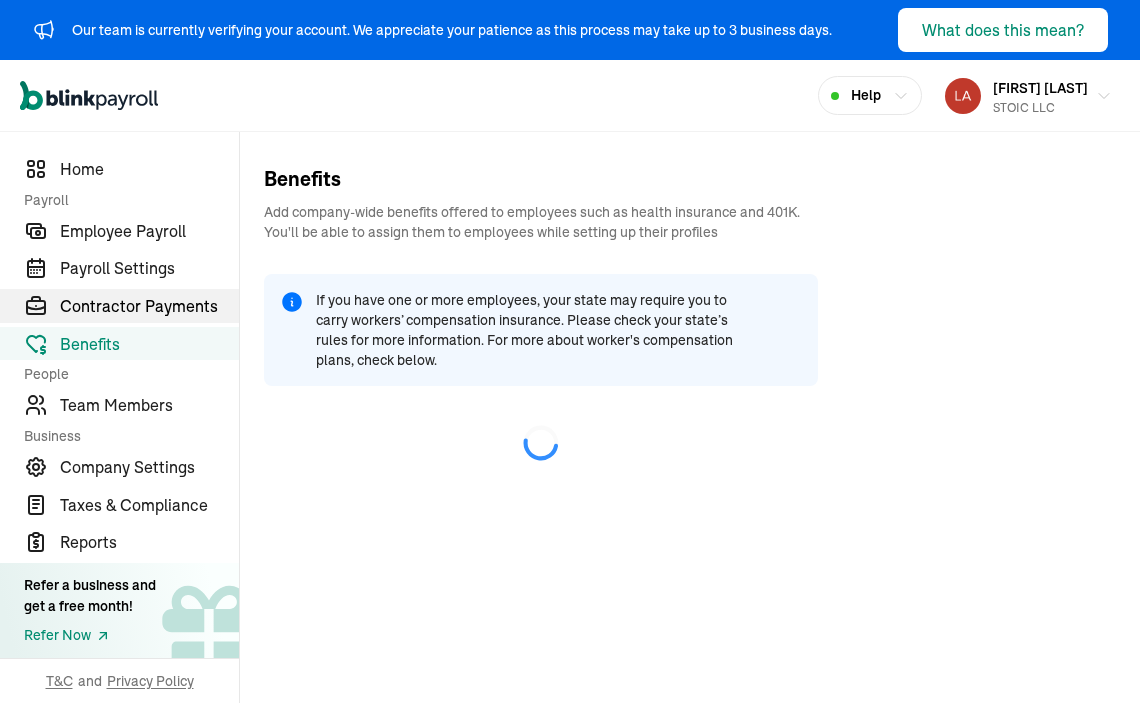 click on "Contractor Payments" at bounding box center (149, 306) 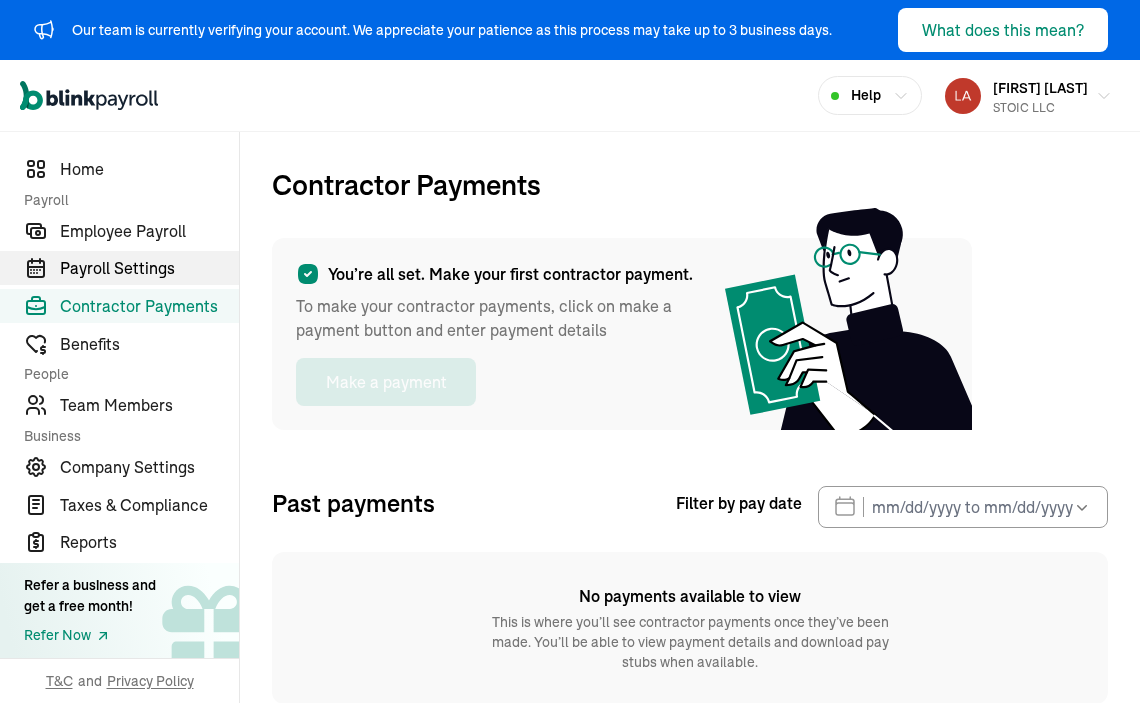 click on "Payroll Settings" at bounding box center [149, 268] 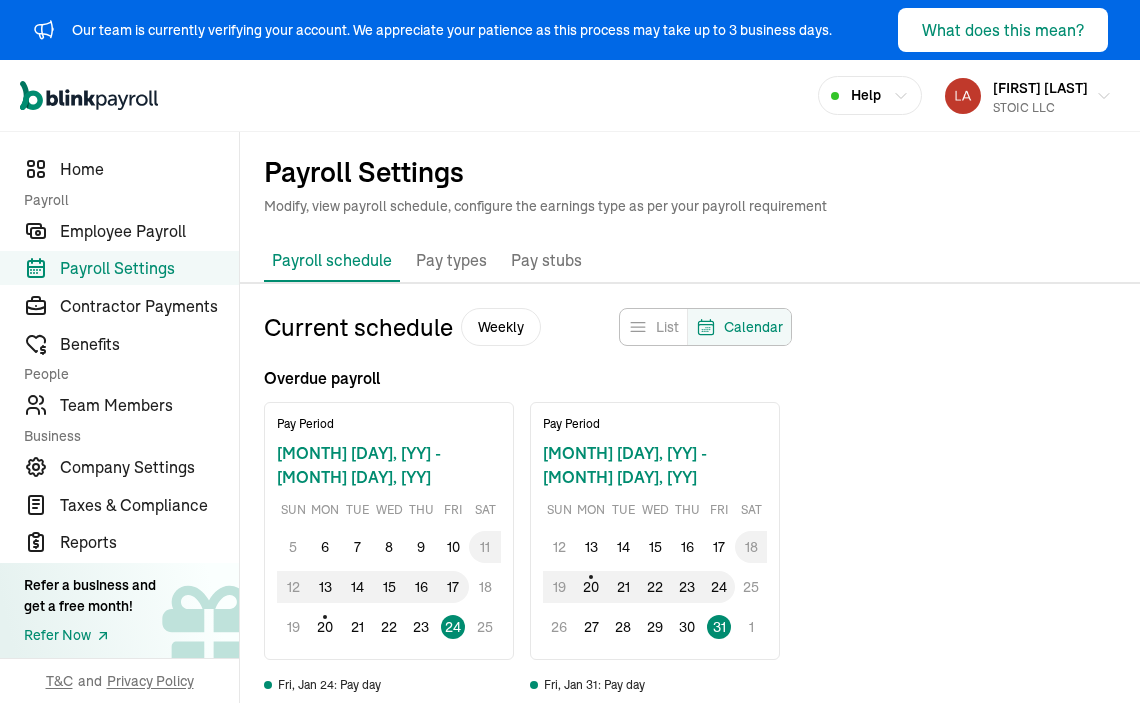 click on "Calendar" at bounding box center [753, 327] 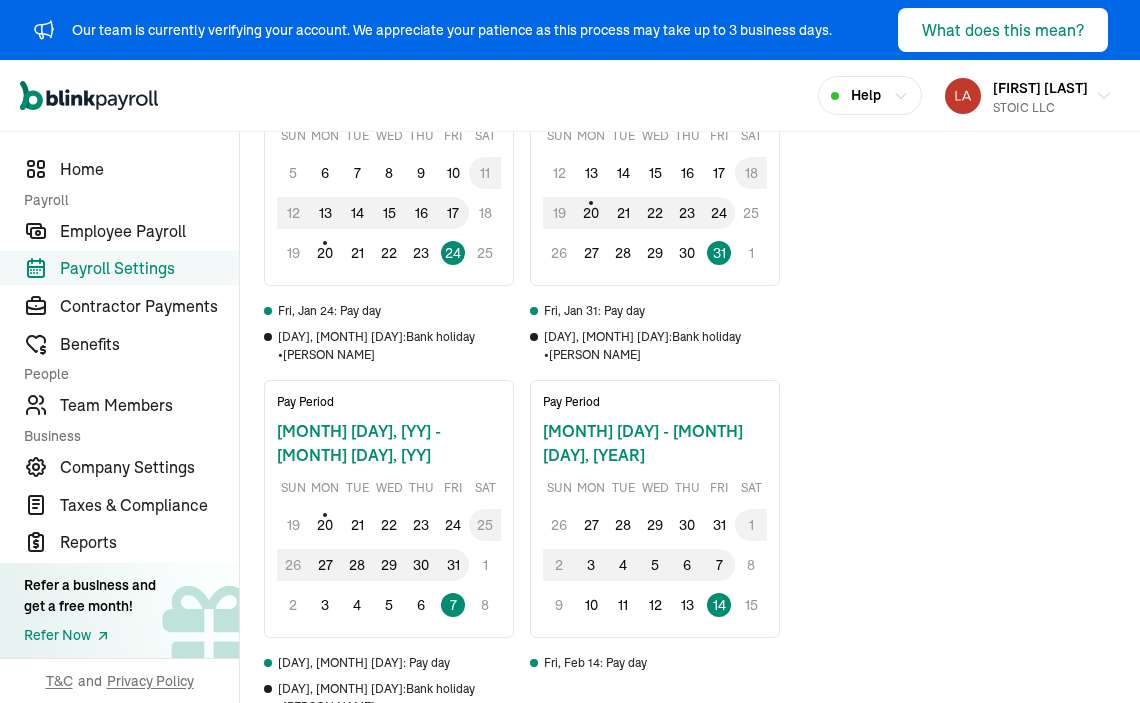 scroll, scrollTop: 376, scrollLeft: 0, axis: vertical 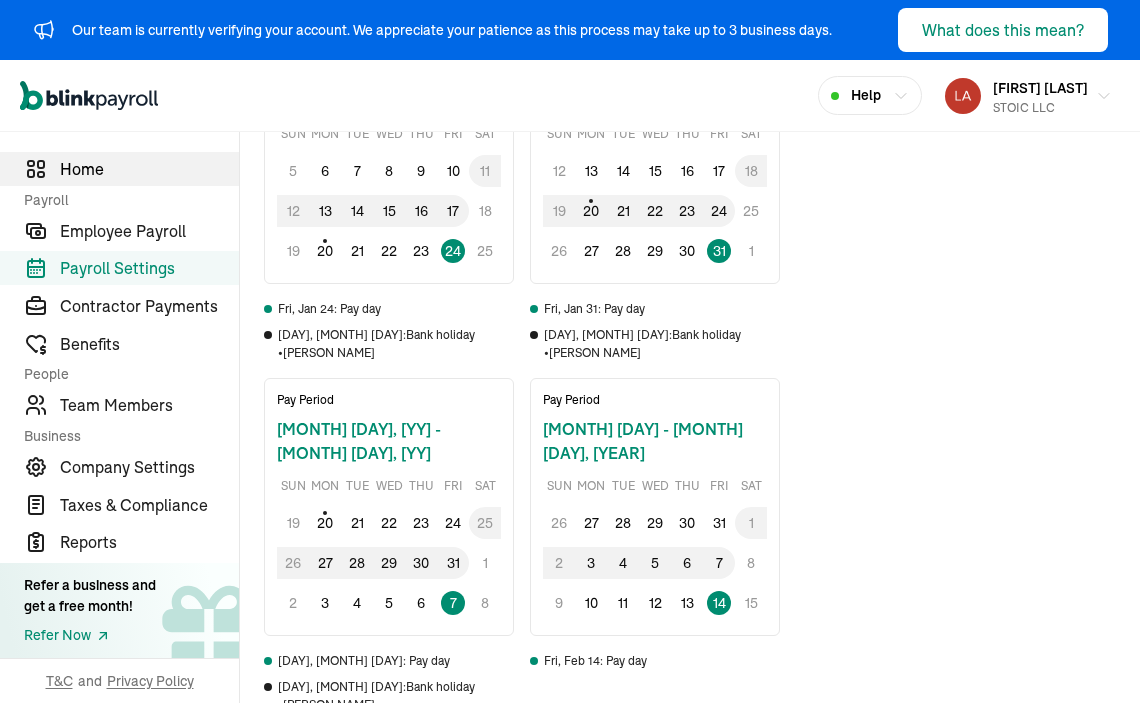drag, startPoint x: 170, startPoint y: 233, endPoint x: 100, endPoint y: 168, distance: 95.524864 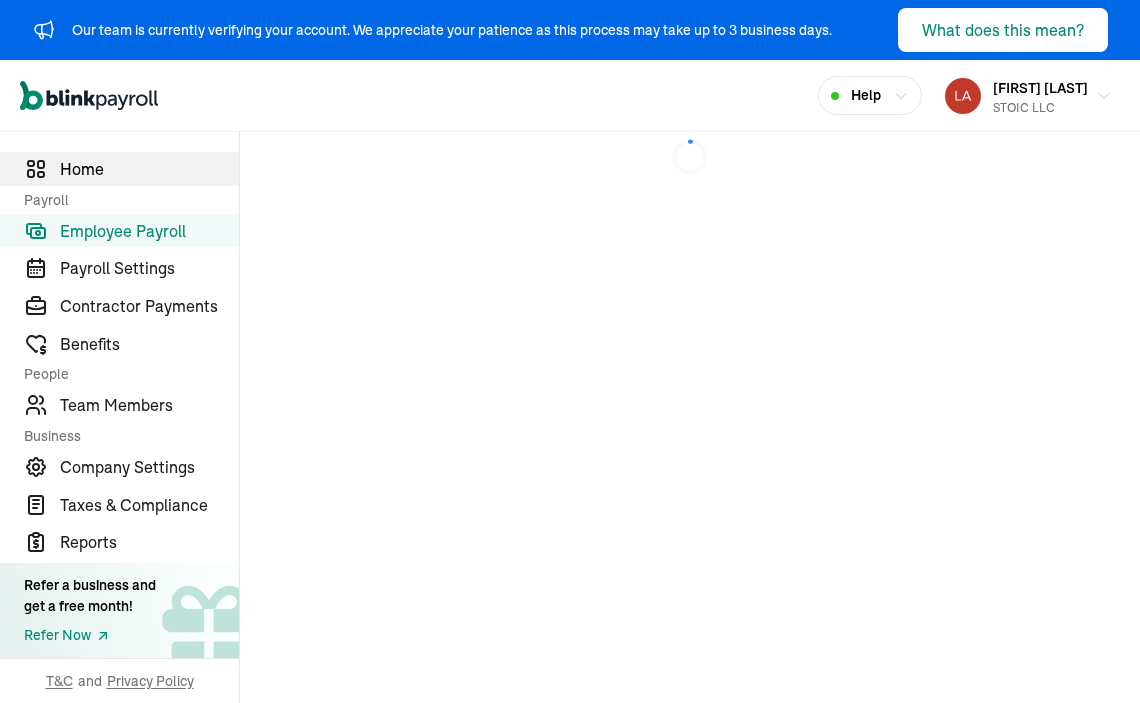 scroll, scrollTop: 0, scrollLeft: 0, axis: both 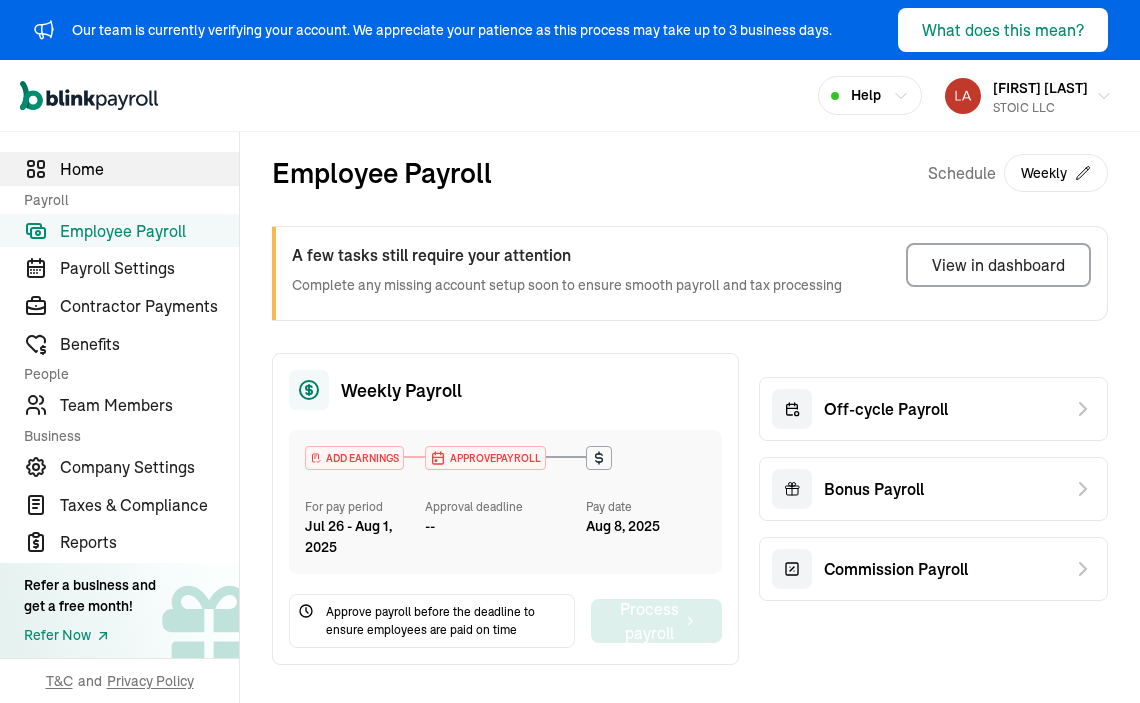 click on "Home" at bounding box center [149, 169] 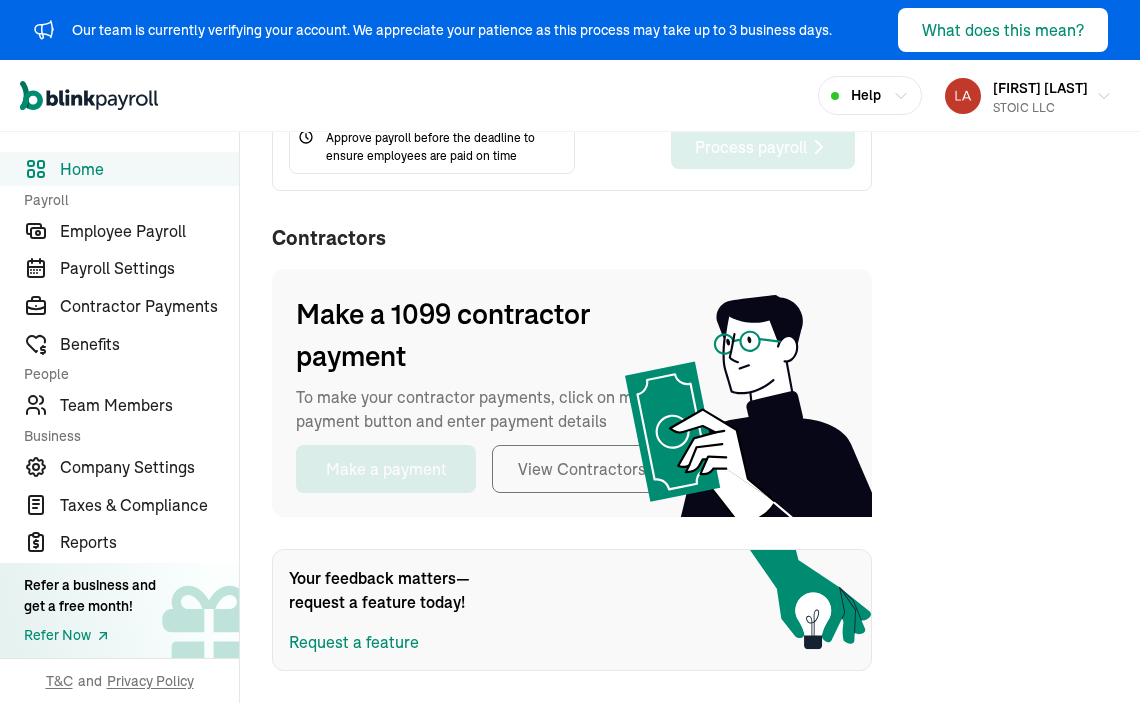 scroll, scrollTop: 824, scrollLeft: 0, axis: vertical 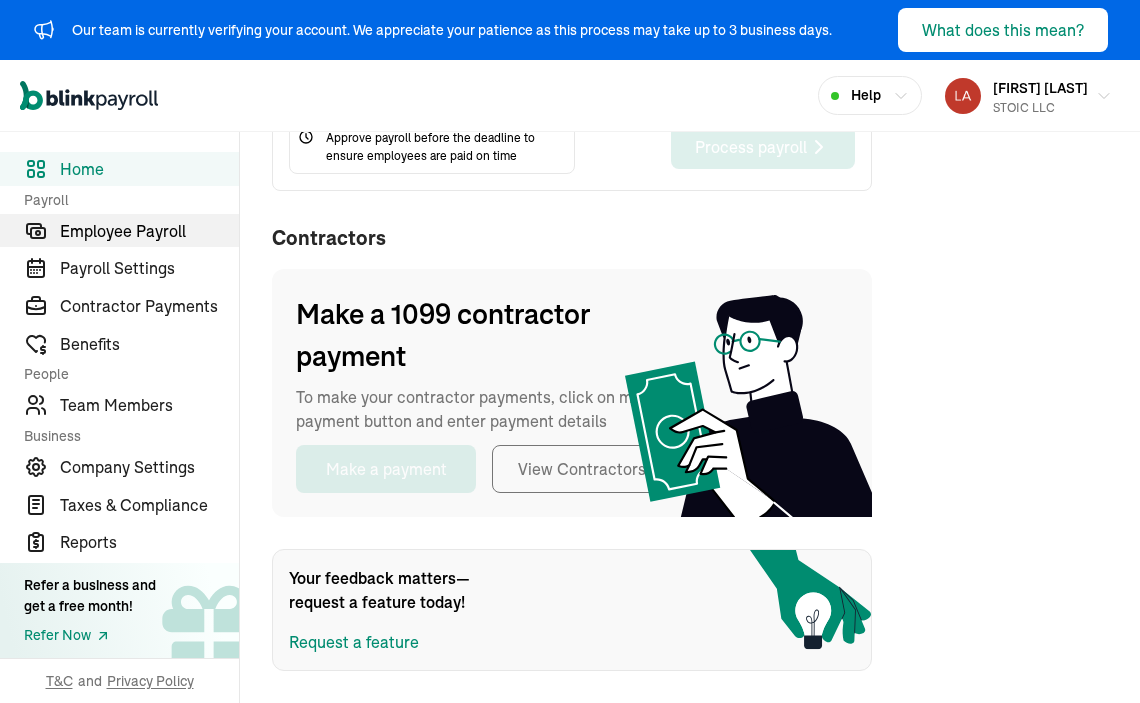 click on "Employee Payroll" at bounding box center [149, 231] 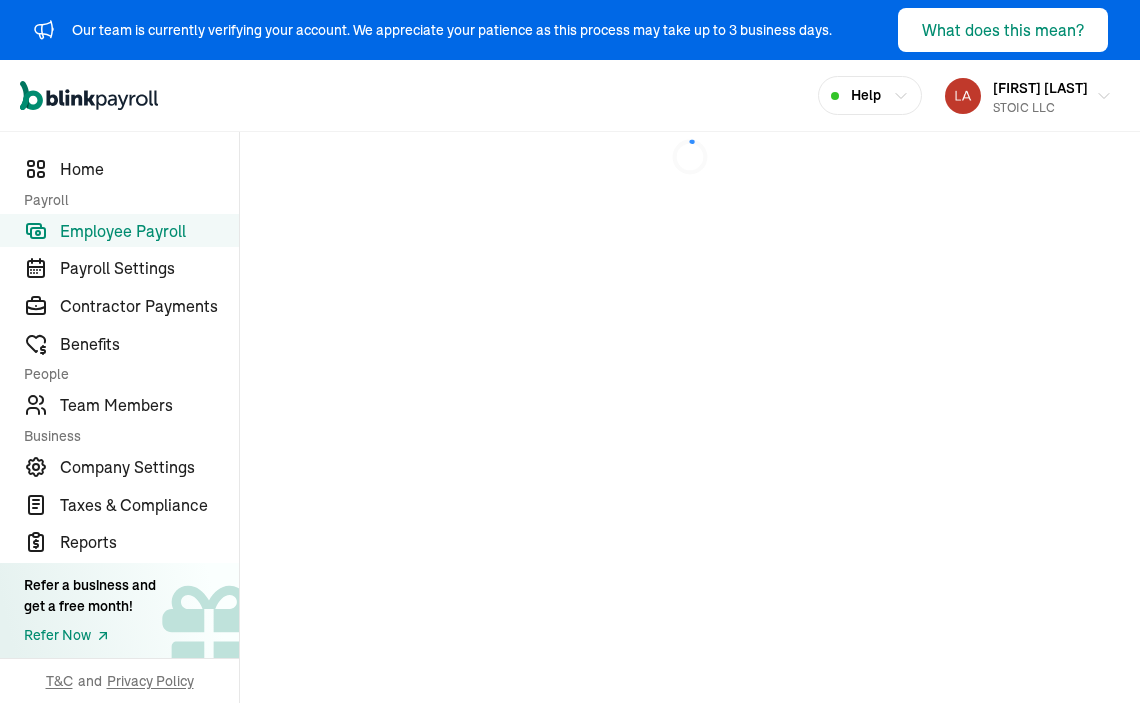 scroll, scrollTop: 0, scrollLeft: 0, axis: both 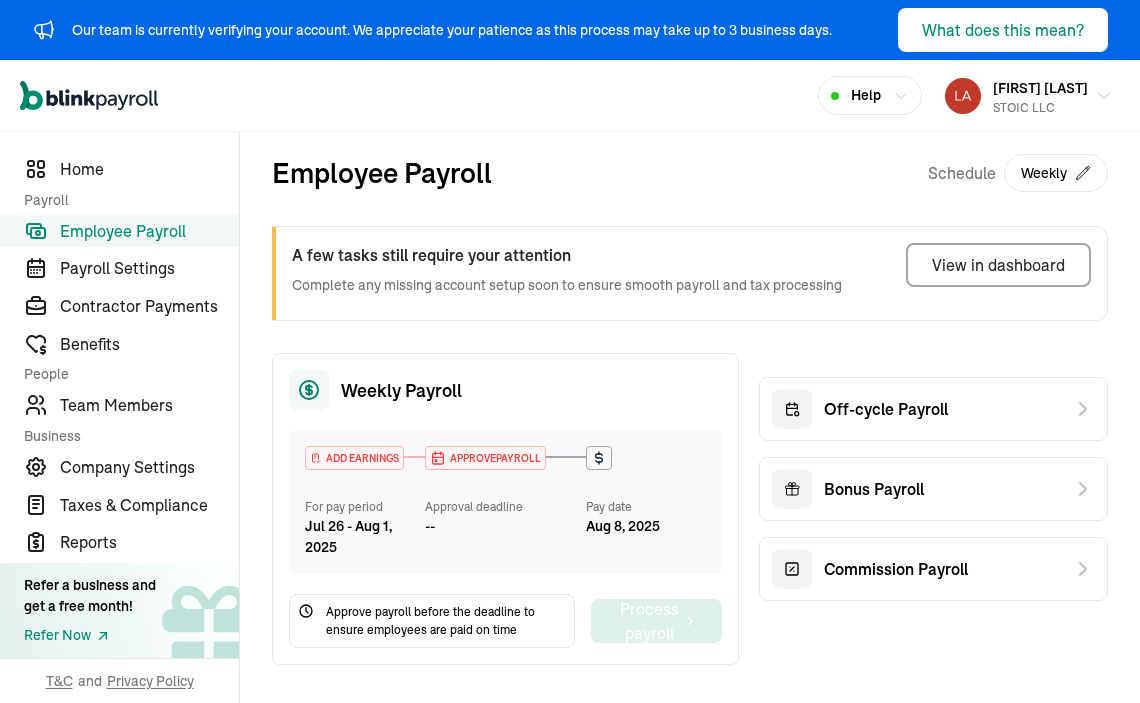 click on "A few tasks still require your attention Complete any missing account setup soon to ensure smooth payroll and tax processing View in dashboard" at bounding box center (689, 273) 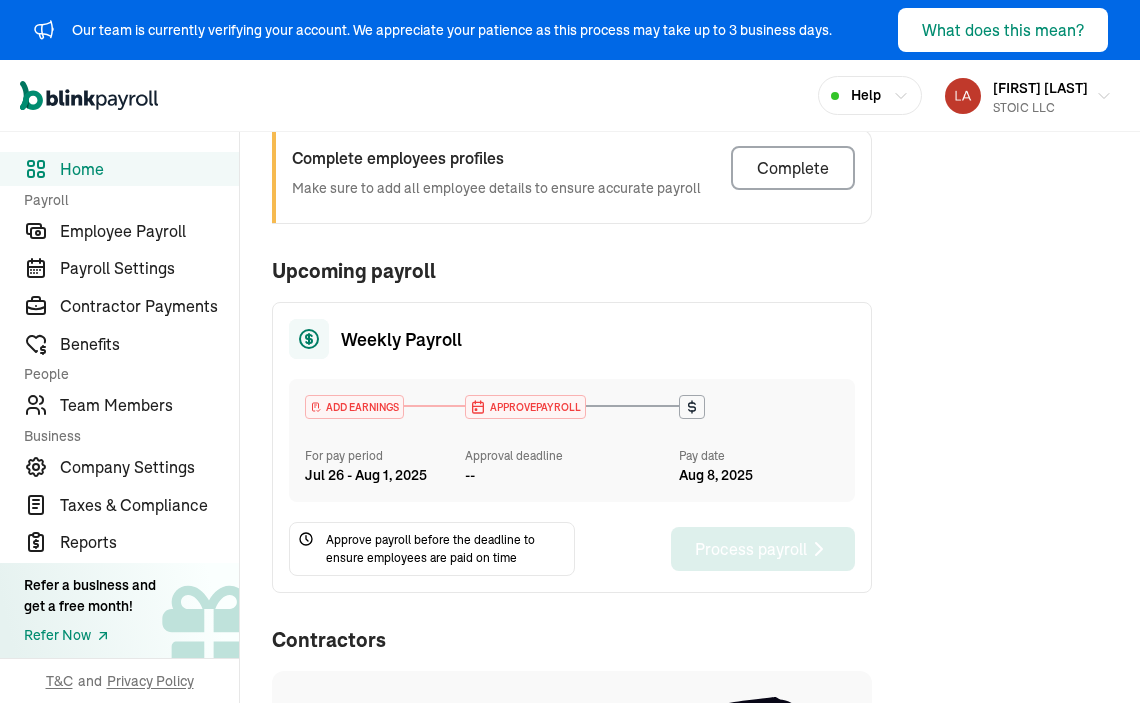 scroll, scrollTop: 424, scrollLeft: 0, axis: vertical 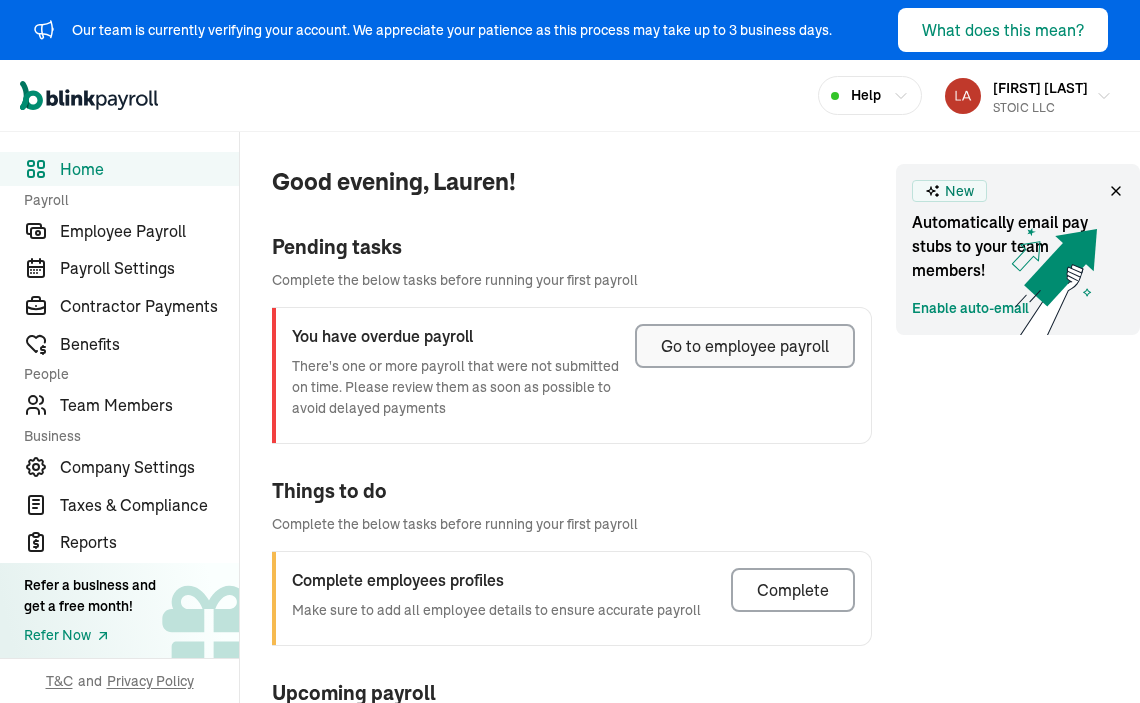 click on "Go to employee payroll" at bounding box center [745, 346] 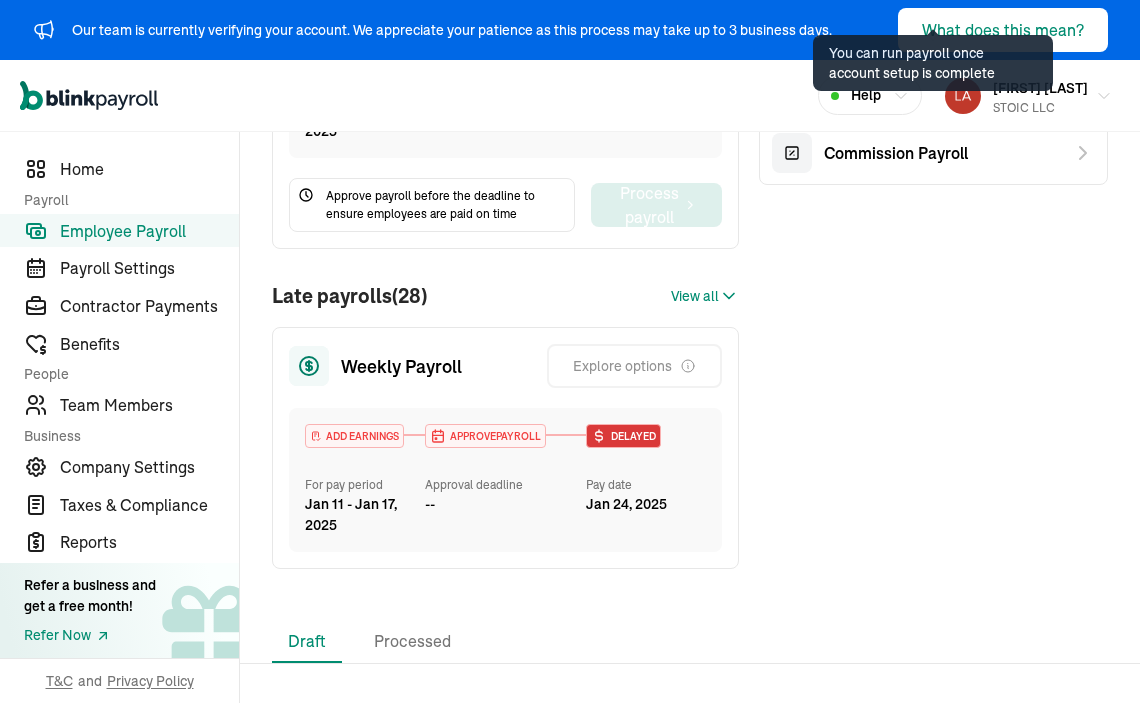 scroll, scrollTop: 443, scrollLeft: 0, axis: vertical 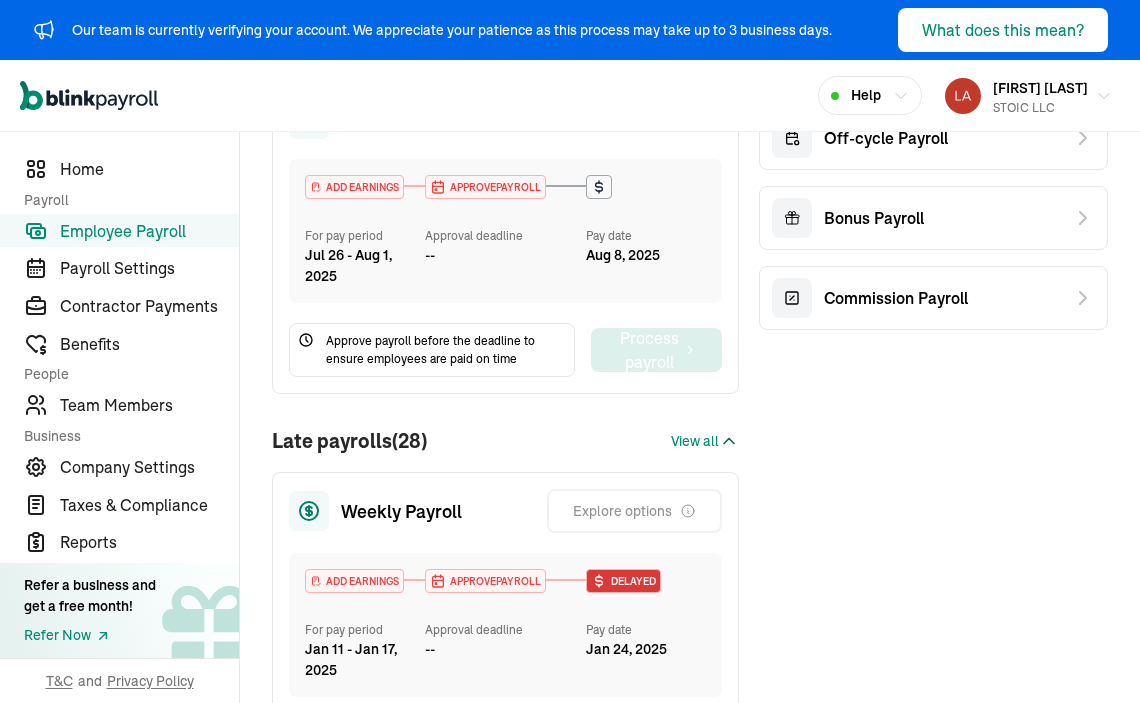 click on "View all" at bounding box center (695, 441) 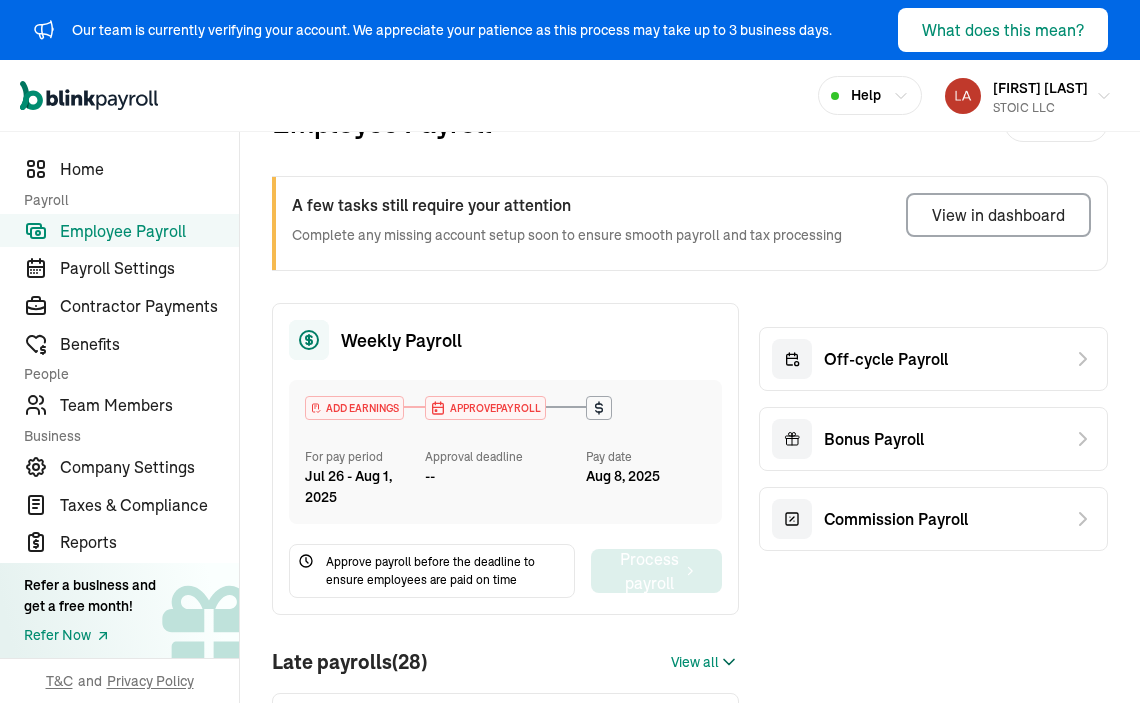 scroll, scrollTop: 46, scrollLeft: 0, axis: vertical 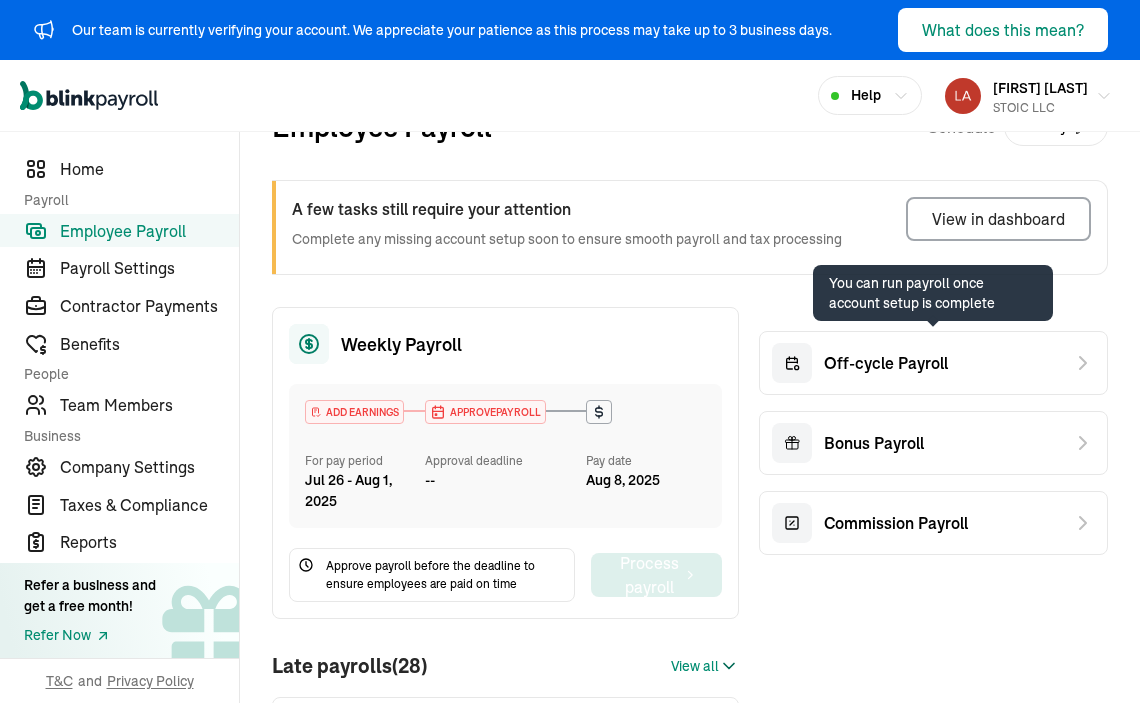 click on "Off-cycle Payroll" at bounding box center (933, 363) 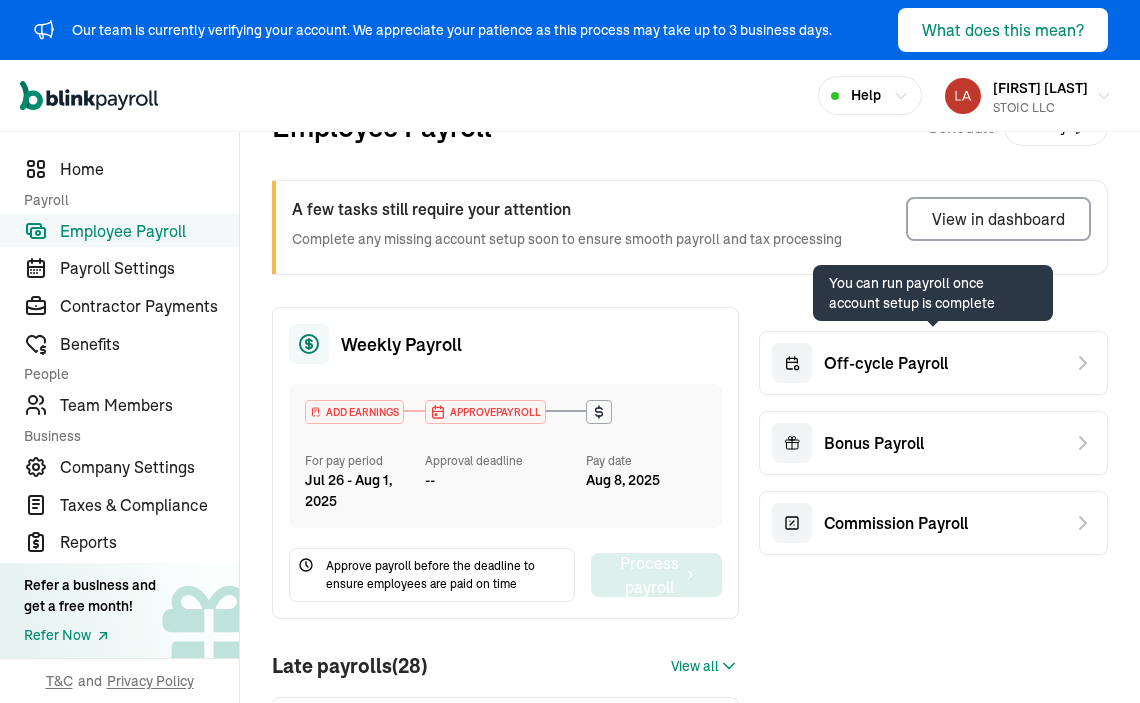 click on "Off-cycle Payroll" at bounding box center [933, 363] 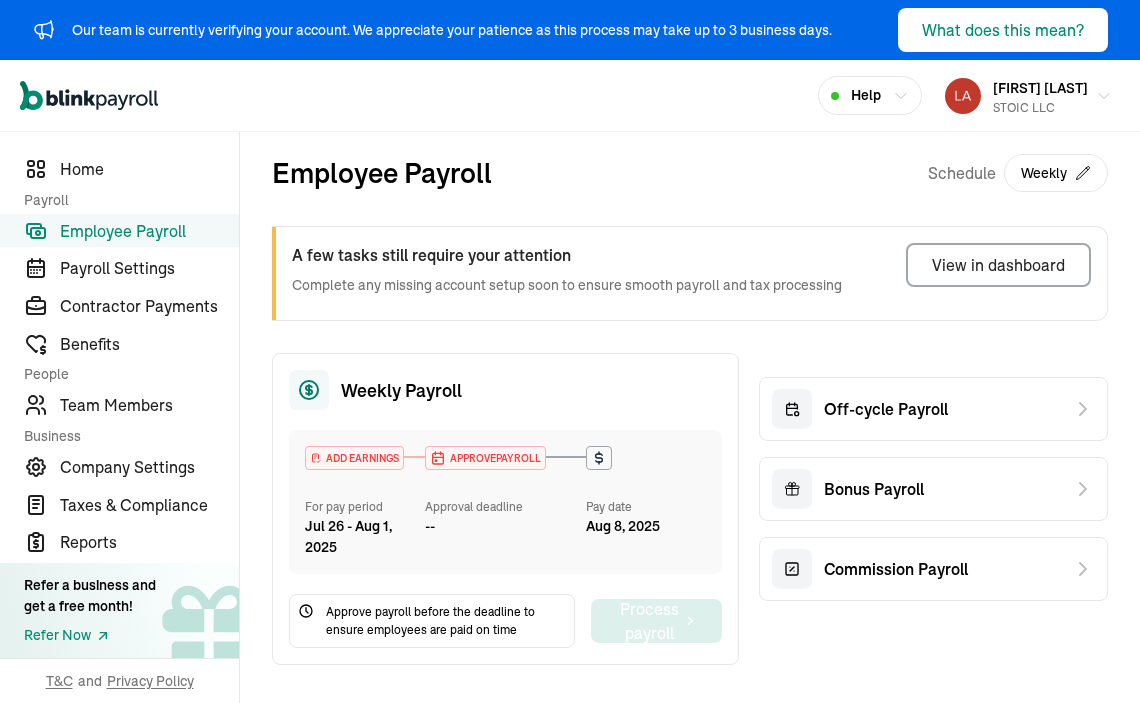 scroll, scrollTop: 0, scrollLeft: 0, axis: both 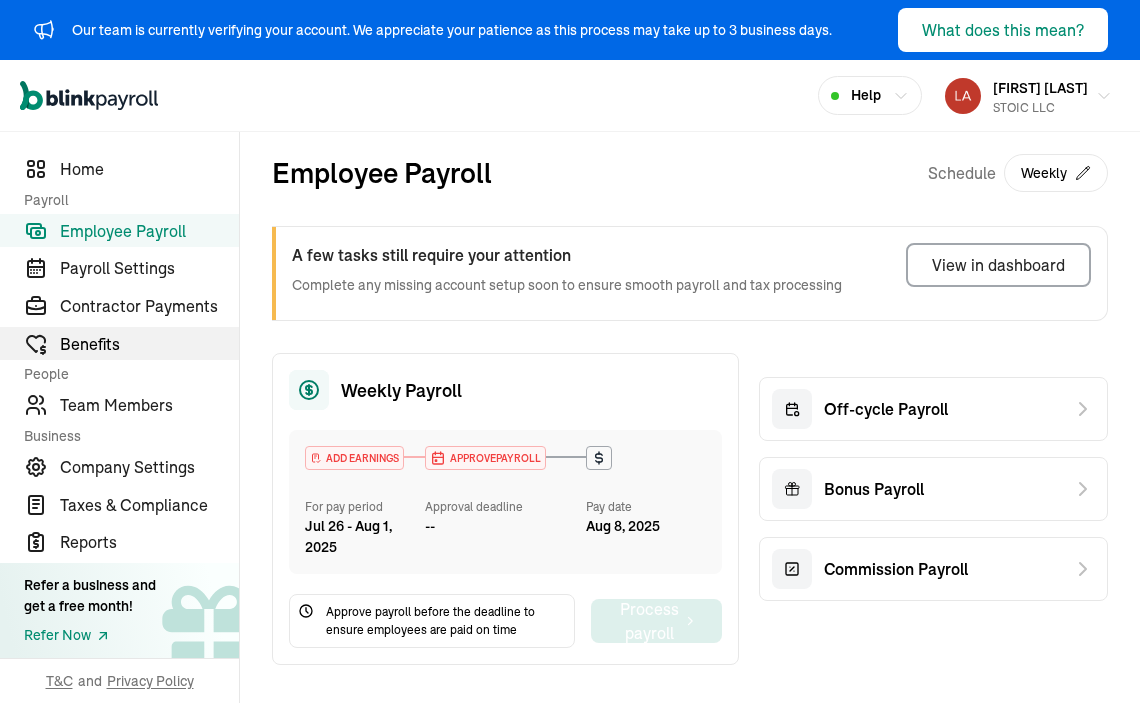 click on "Benefits" at bounding box center [149, 344] 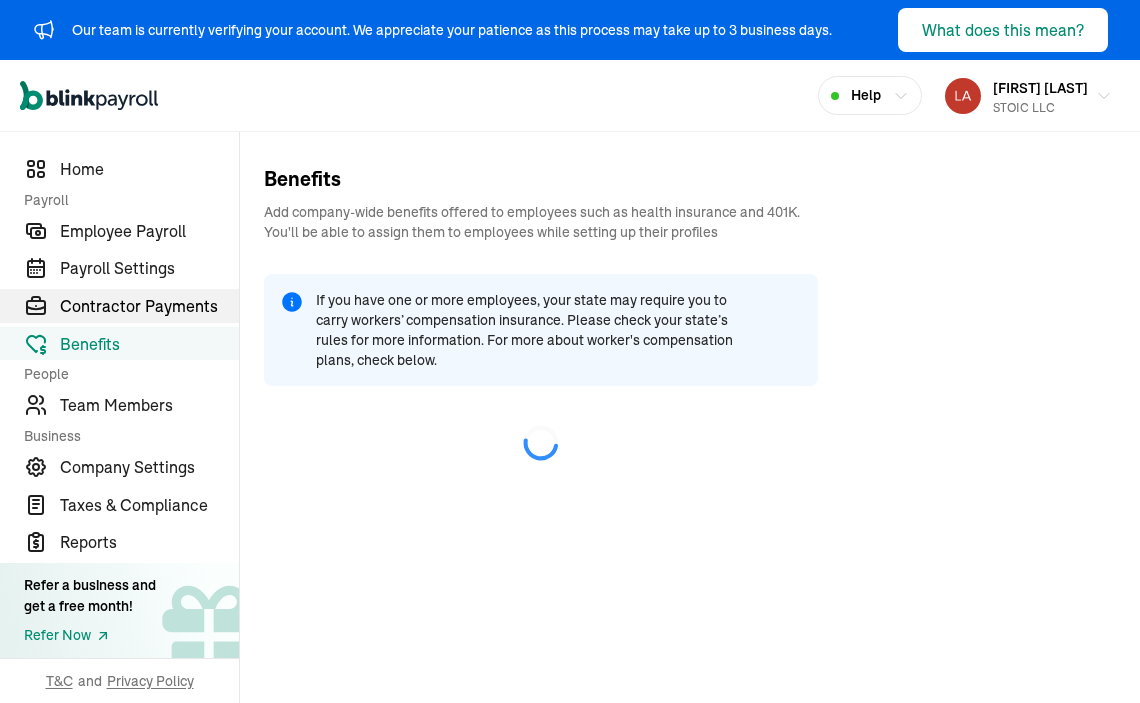 click on "Contractor Payments" at bounding box center (149, 306) 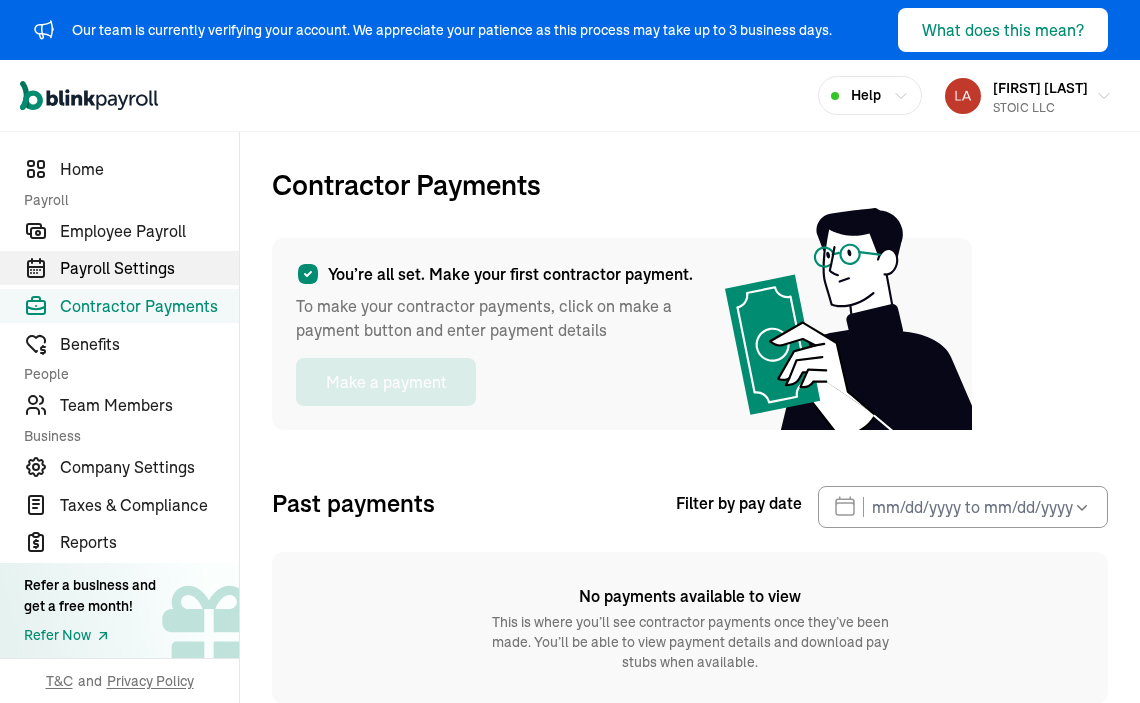 click on "Payroll Settings" at bounding box center [149, 268] 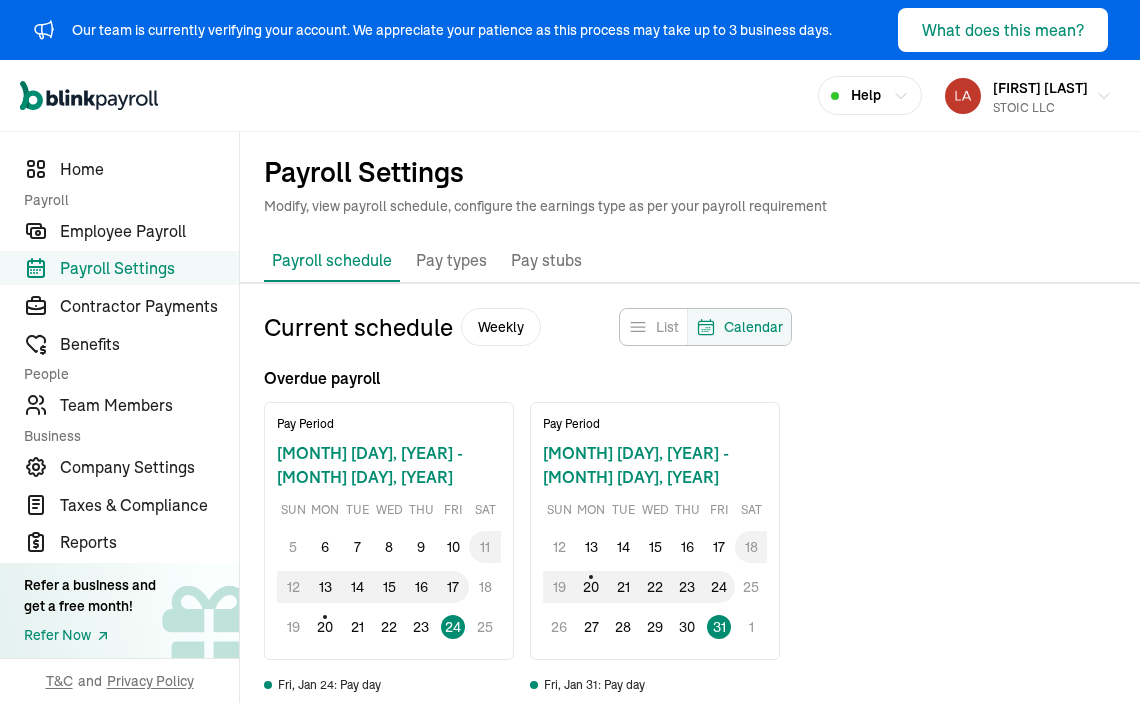 click on "Calendar" at bounding box center [753, 327] 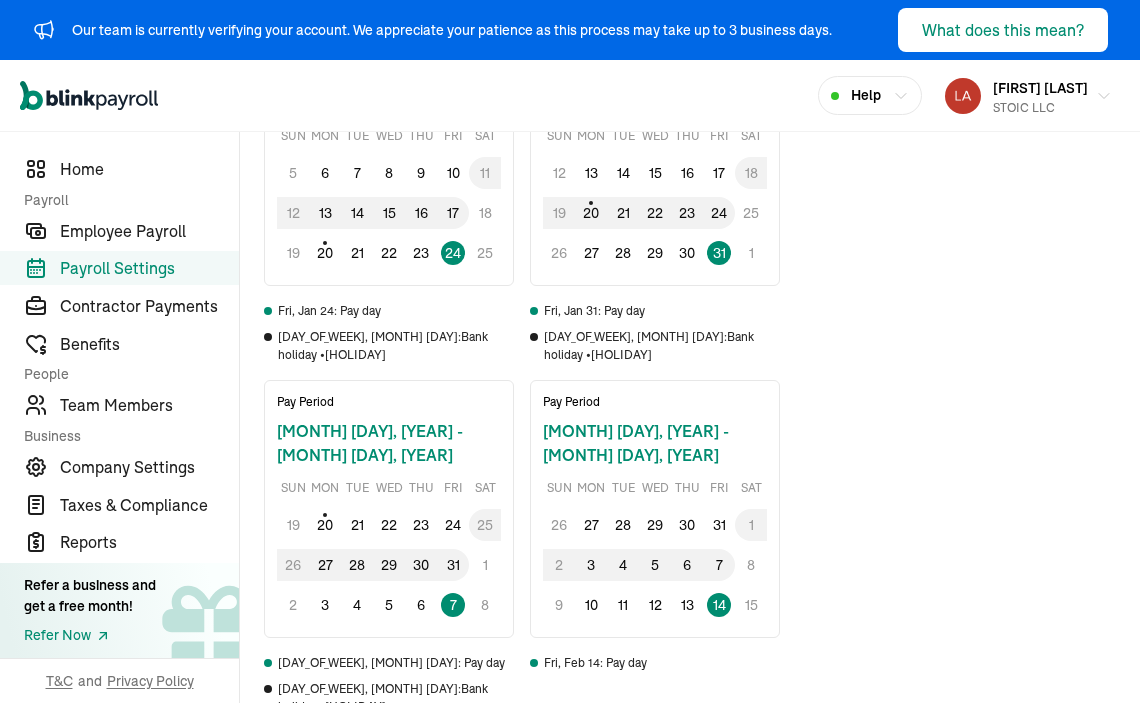 scroll, scrollTop: 376, scrollLeft: 0, axis: vertical 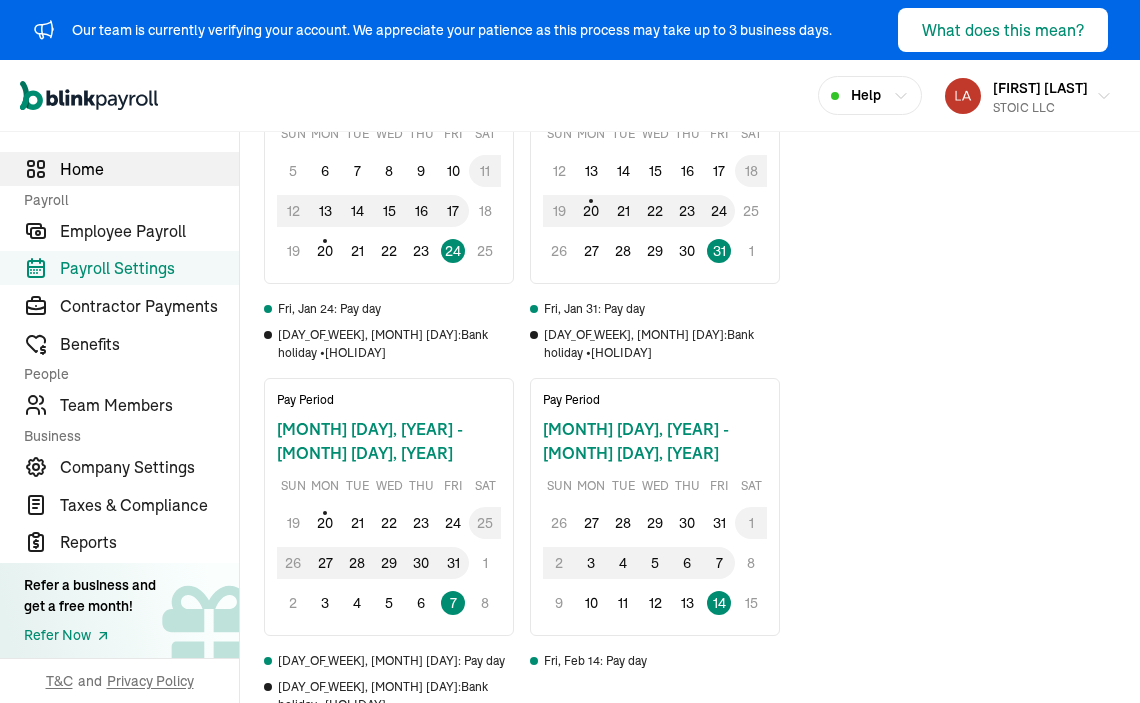 drag, startPoint x: 170, startPoint y: 233, endPoint x: 100, endPoint y: 168, distance: 95.524864 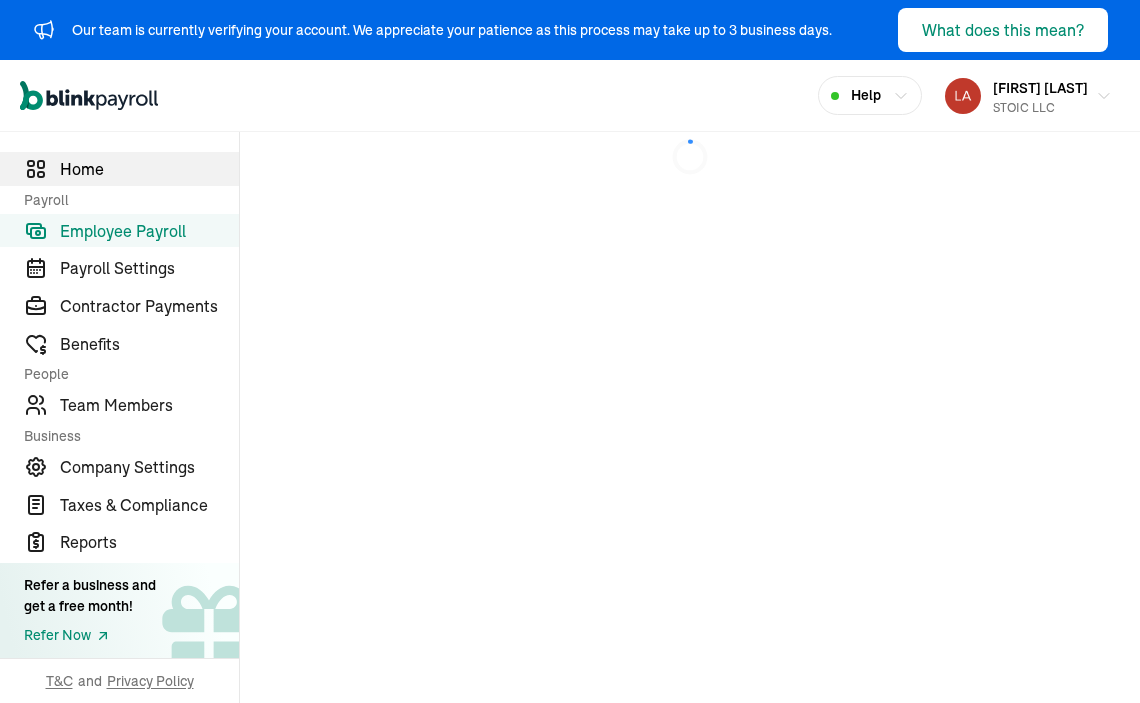 scroll, scrollTop: 0, scrollLeft: 0, axis: both 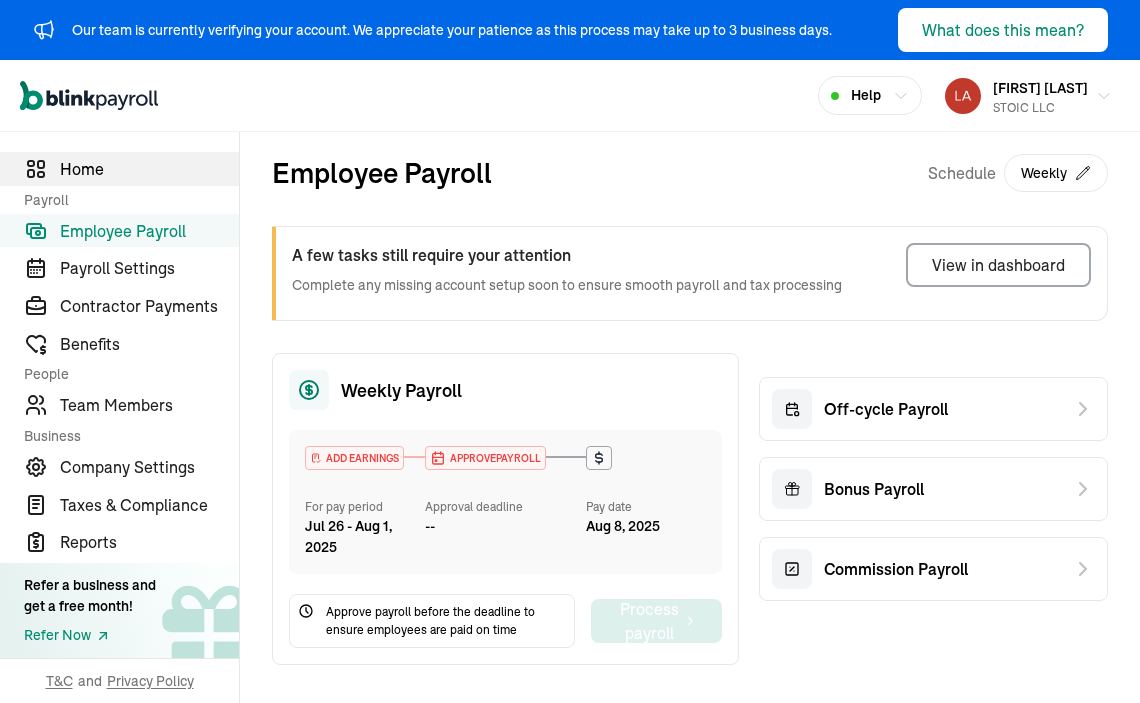 click on "Home" at bounding box center (149, 169) 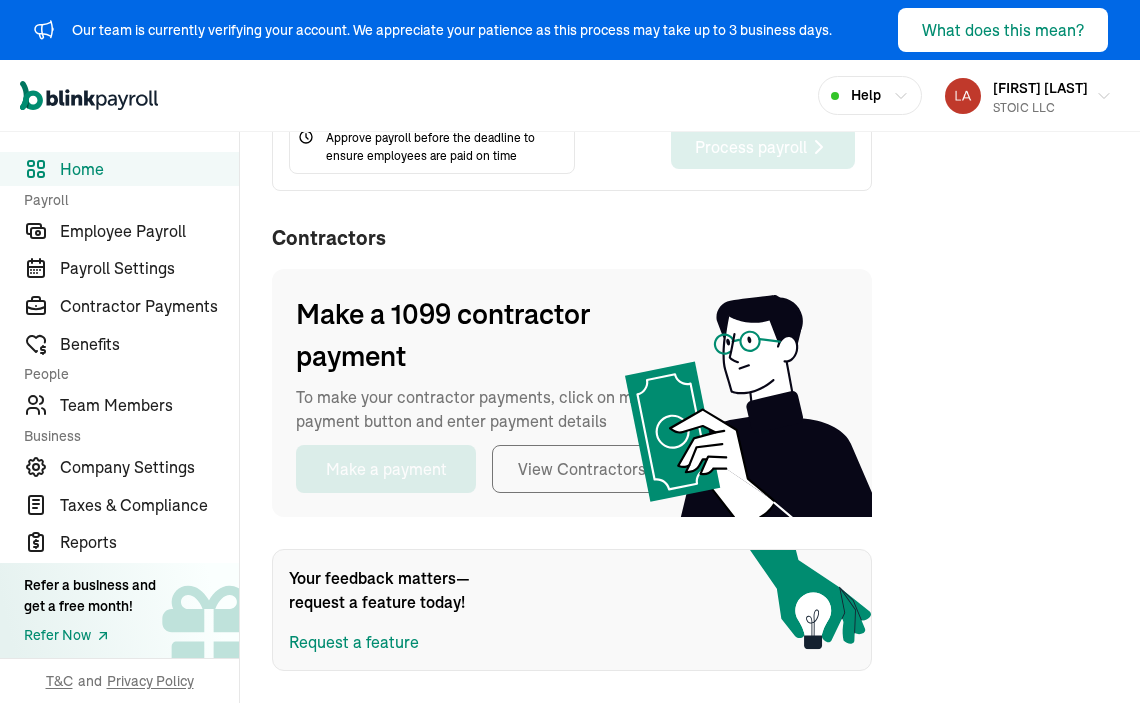 scroll, scrollTop: 824, scrollLeft: 0, axis: vertical 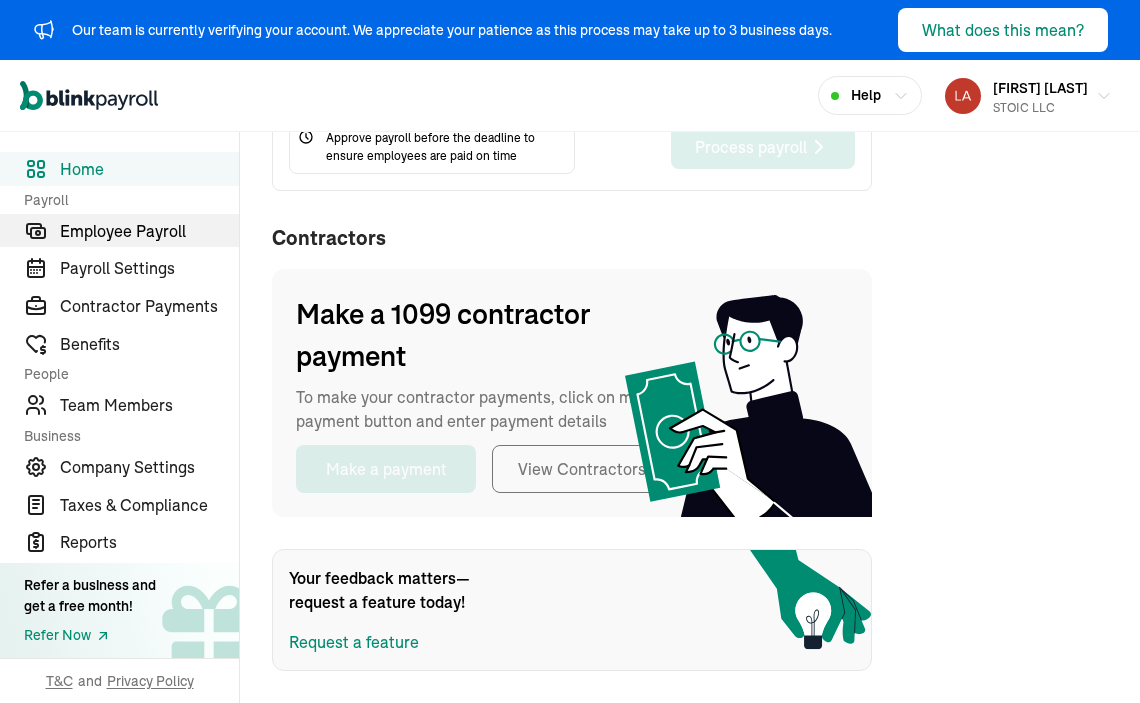 click on "Employee Payroll" at bounding box center [149, 231] 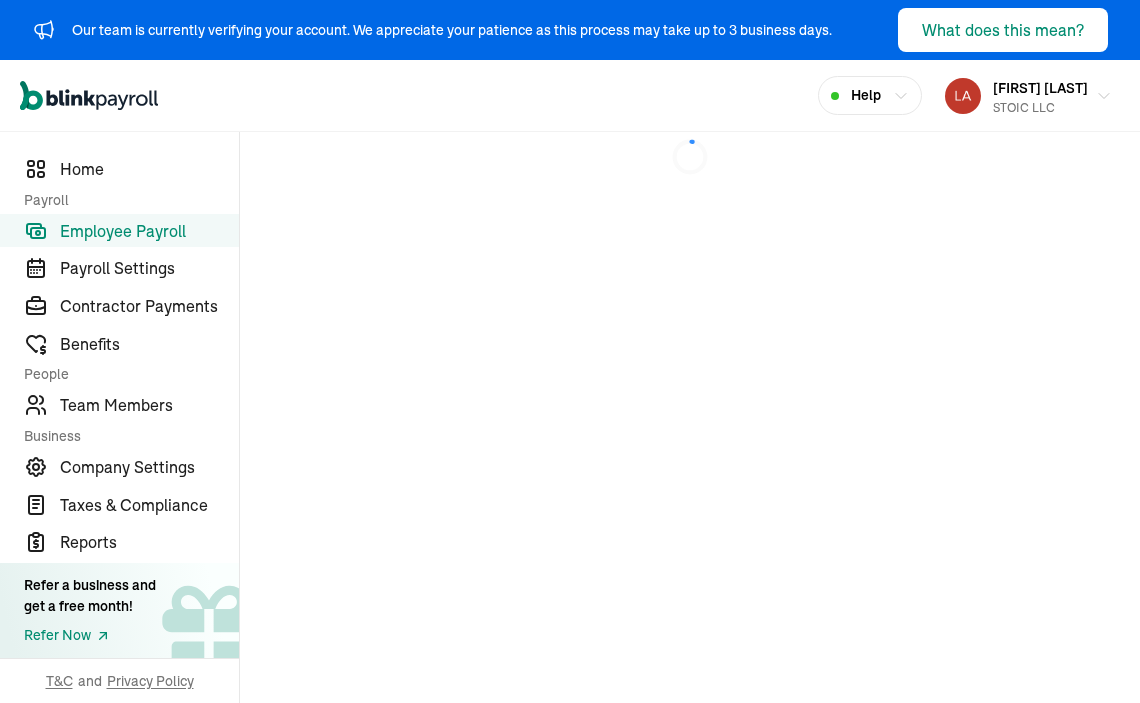 scroll, scrollTop: 0, scrollLeft: 0, axis: both 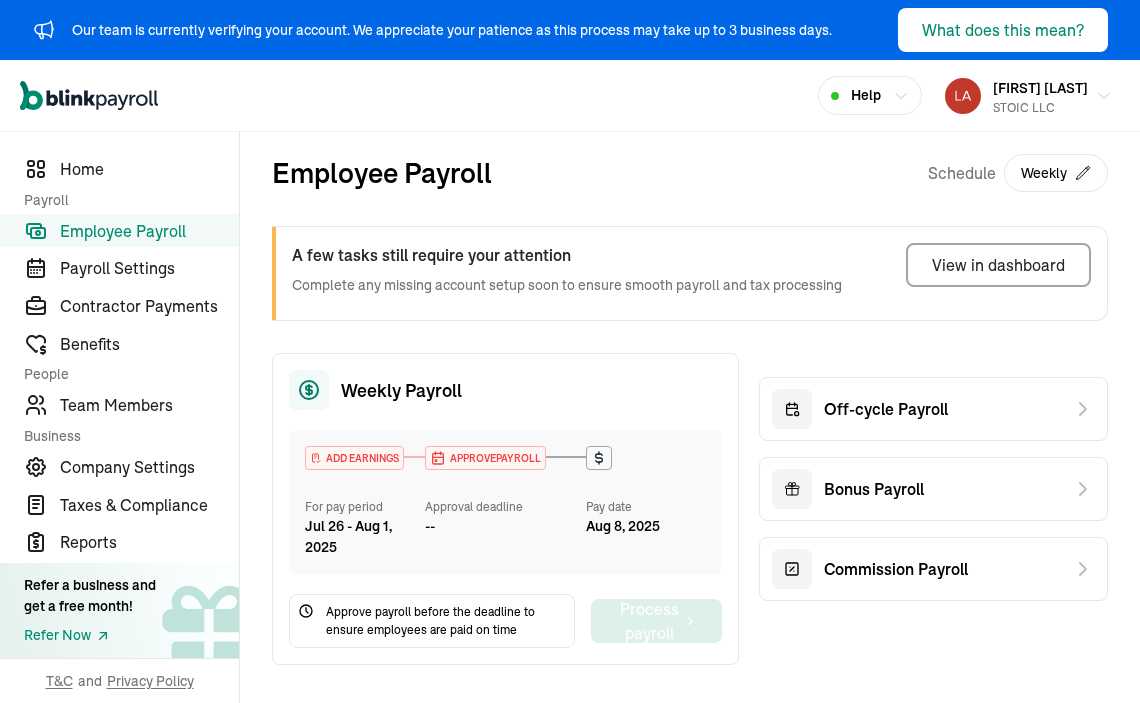 click on "A few tasks still require your attention Complete any missing account setup soon to ensure smooth payroll and tax processing View in dashboard" at bounding box center (689, 273) 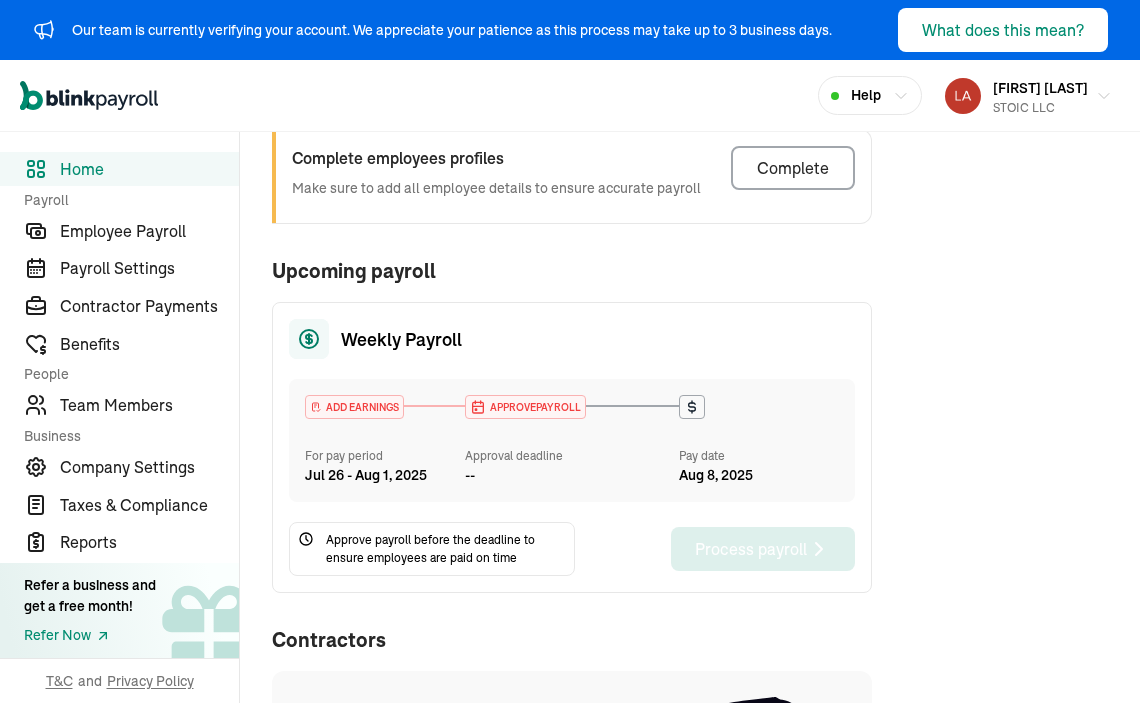 scroll, scrollTop: 424, scrollLeft: 0, axis: vertical 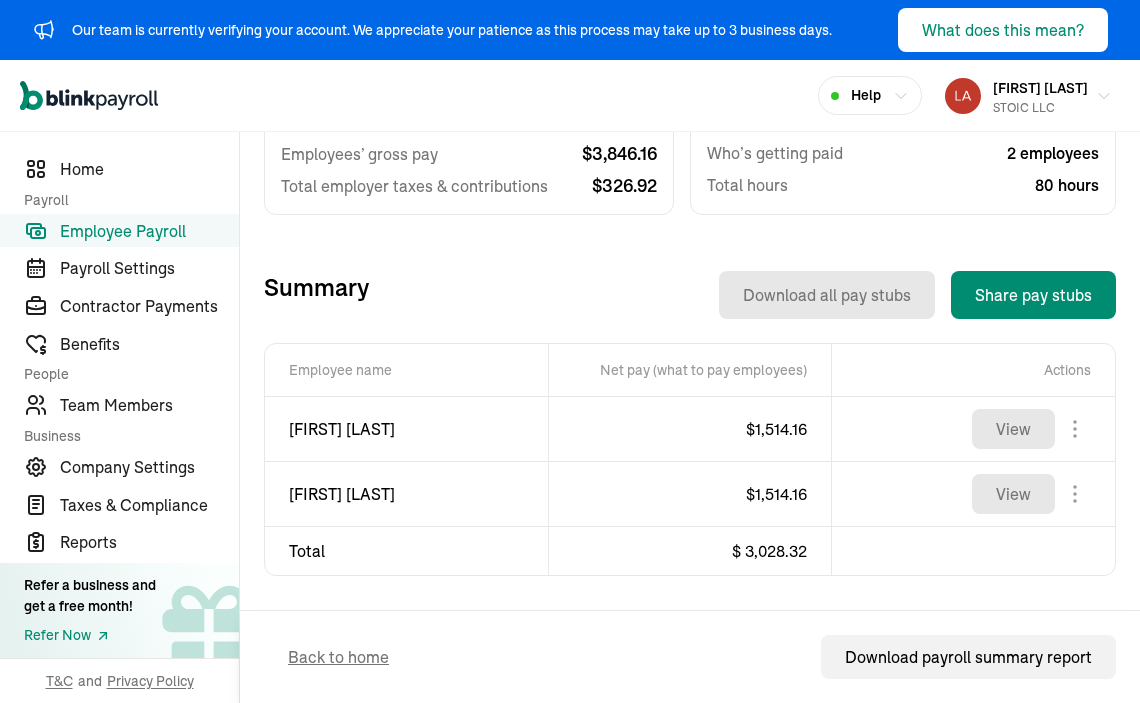 click on "Open main menu Help Lauren Ortiz STOIC LLC" at bounding box center [570, 96] 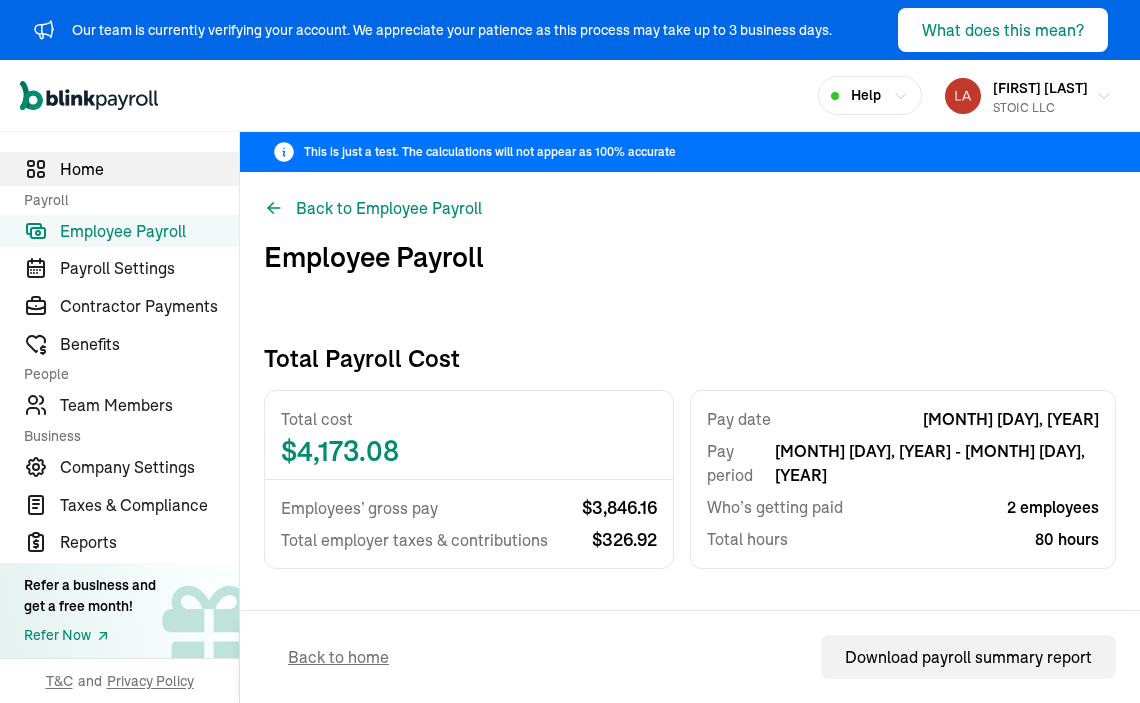 click on "Home" at bounding box center (149, 169) 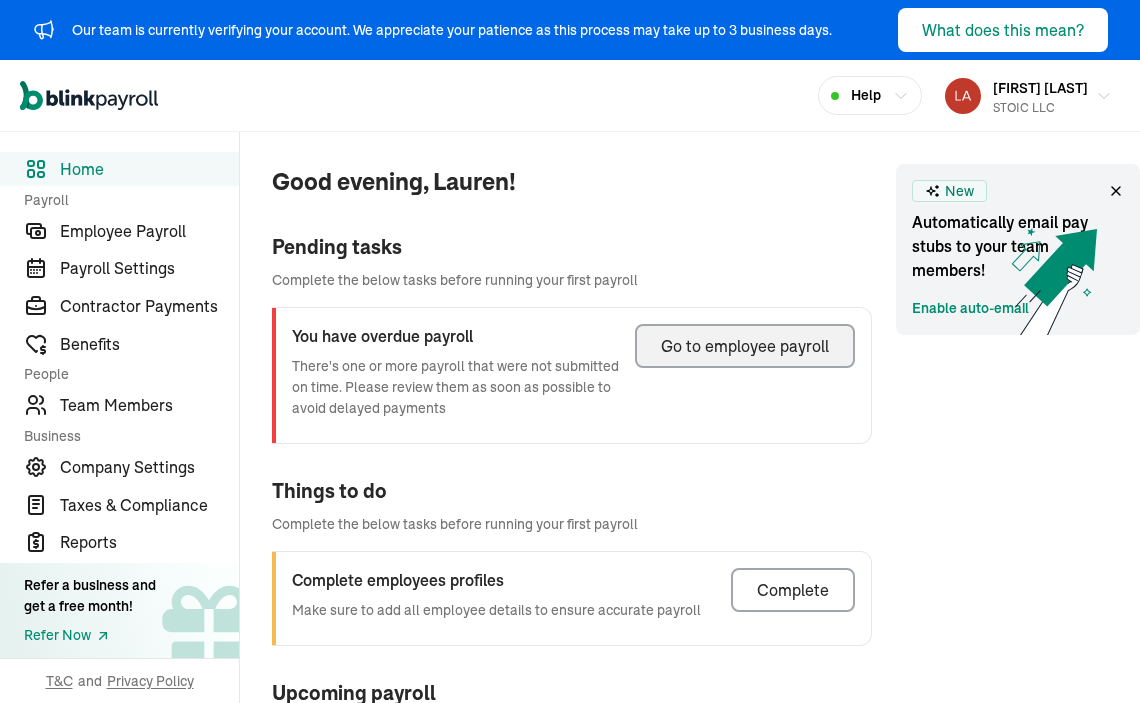 click on "Go to employee payroll" at bounding box center (745, 346) 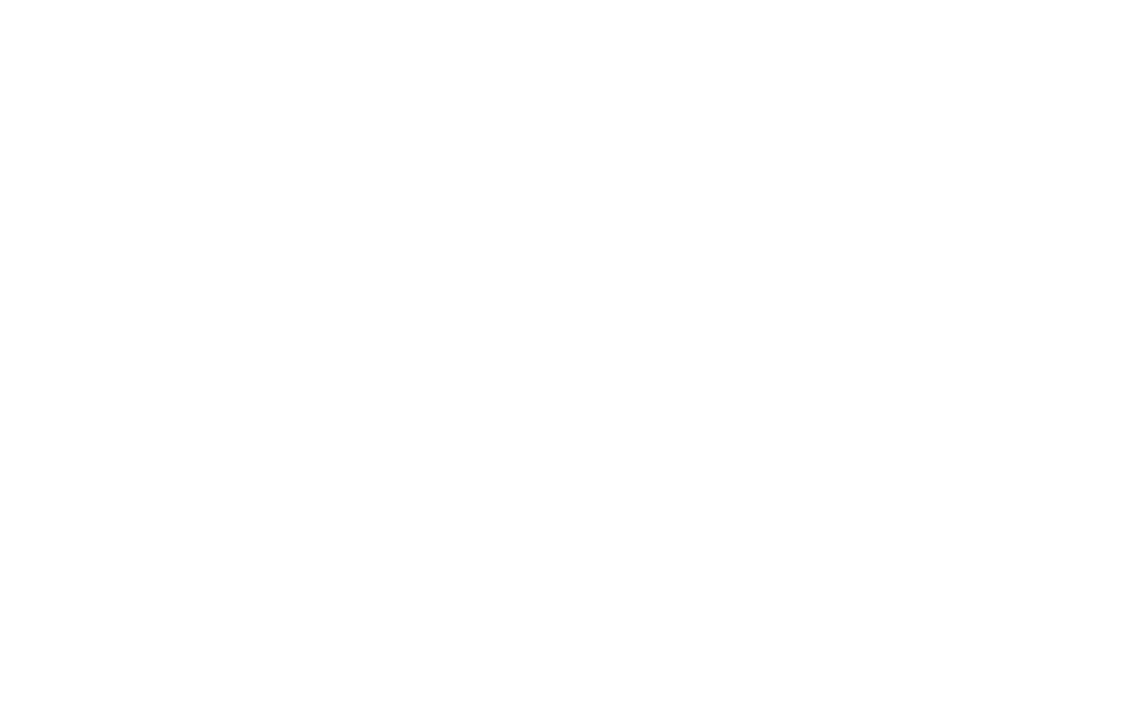 scroll, scrollTop: 0, scrollLeft: 0, axis: both 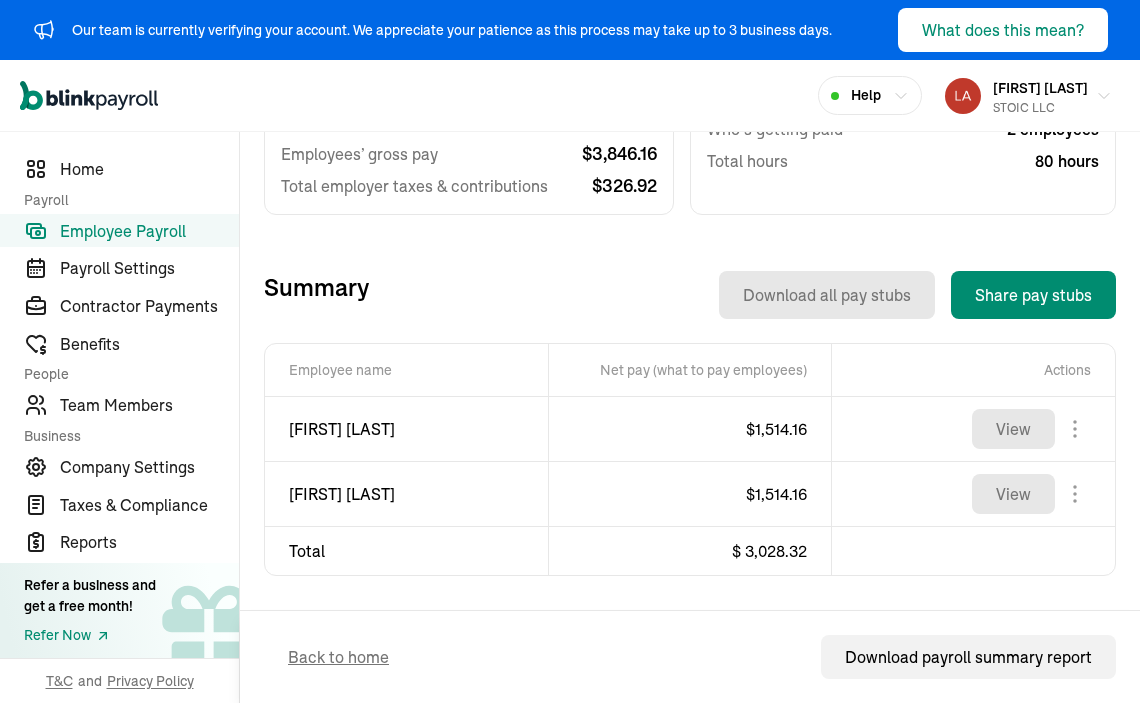 click on "Open main menu Help Lauren Ortiz STOIC LLC" at bounding box center (570, 96) 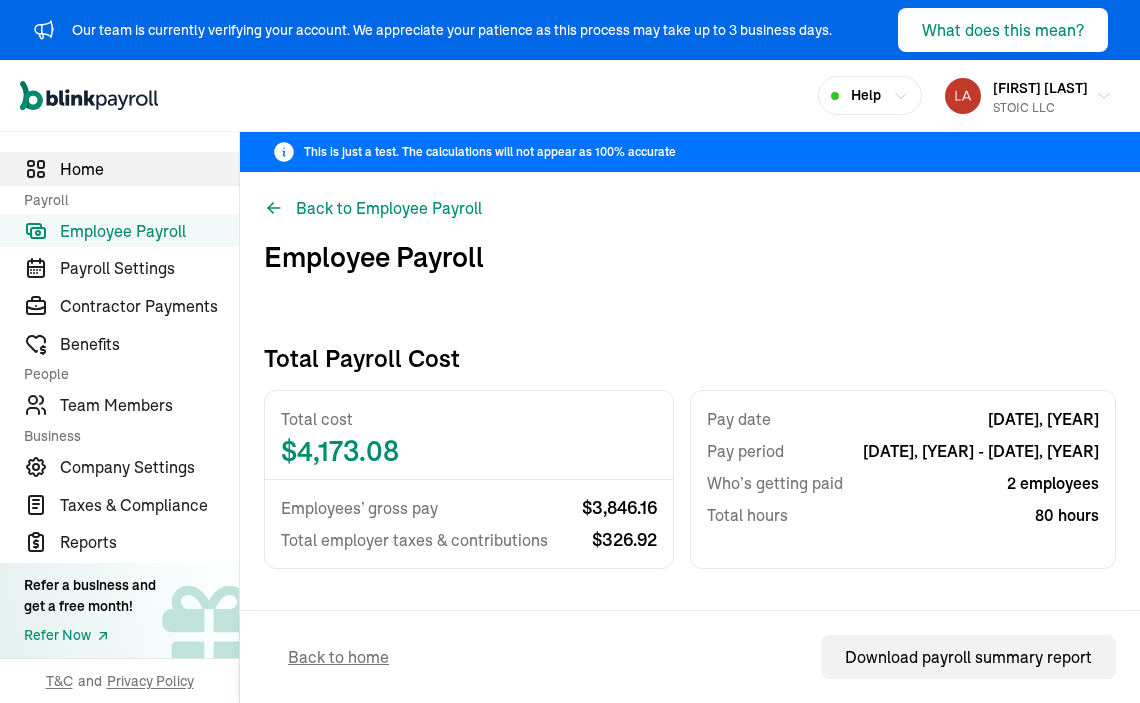 click on "Home" at bounding box center (149, 169) 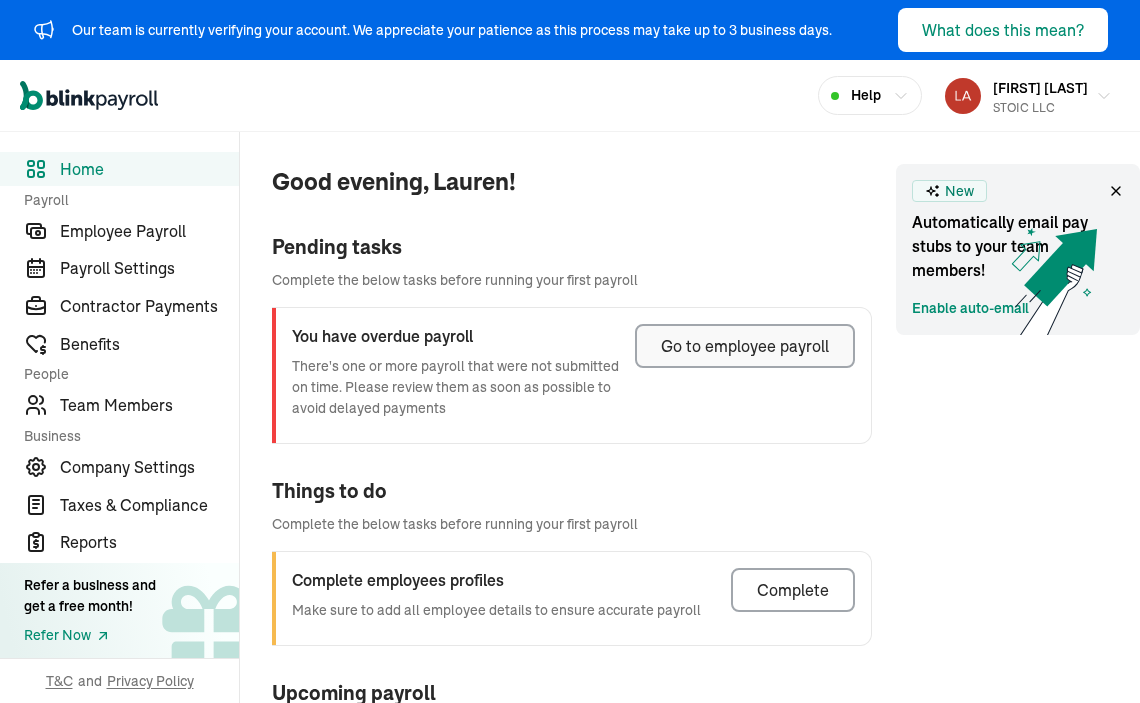 click on "Go to employee payroll" at bounding box center [745, 346] 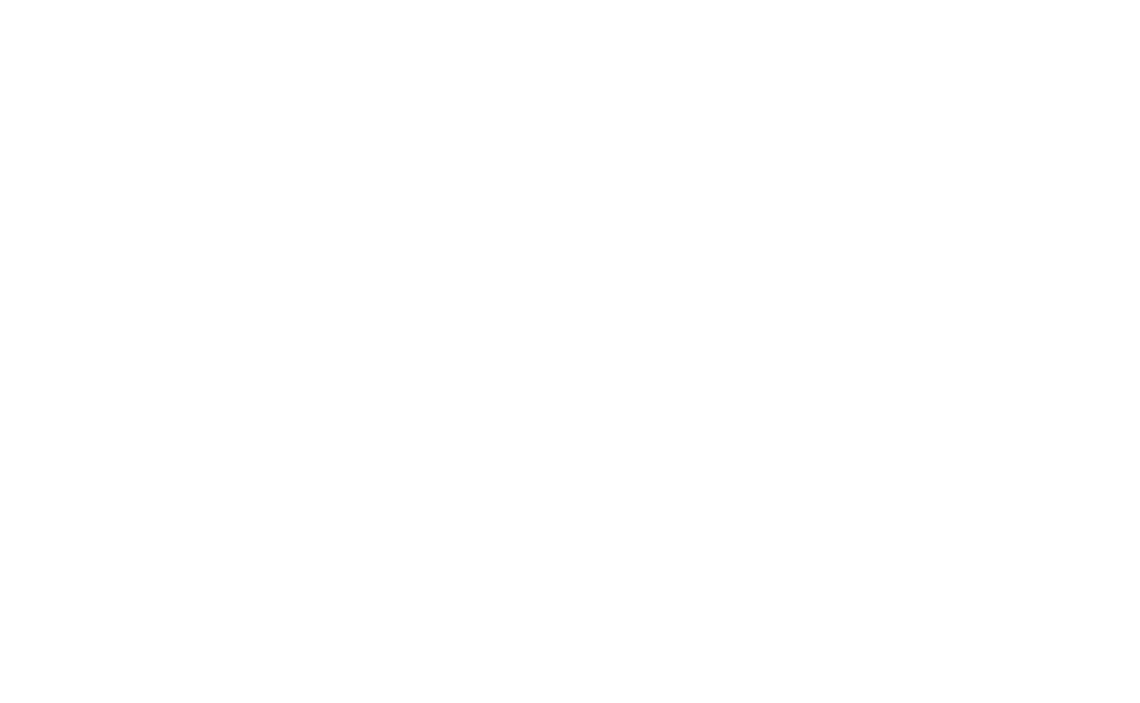 scroll, scrollTop: 0, scrollLeft: 0, axis: both 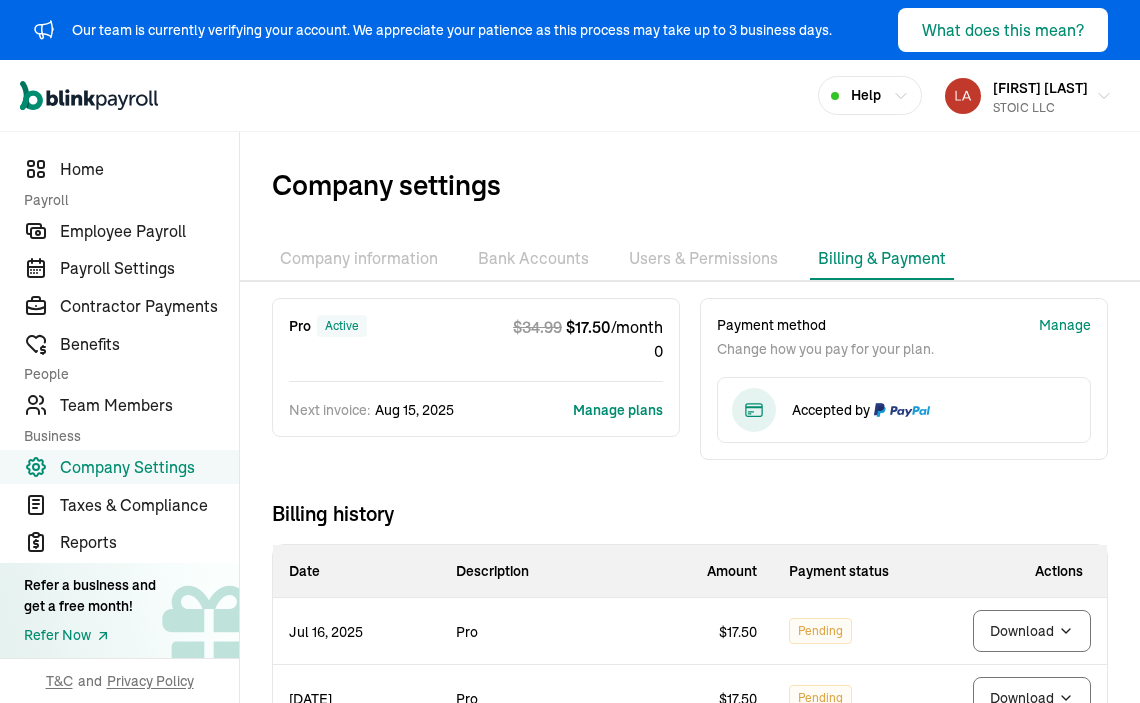 click on "Manage plans" at bounding box center (618, 410) 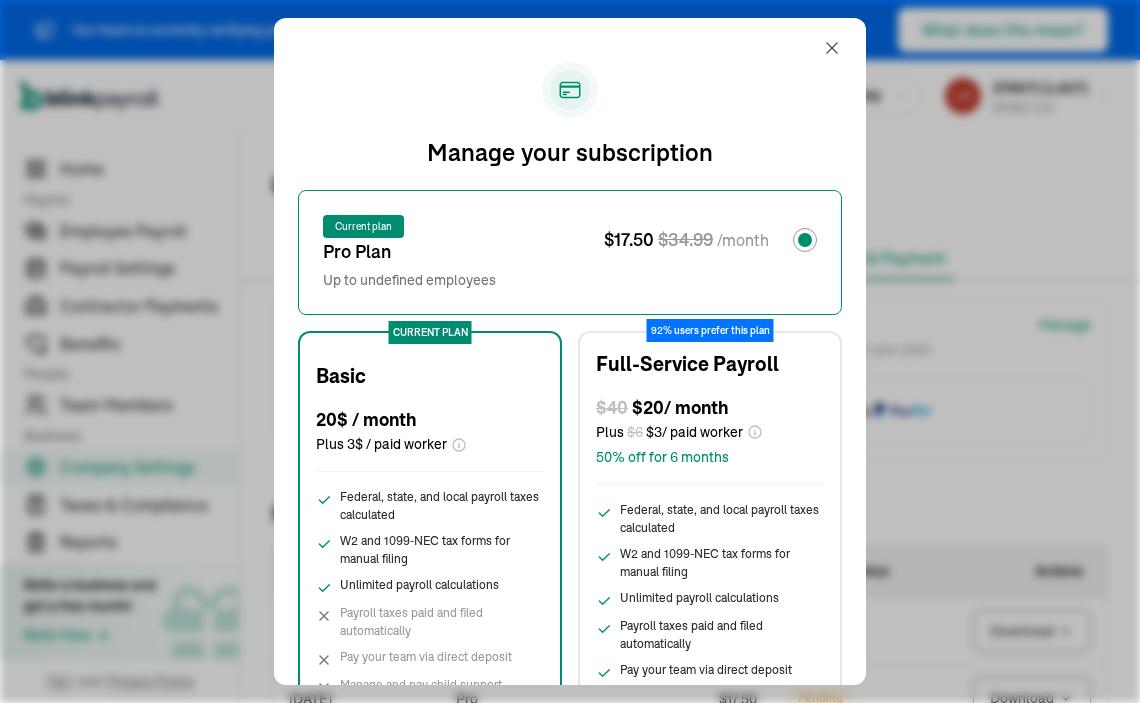 click on "92% users prefer this plan Full-Service Payroll $ 40 $ 20  / month Plus   $ 6   $ 3  / paid worker 50% off for 6 months Federal, state, and local payroll taxes calculated W2 and 1099-NEC tax forms for manual filing Unlimited payroll calculations Payroll taxes paid and filed automatically Pay your team via direct deposit Manage and pay child support garnishments Access to health, retirement, and insurance benefits Contact support to upgrade" at bounding box center [710, 589] 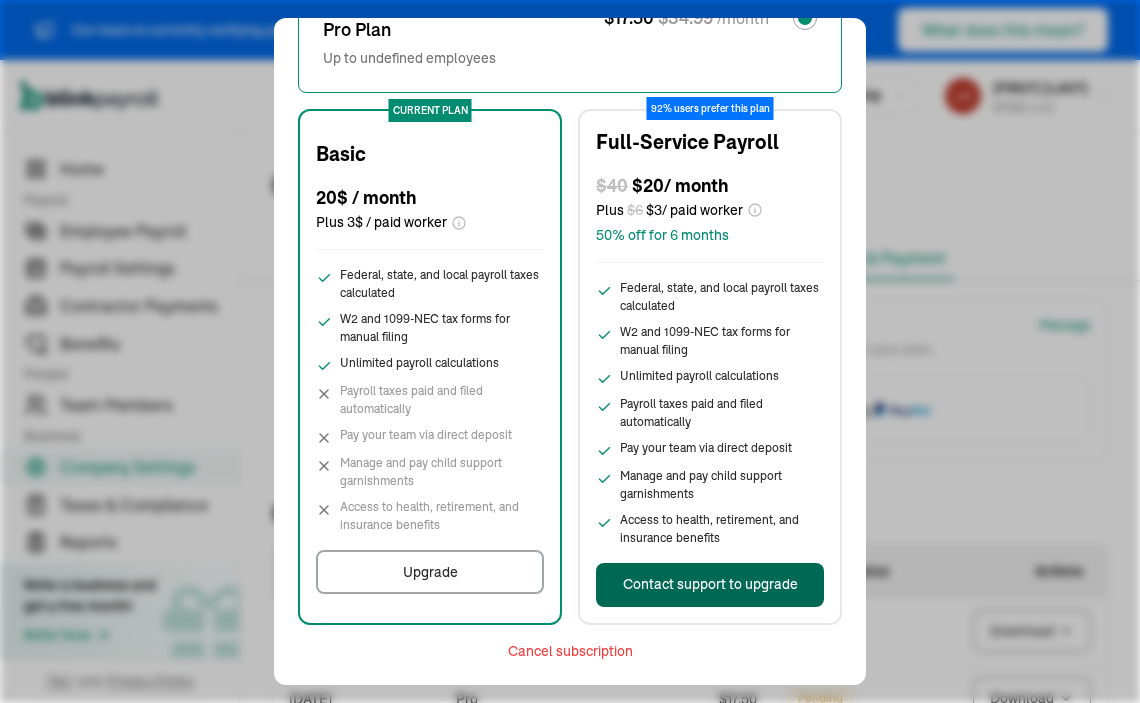 click on "Contact support to upgrade" at bounding box center (710, 585) 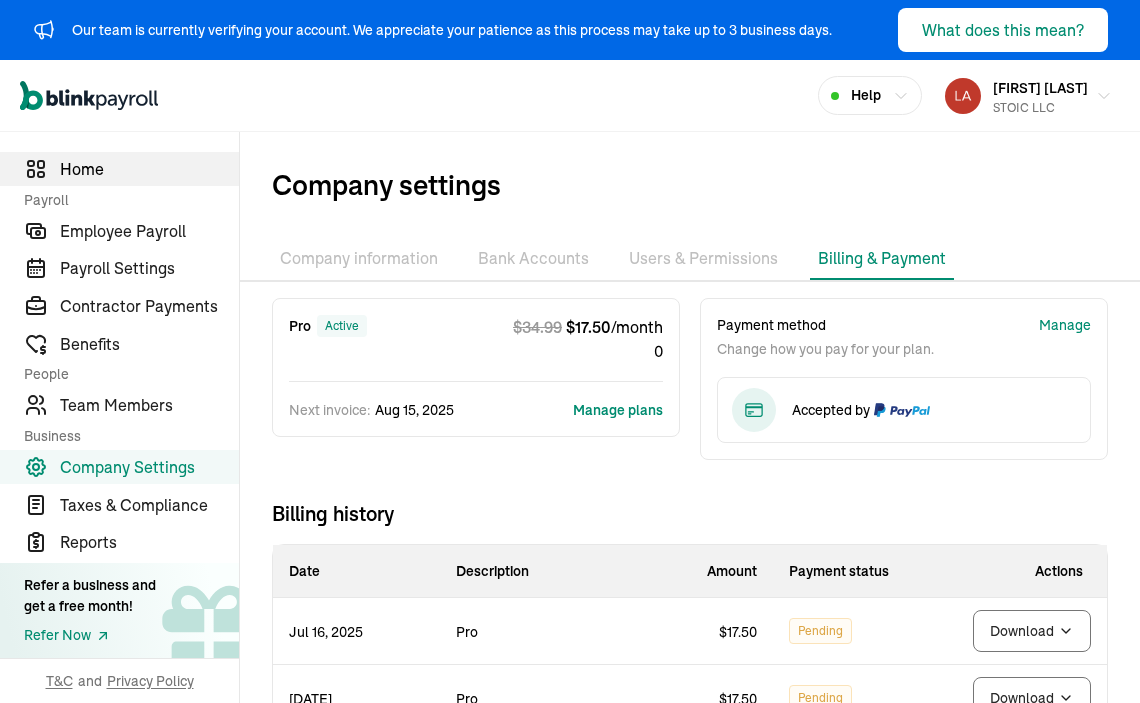 click on "Home" at bounding box center [149, 169] 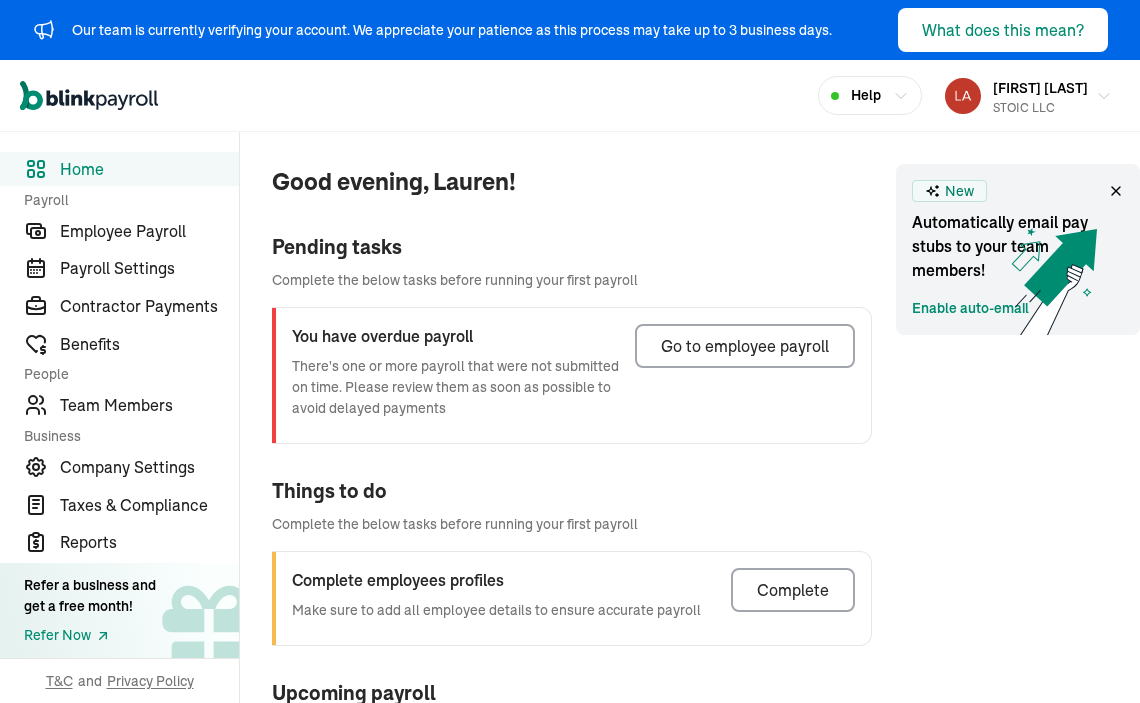 scroll, scrollTop: 0, scrollLeft: 0, axis: both 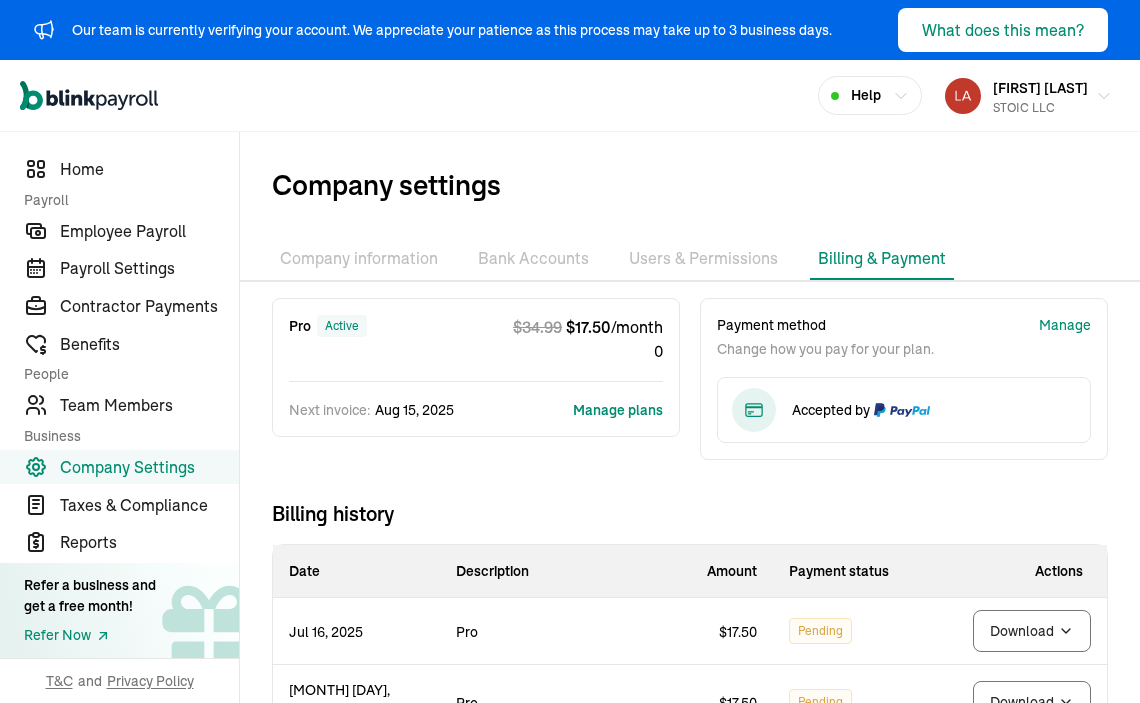 click on "Manage plans" at bounding box center [618, 410] 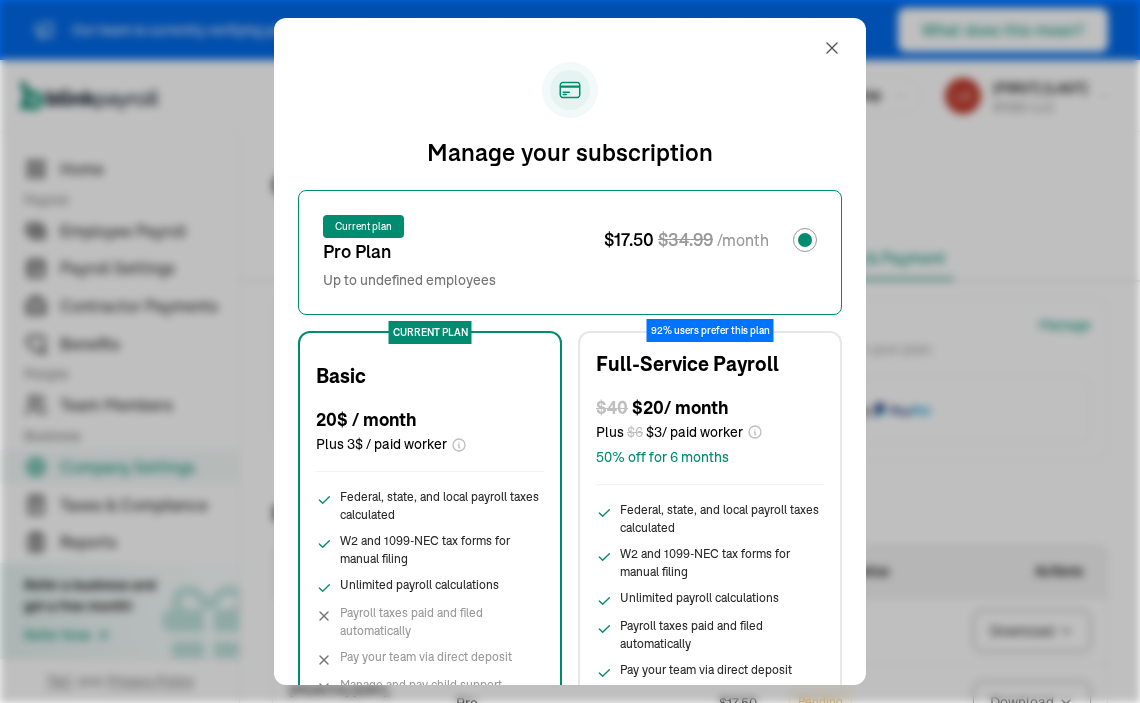 click on "92% users prefer this plan Full-Service Payroll $ 40 $ 20  / month Plus   $ 6   $ 3  / paid worker 50% off for 6 months Federal, state, and local payroll taxes calculated W2 and 1099-NEC tax forms for manual filing Unlimited payroll calculations Payroll taxes paid and filed automatically Pay your team via direct deposit Manage and pay child support garnishments Access to health, retirement, and insurance benefits Contact support to upgrade" at bounding box center [710, 589] 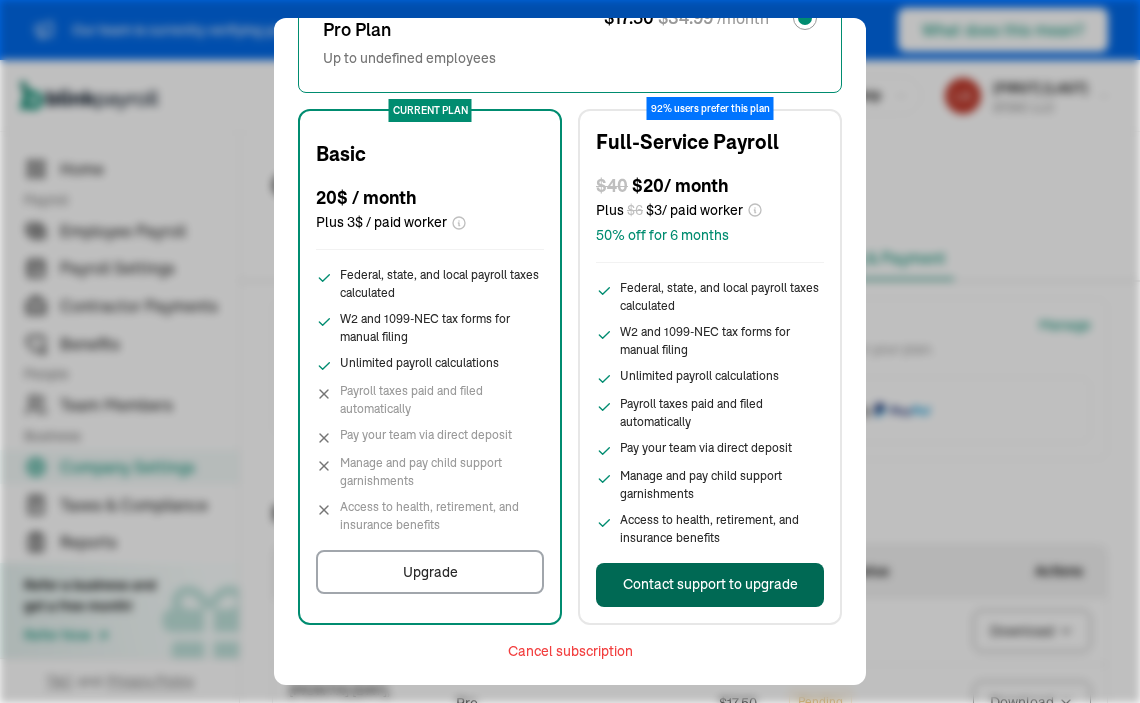 click on "Contact support to upgrade" at bounding box center [710, 585] 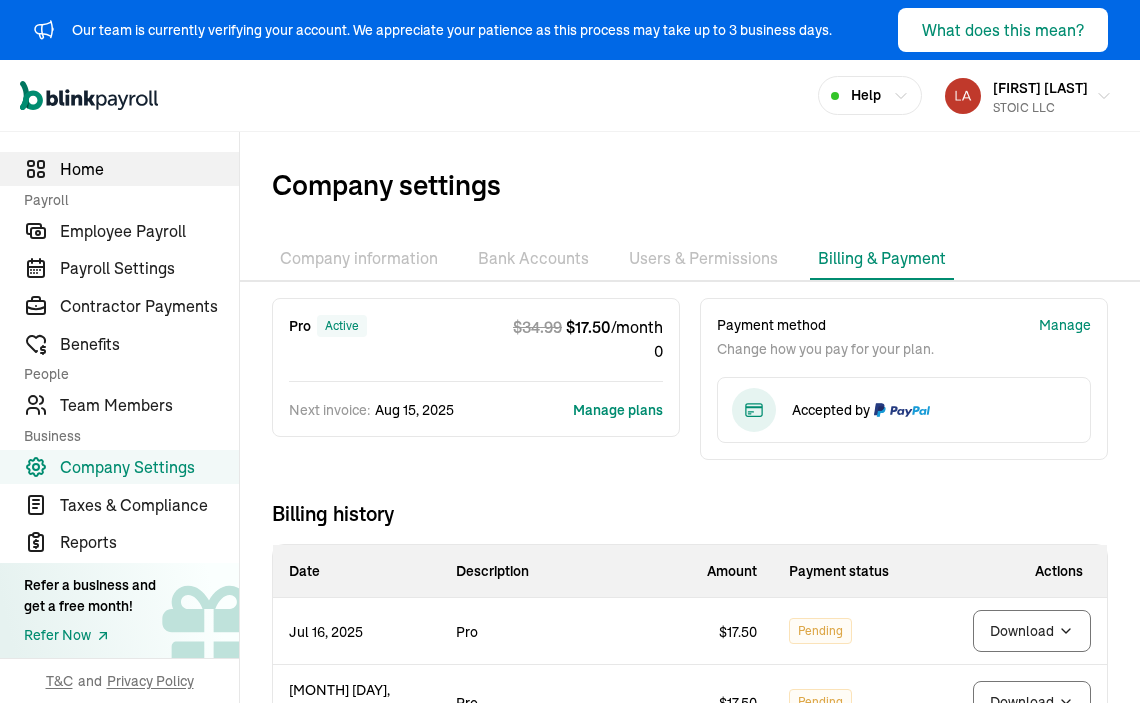 click on "Home" at bounding box center (149, 169) 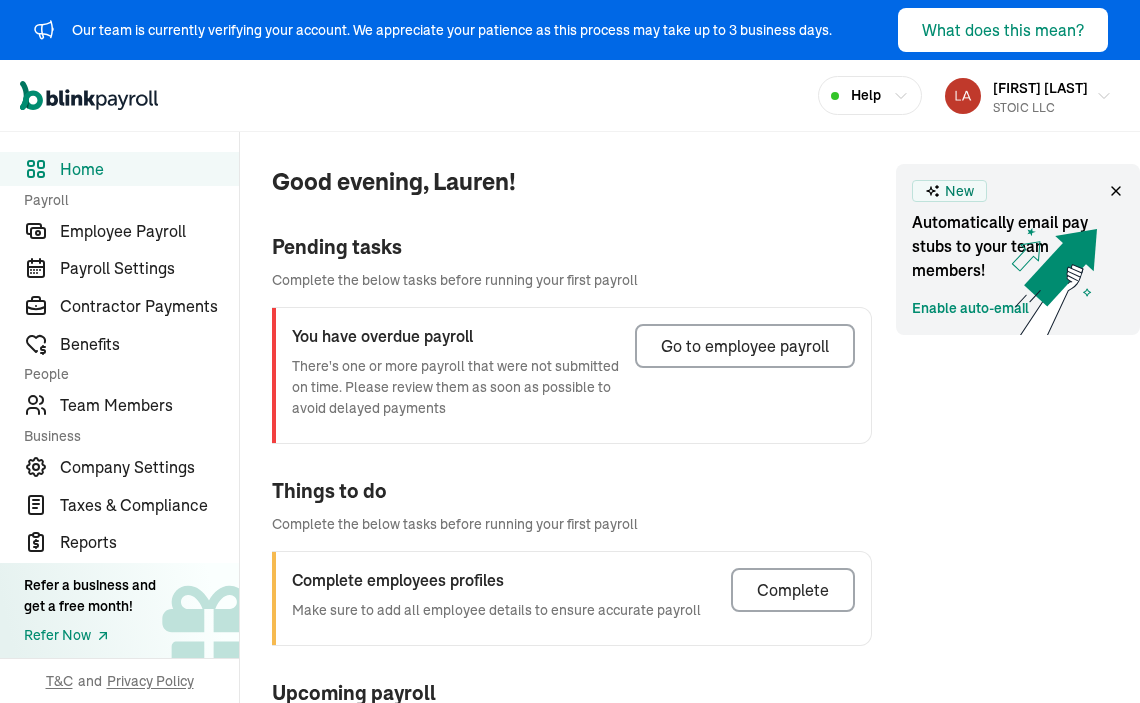 scroll, scrollTop: 0, scrollLeft: 0, axis: both 